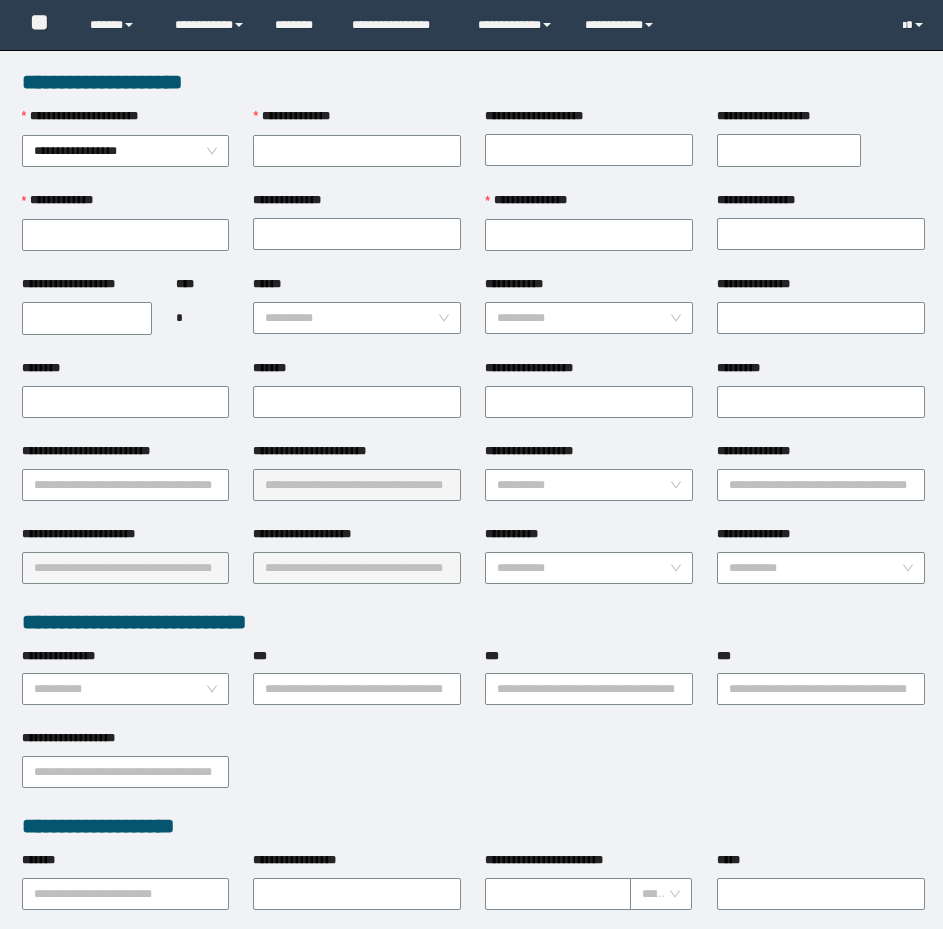 scroll, scrollTop: 0, scrollLeft: 0, axis: both 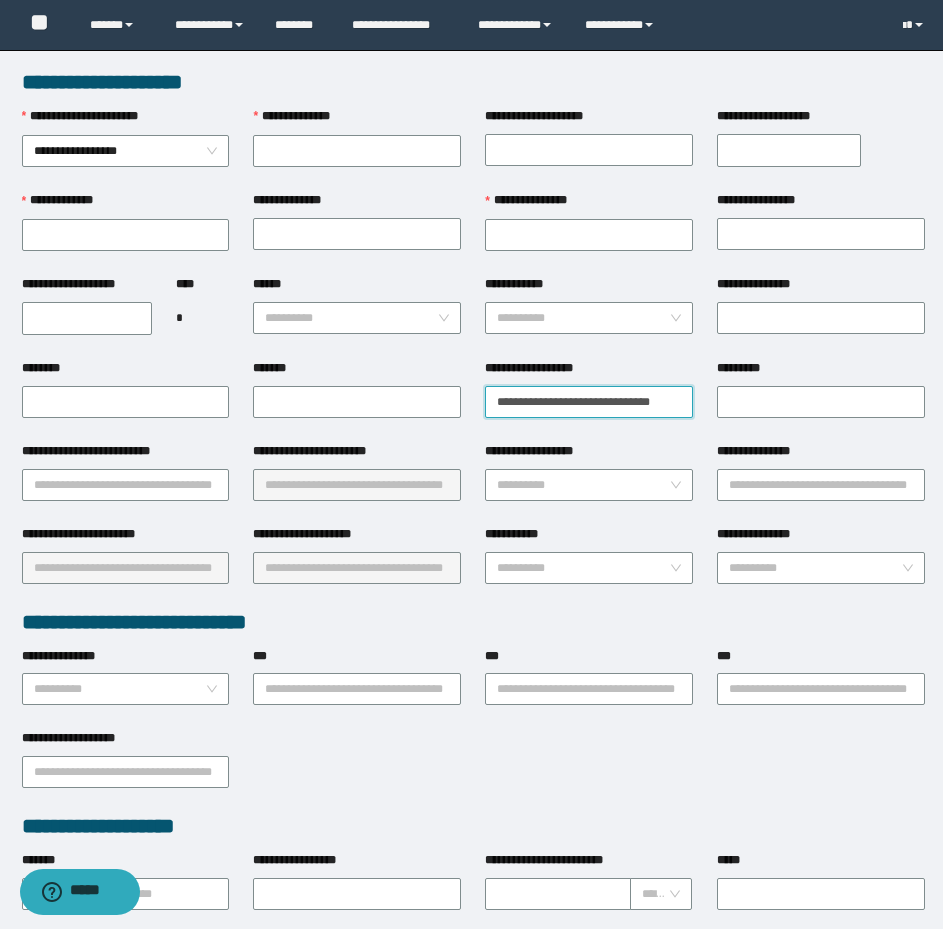 click on "**********" at bounding box center (589, 402) 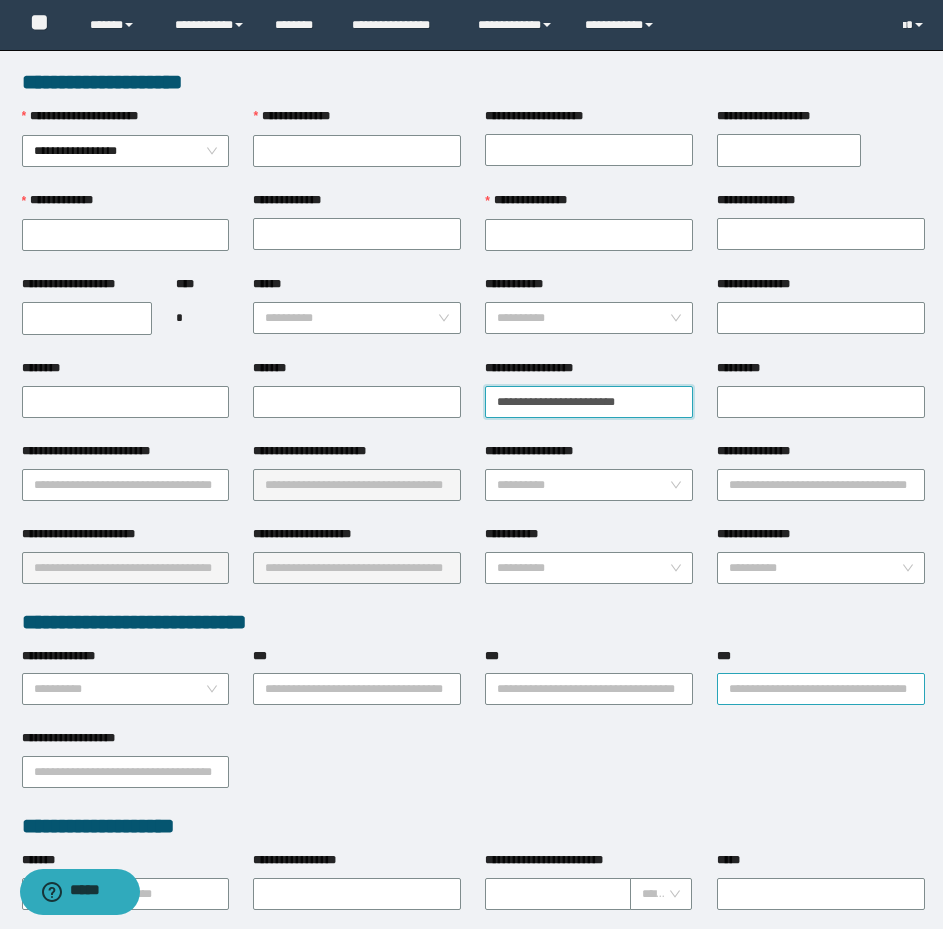 type on "**********" 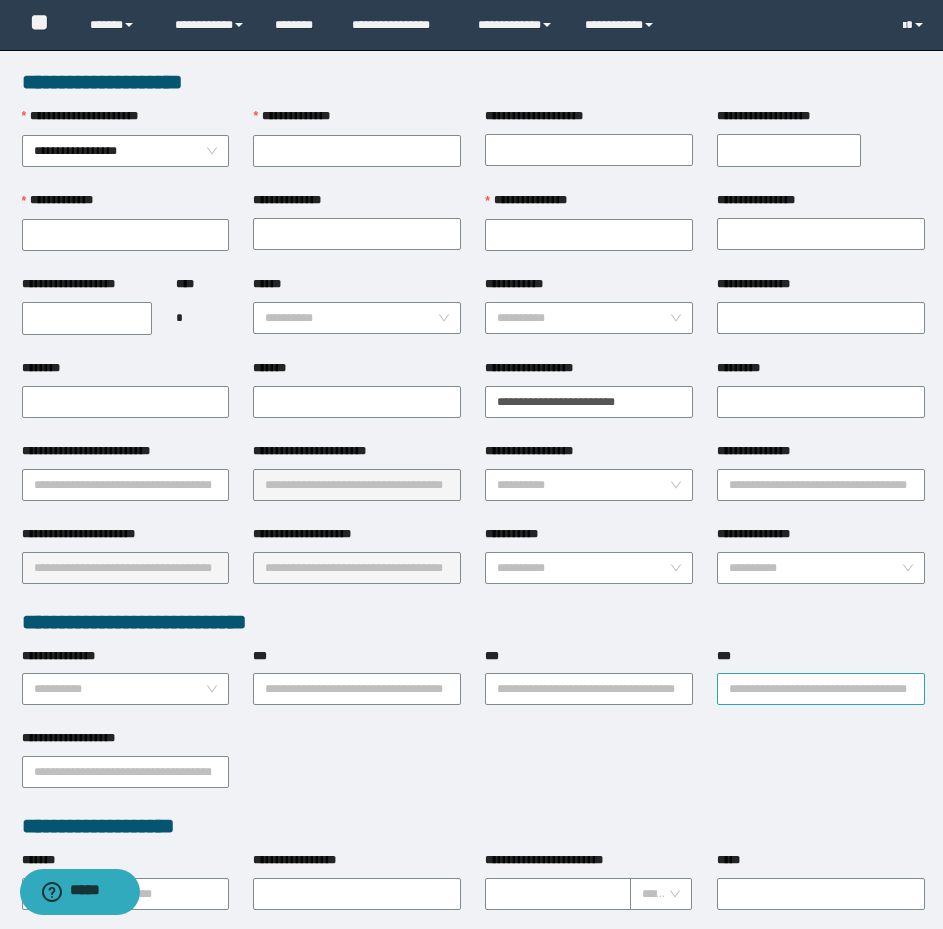 click on "***" at bounding box center (821, 689) 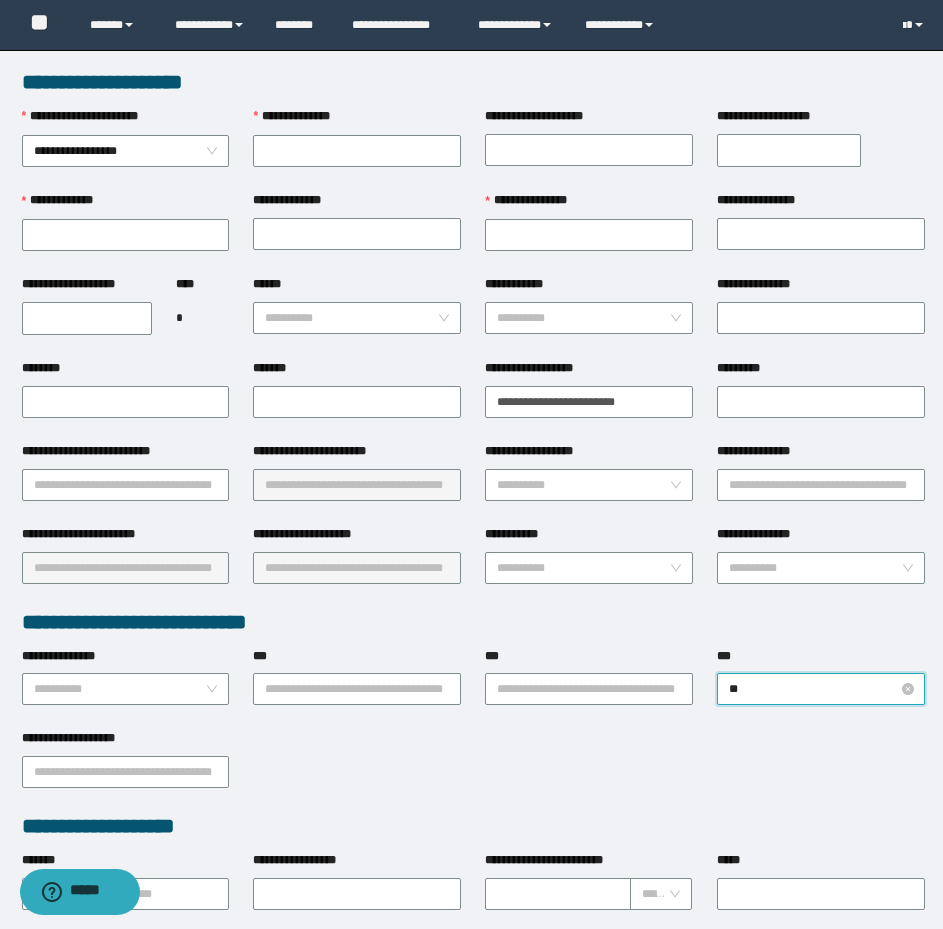 type on "***" 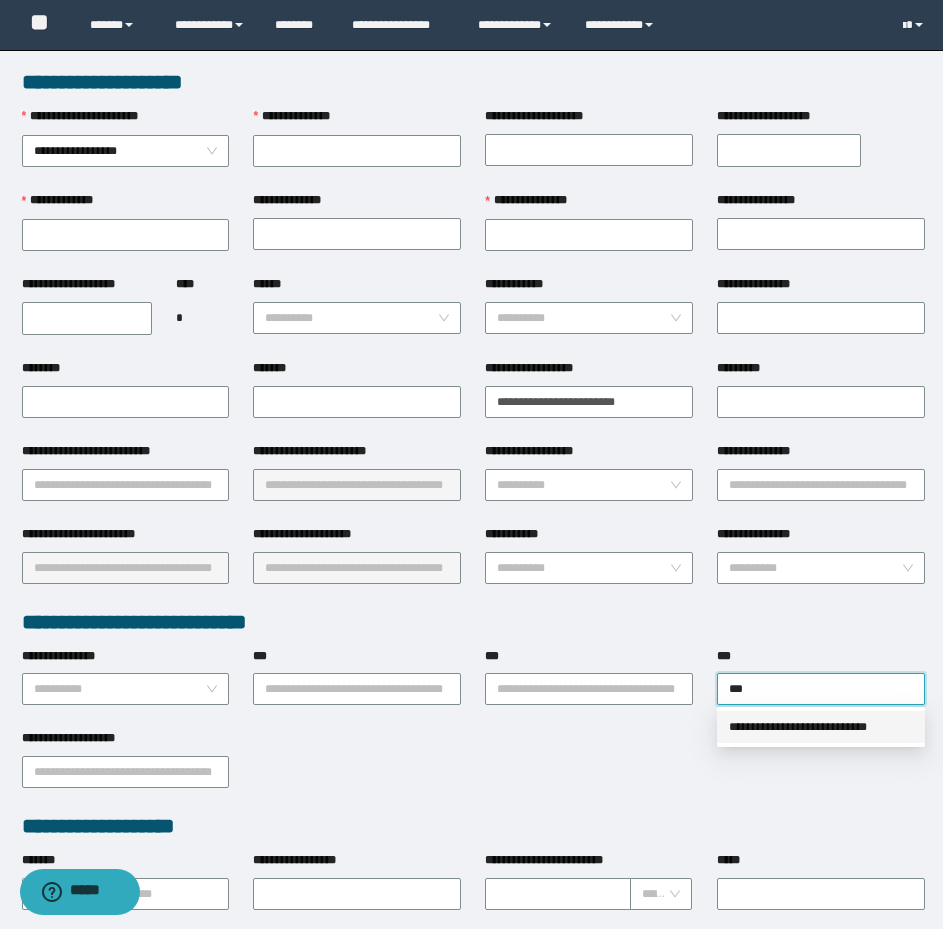 click on "**********" at bounding box center (821, 727) 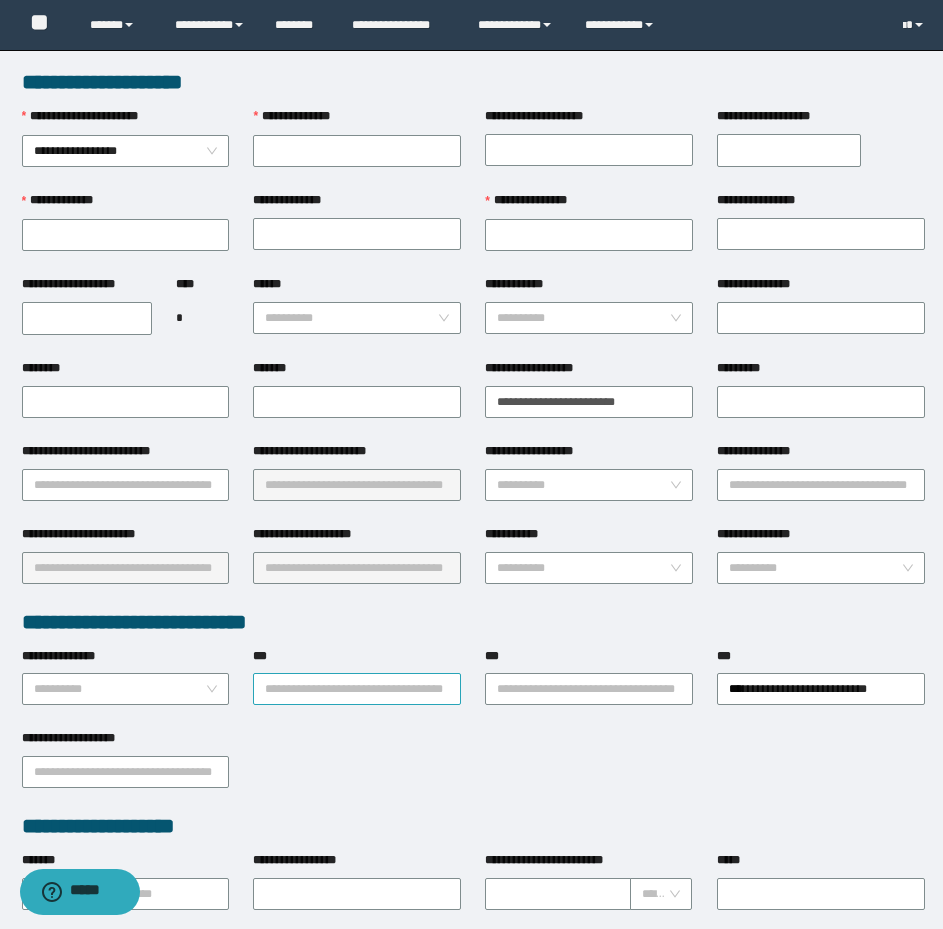 click on "***" at bounding box center (357, 689) 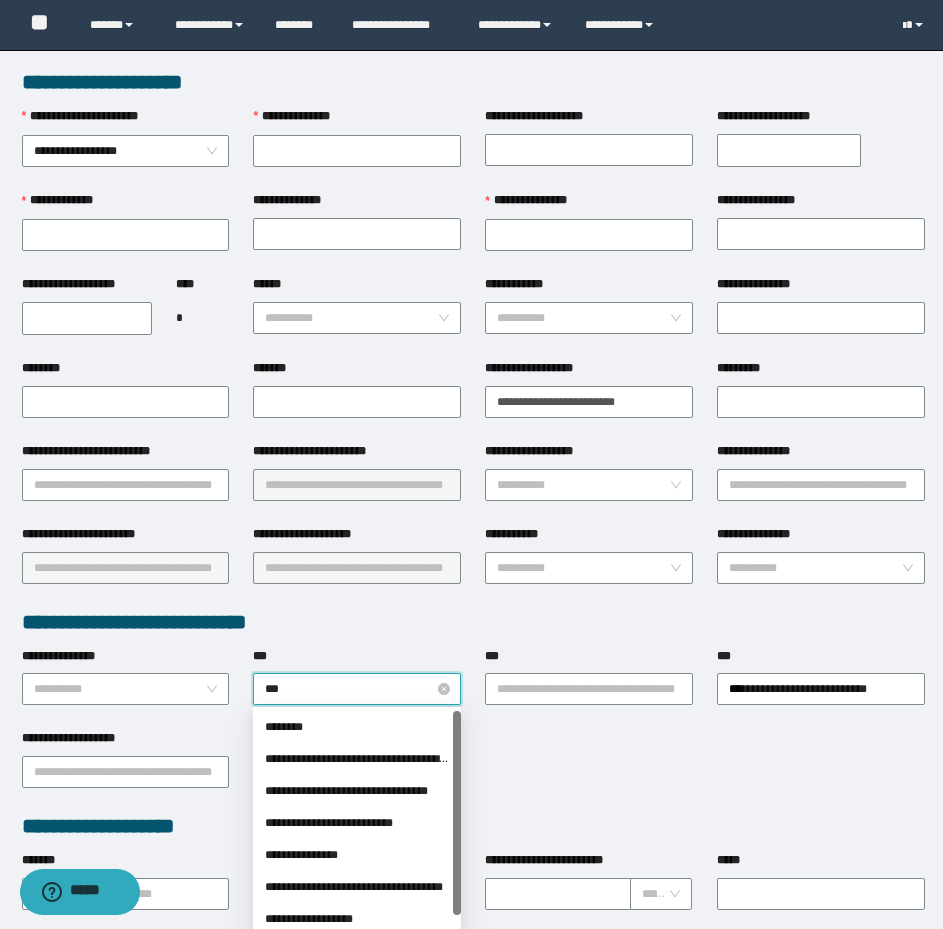 type on "****" 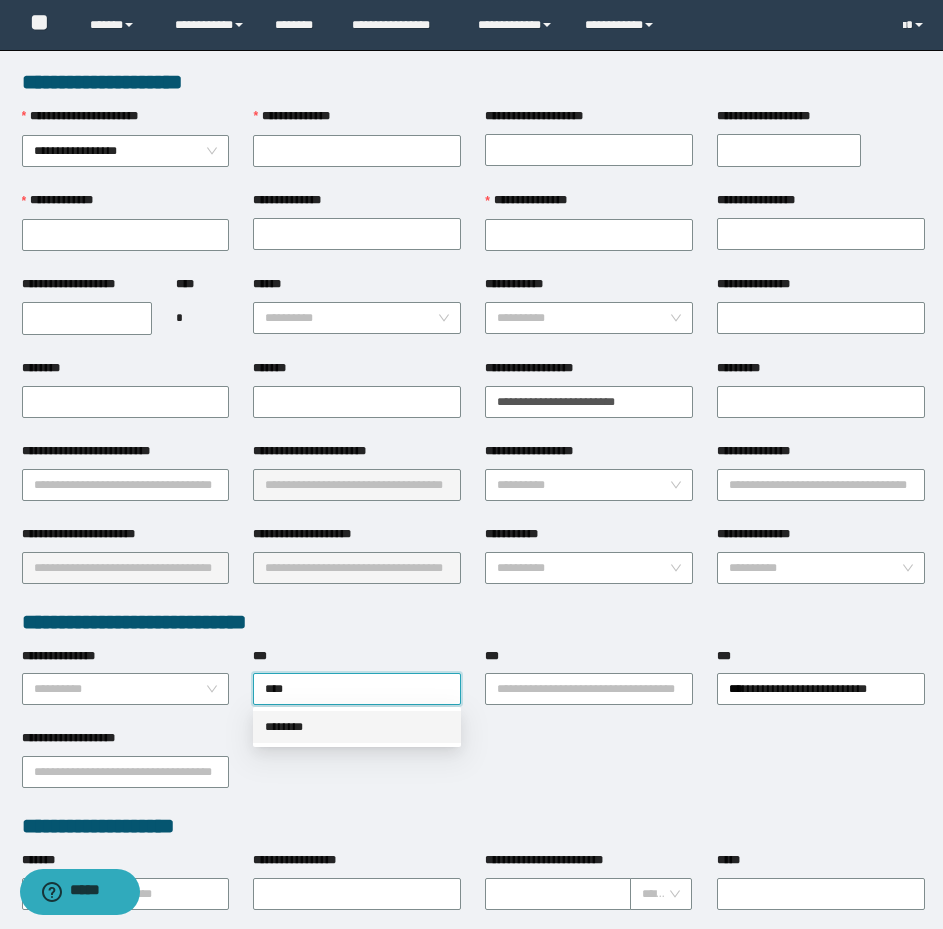 click on "********" at bounding box center (357, 727) 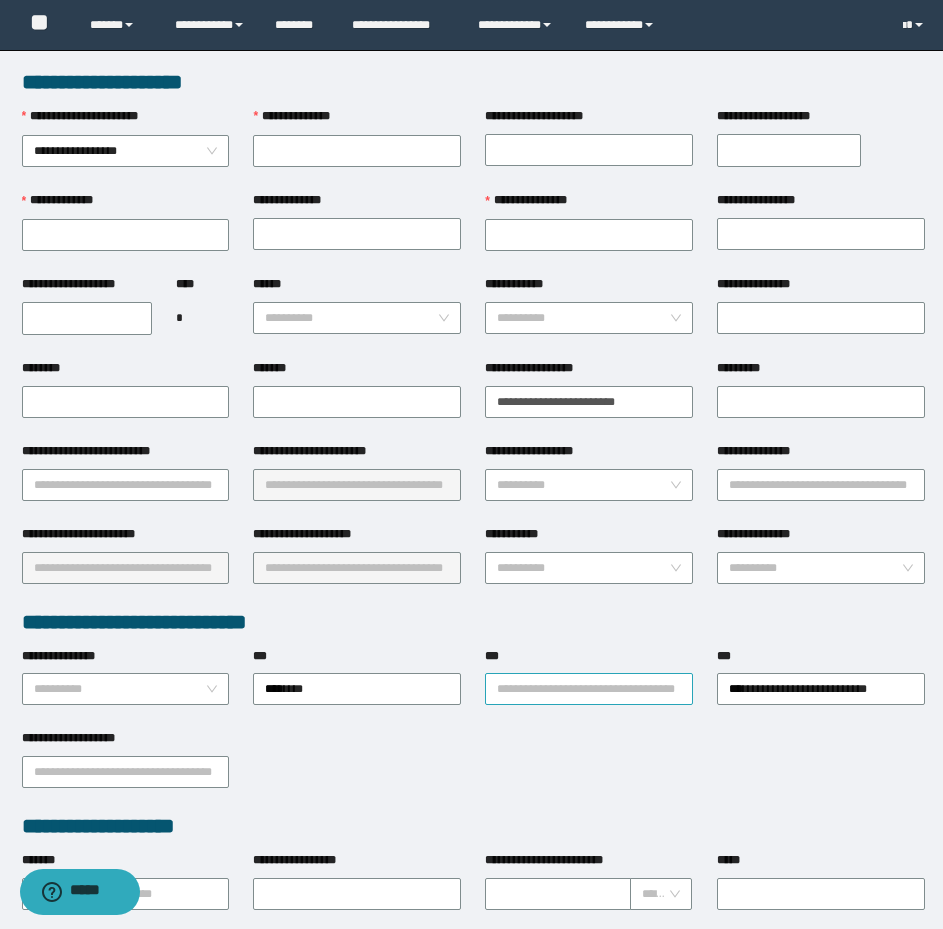 click on "***" at bounding box center (589, 689) 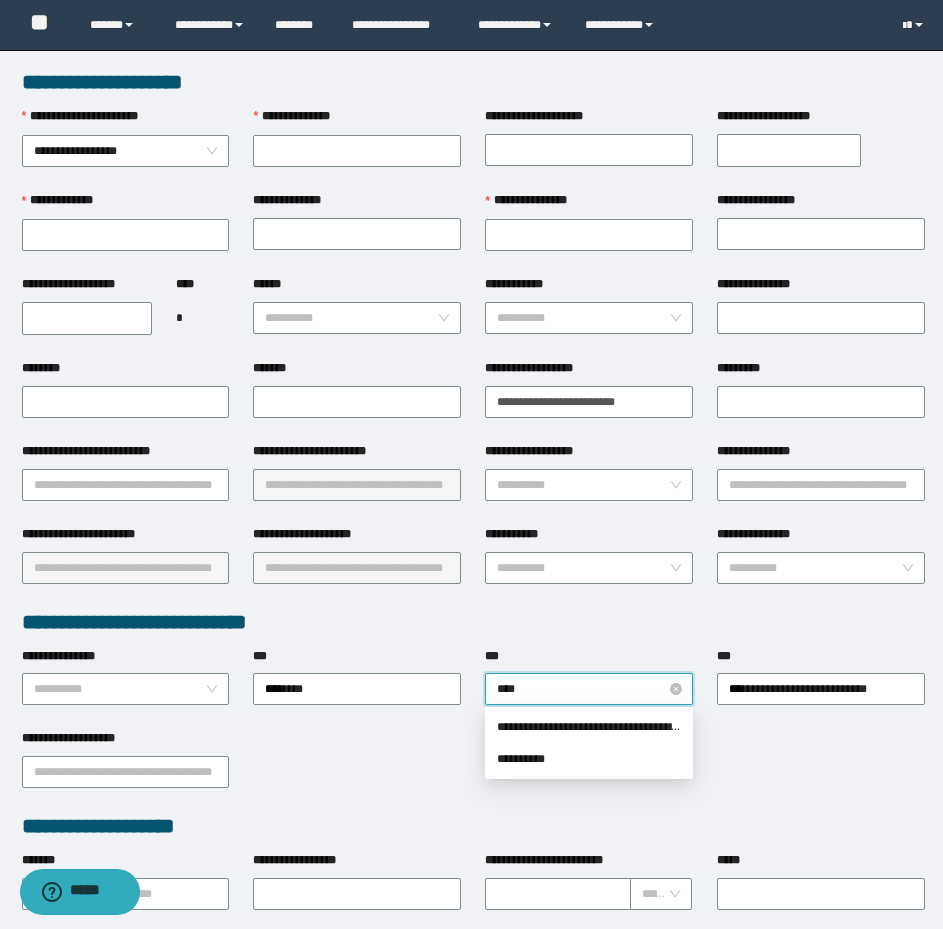 type on "*****" 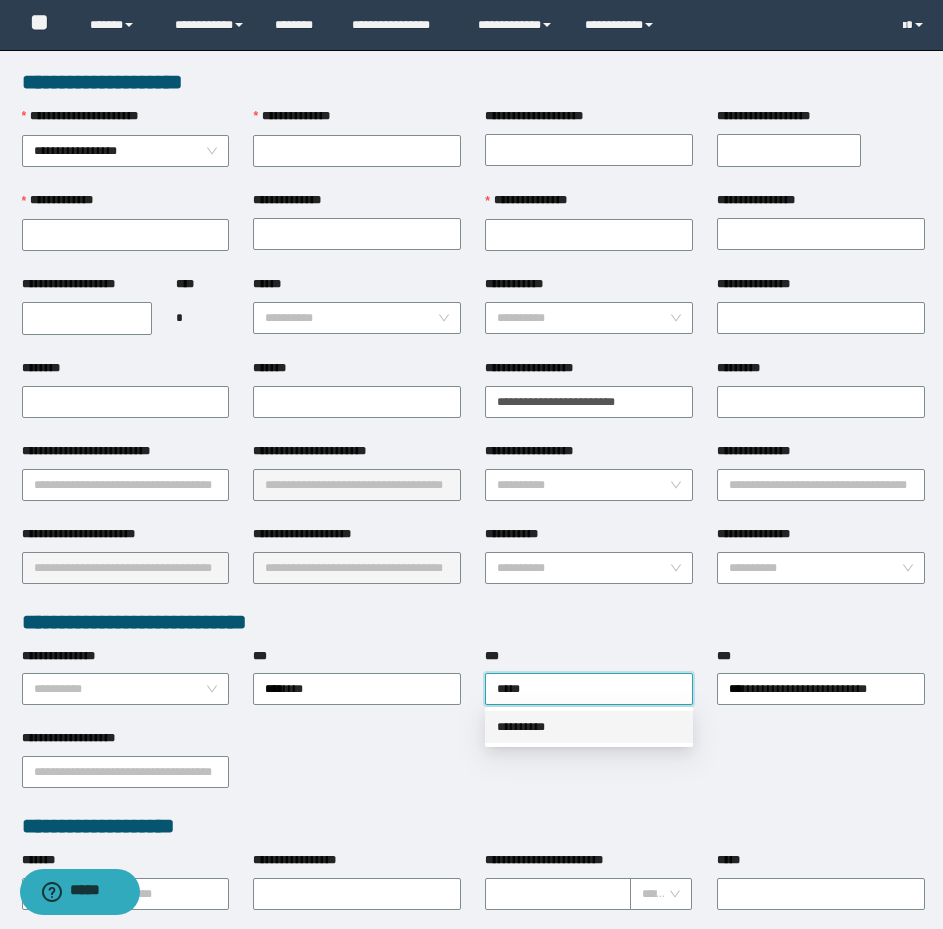 click on "**********" at bounding box center [589, 727] 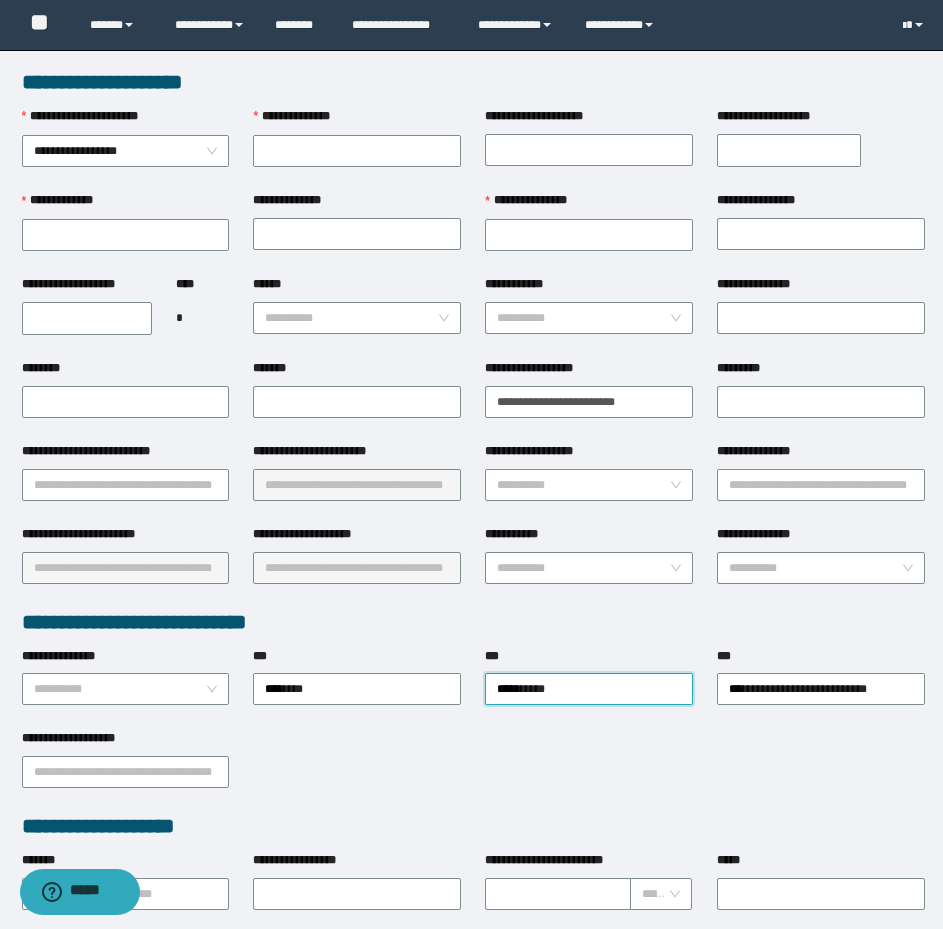 scroll, scrollTop: 100, scrollLeft: 0, axis: vertical 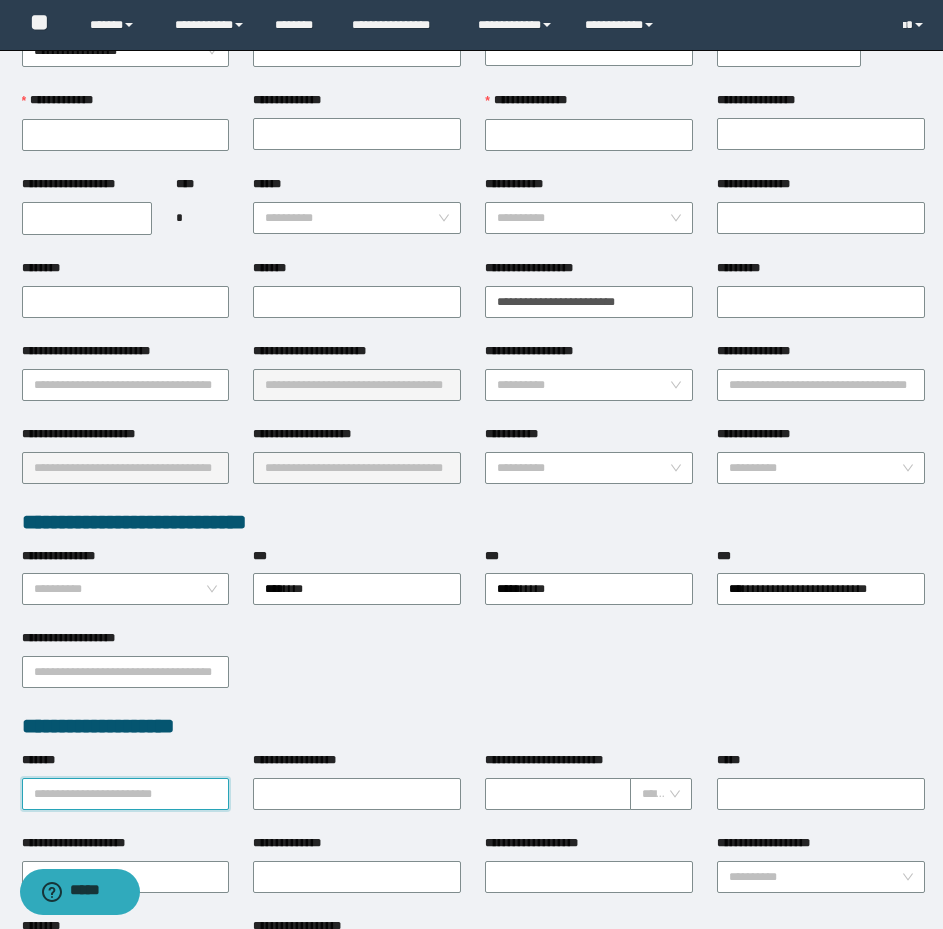 click on "*******" at bounding box center [126, 794] 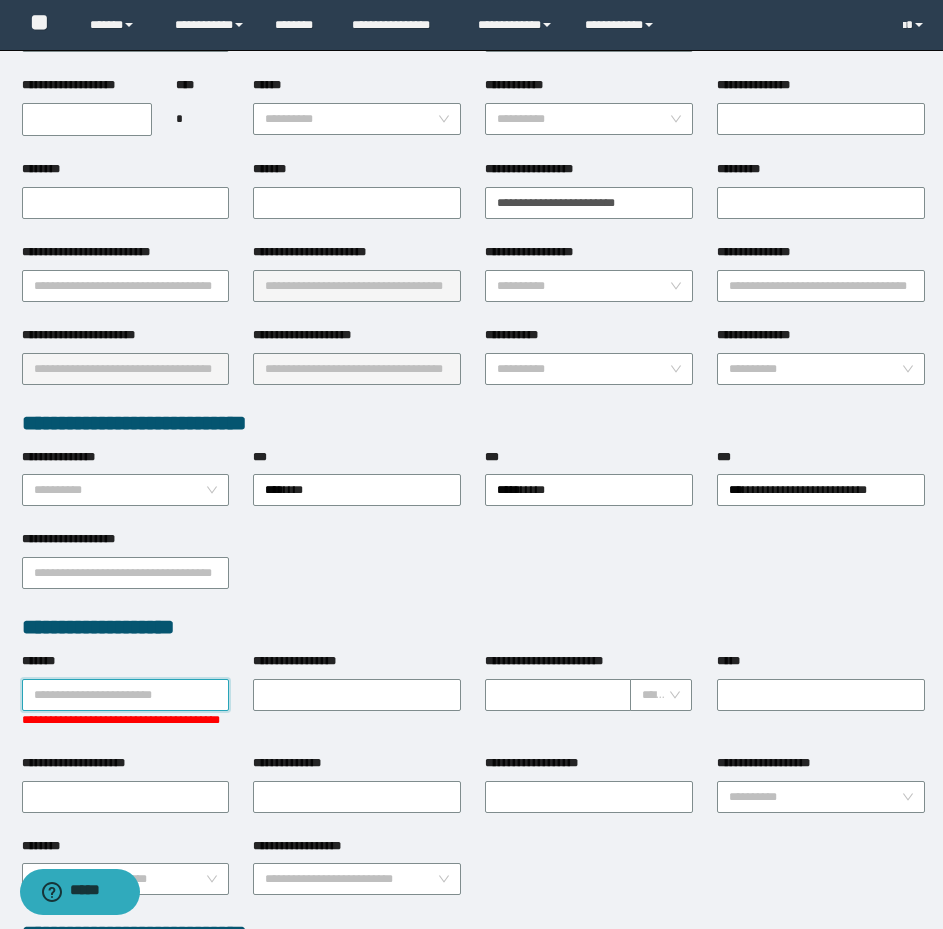 scroll, scrollTop: 200, scrollLeft: 0, axis: vertical 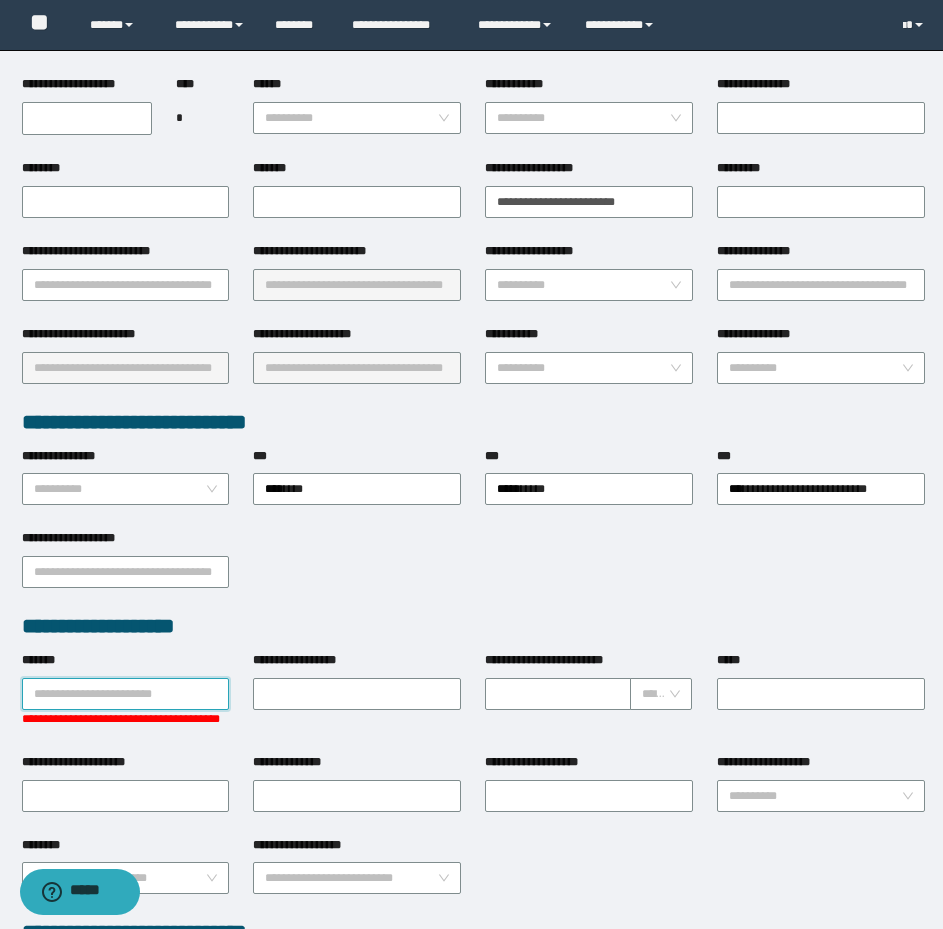 paste on "**********" 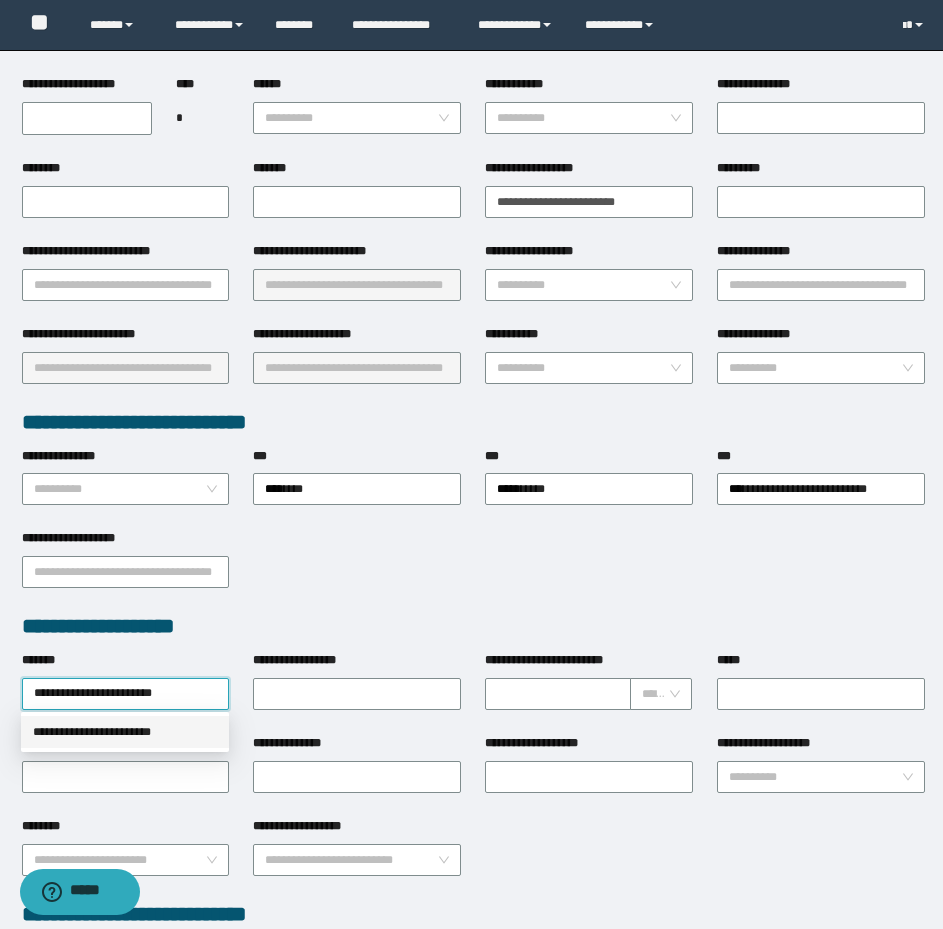 click on "**********" at bounding box center [125, 732] 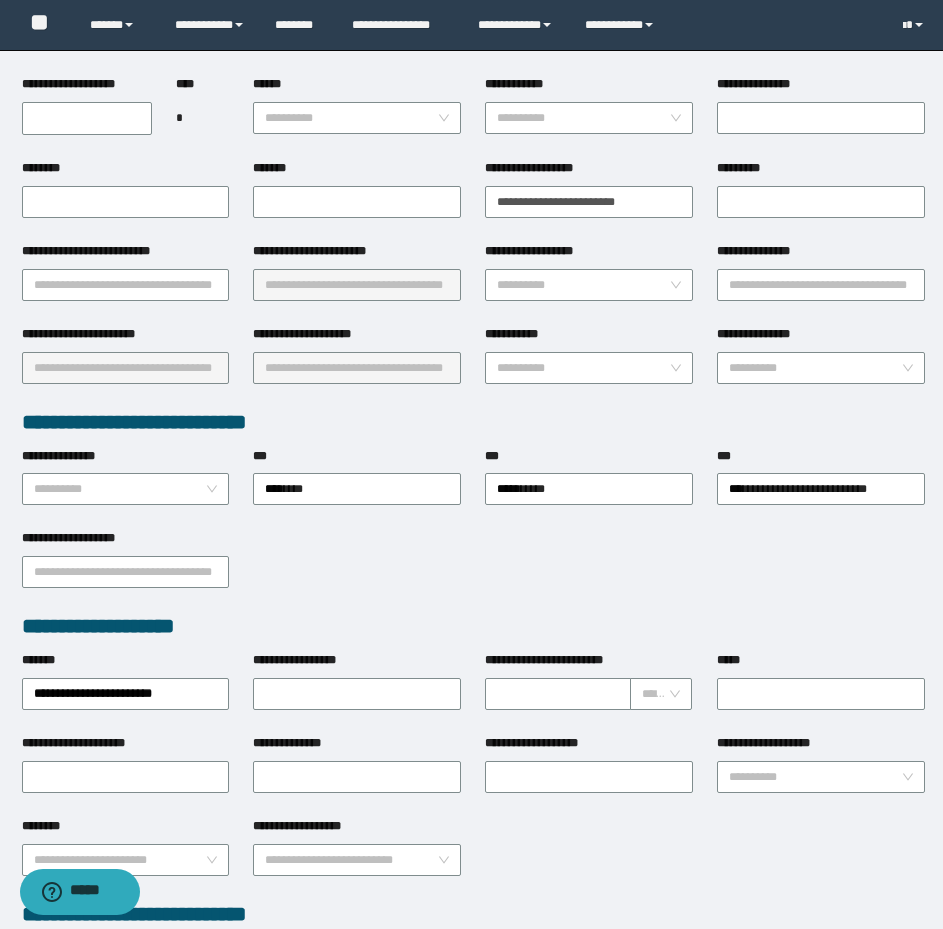 click on "**********" at bounding box center [473, 570] 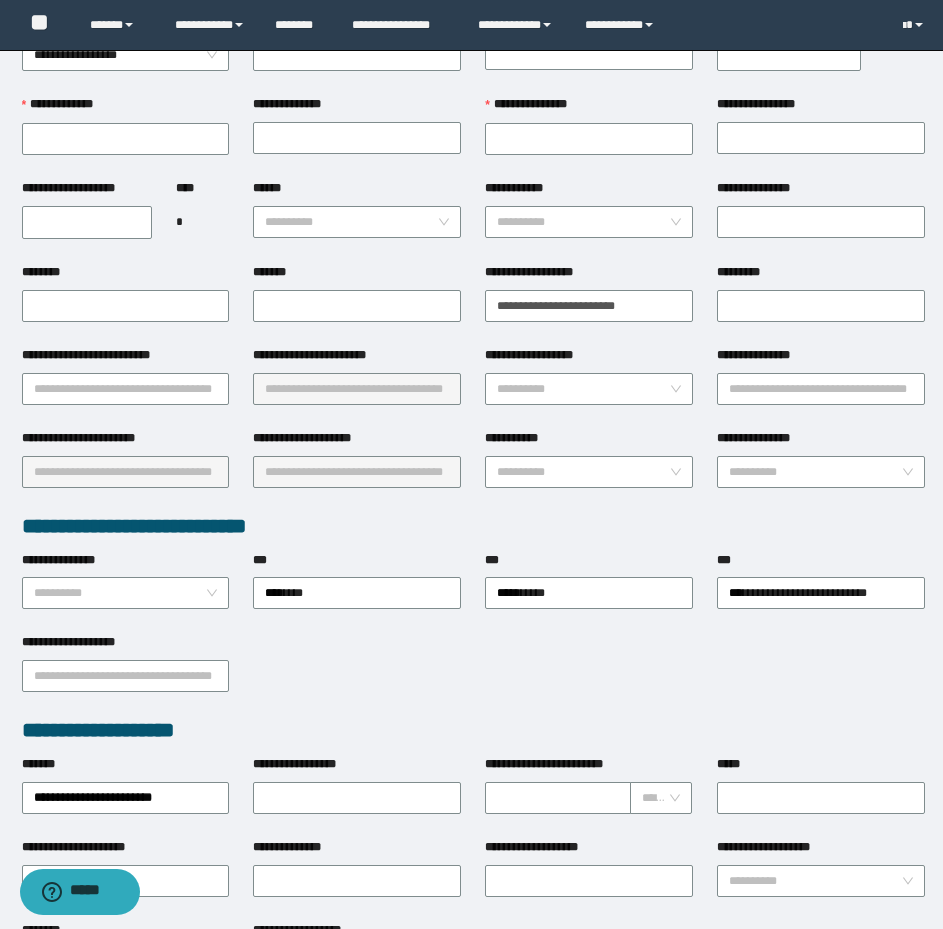 scroll, scrollTop: 0, scrollLeft: 0, axis: both 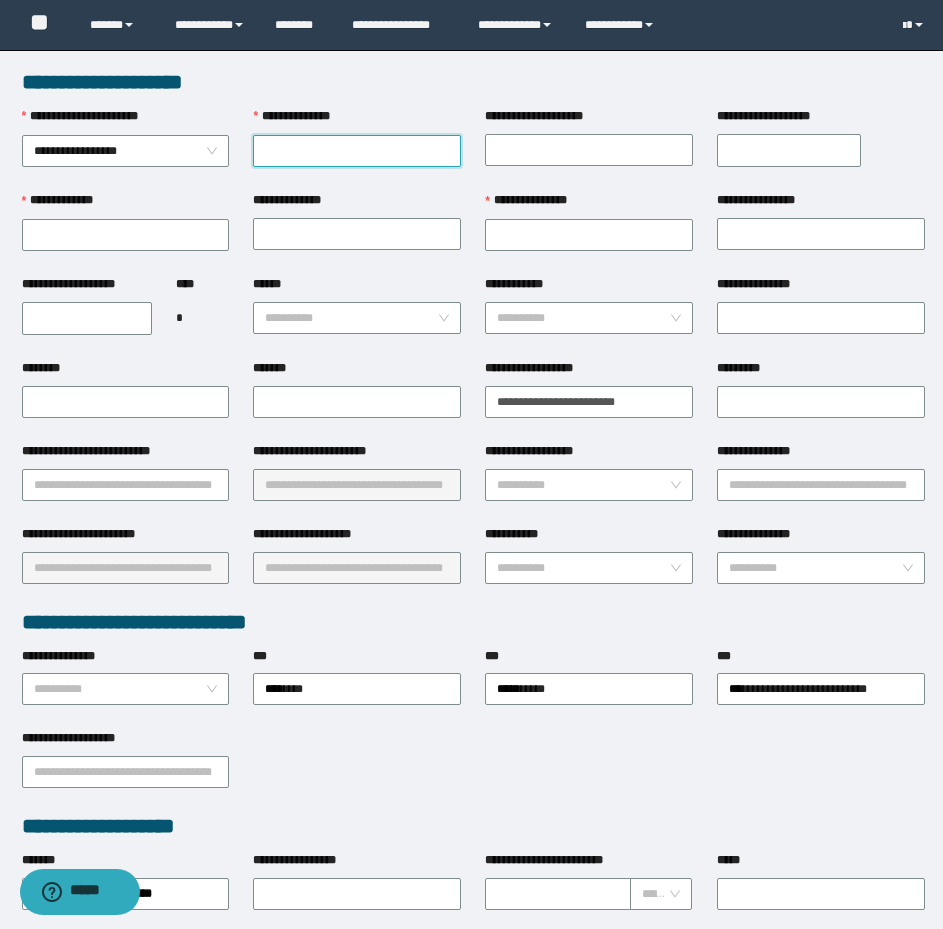 click on "**********" at bounding box center [357, 151] 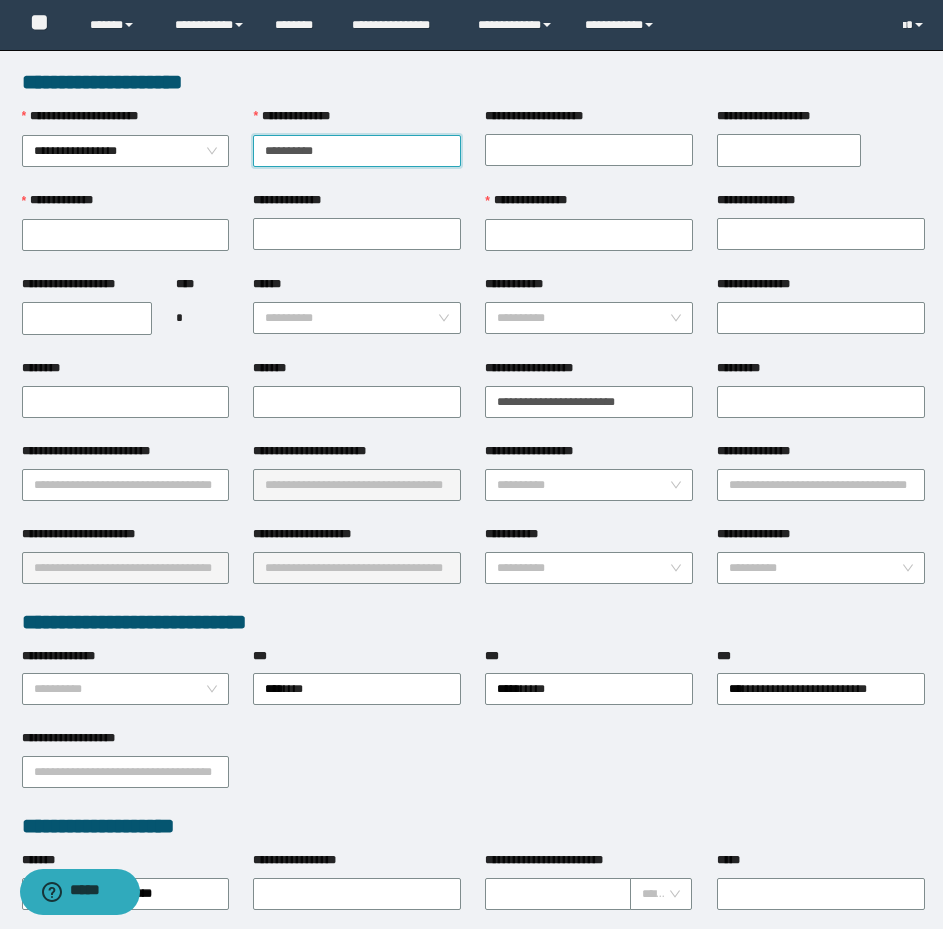 type on "**********" 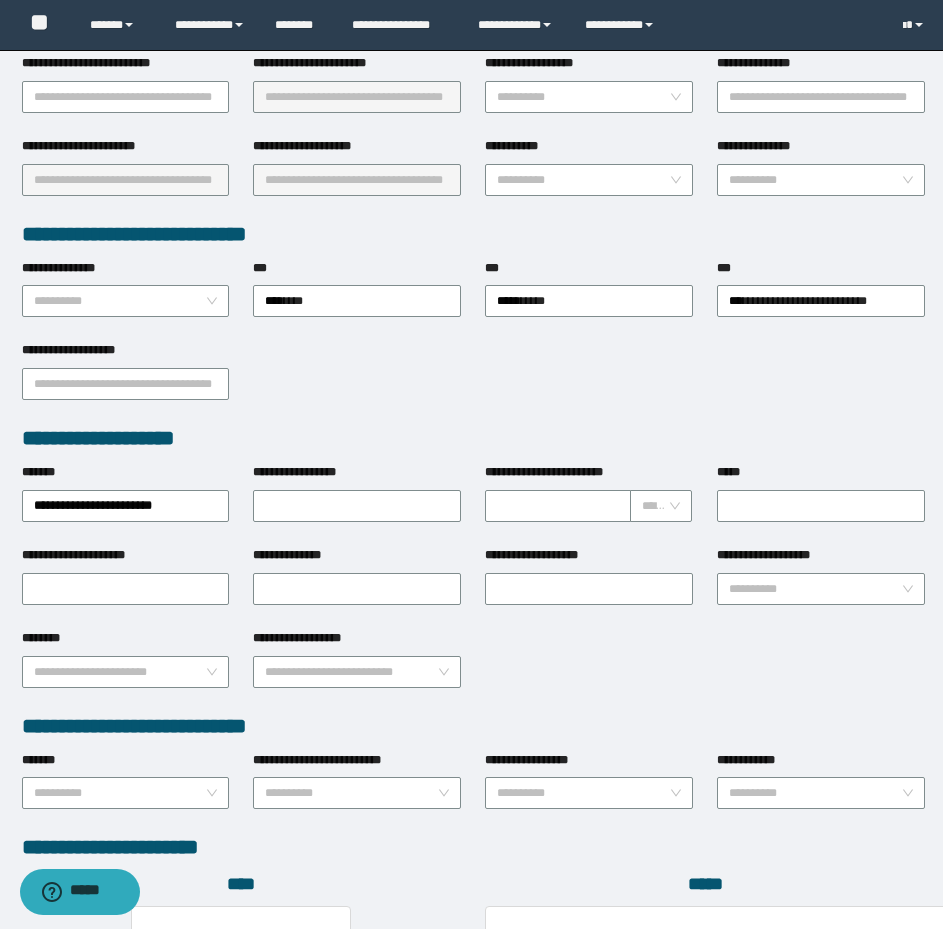 scroll, scrollTop: 400, scrollLeft: 0, axis: vertical 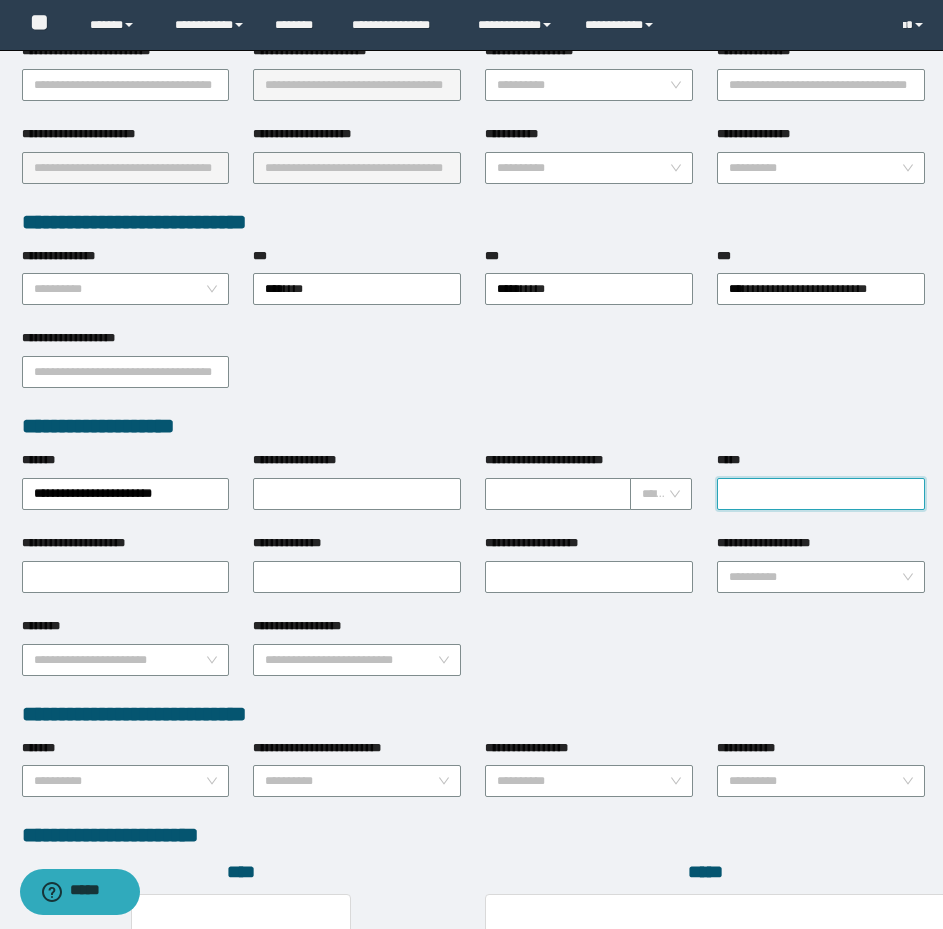 click on "*****" at bounding box center [821, 494] 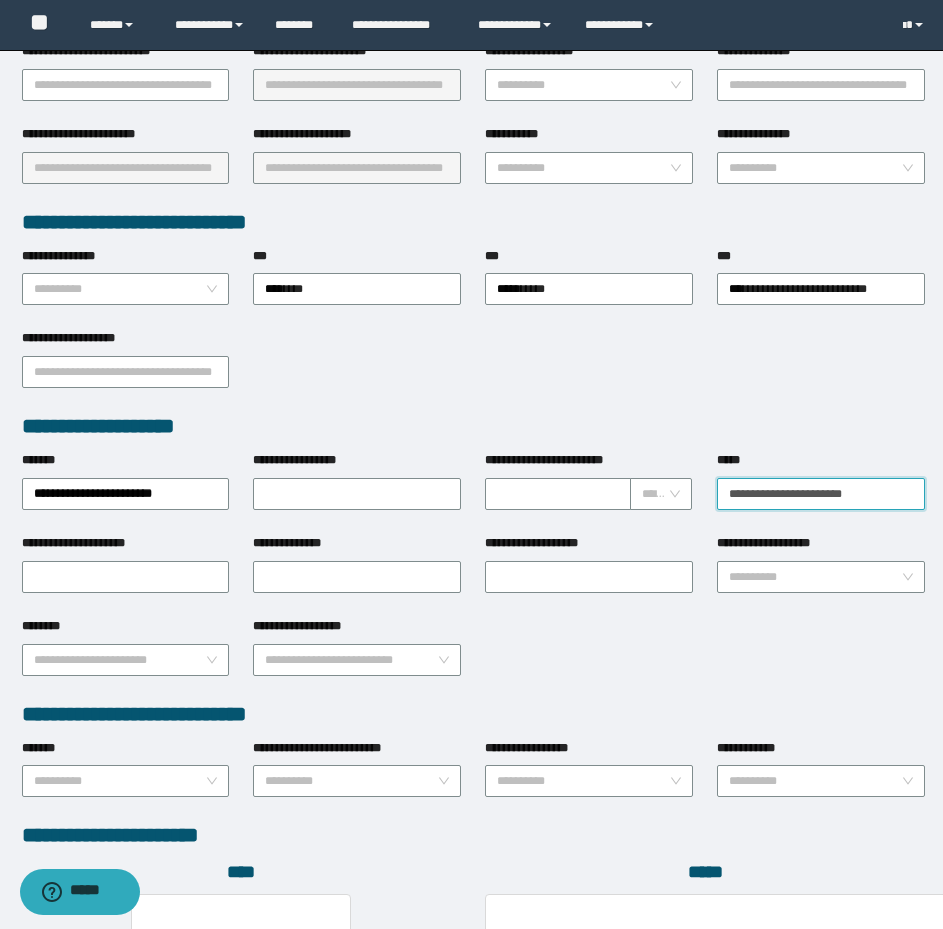type on "**********" 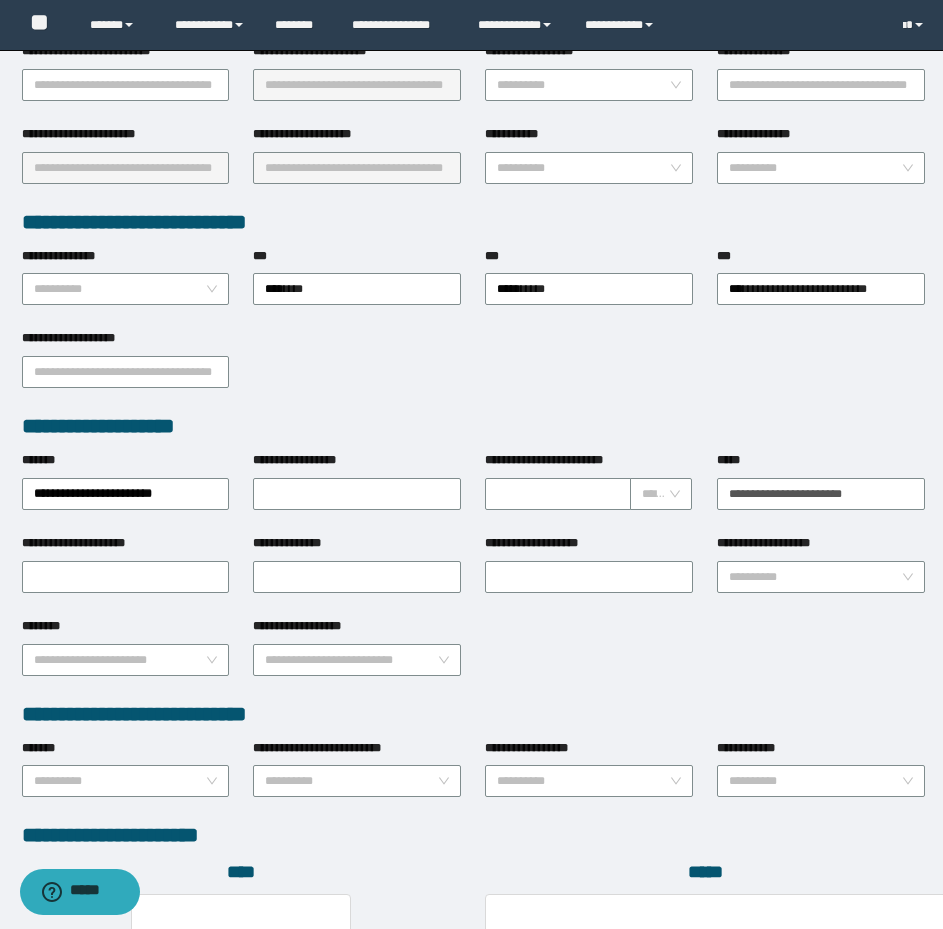 click on "**********" at bounding box center (473, 658) 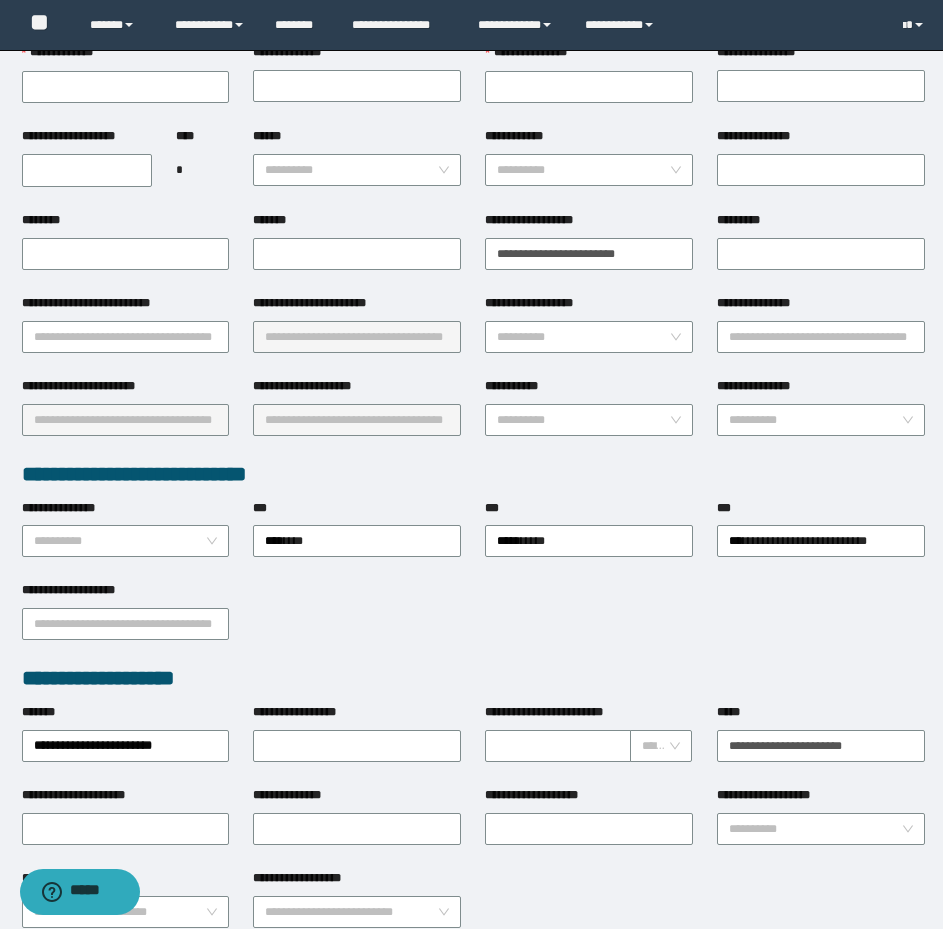 scroll, scrollTop: 0, scrollLeft: 0, axis: both 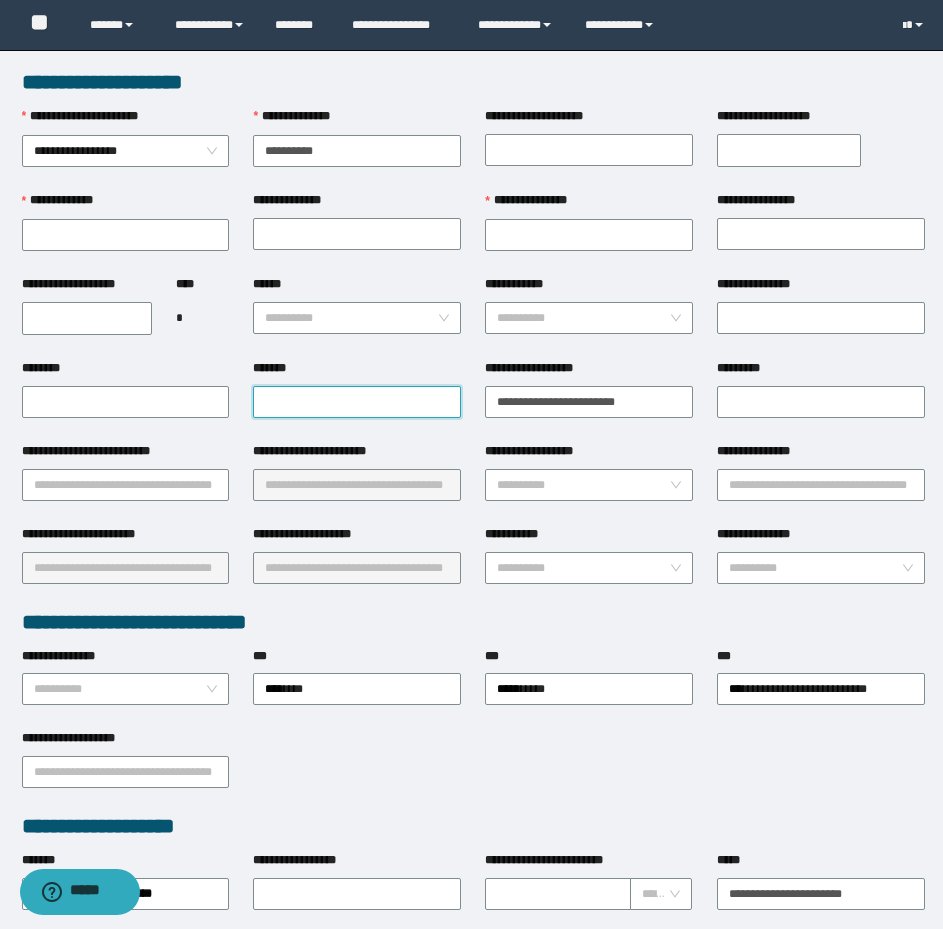 click on "*******" at bounding box center [357, 402] 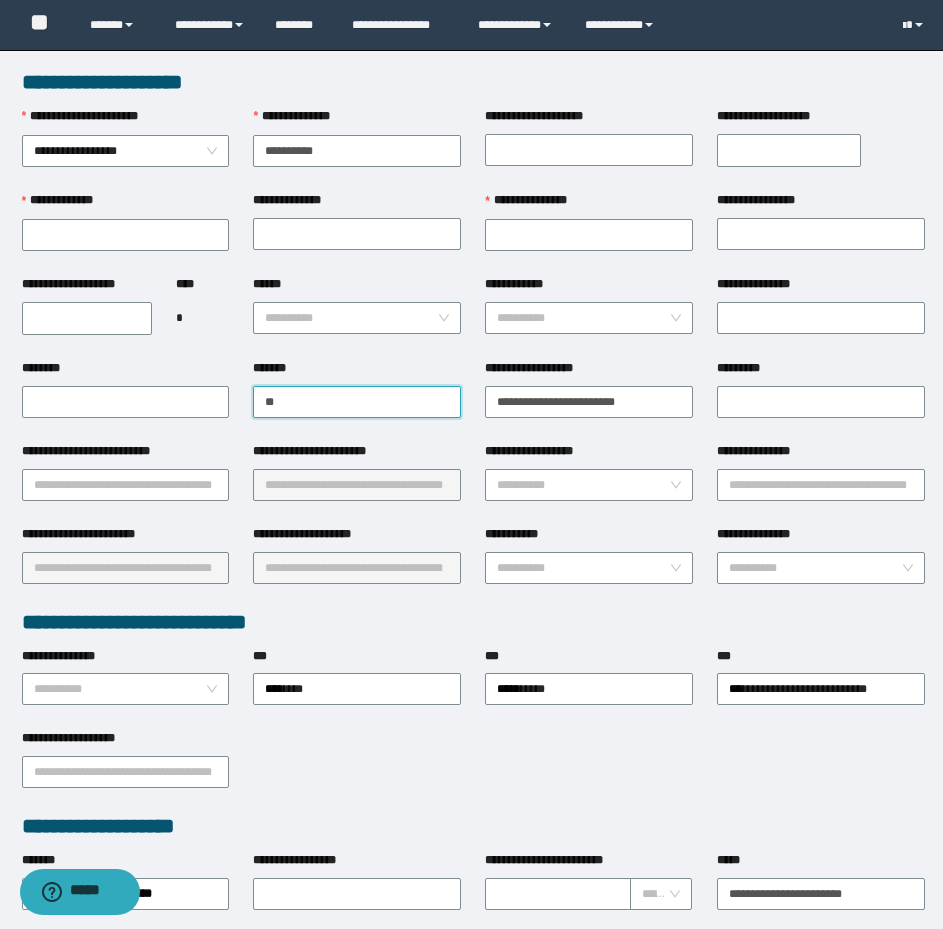 type on "*" 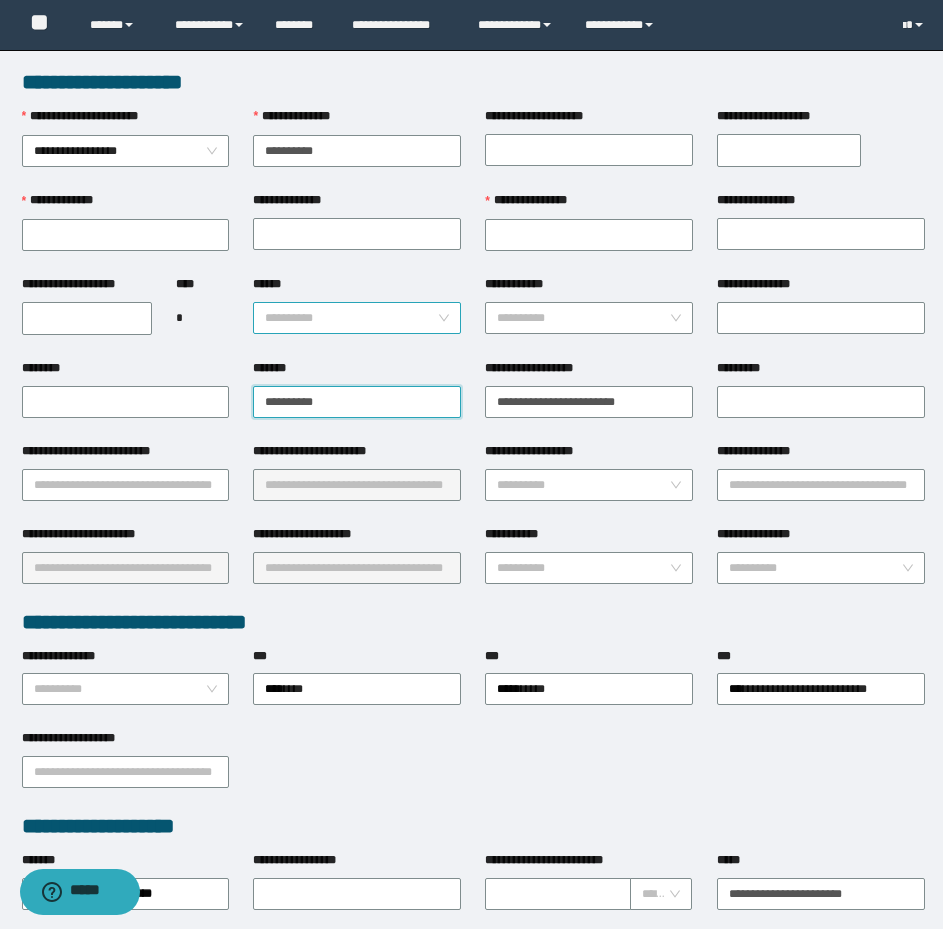type on "**********" 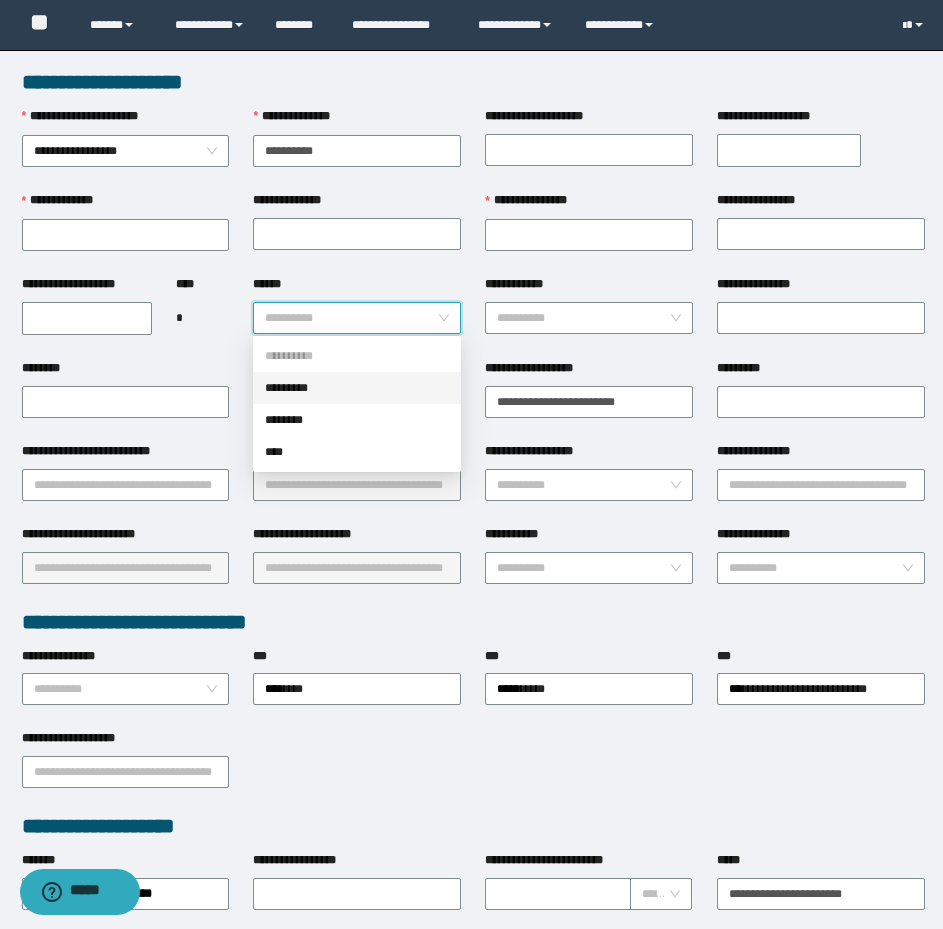 click on "******" at bounding box center [351, 318] 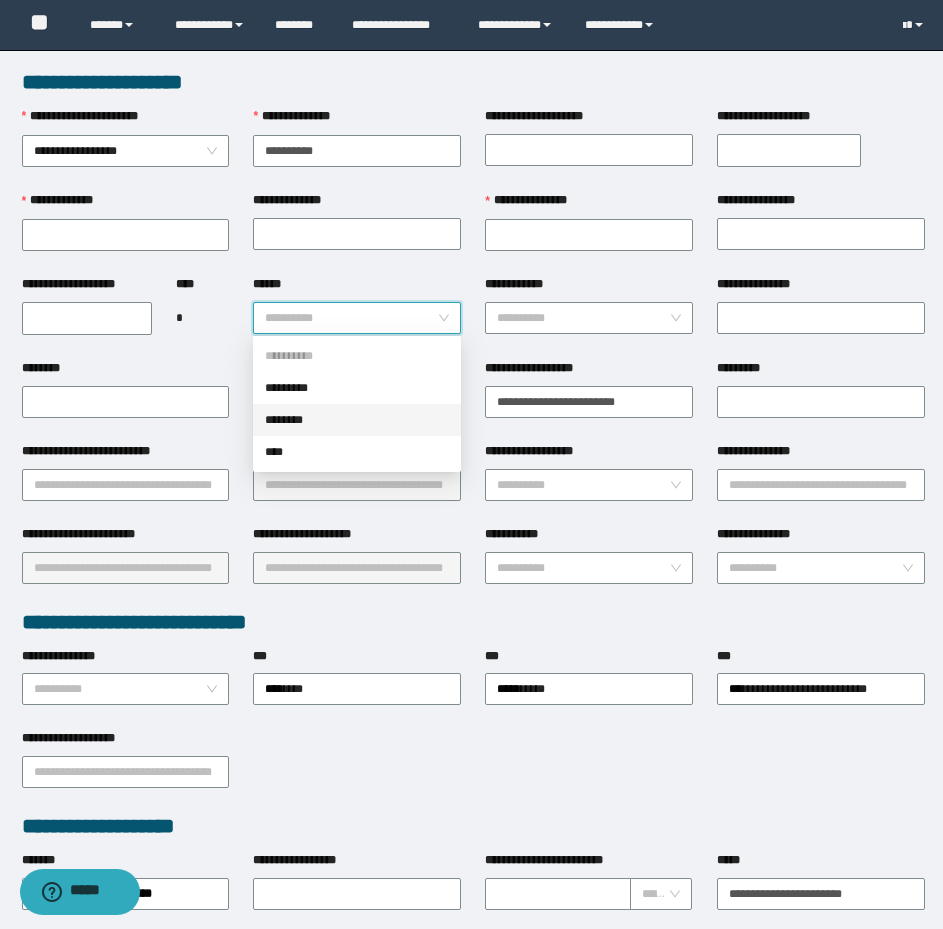 click on "********" at bounding box center [357, 420] 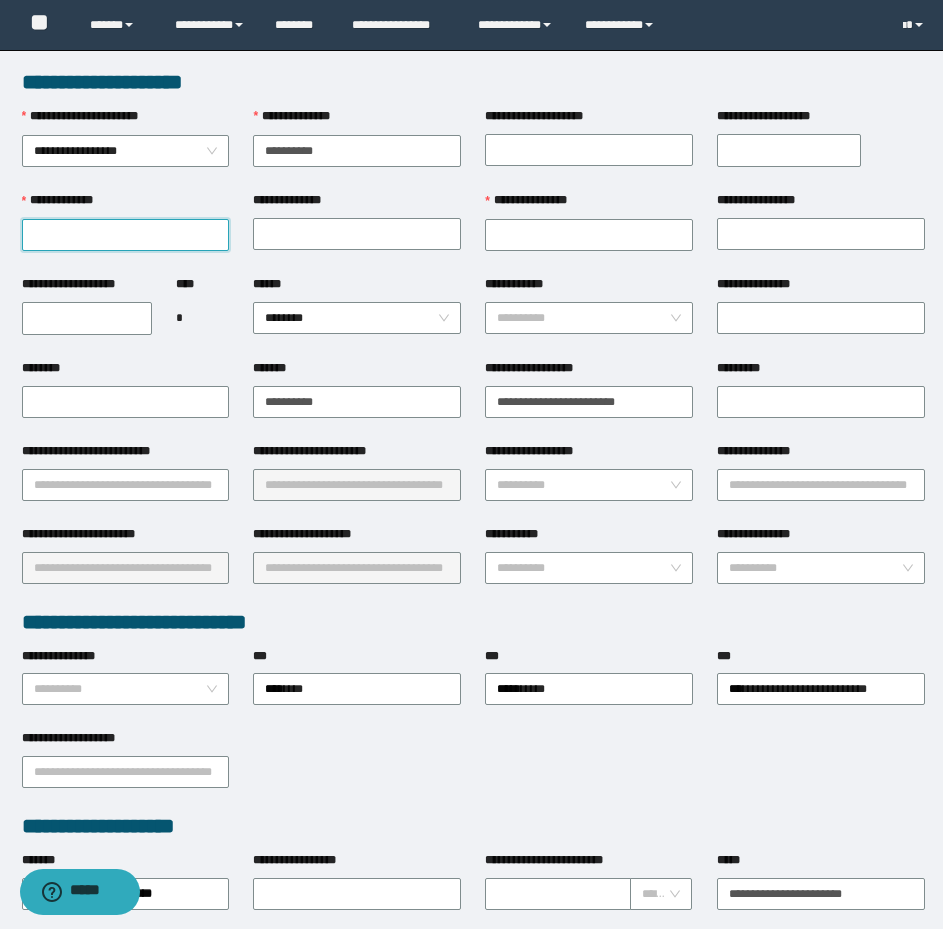 click on "**********" at bounding box center [126, 235] 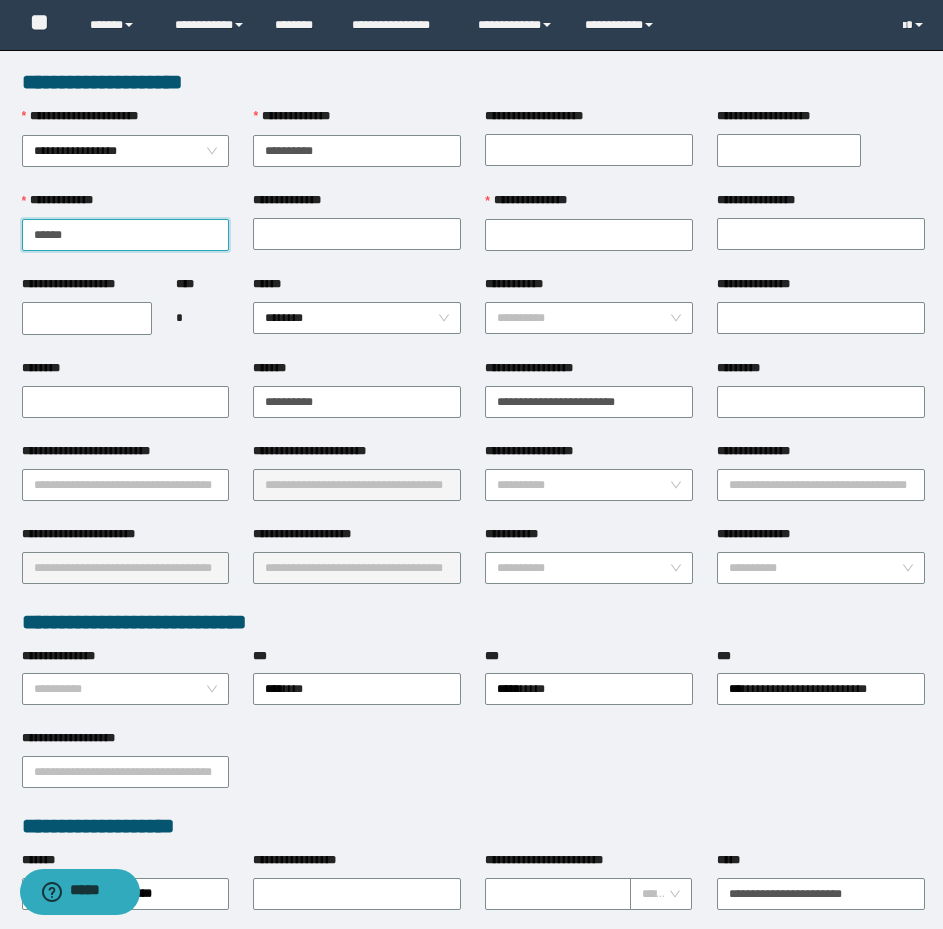 type on "******" 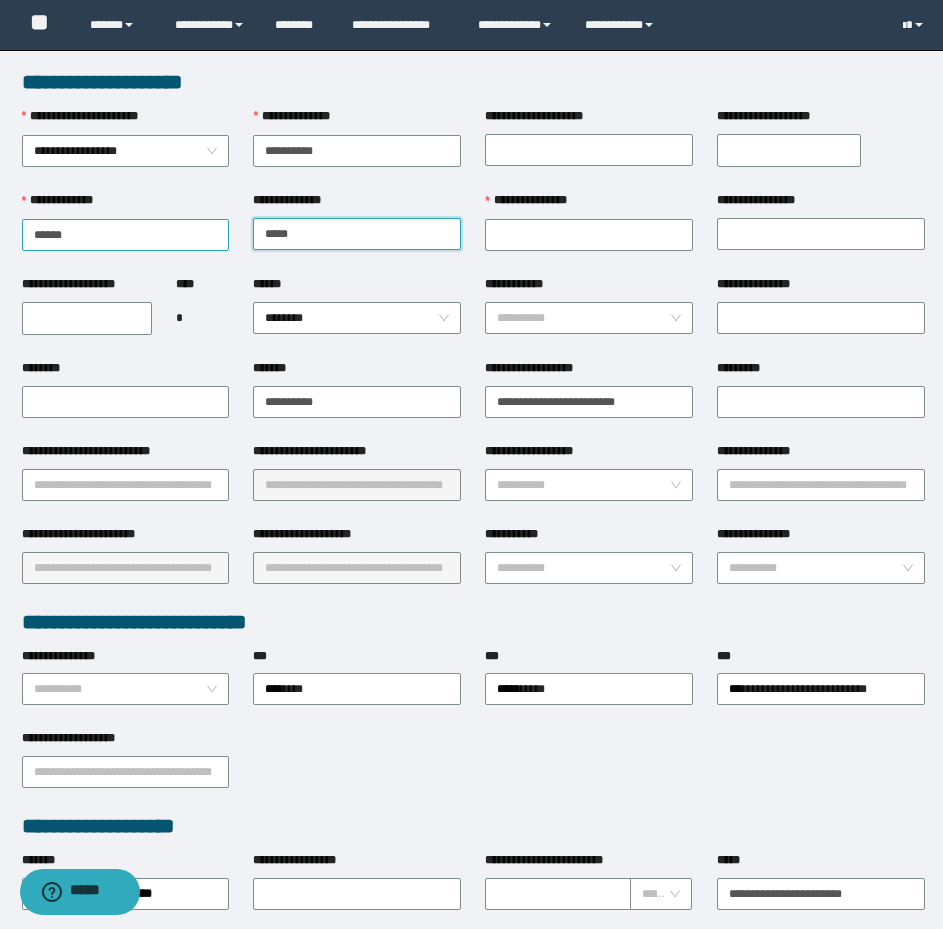 type on "*****" 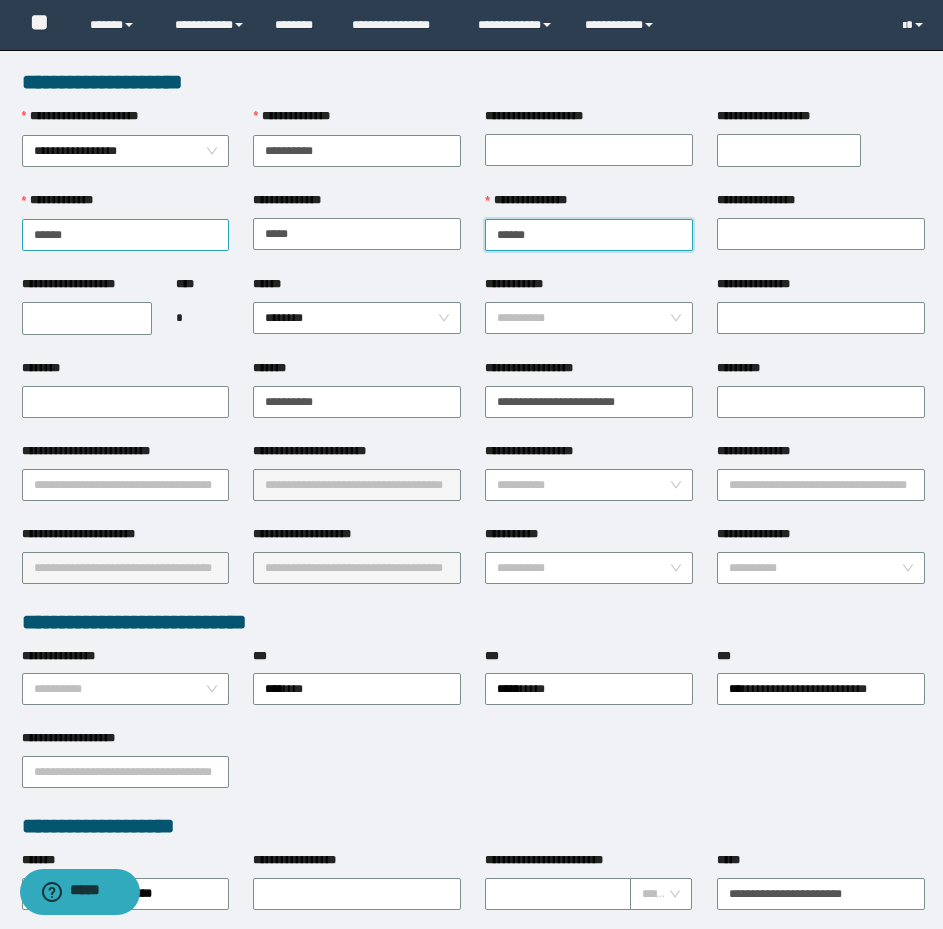 type on "******" 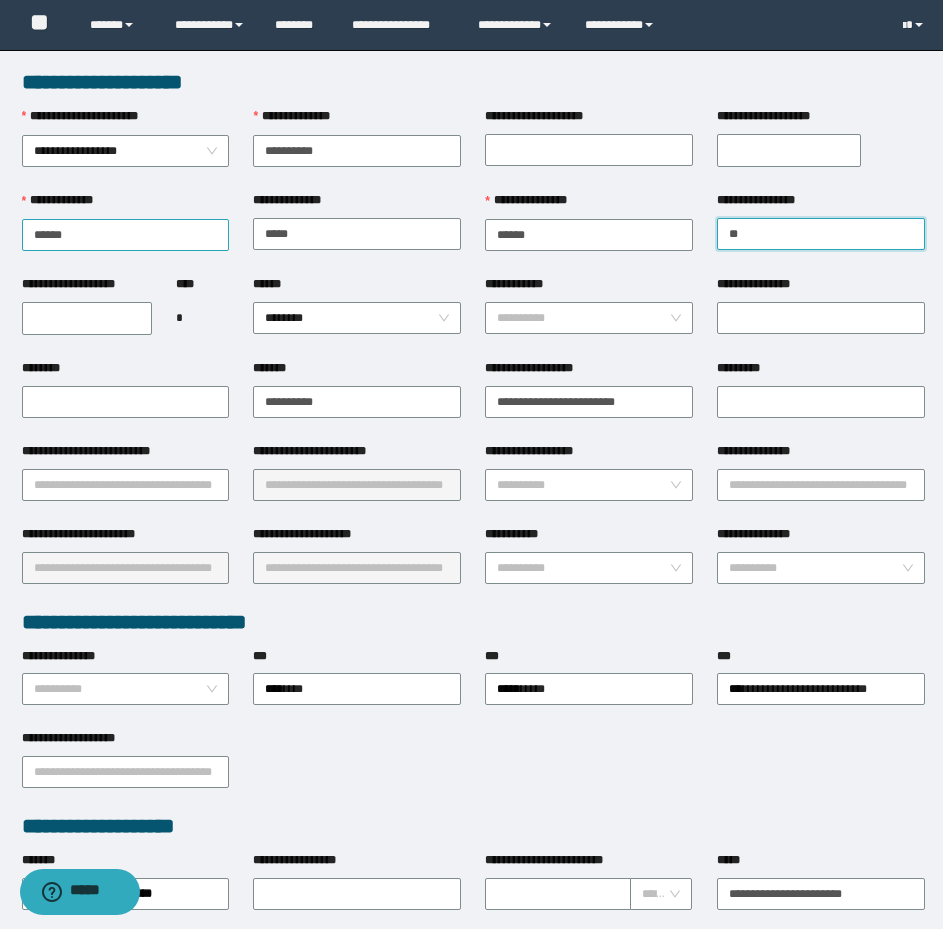 type on "*" 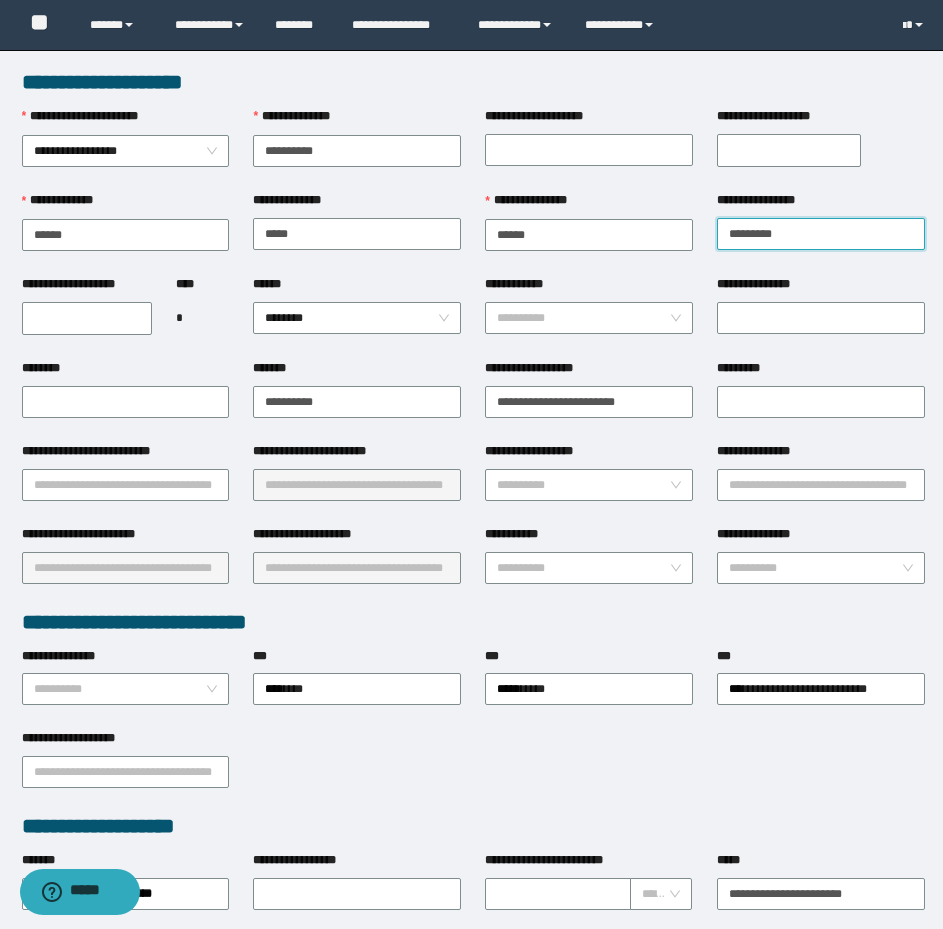 type on "*********" 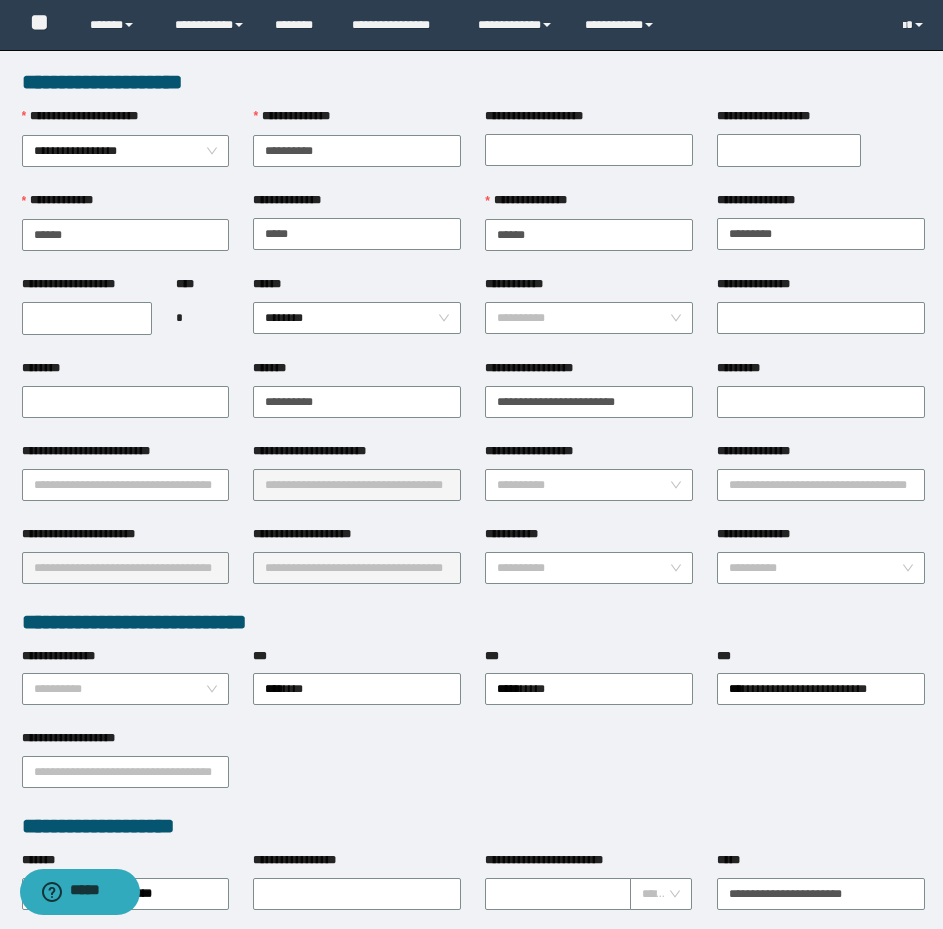 click on "**********" at bounding box center [821, 233] 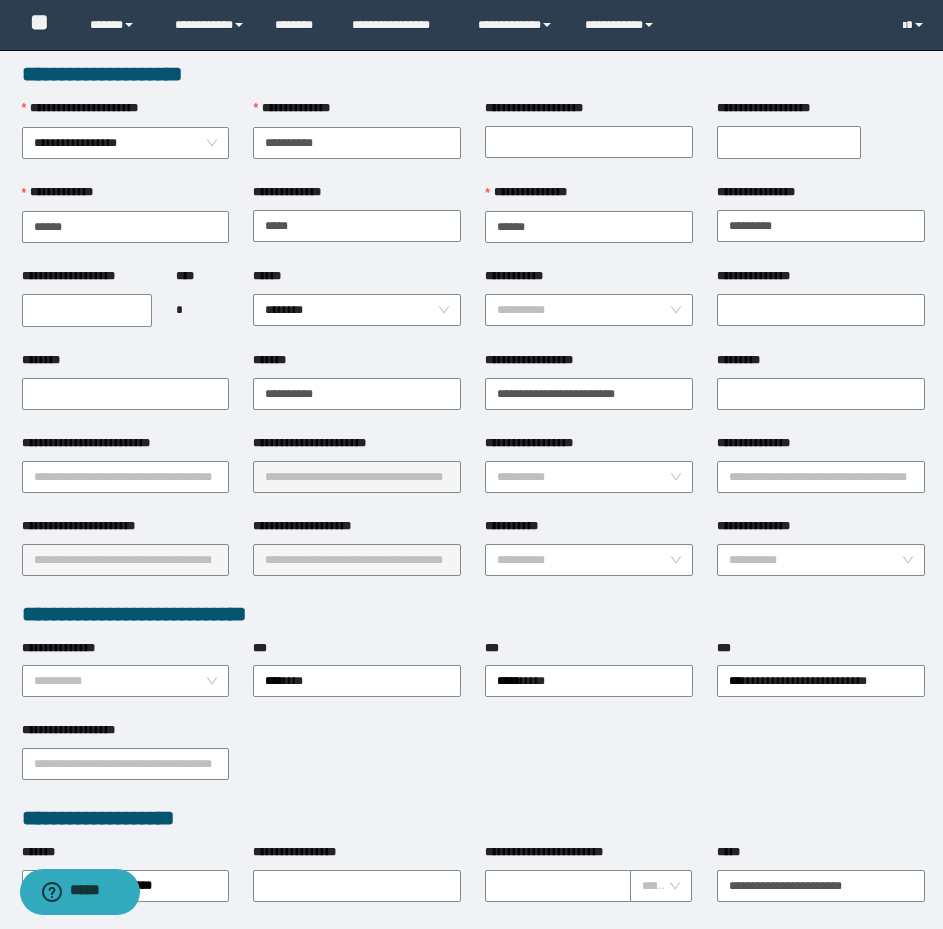 scroll, scrollTop: 0, scrollLeft: 0, axis: both 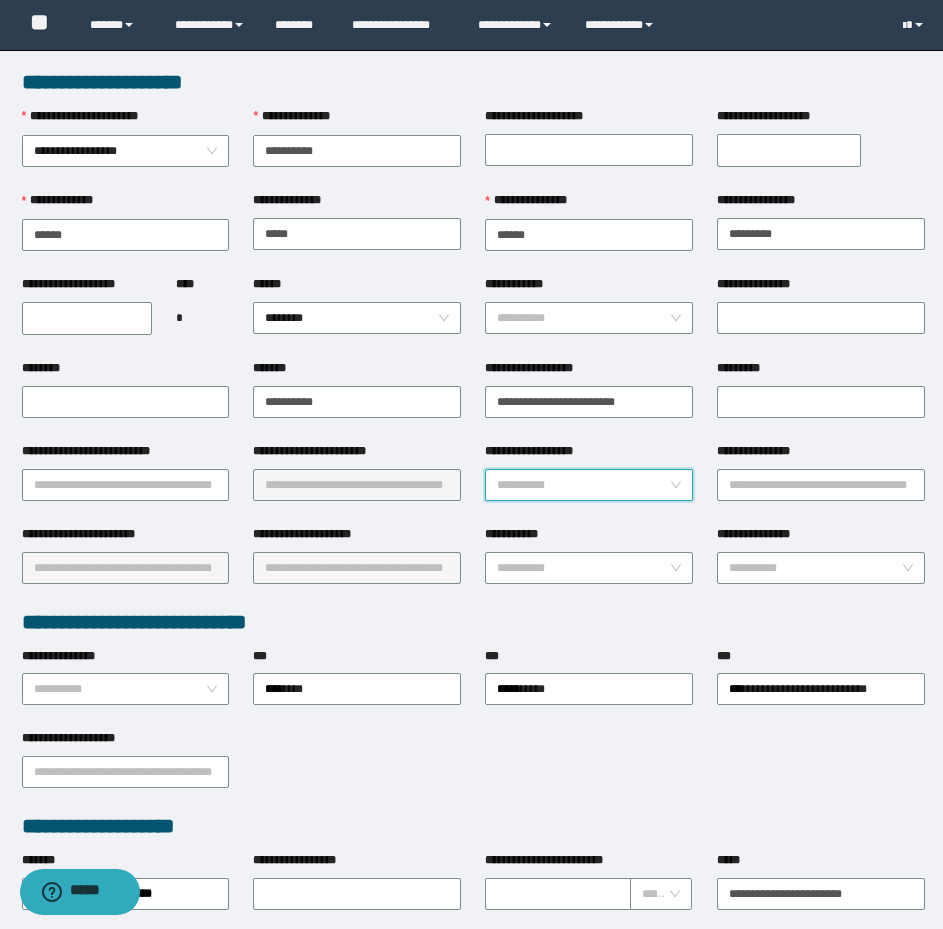click on "**********" at bounding box center (583, 485) 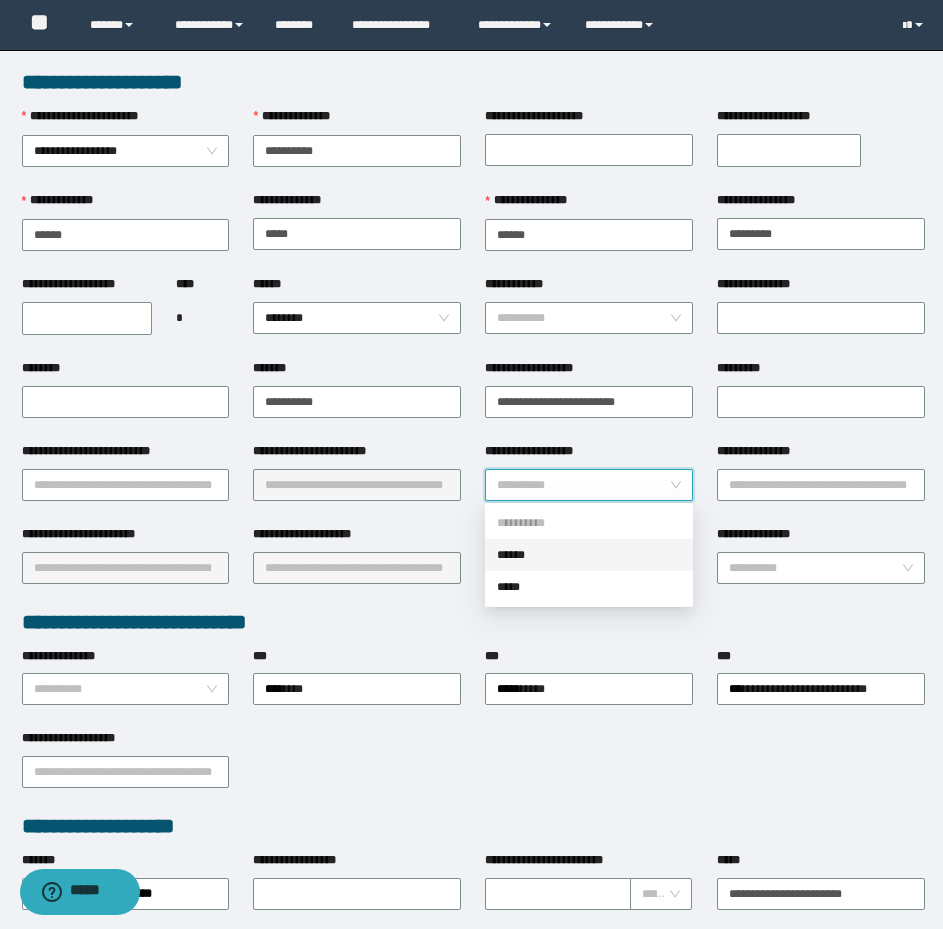 click on "******" at bounding box center [589, 555] 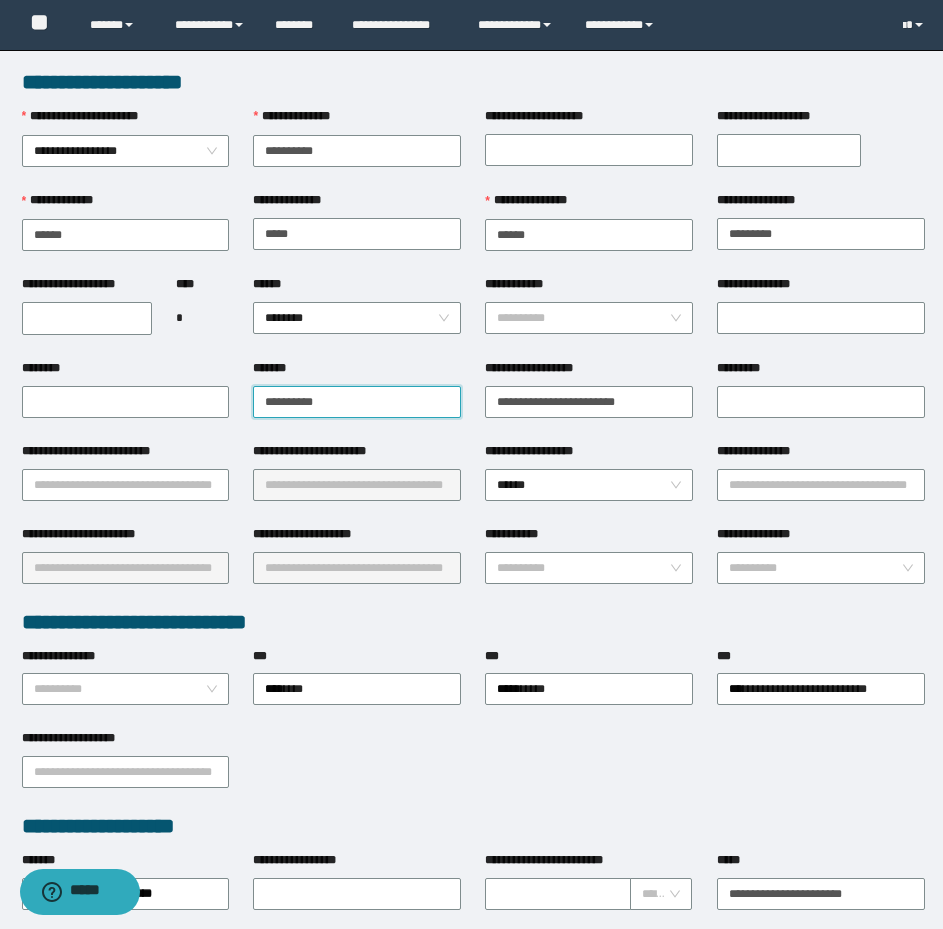 click on "**********" at bounding box center [357, 402] 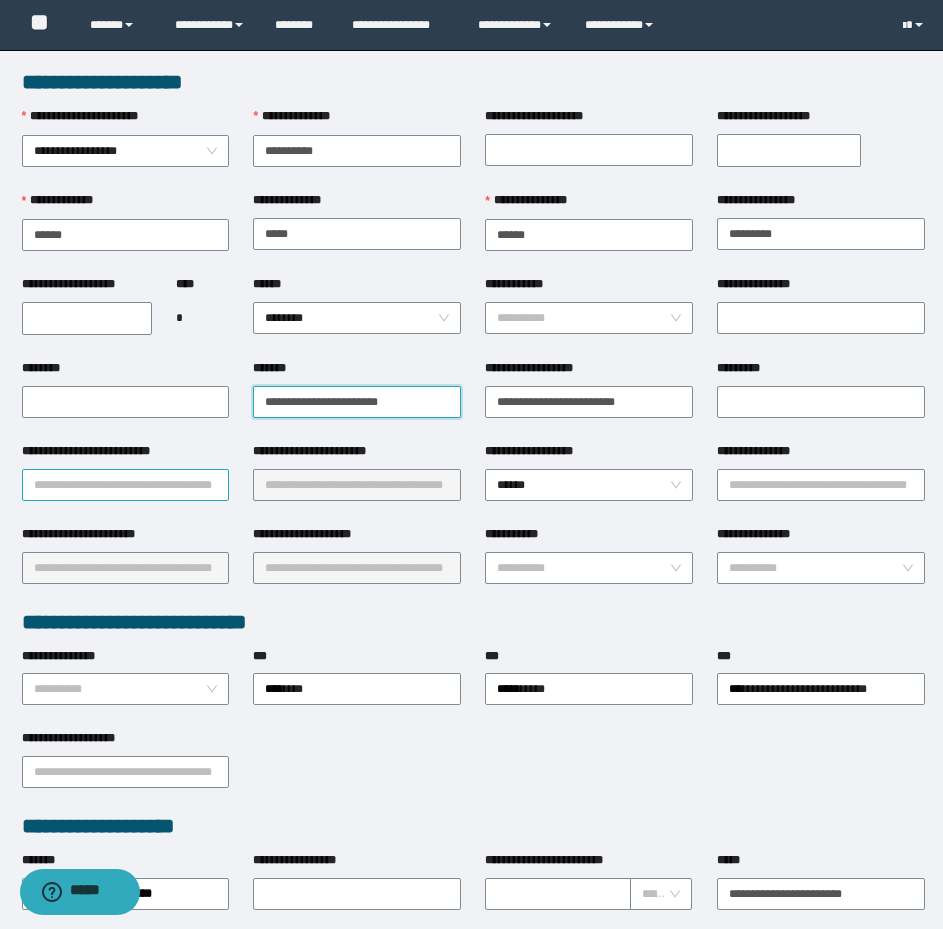 type on "**********" 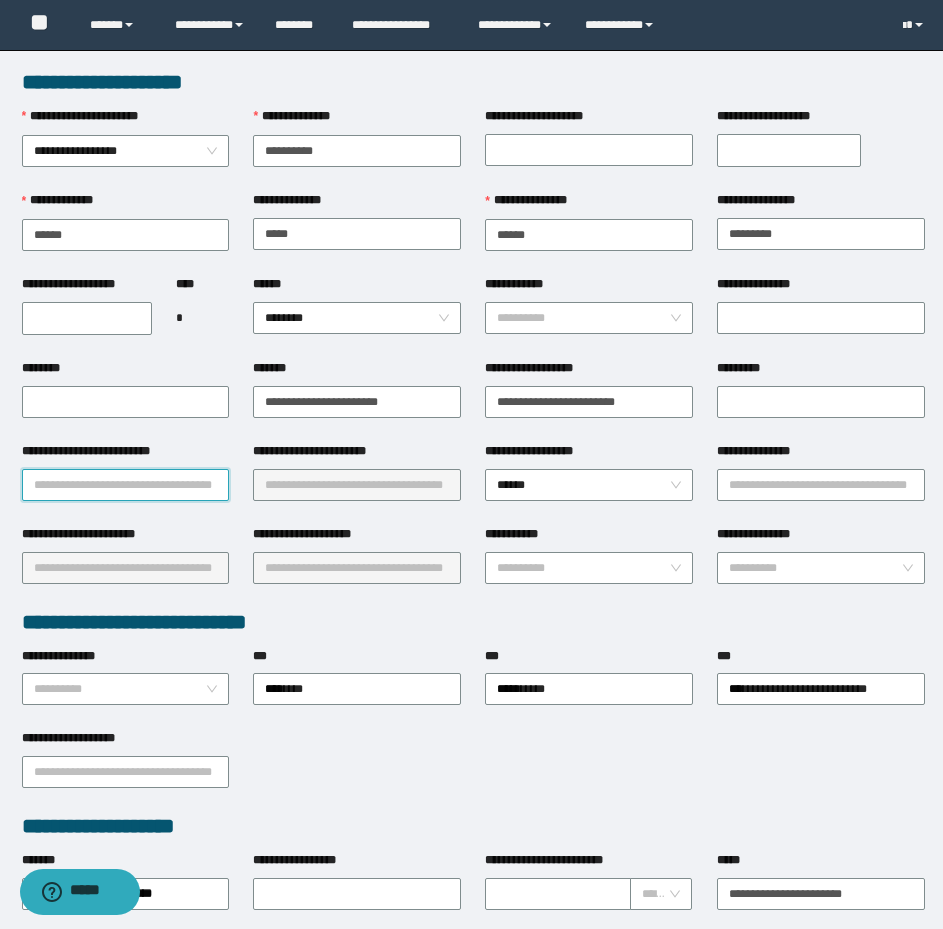 click on "**********" at bounding box center [126, 485] 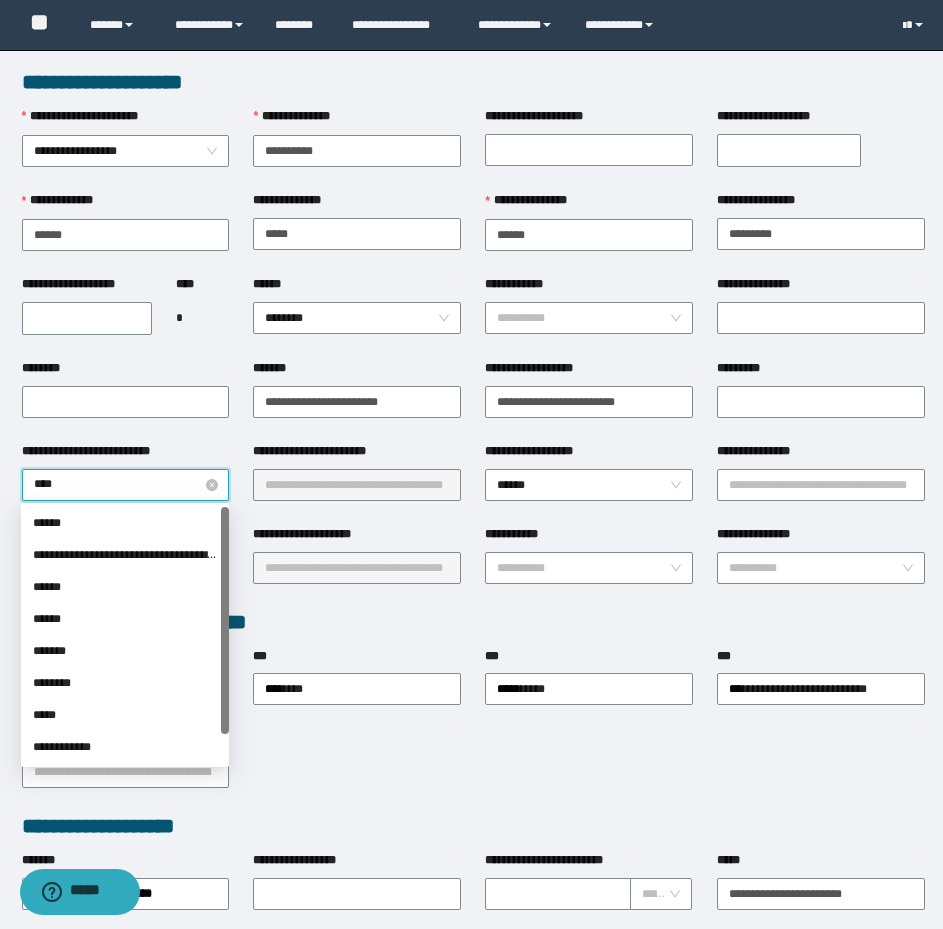type on "*****" 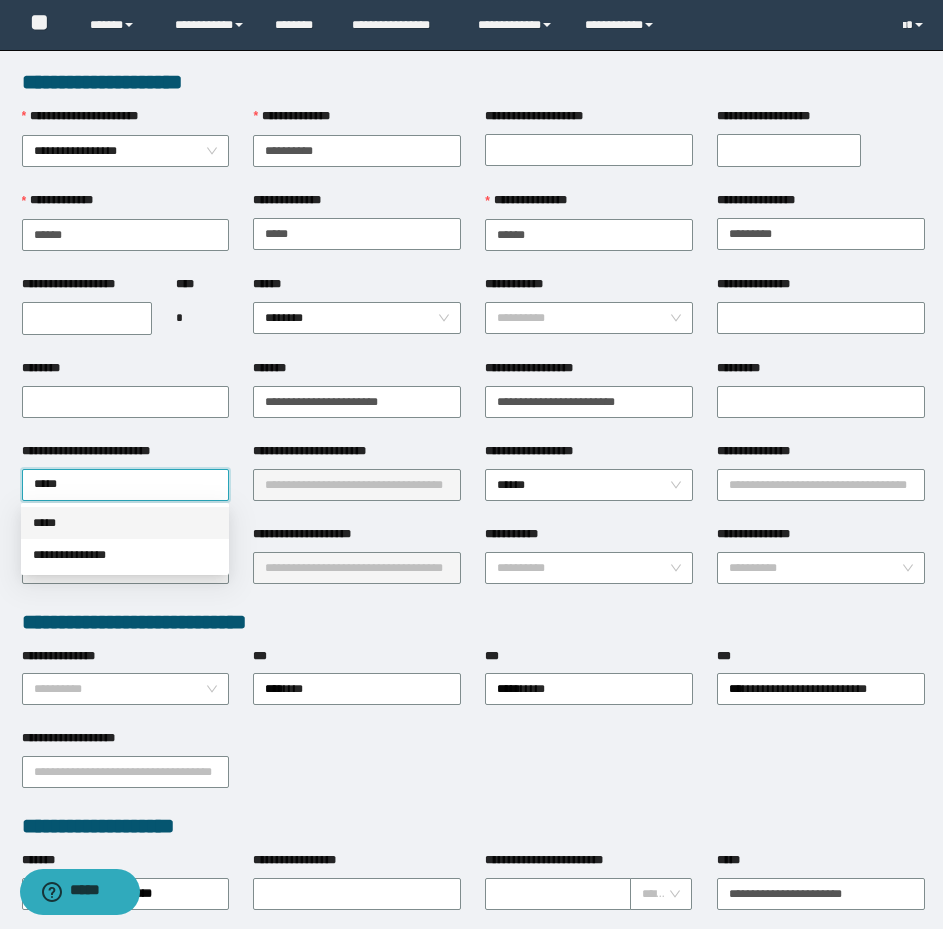 click on "*****" at bounding box center (125, 523) 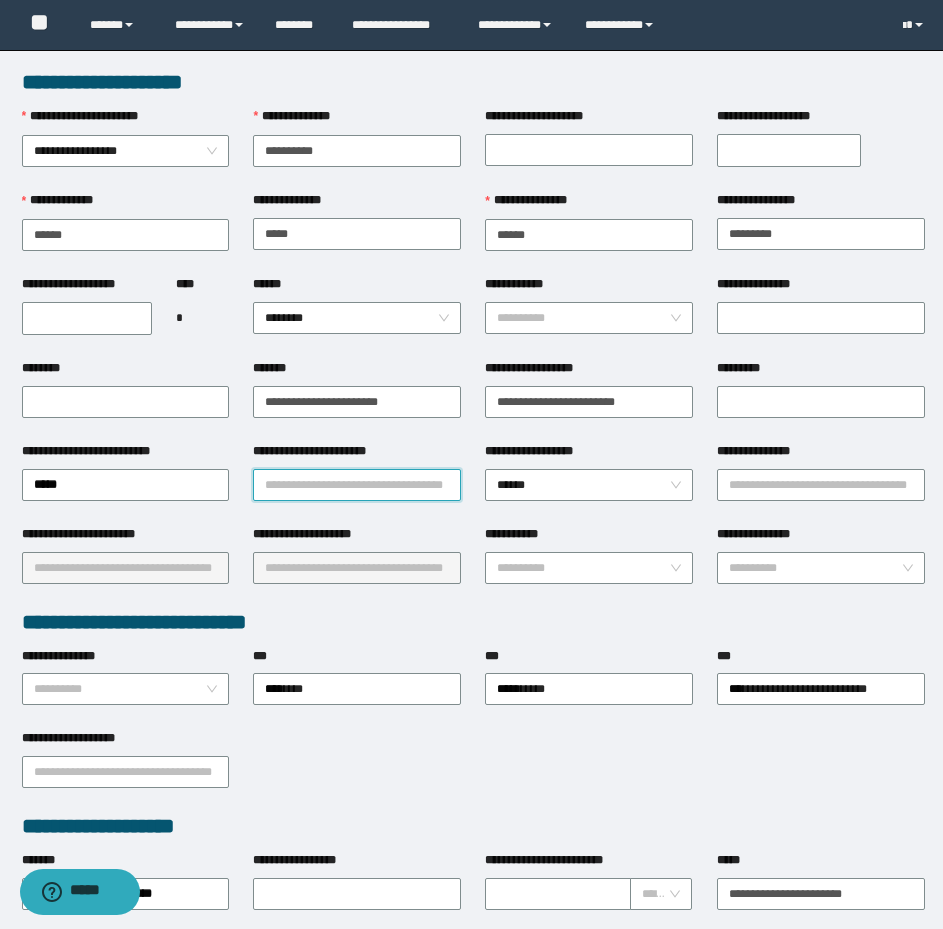 click on "**********" at bounding box center (357, 485) 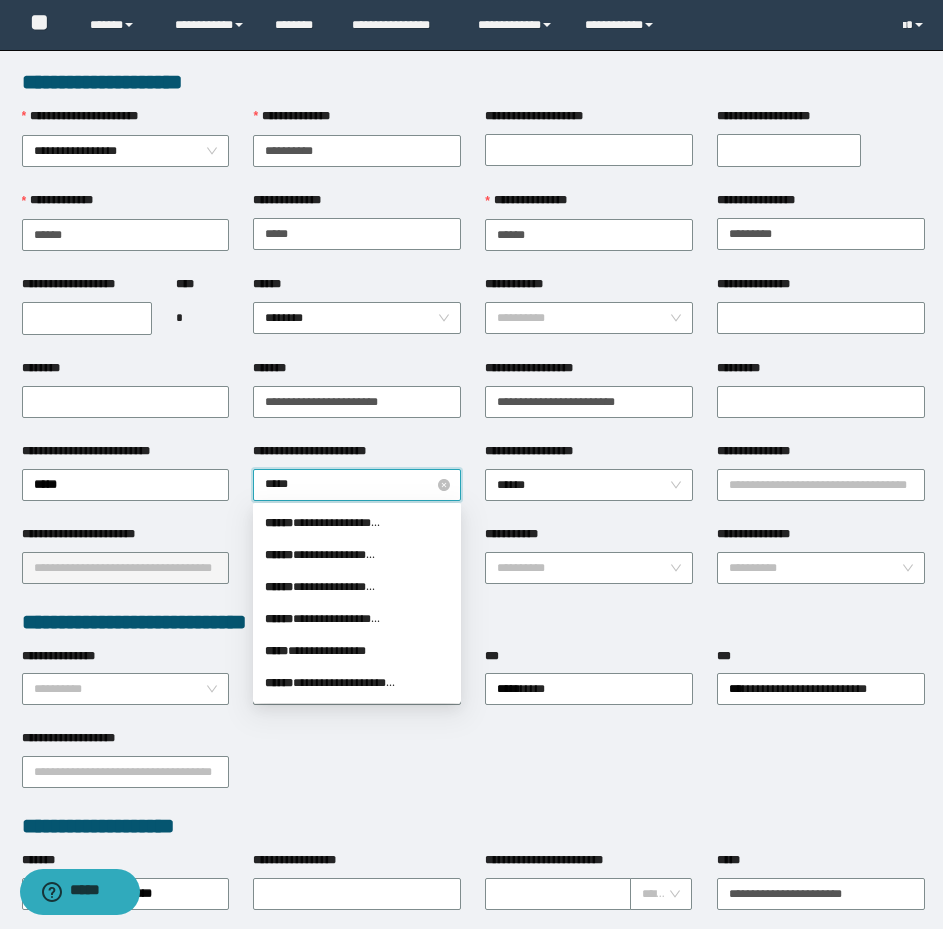 type on "******" 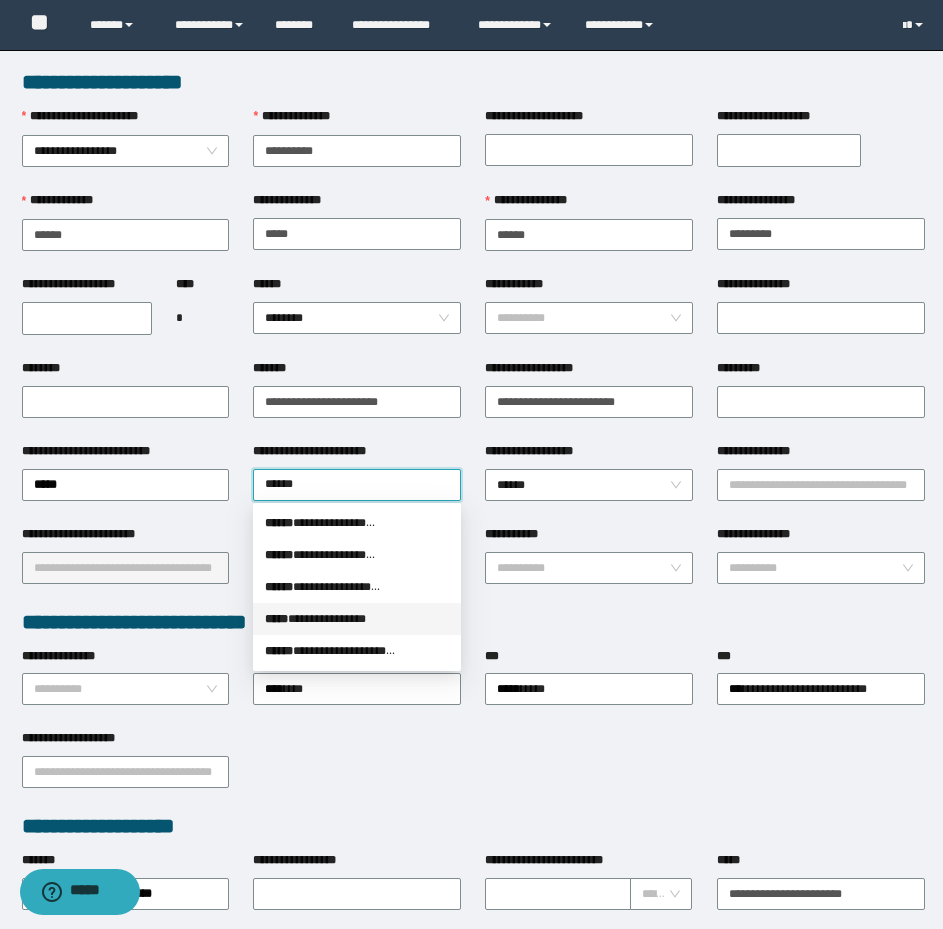 click on "**********" at bounding box center [357, 619] 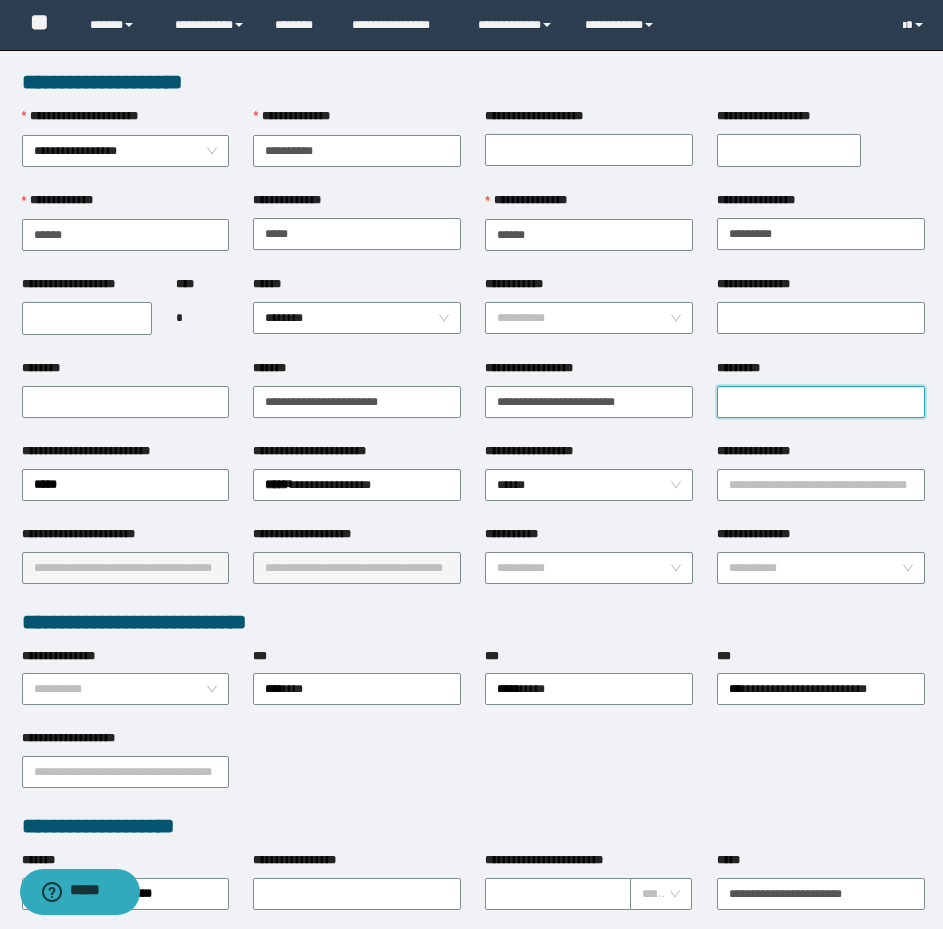 click on "*********" at bounding box center (821, 402) 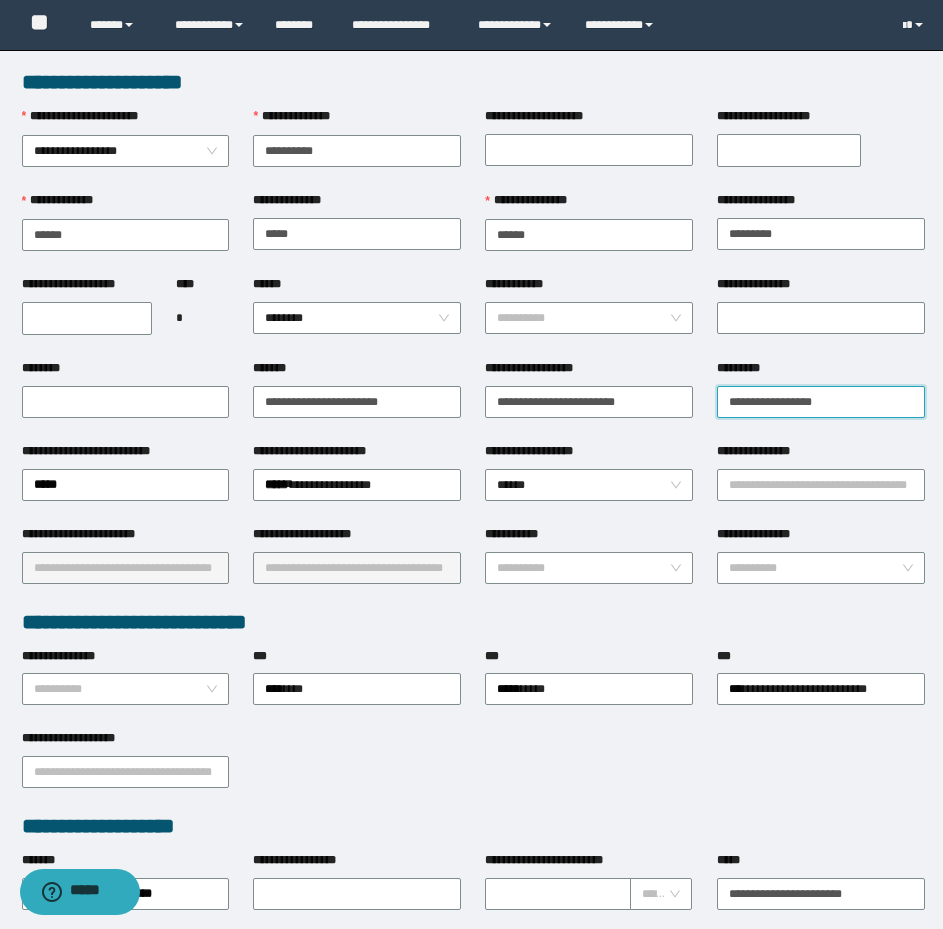 type on "**********" 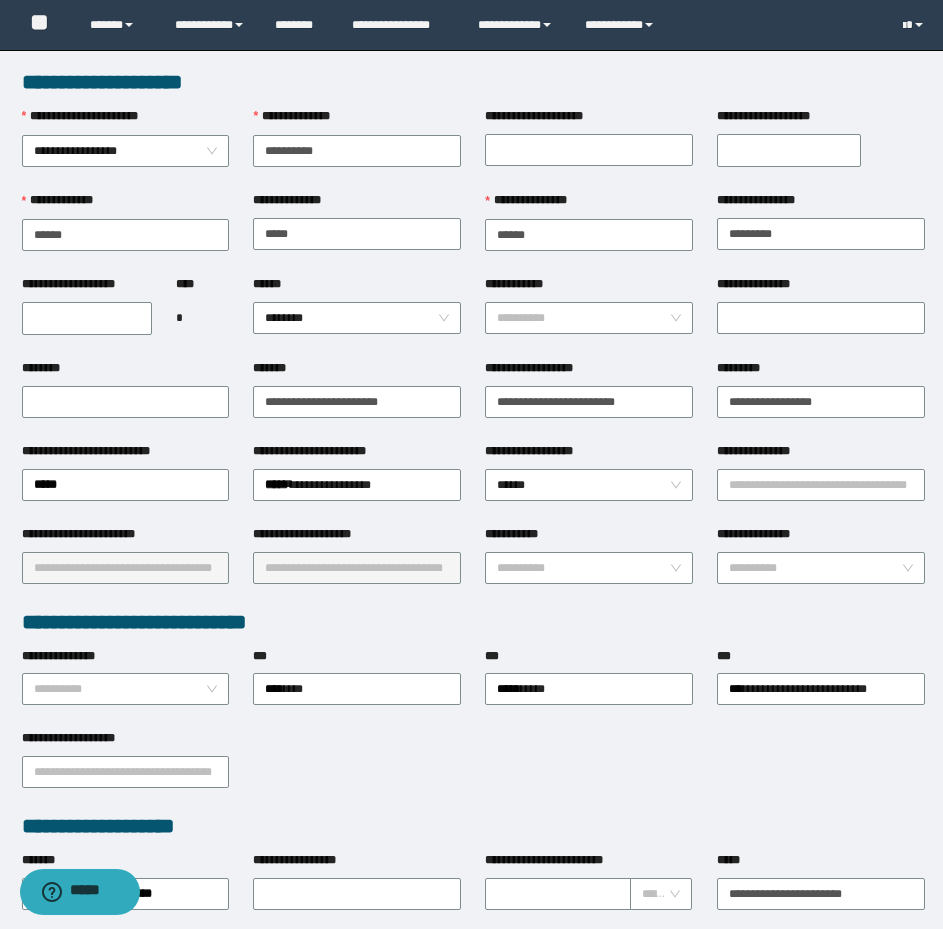 click on "**********" at bounding box center [473, 770] 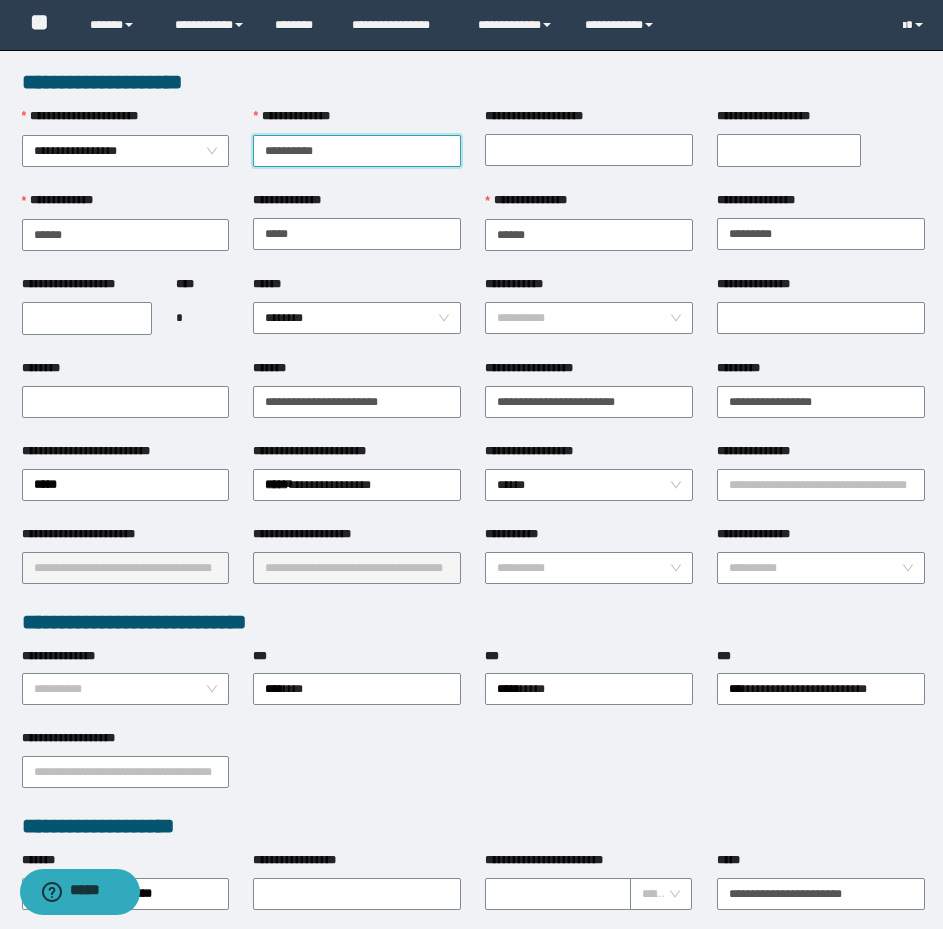 click on "**********" at bounding box center [357, 151] 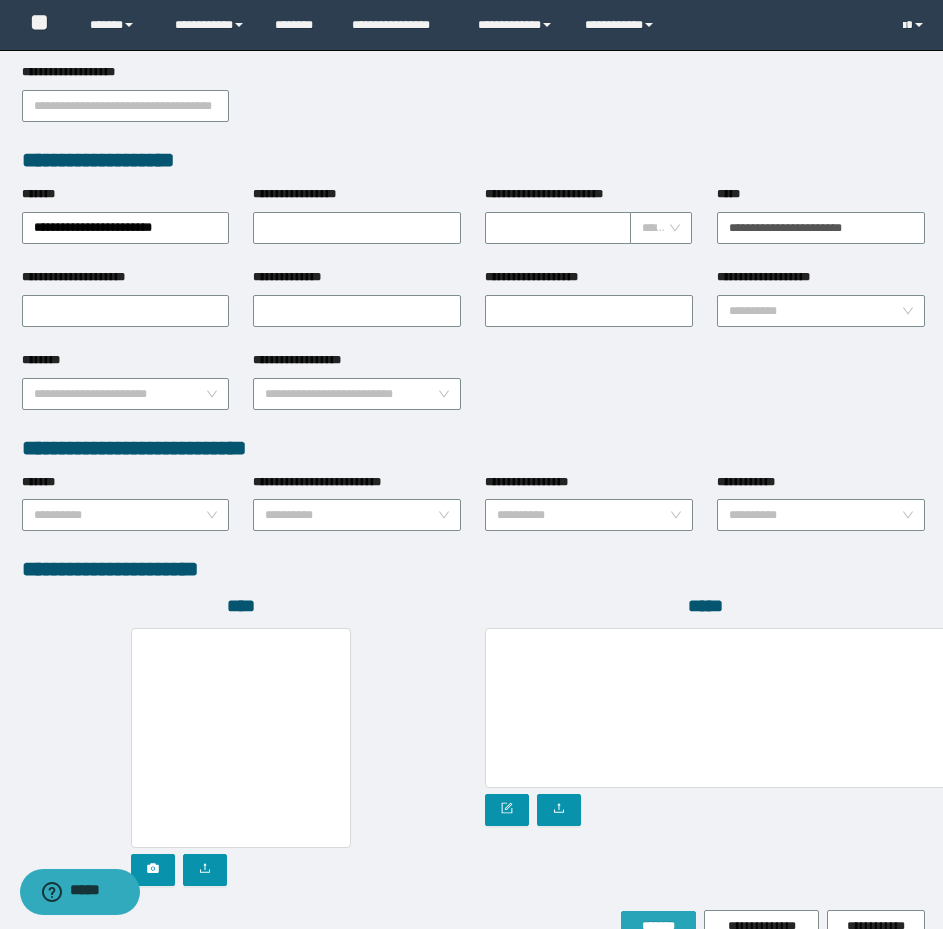 scroll, scrollTop: 774, scrollLeft: 0, axis: vertical 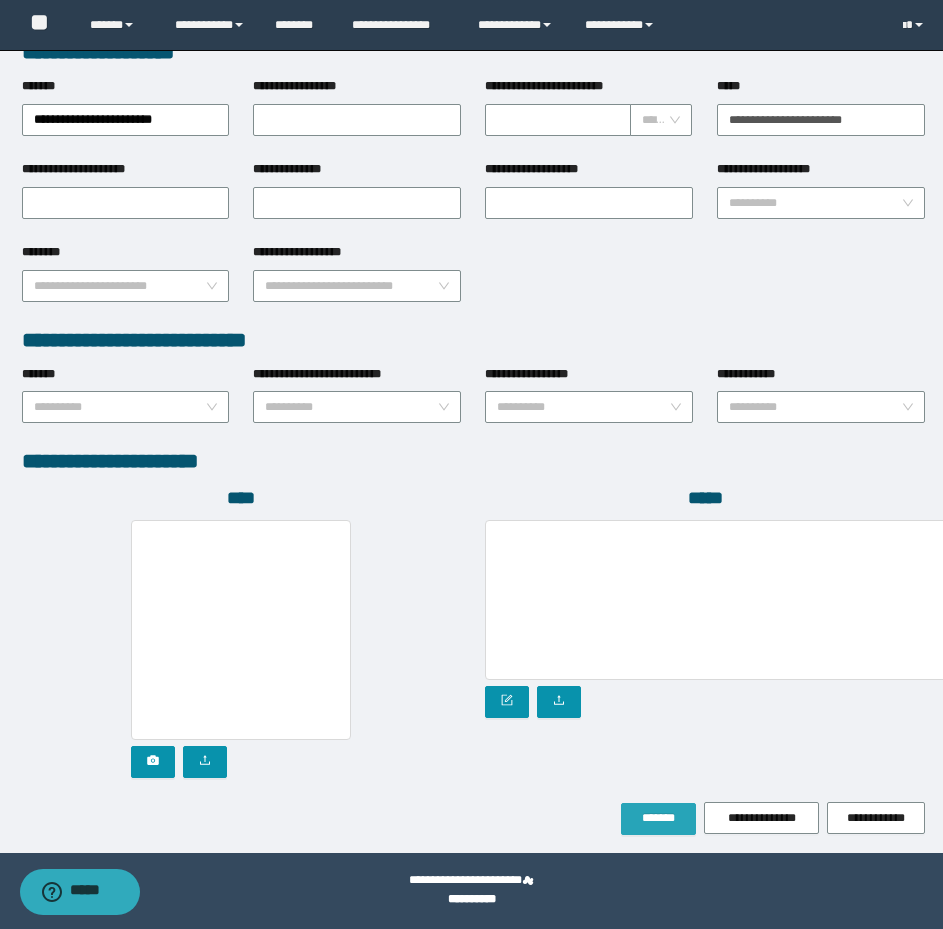 click on "*******" at bounding box center (658, 818) 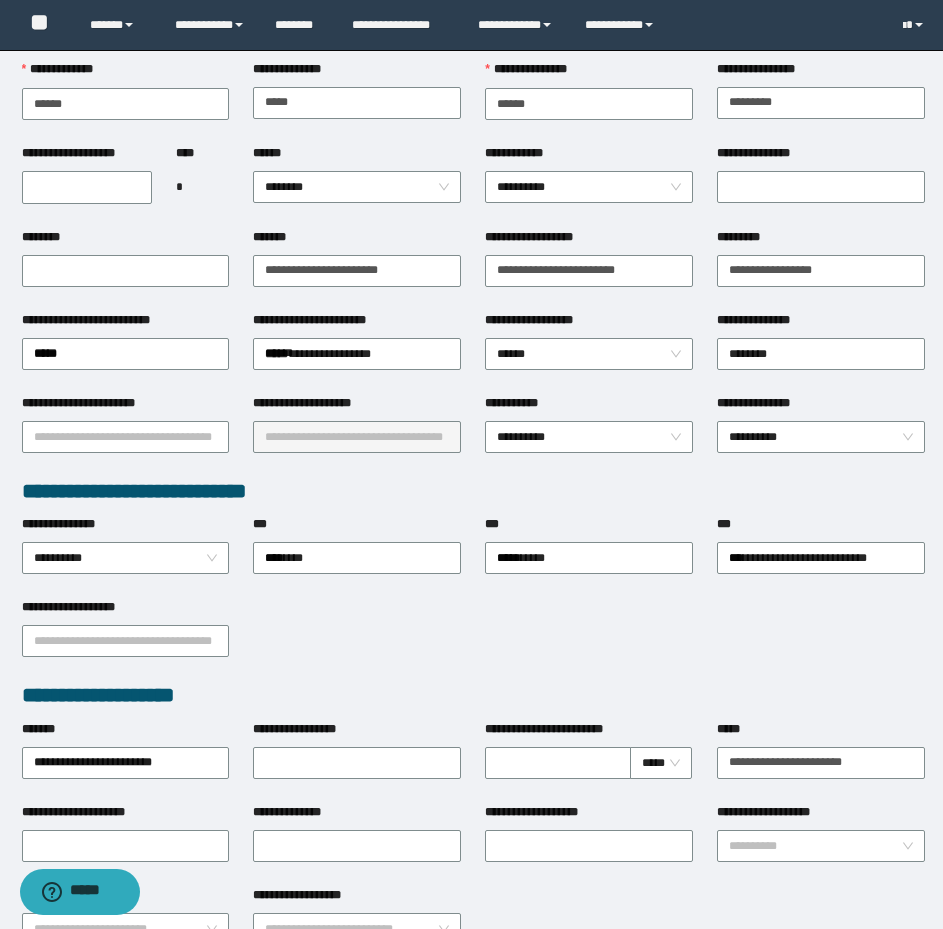 scroll, scrollTop: 0, scrollLeft: 0, axis: both 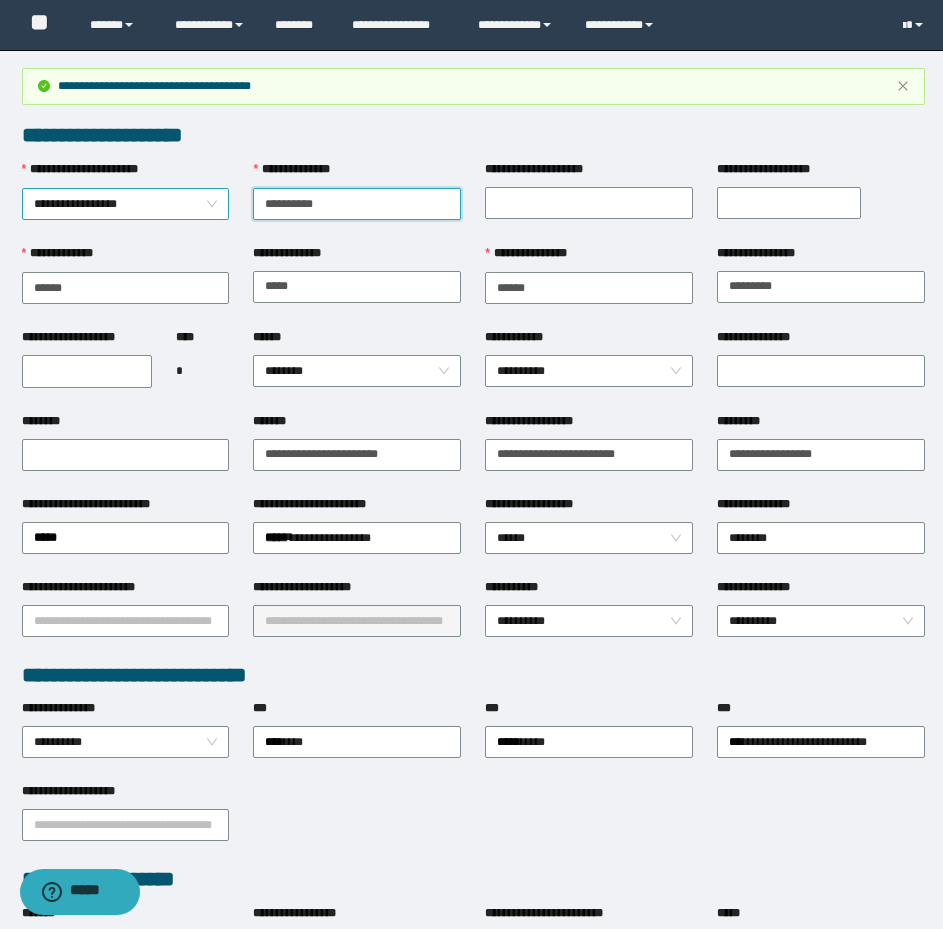 drag, startPoint x: 360, startPoint y: 205, endPoint x: 222, endPoint y: 206, distance: 138.00362 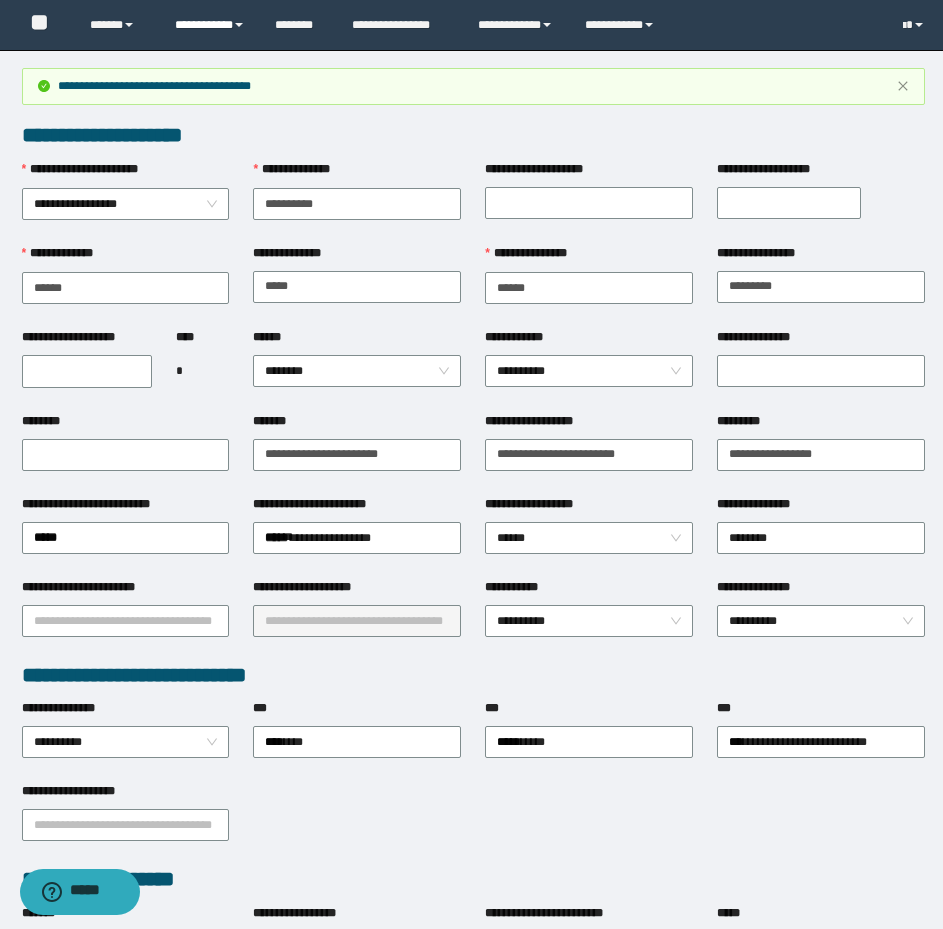 click on "**********" at bounding box center [210, 25] 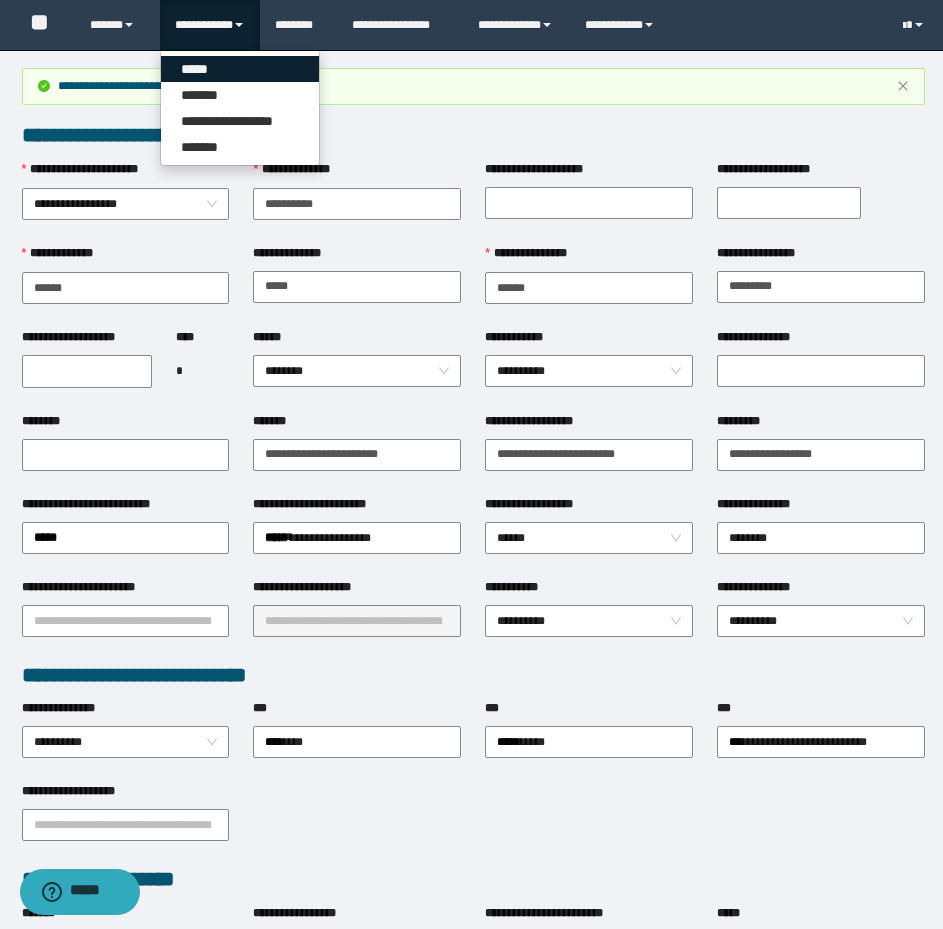 click on "*****" at bounding box center (240, 69) 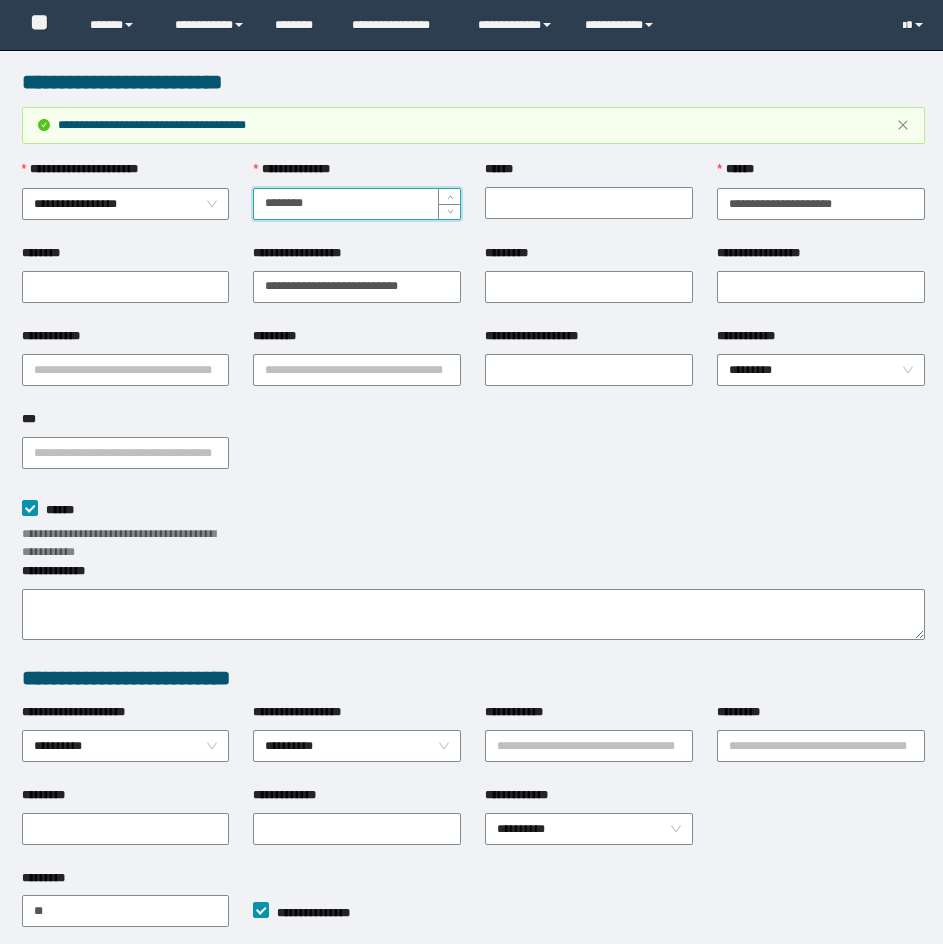 scroll, scrollTop: 0, scrollLeft: 0, axis: both 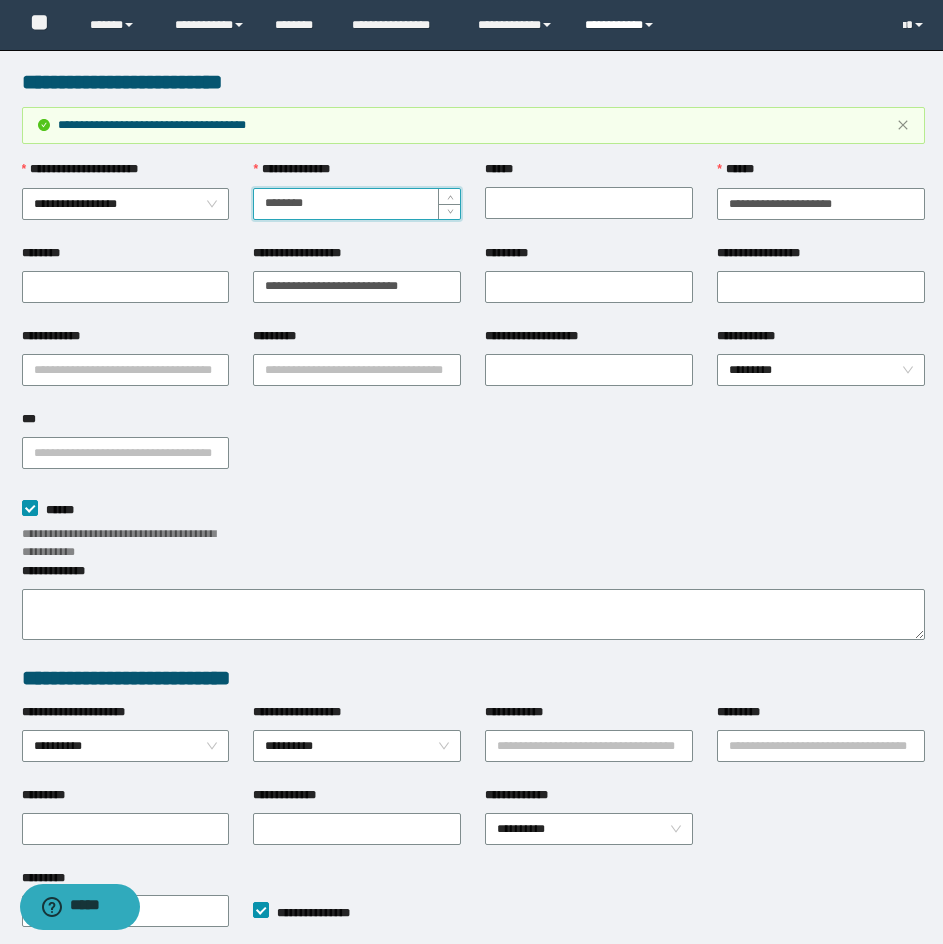 click on "**********" at bounding box center (622, 25) 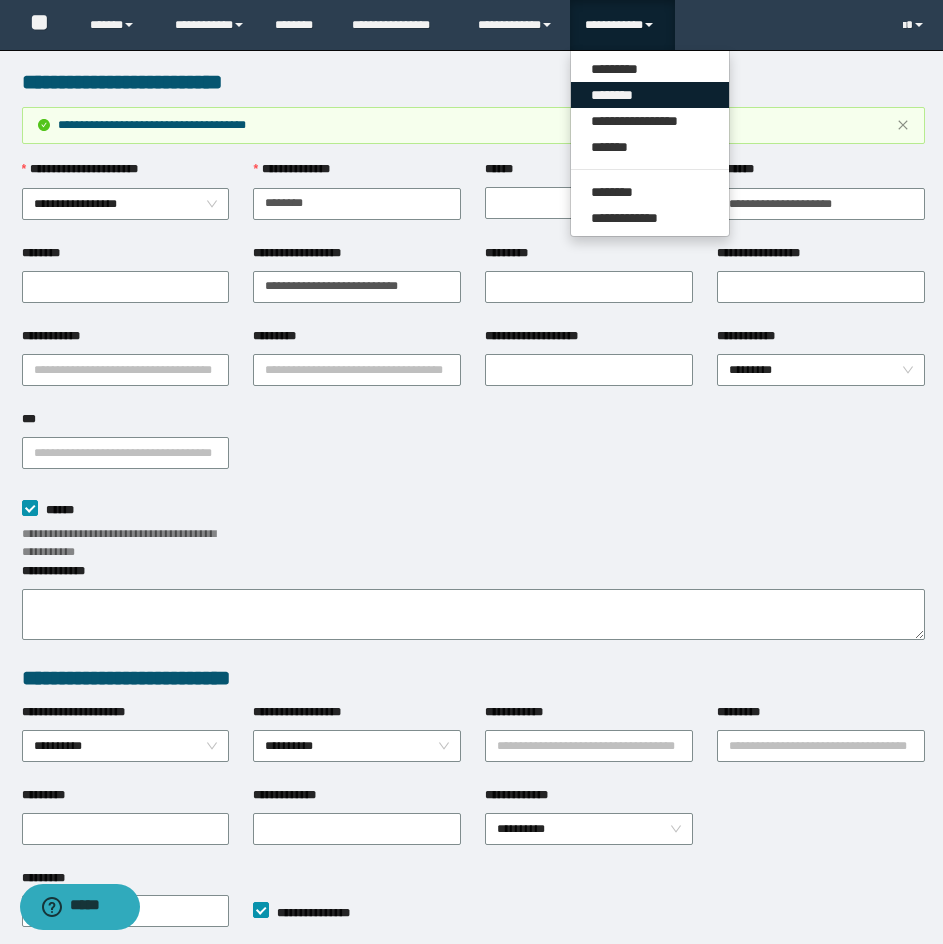click on "********" at bounding box center (650, 95) 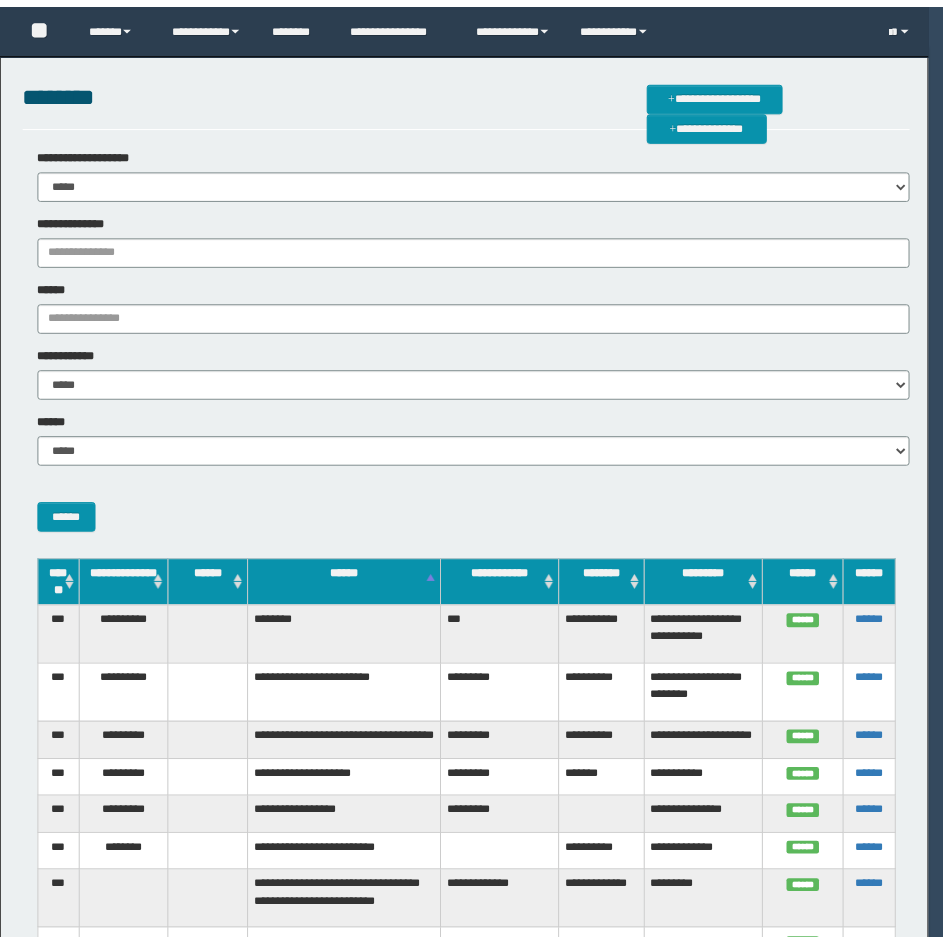 scroll, scrollTop: 0, scrollLeft: 0, axis: both 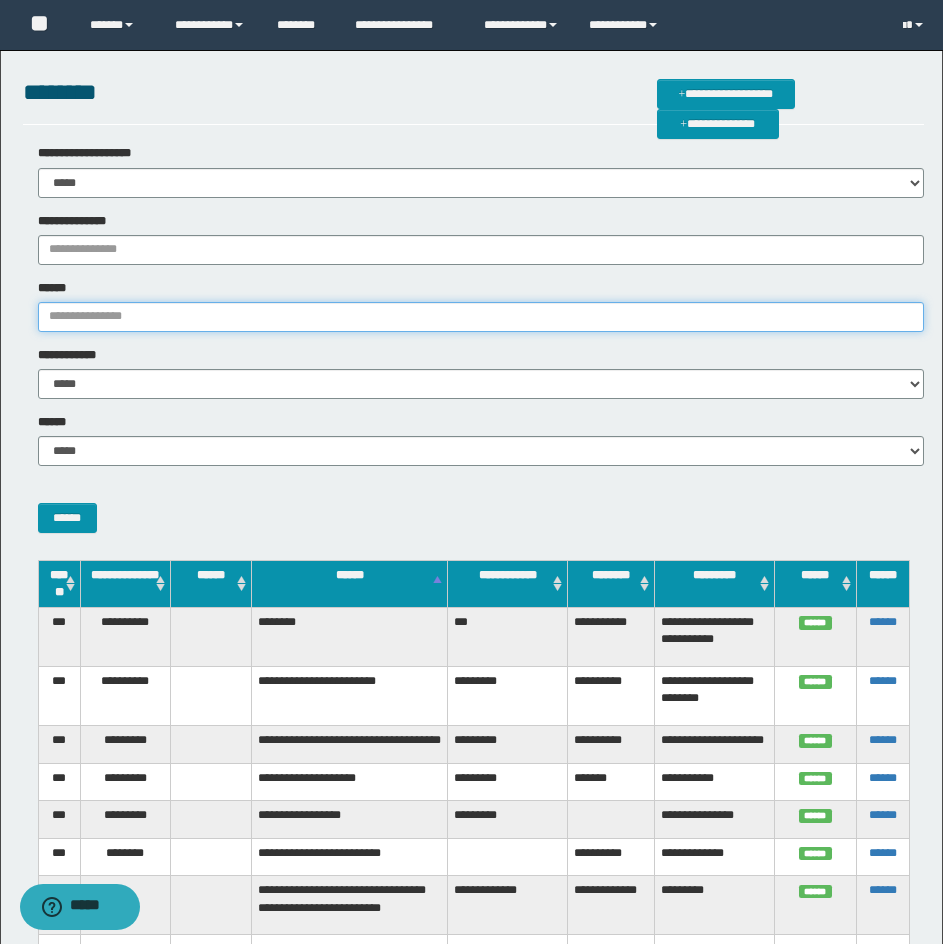 click on "******" at bounding box center (481, 317) 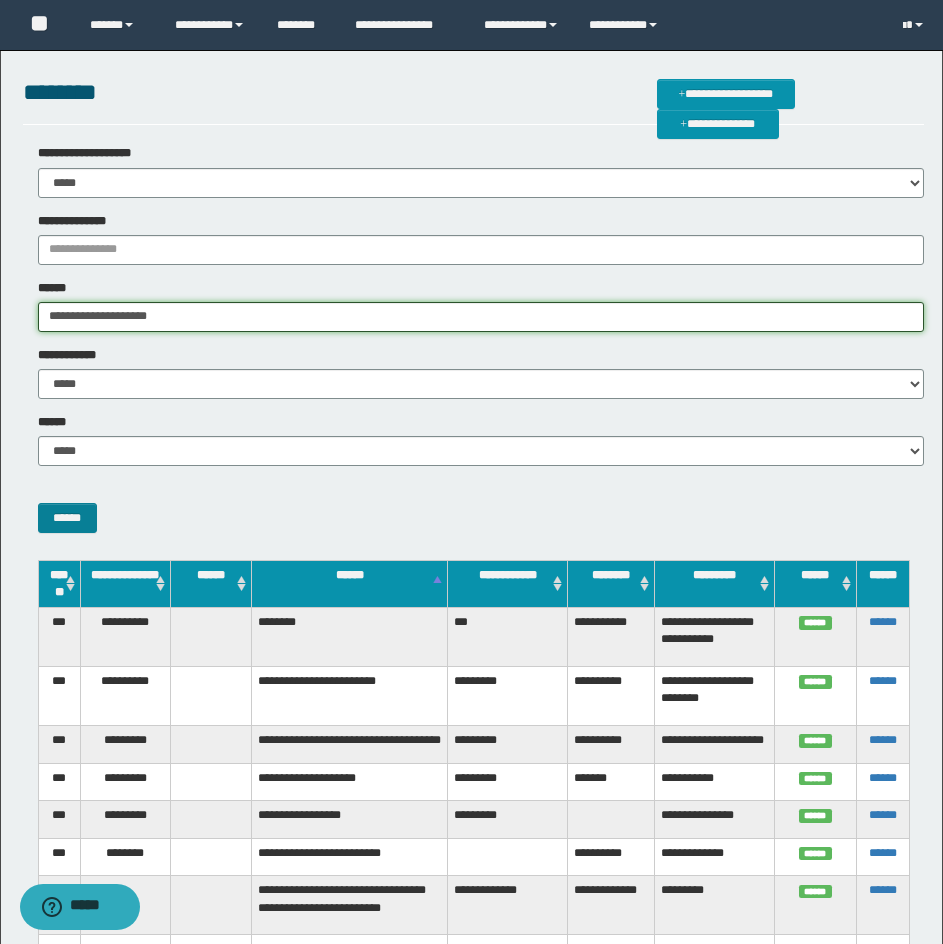 type on "**********" 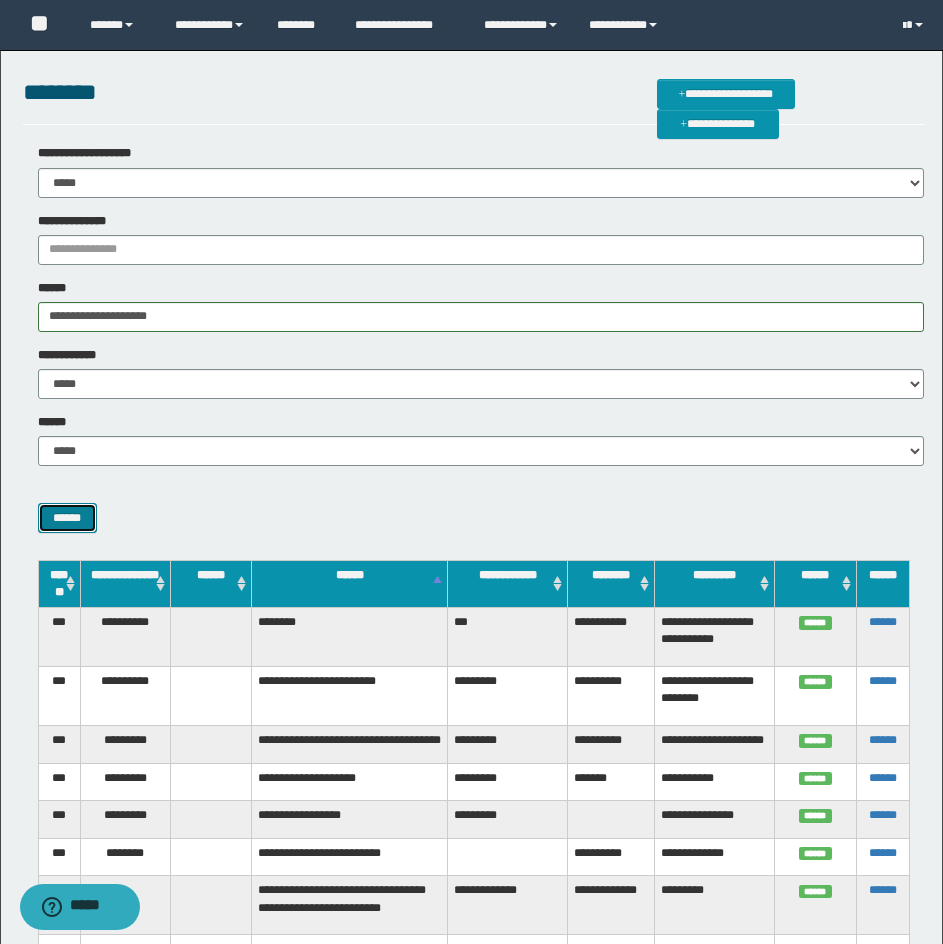click on "******" at bounding box center (67, 518) 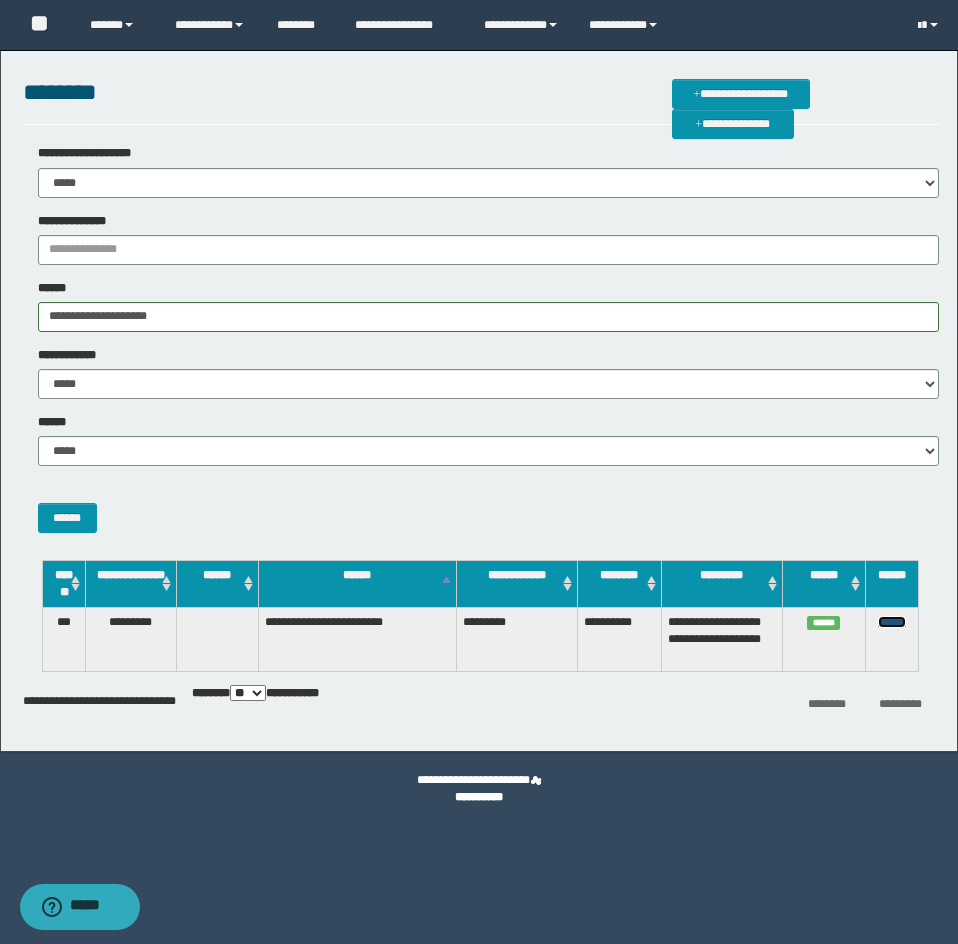 click on "******" at bounding box center (892, 622) 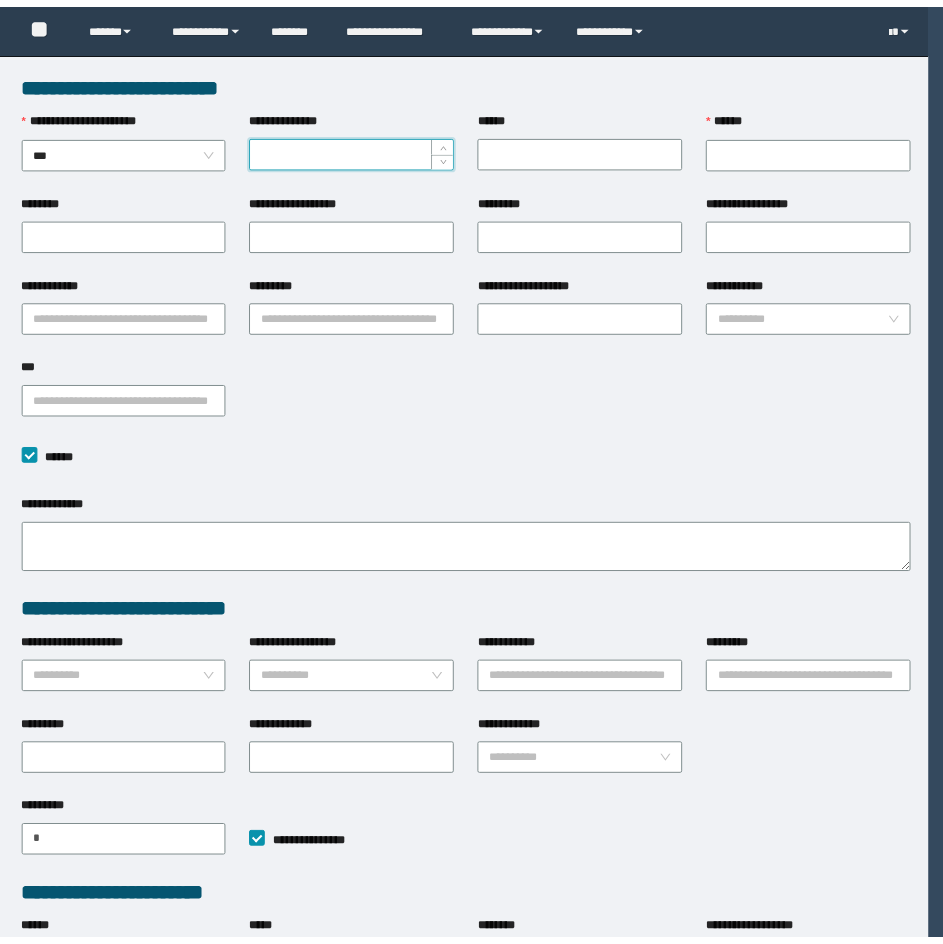 scroll, scrollTop: 0, scrollLeft: 0, axis: both 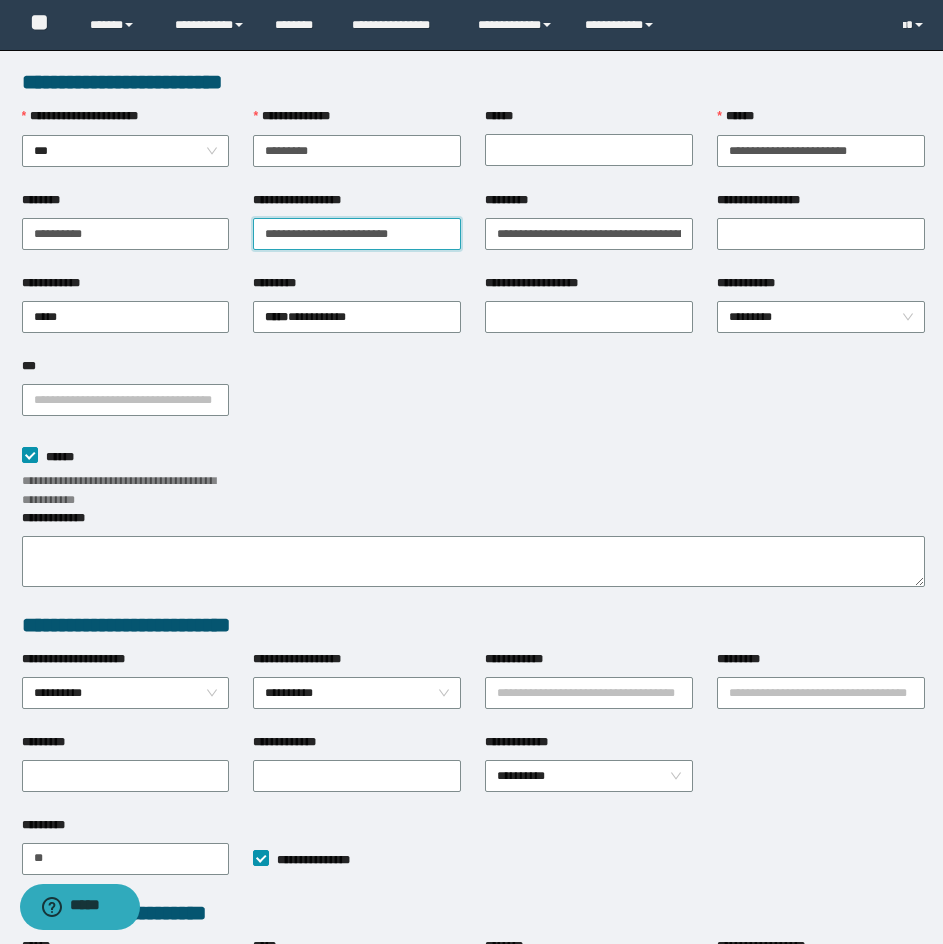 drag, startPoint x: 429, startPoint y: 232, endPoint x: 179, endPoint y: 214, distance: 250.64716 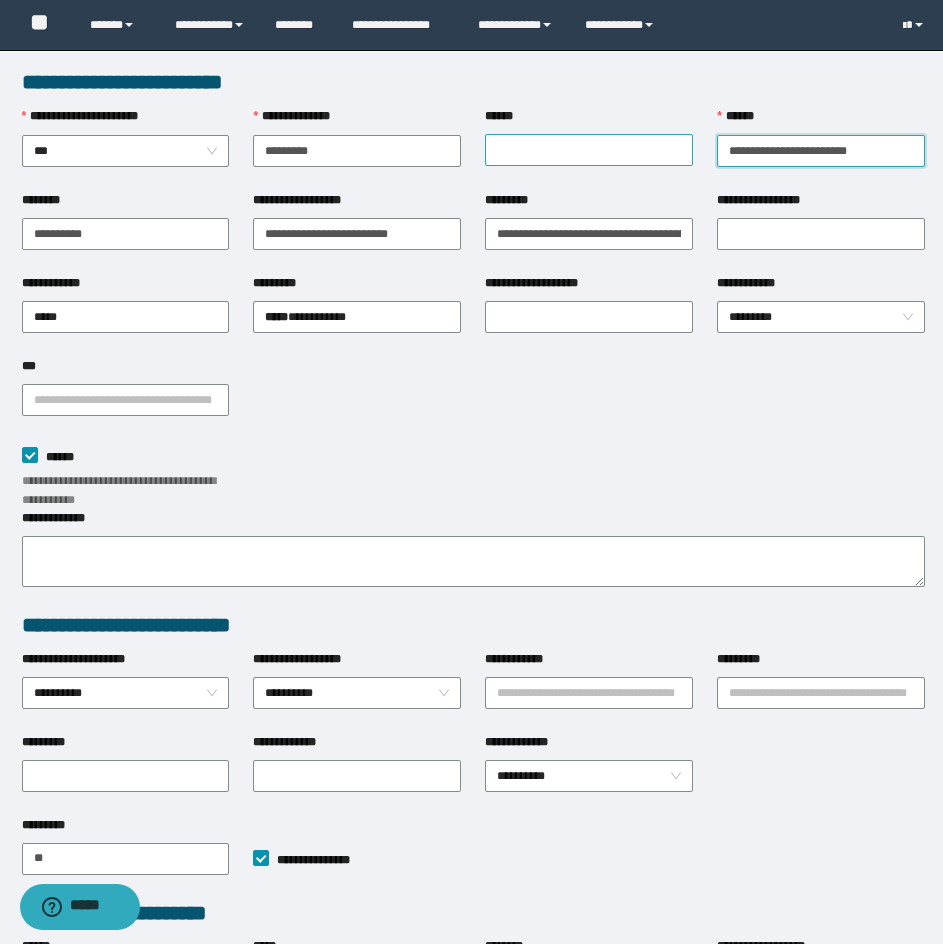 drag, startPoint x: 898, startPoint y: 145, endPoint x: 687, endPoint y: 150, distance: 211.05923 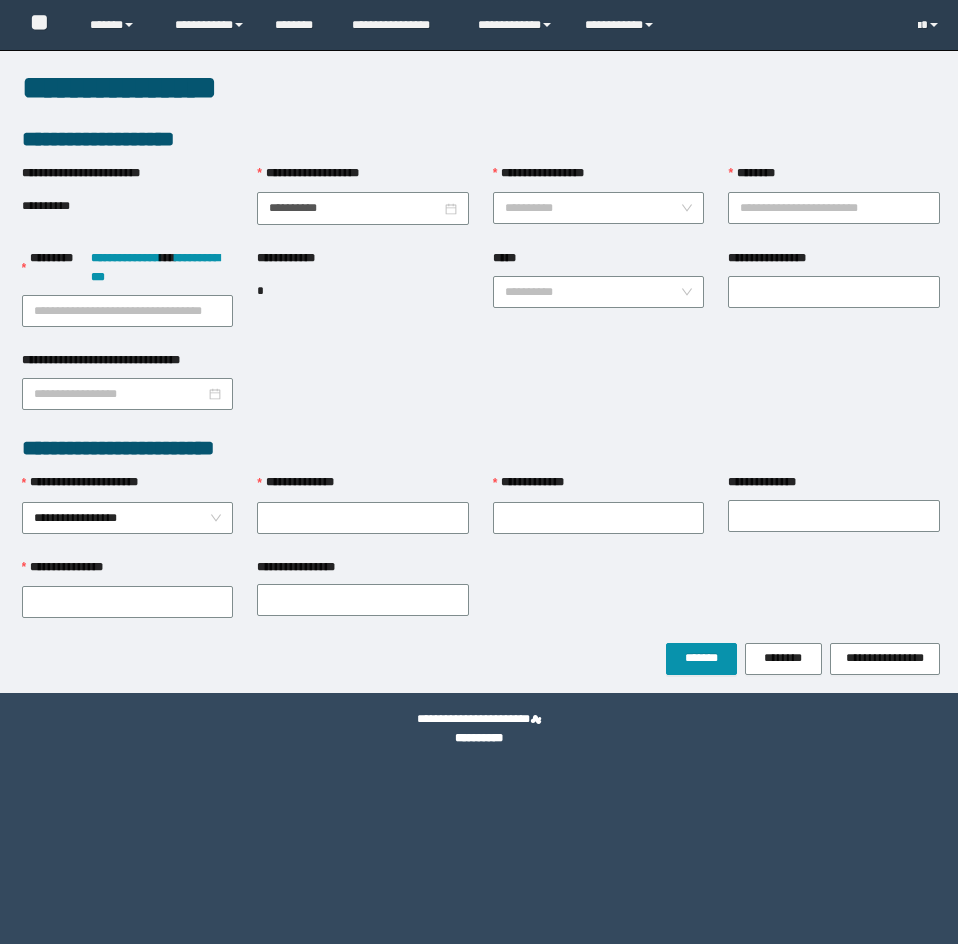 scroll, scrollTop: 0, scrollLeft: 0, axis: both 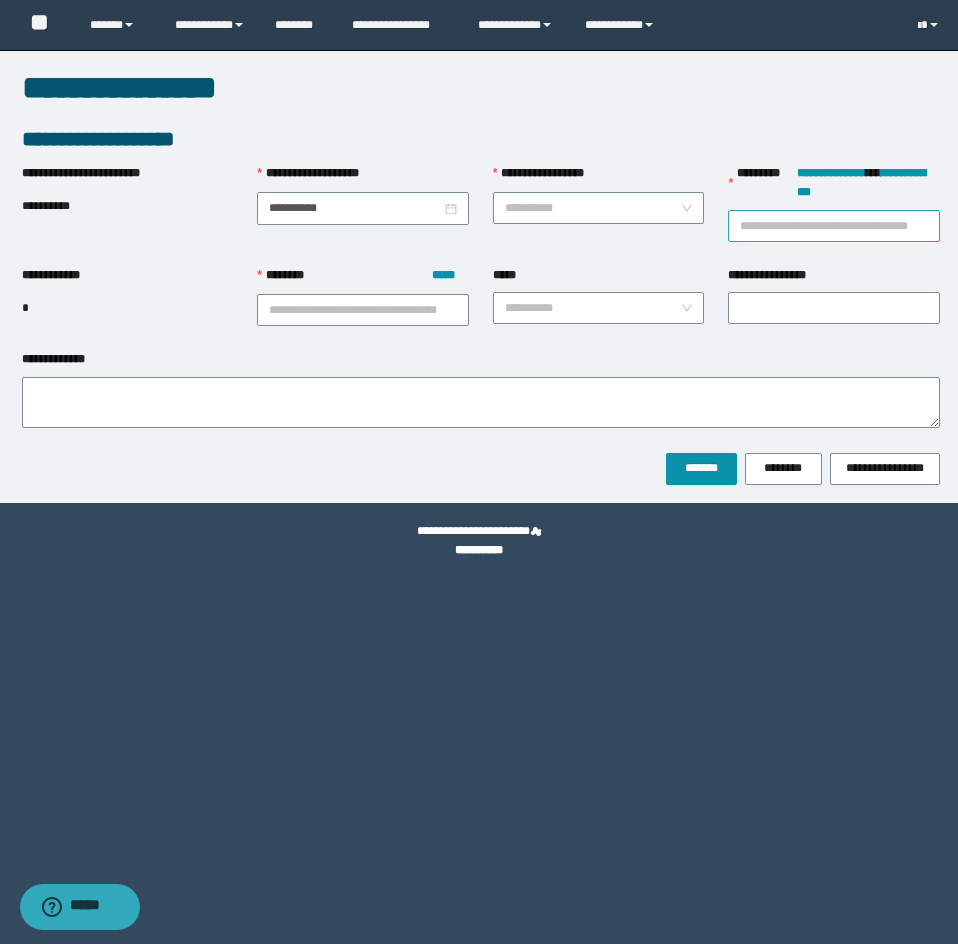 click on "**********" at bounding box center [834, 226] 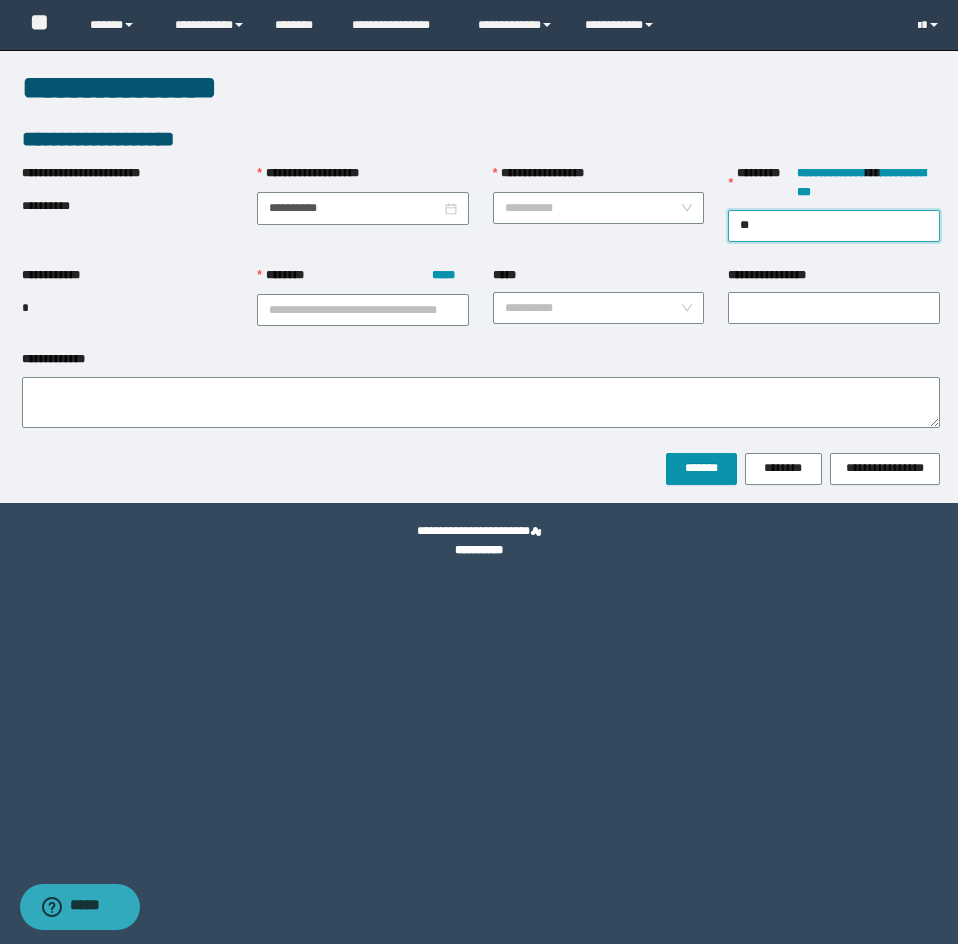 type on "***" 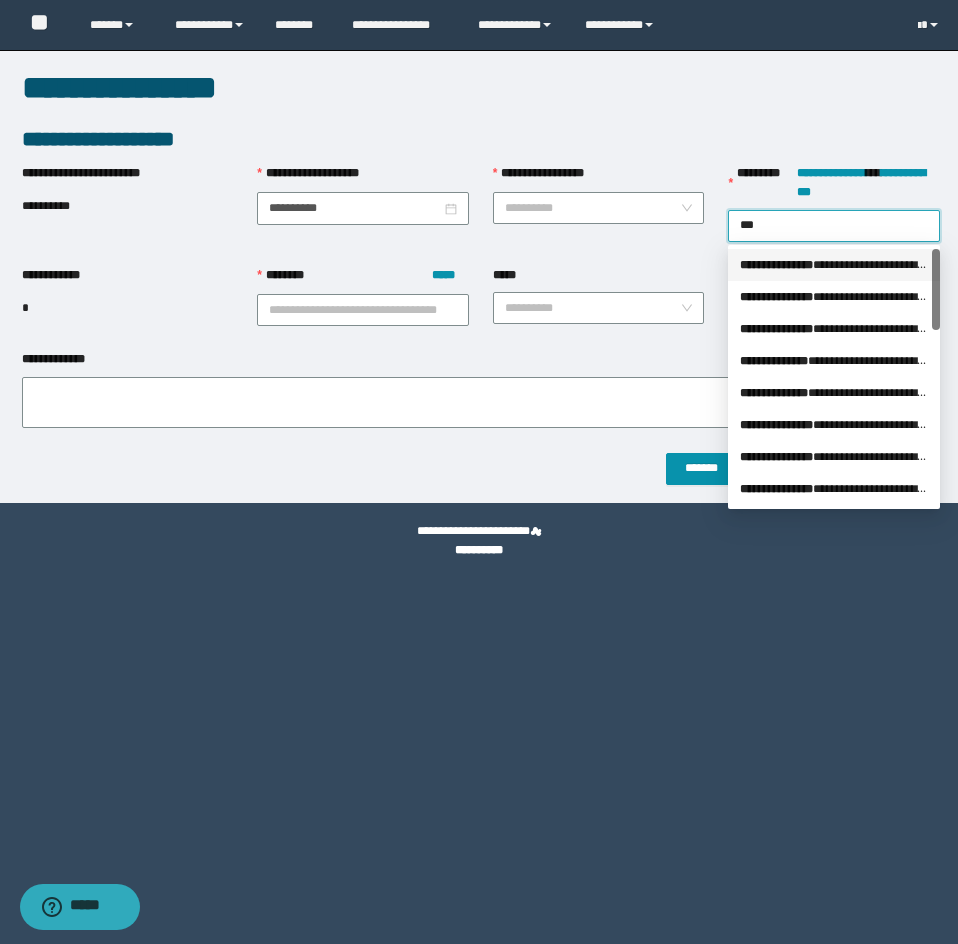 click on "**********" at bounding box center (834, 265) 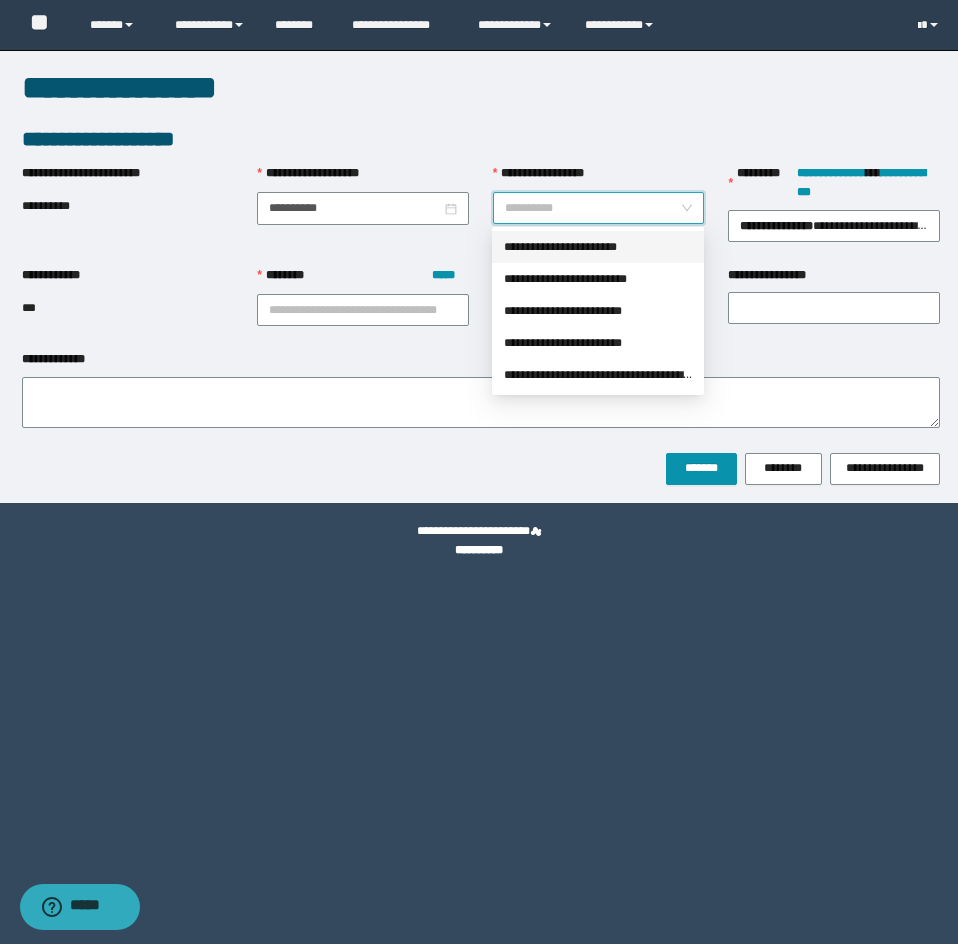 click on "**********" at bounding box center (593, 208) 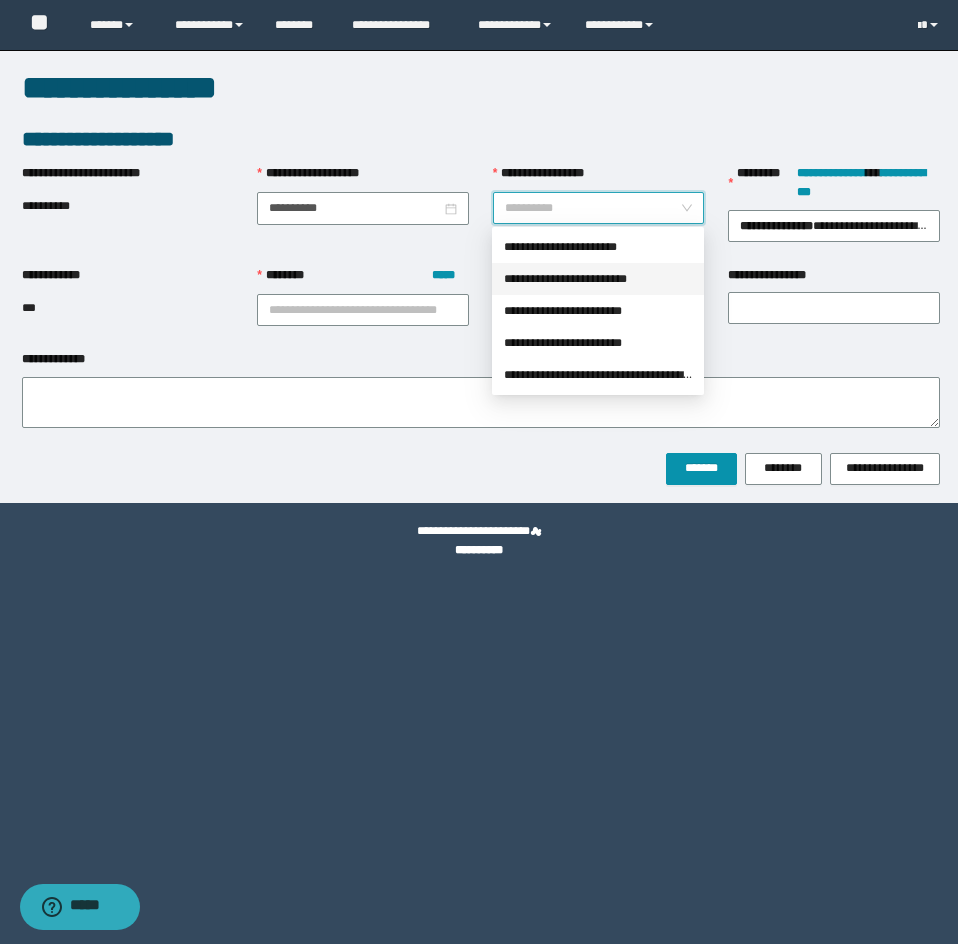 click on "**********" at bounding box center (598, 279) 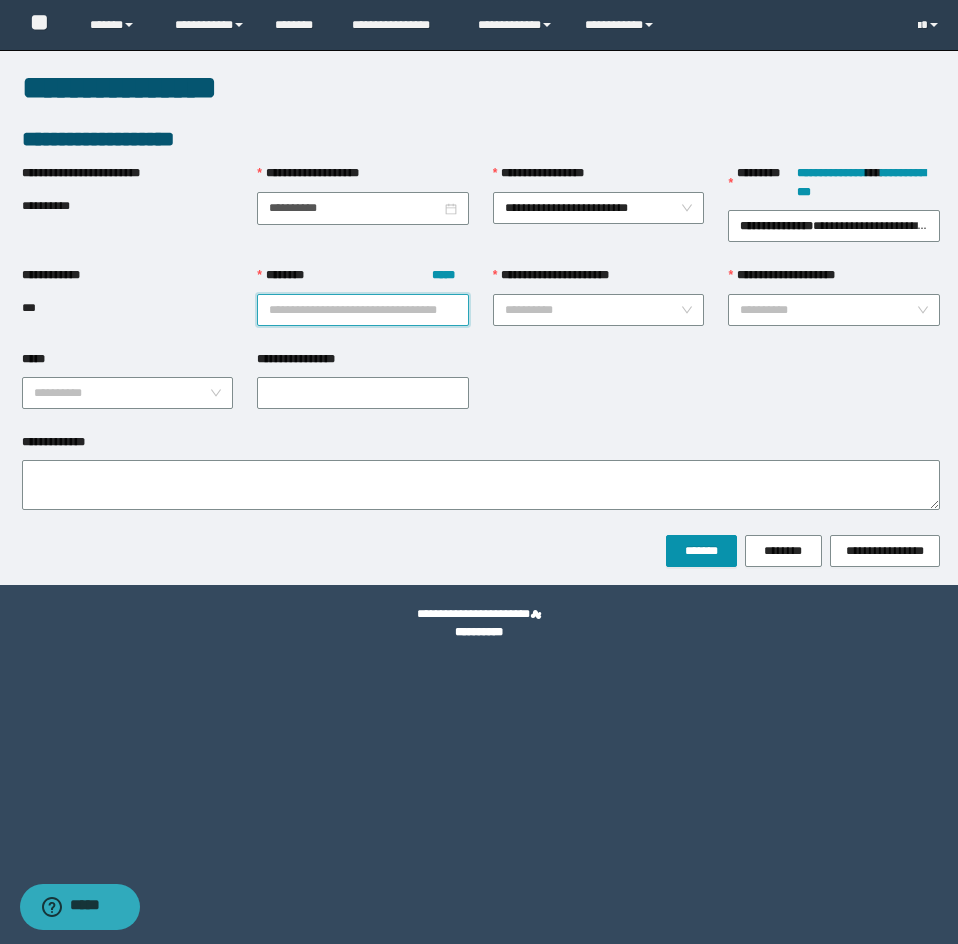 click on "******** *****" at bounding box center [363, 310] 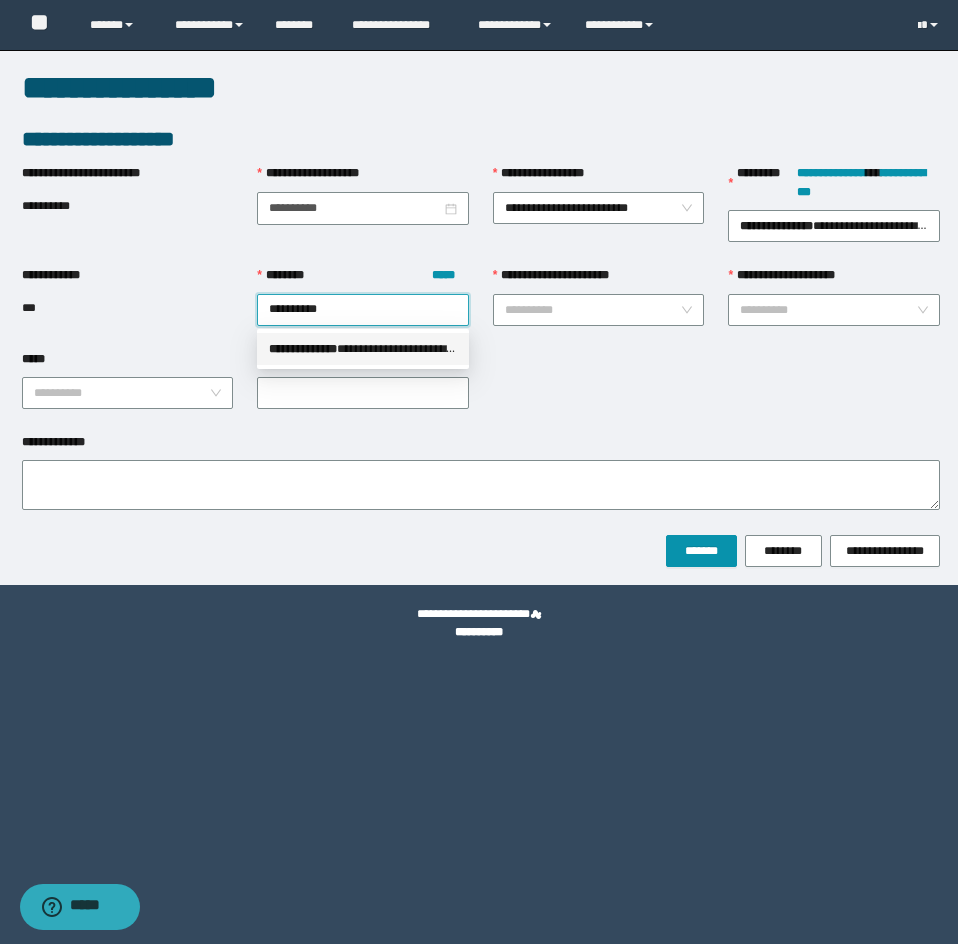 click on "**********" at bounding box center (303, 349) 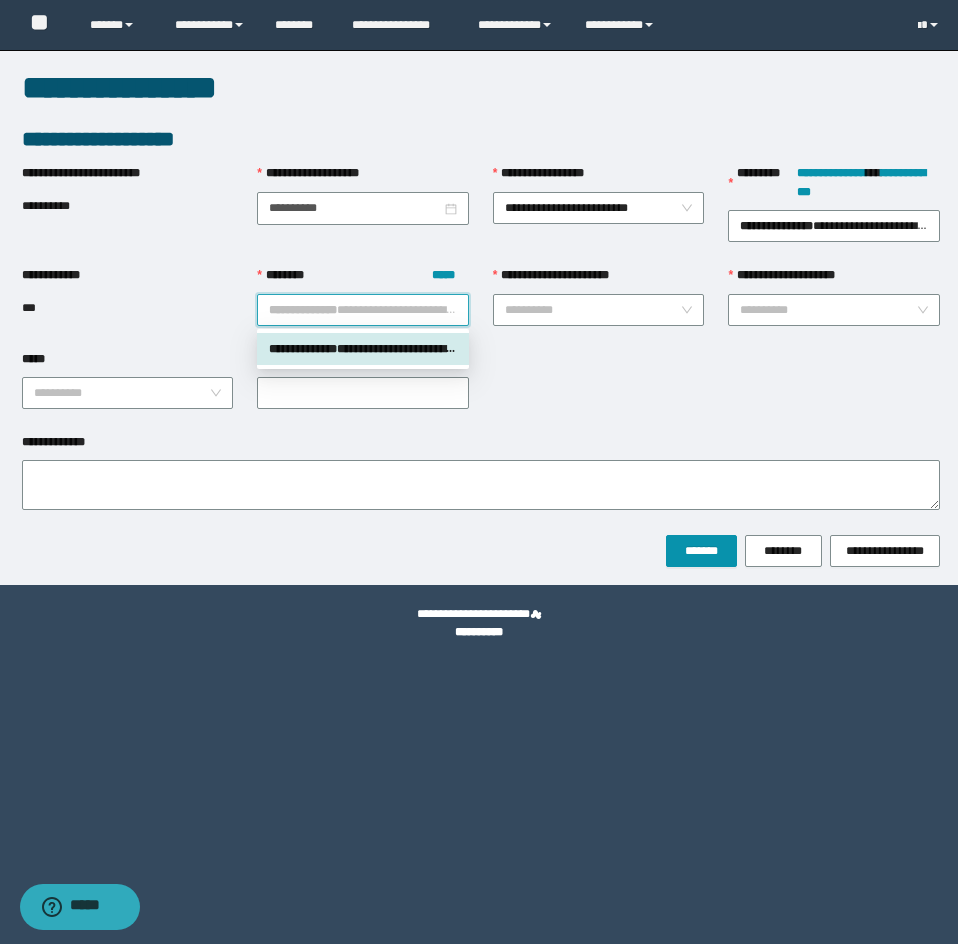 click on "**********" at bounding box center (303, 349) 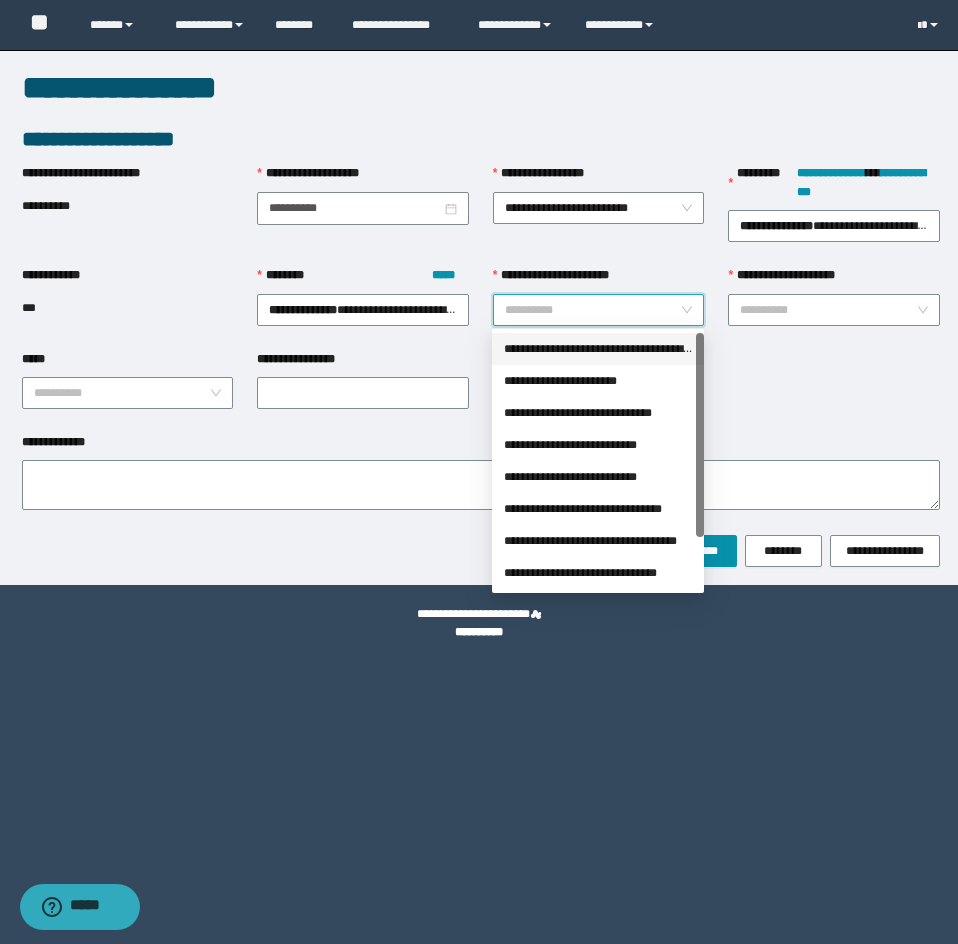 click on "**********" at bounding box center (593, 310) 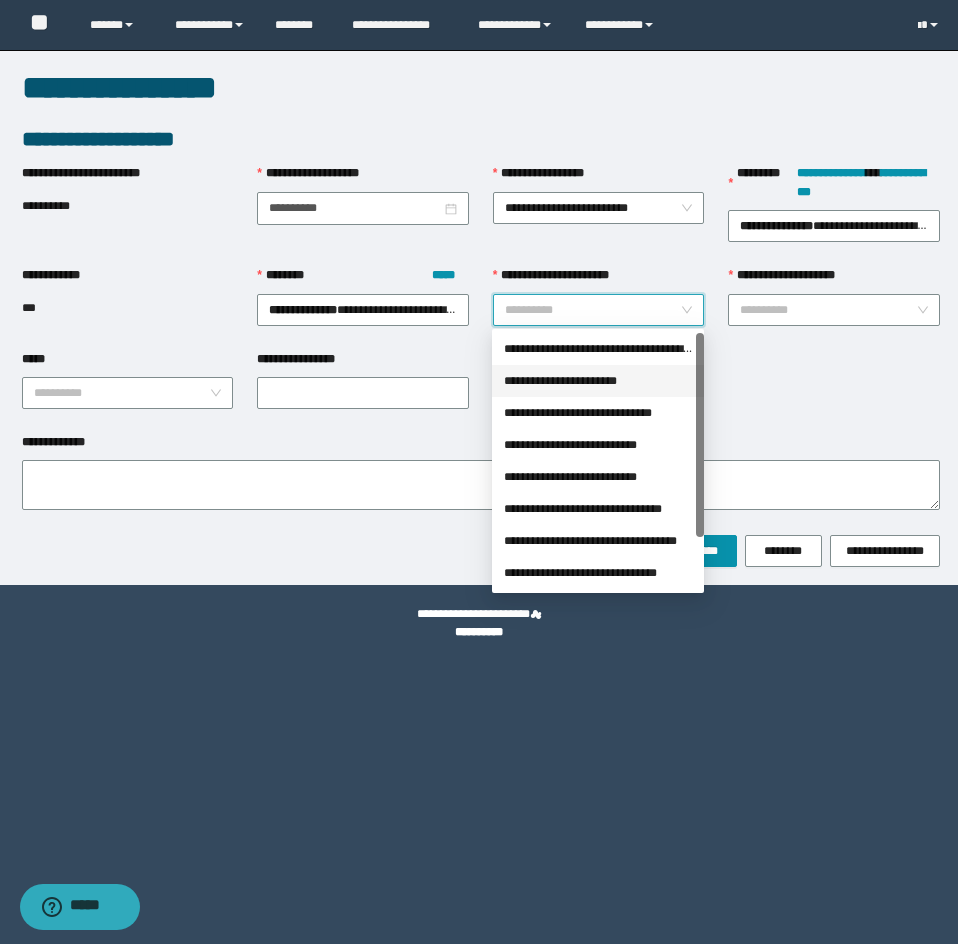 click on "**********" at bounding box center (598, 381) 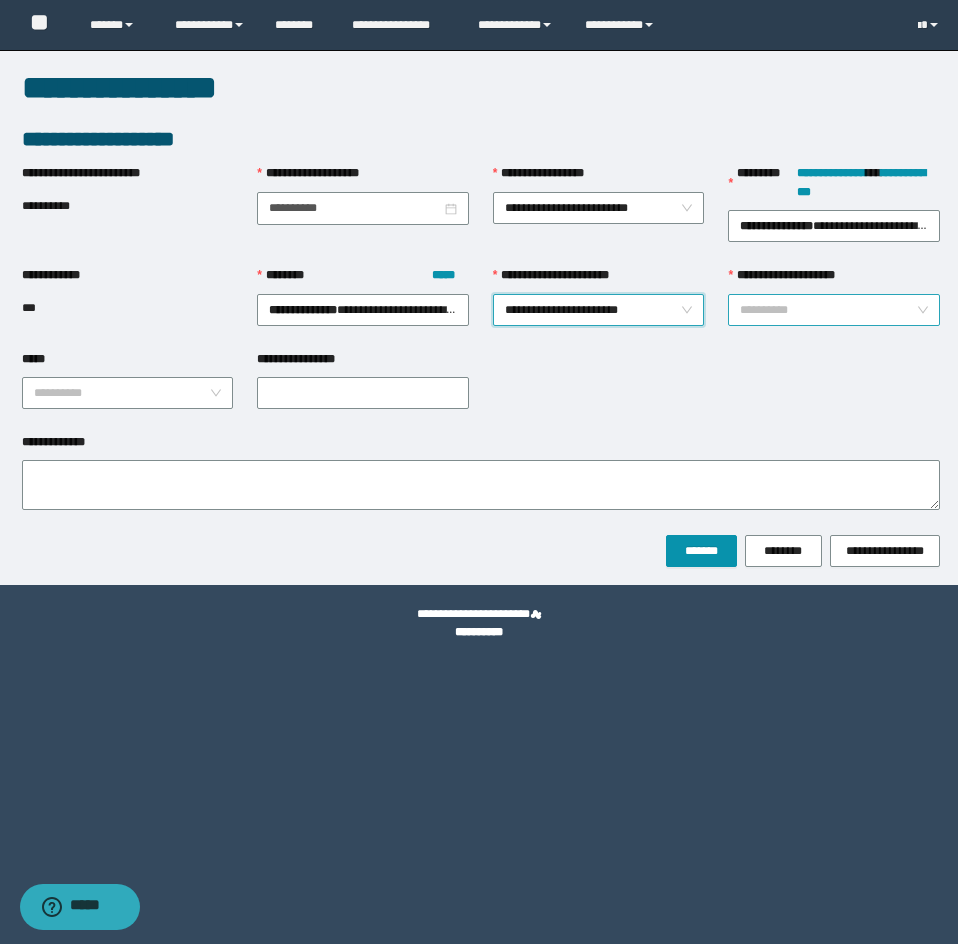 click on "**********" at bounding box center [828, 310] 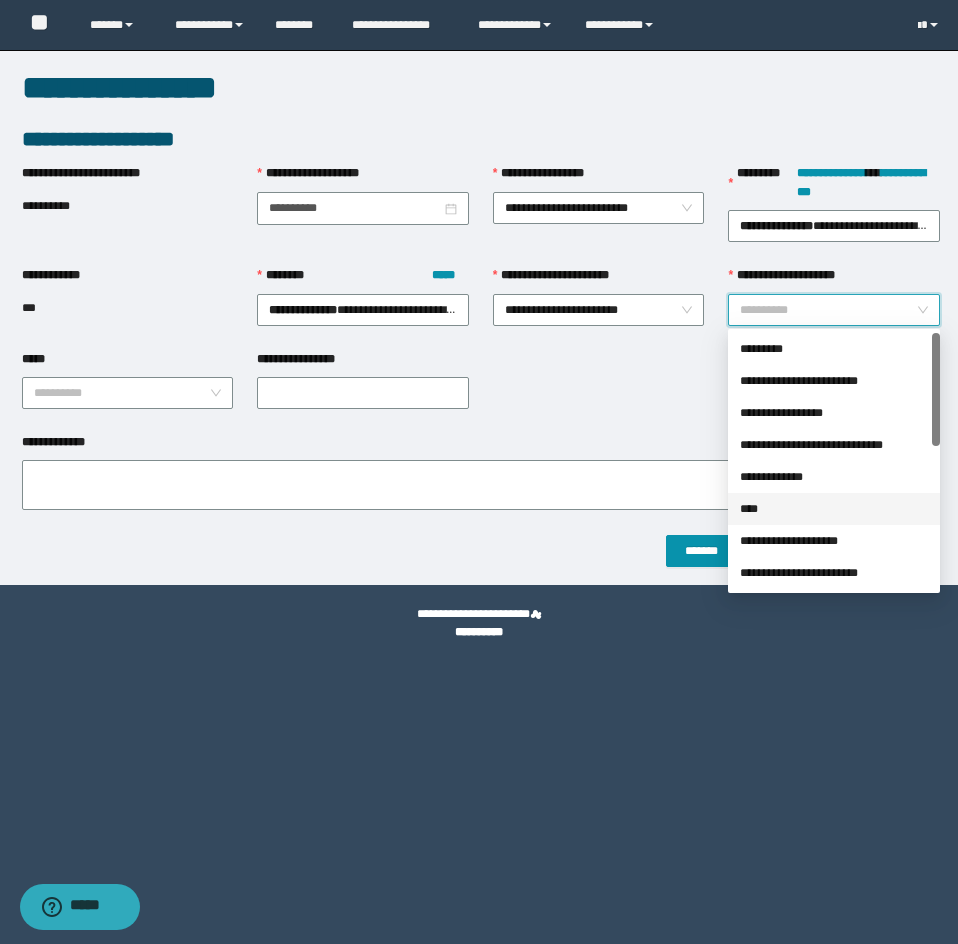 click on "****" at bounding box center (834, 509) 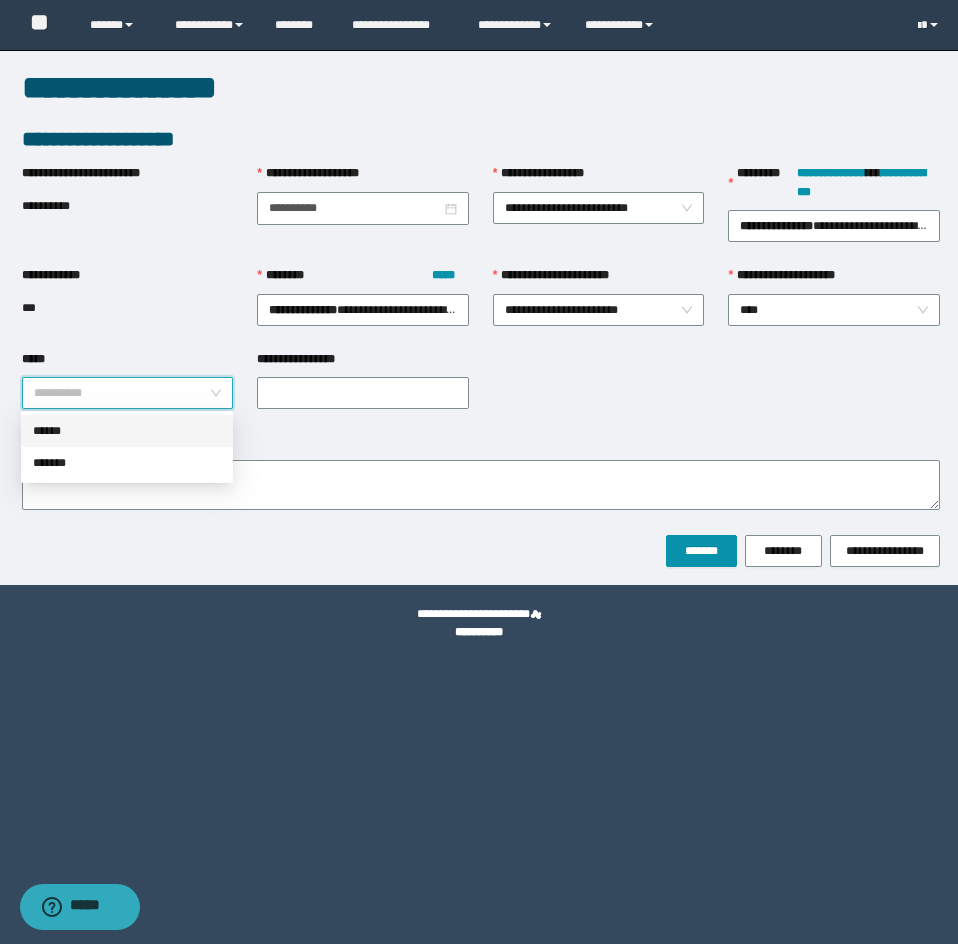 click on "*****" at bounding box center [122, 393] 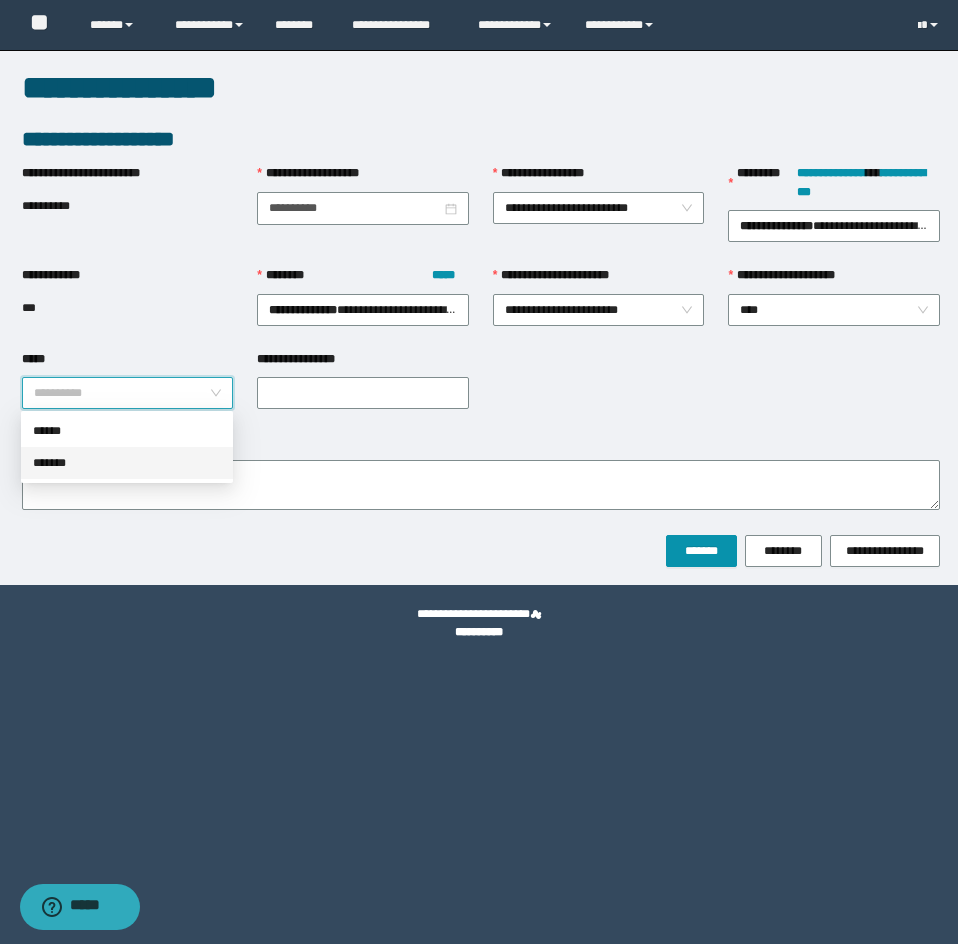 click on "*******" at bounding box center [127, 463] 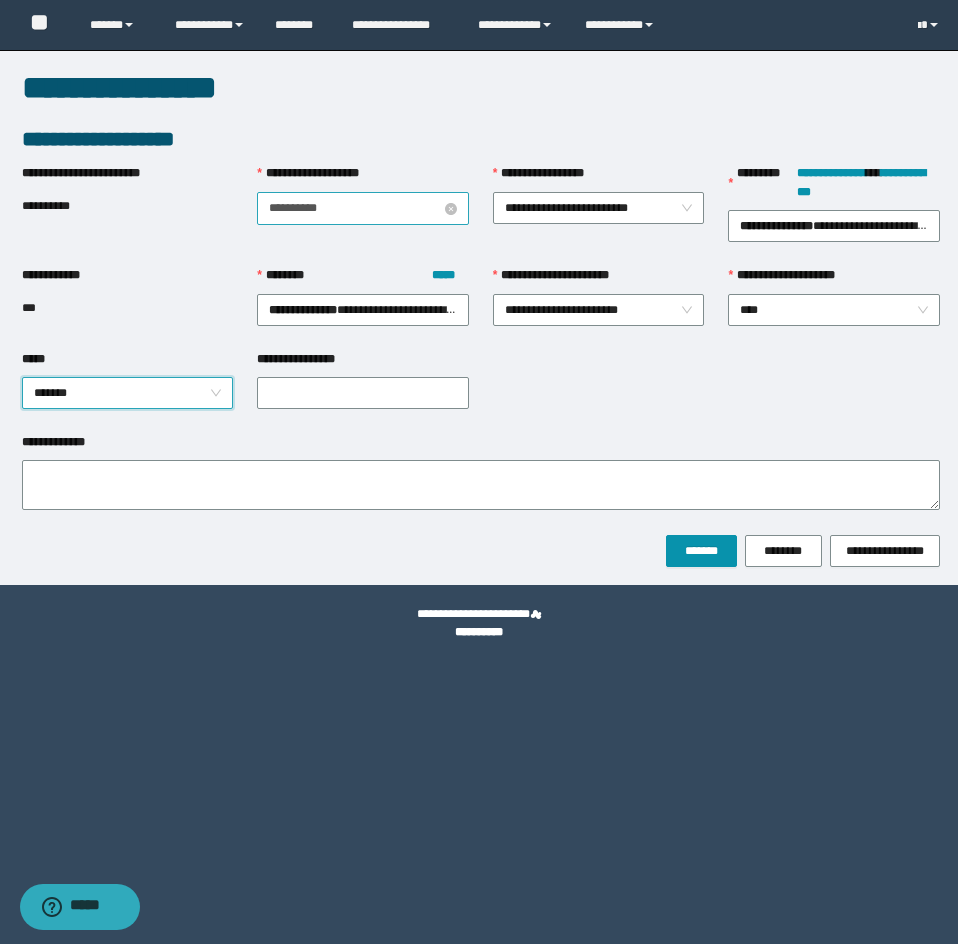 click on "**********" at bounding box center [355, 208] 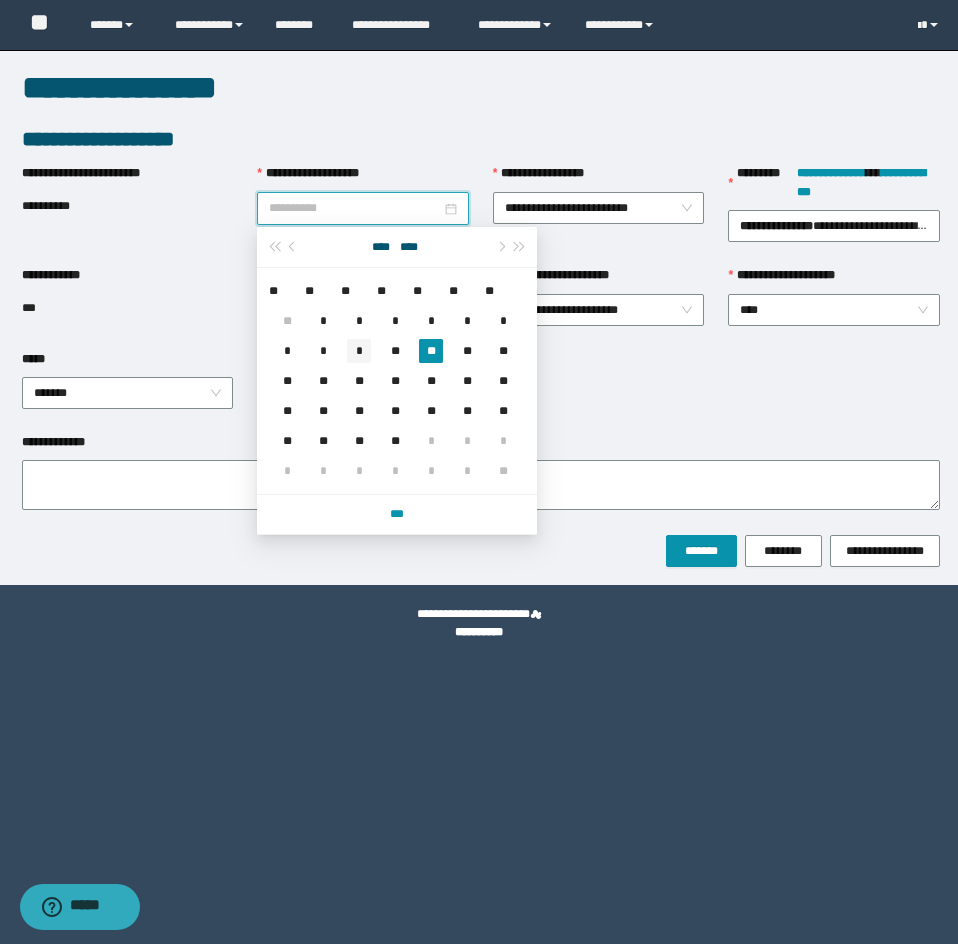 type on "**********" 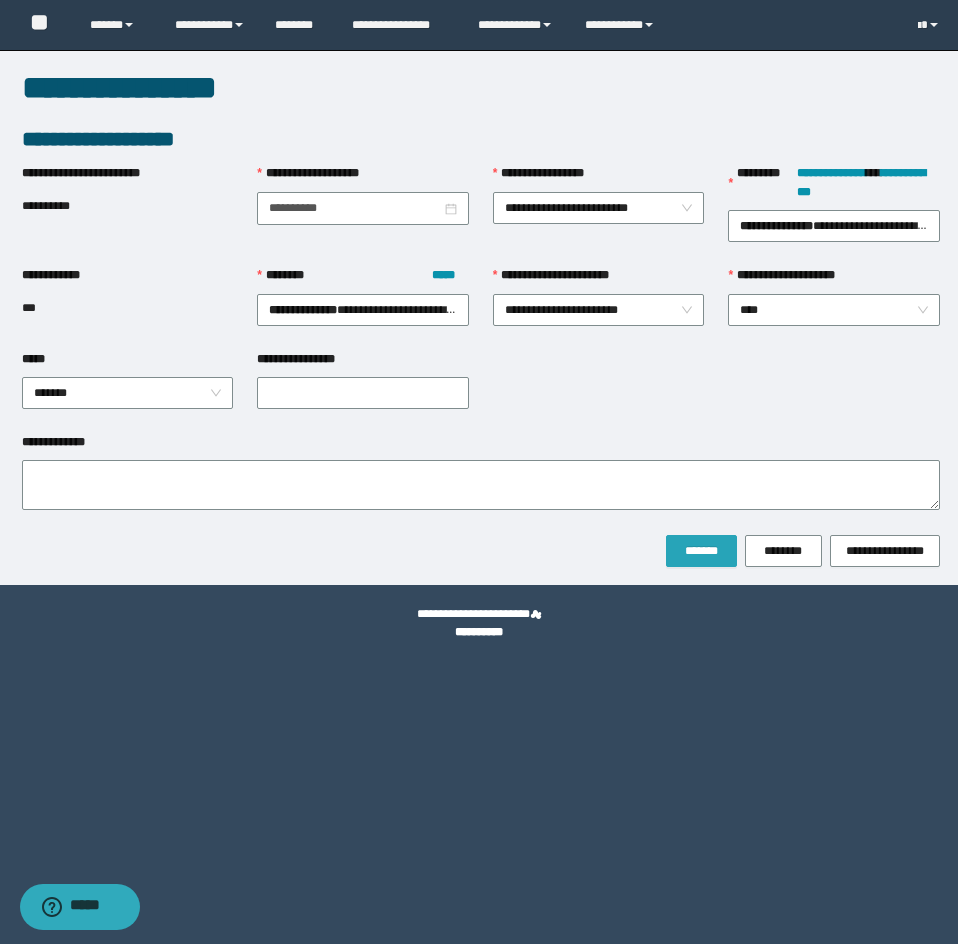 click on "*******" at bounding box center [701, 551] 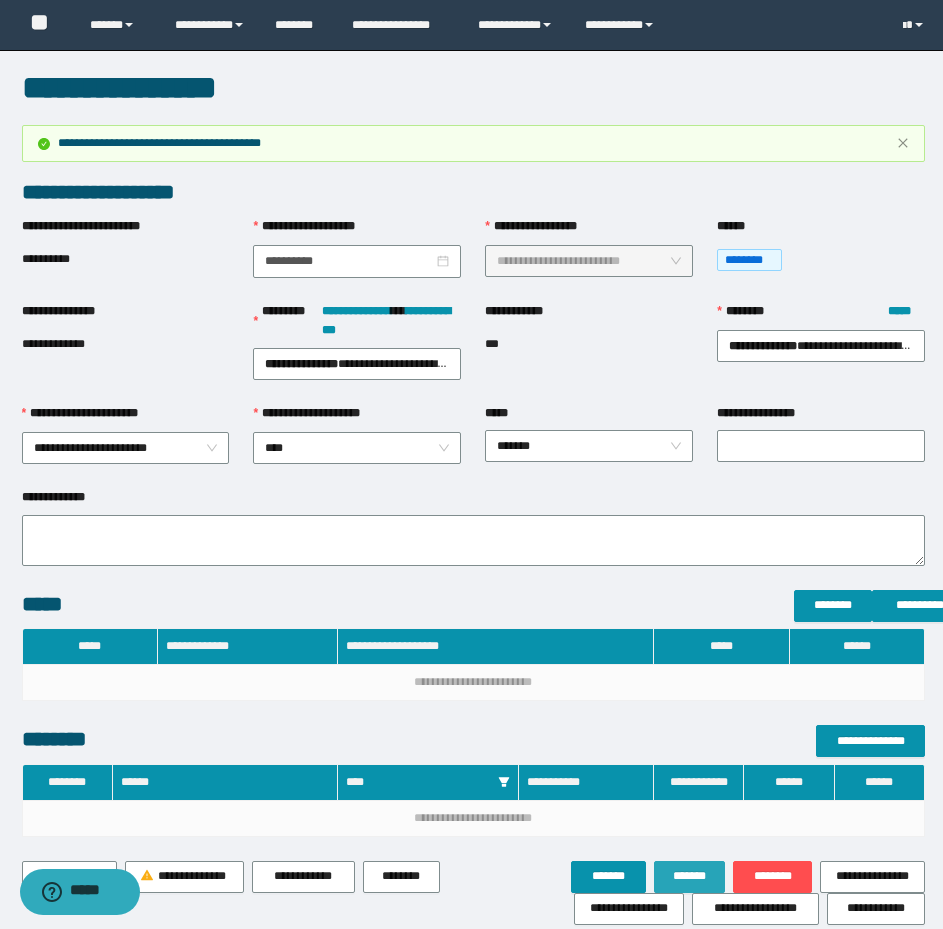 click on "*******" at bounding box center [690, 876] 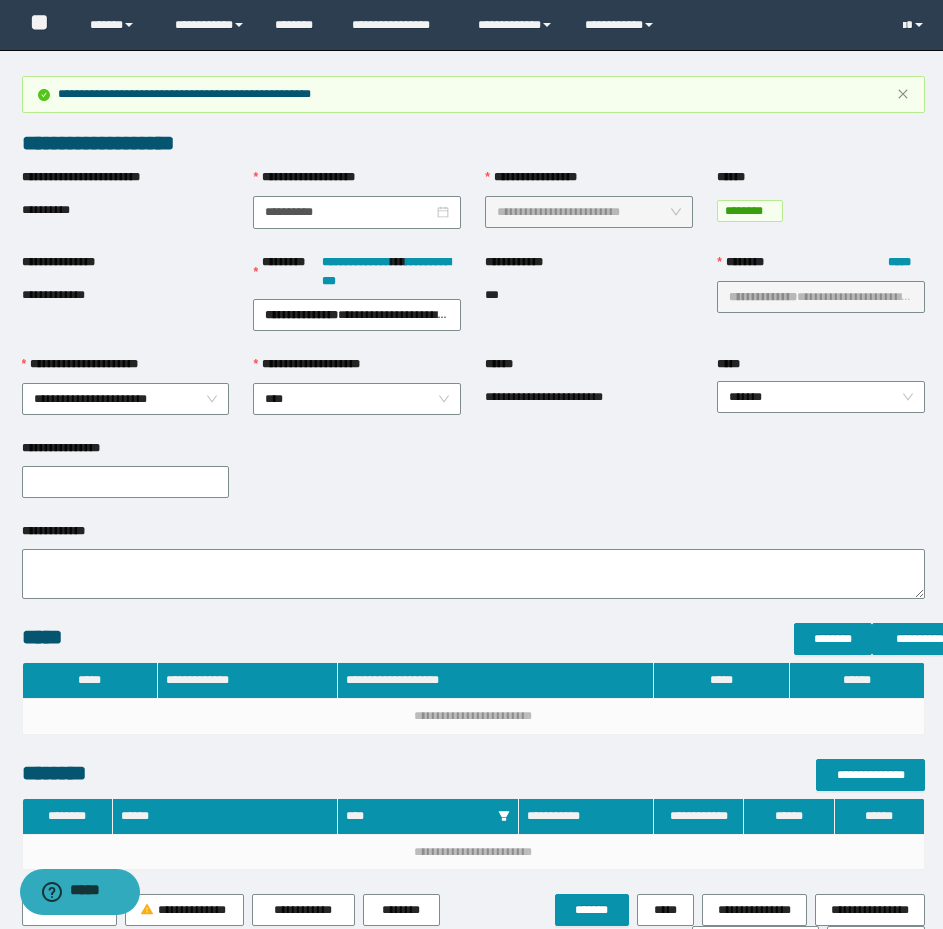 scroll, scrollTop: 0, scrollLeft: 0, axis: both 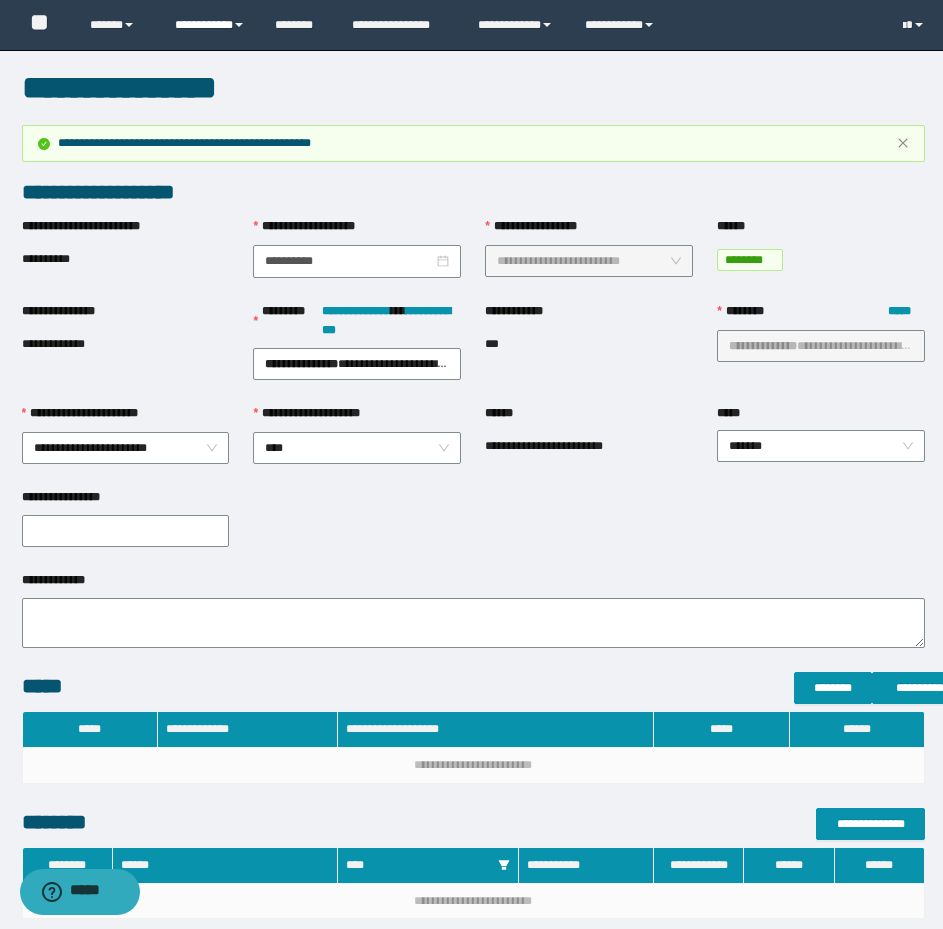 click on "**********" at bounding box center [210, 25] 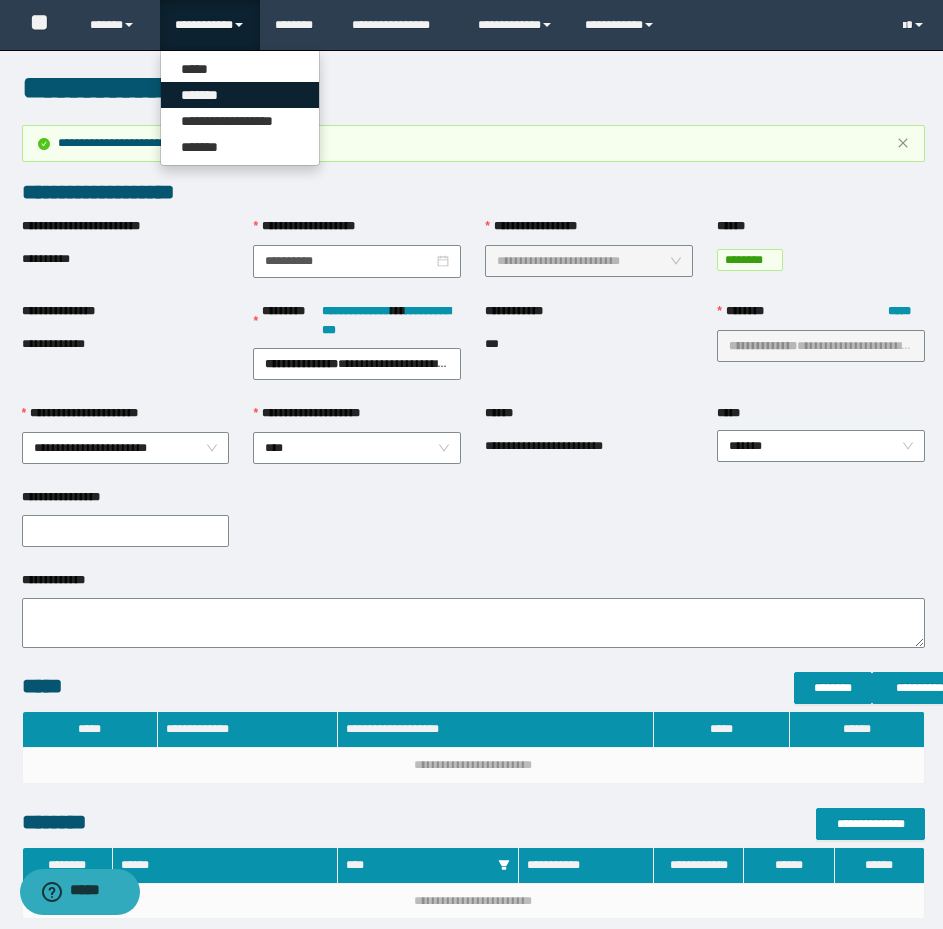 click on "*******" at bounding box center [240, 95] 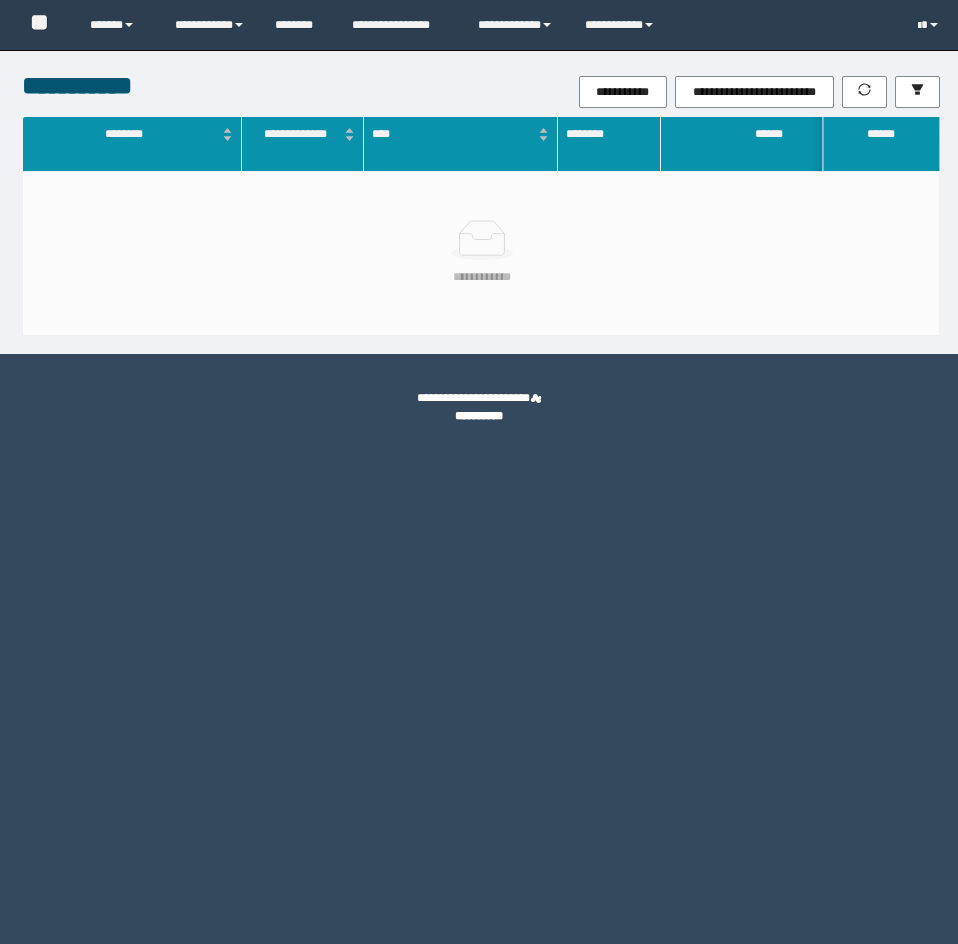 scroll, scrollTop: 0, scrollLeft: 0, axis: both 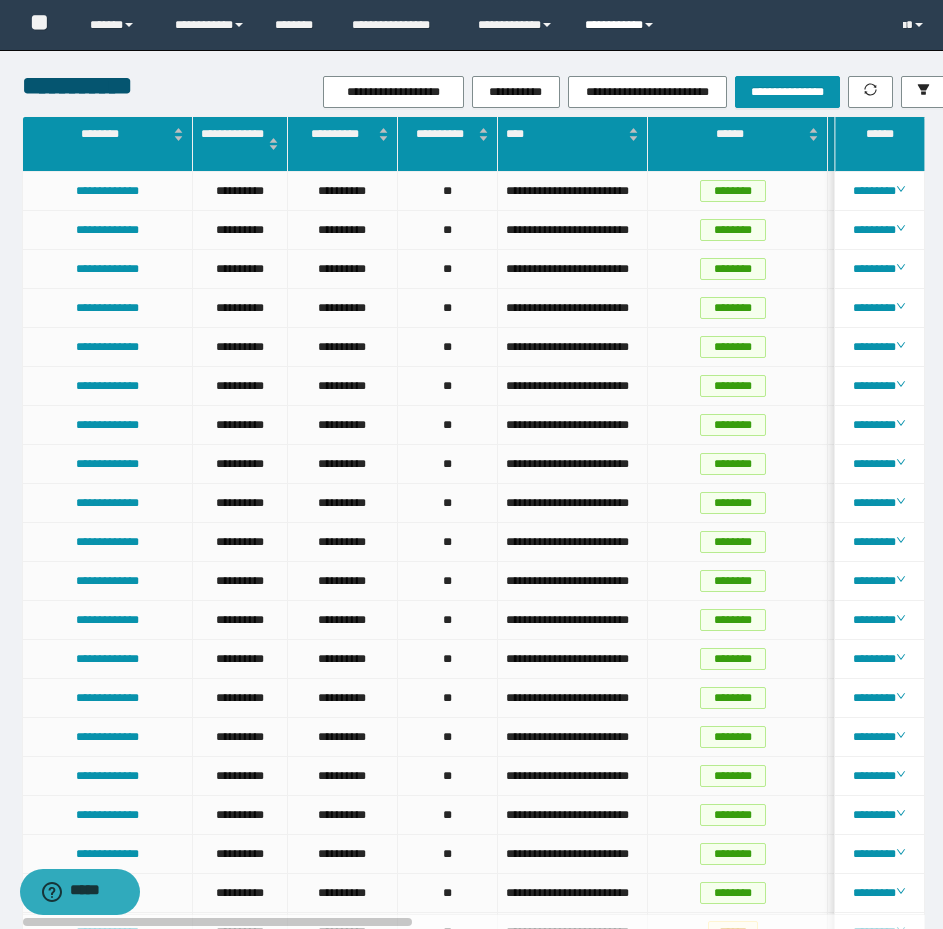 click on "**********" at bounding box center (622, 25) 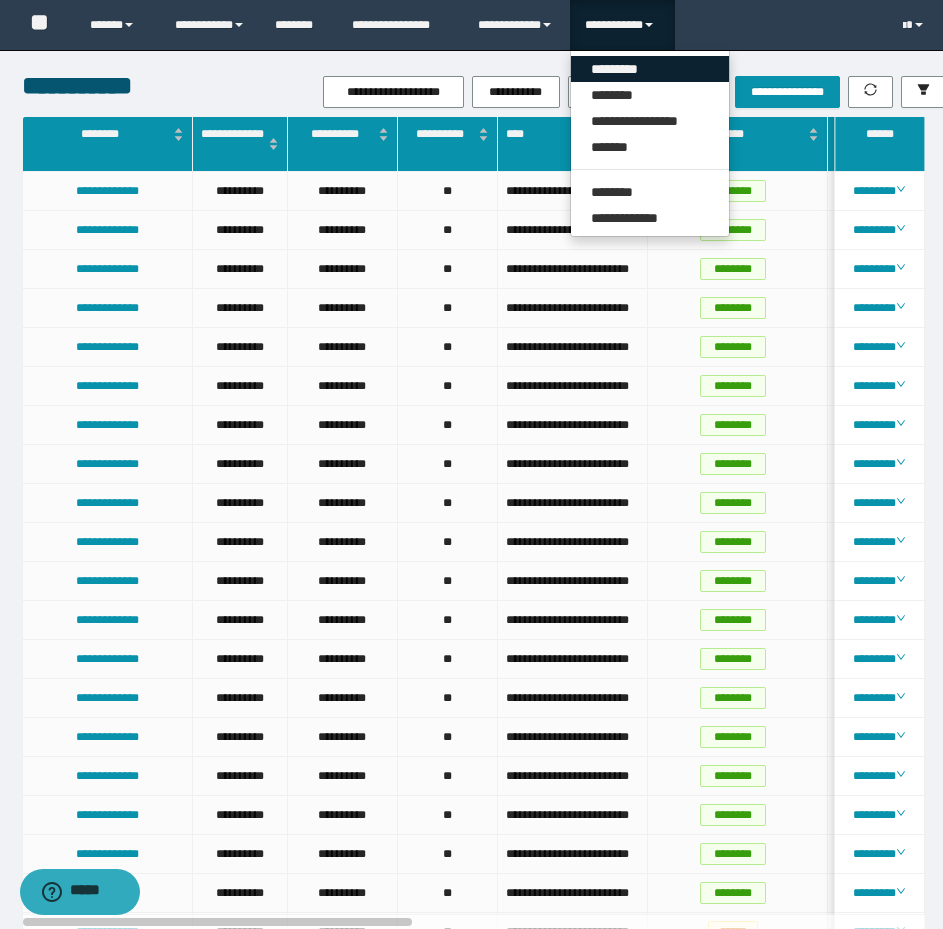 click on "*********" at bounding box center (650, 69) 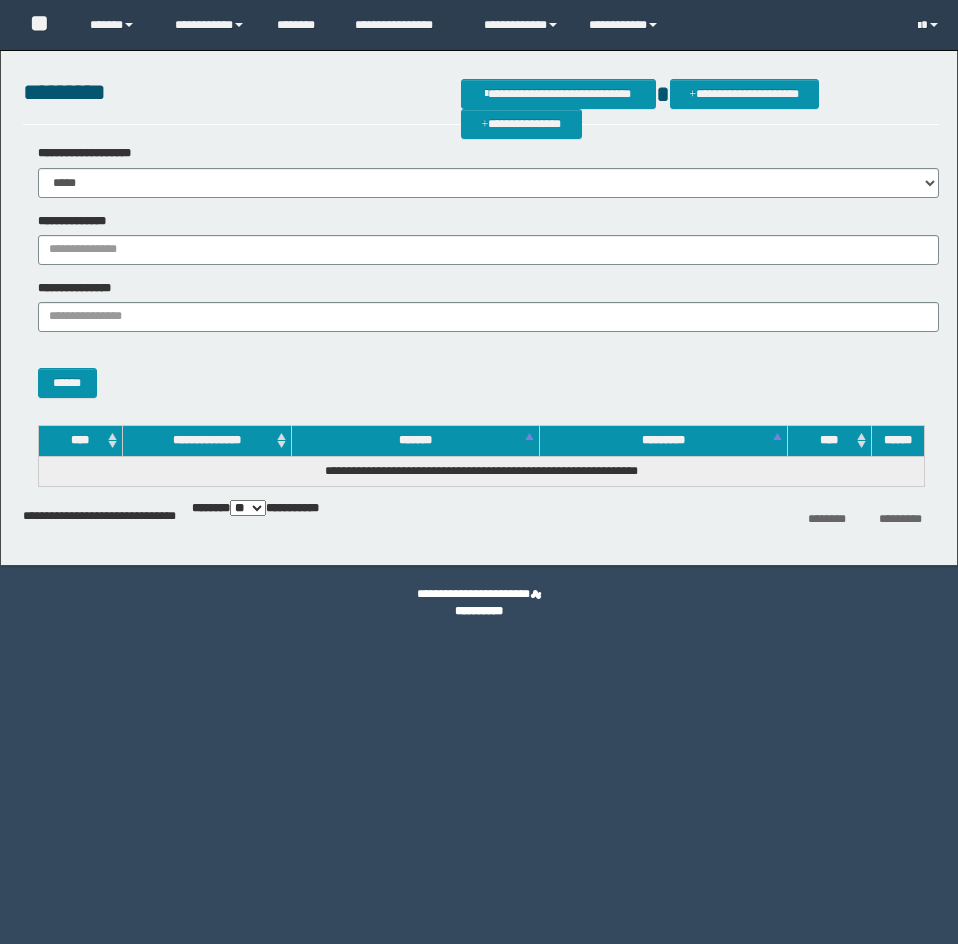 scroll, scrollTop: 0, scrollLeft: 0, axis: both 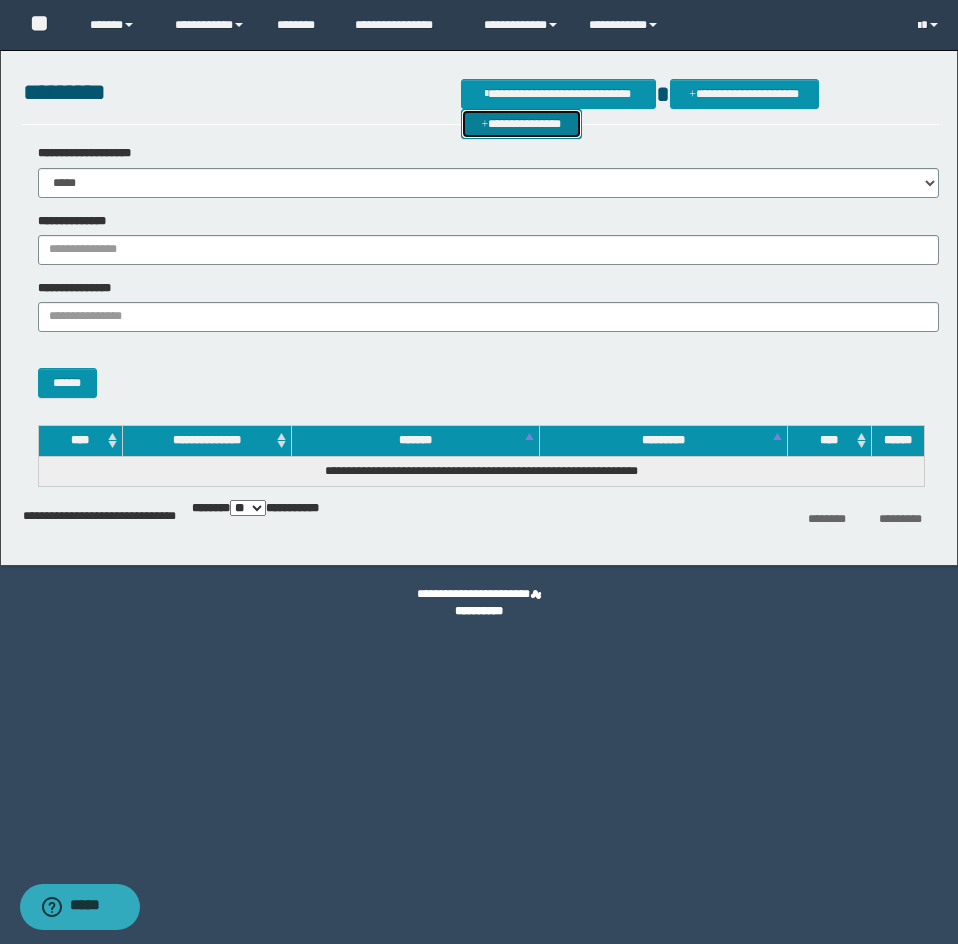 click on "**********" at bounding box center [521, 124] 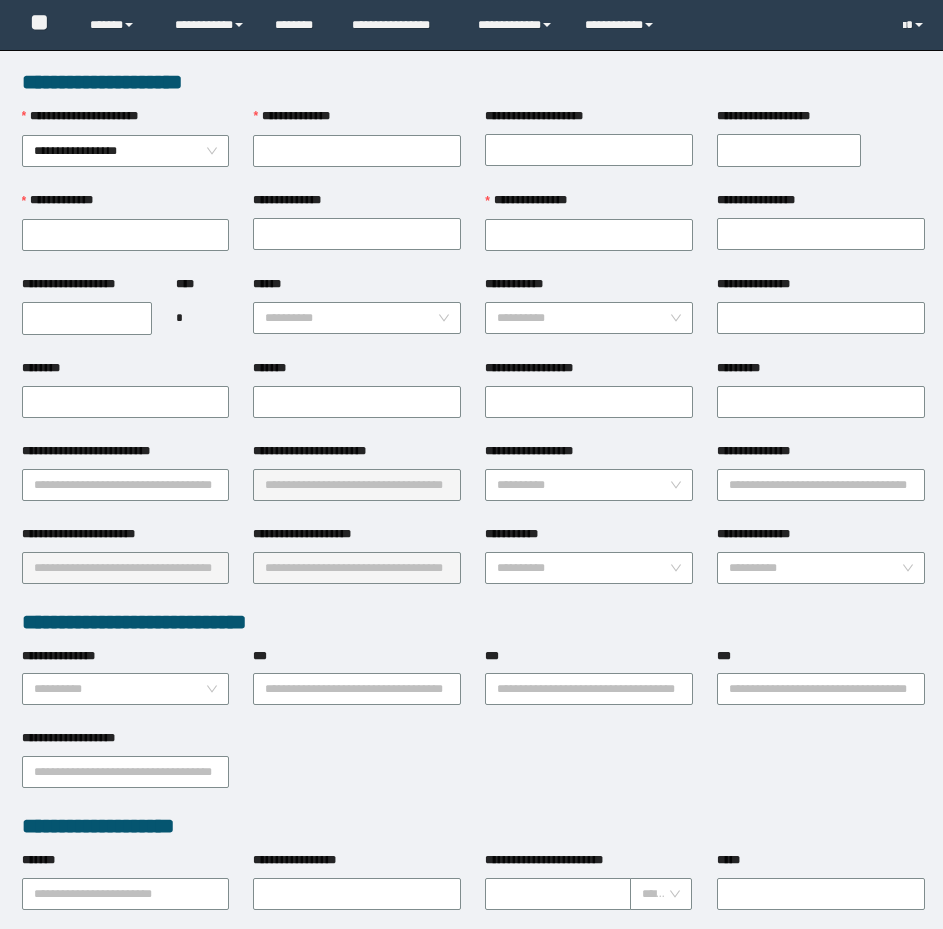 scroll, scrollTop: 0, scrollLeft: 0, axis: both 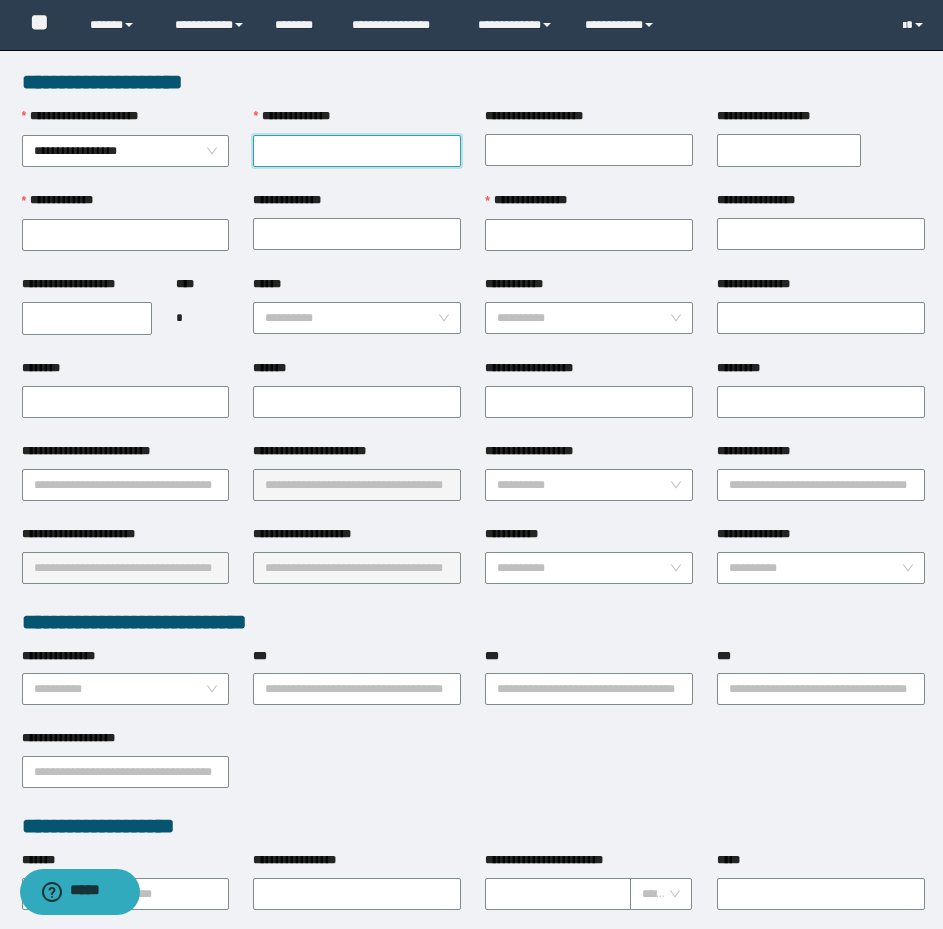 click on "**********" at bounding box center [357, 151] 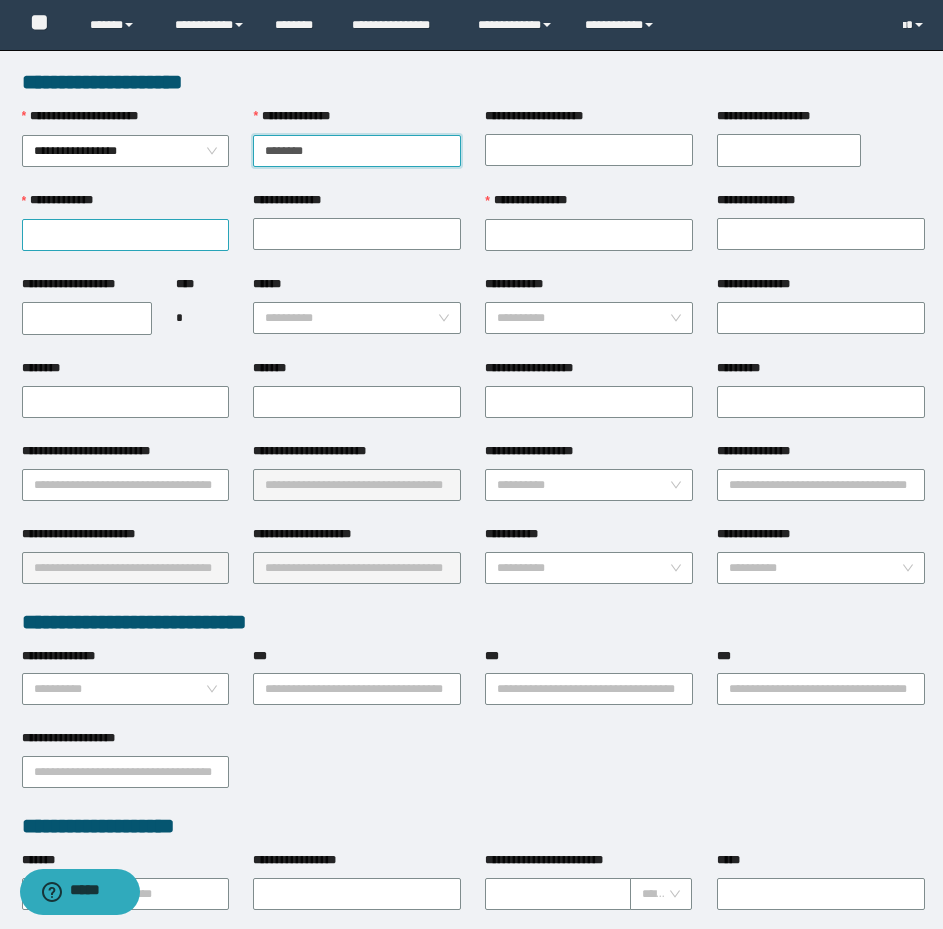 type on "********" 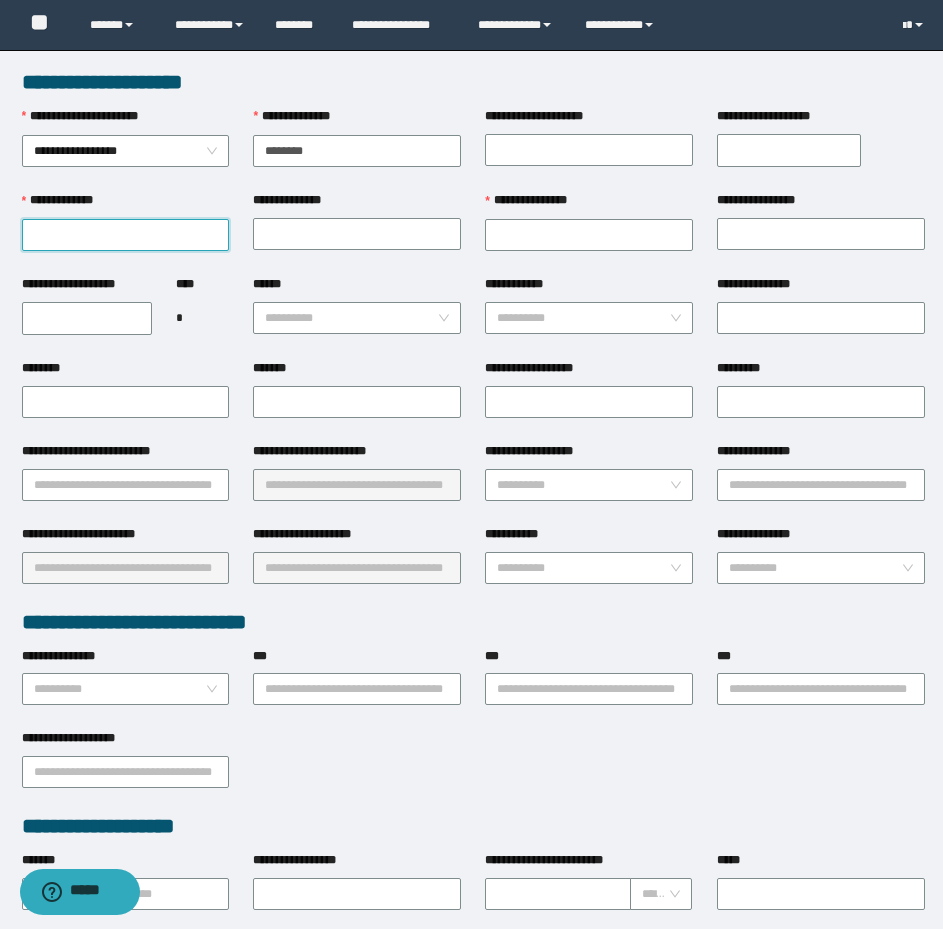 click on "**********" at bounding box center (126, 235) 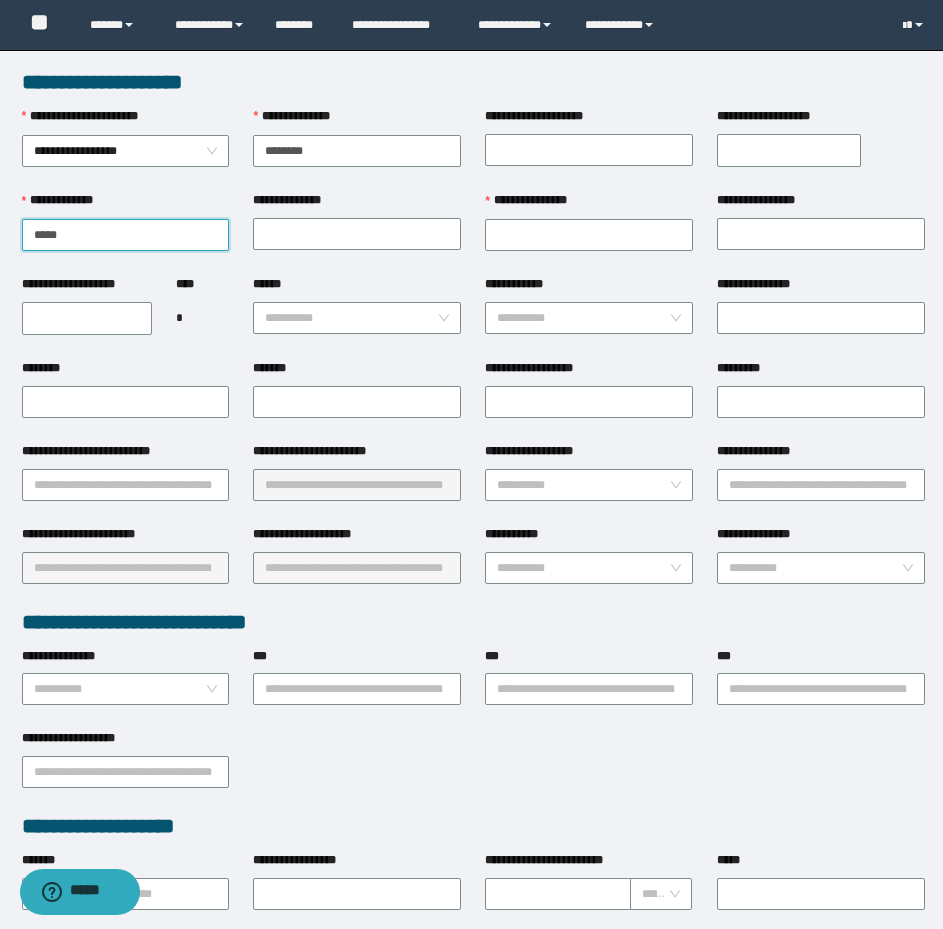 type on "*****" 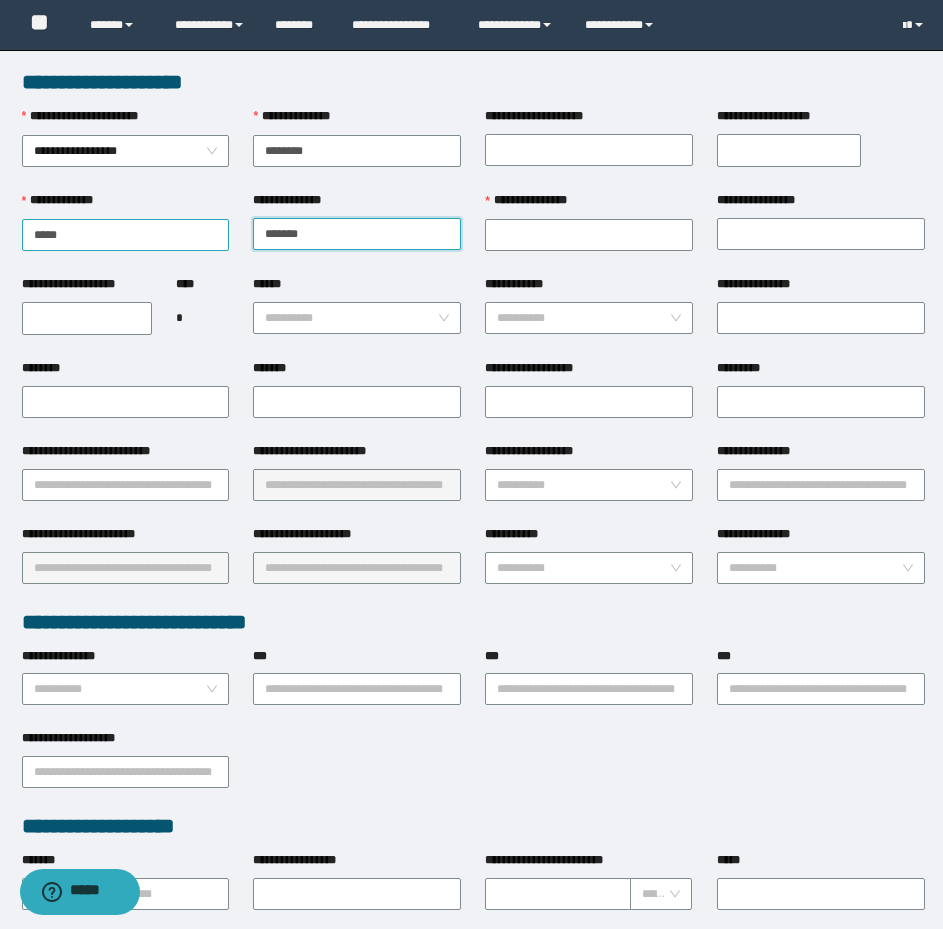 type on "*******" 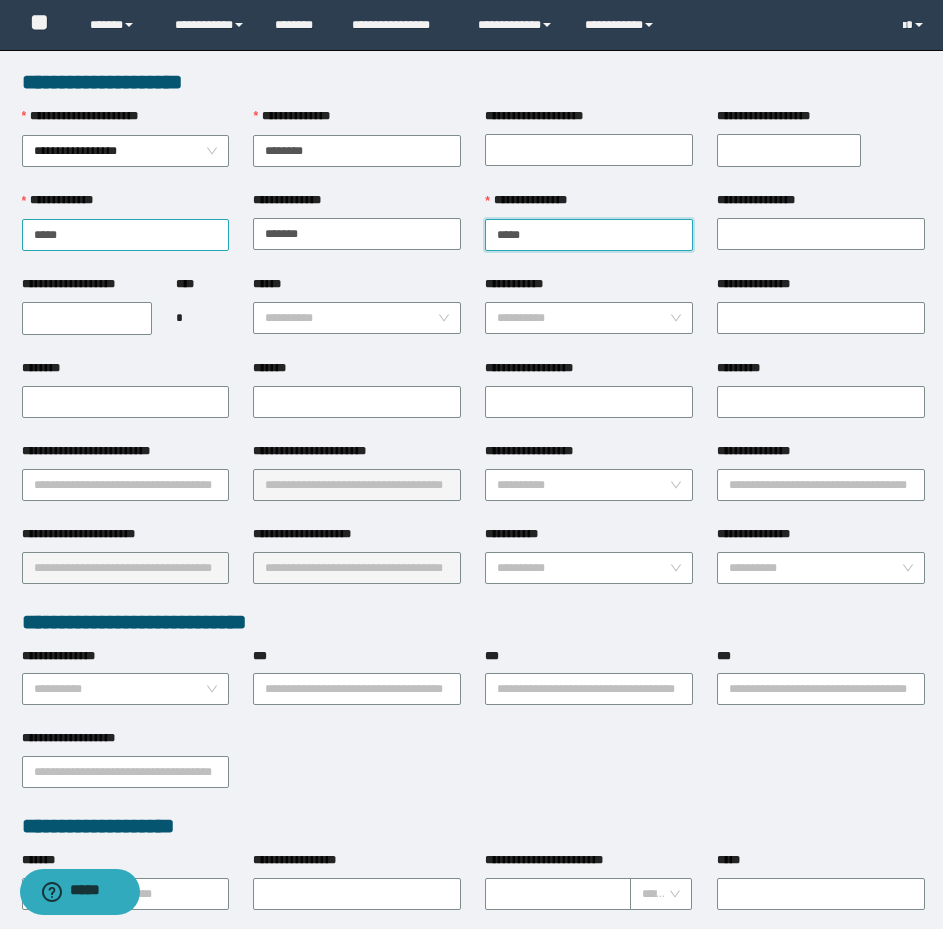 type on "*****" 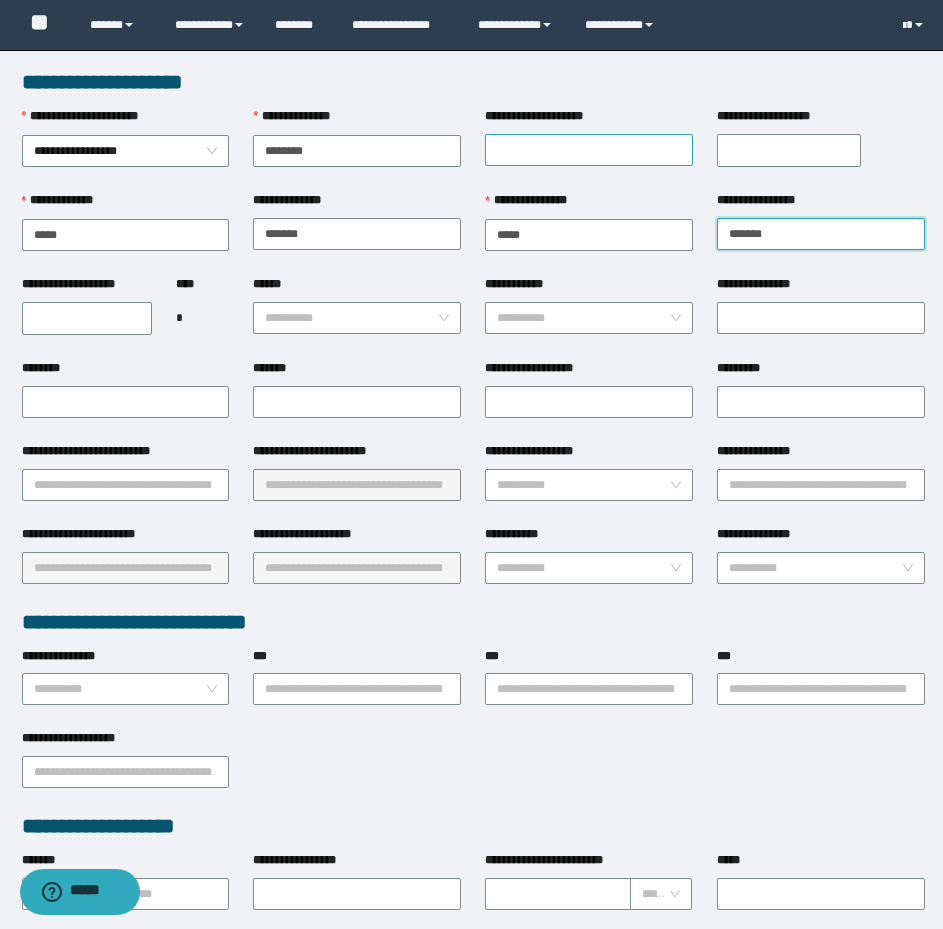 type on "*******" 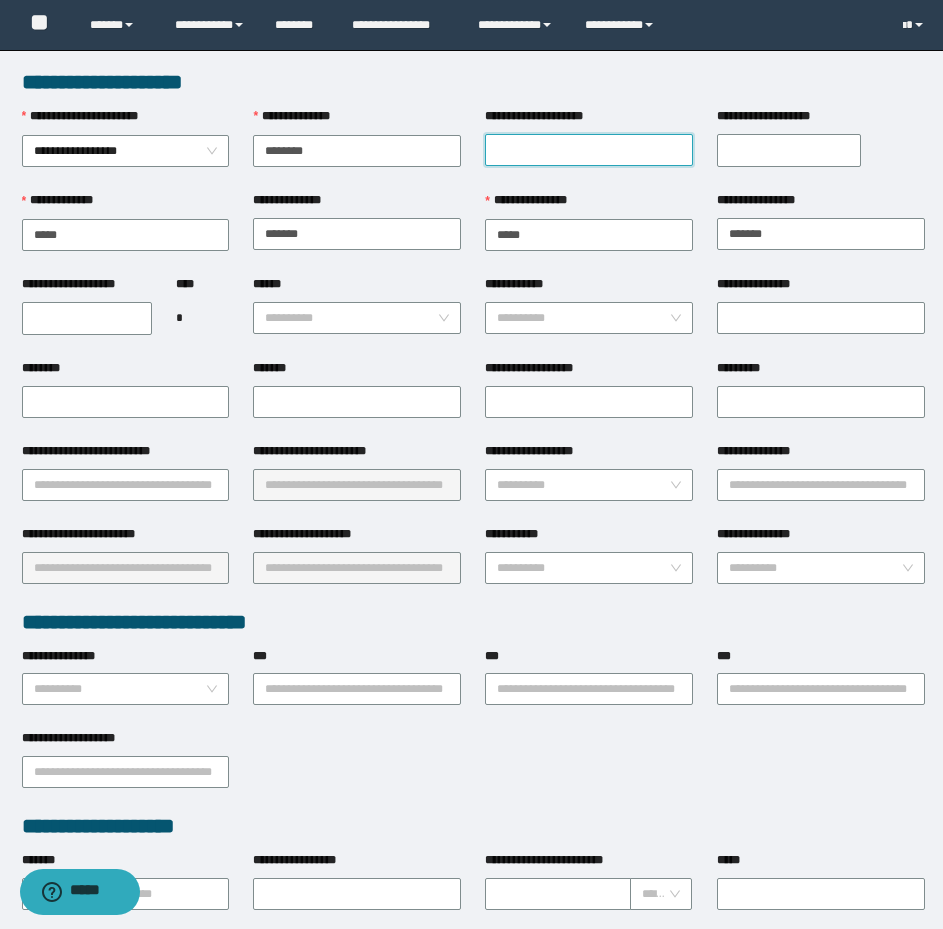 click on "**********" at bounding box center (589, 150) 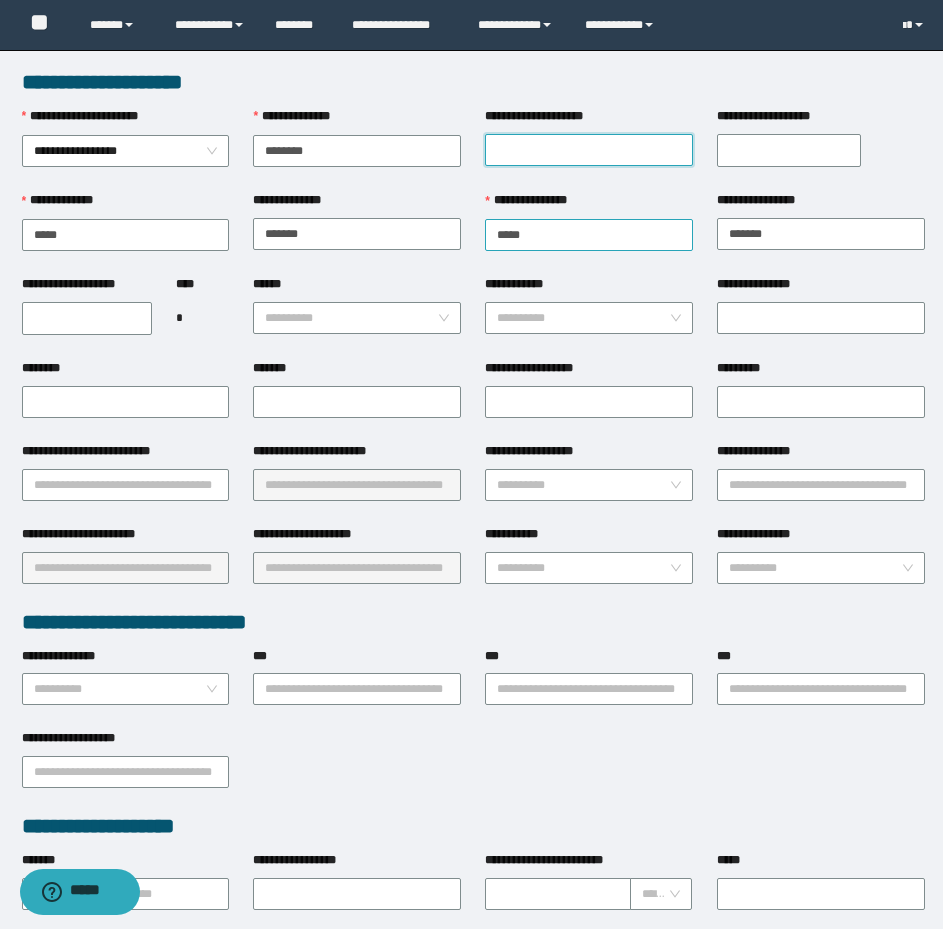 type on "****" 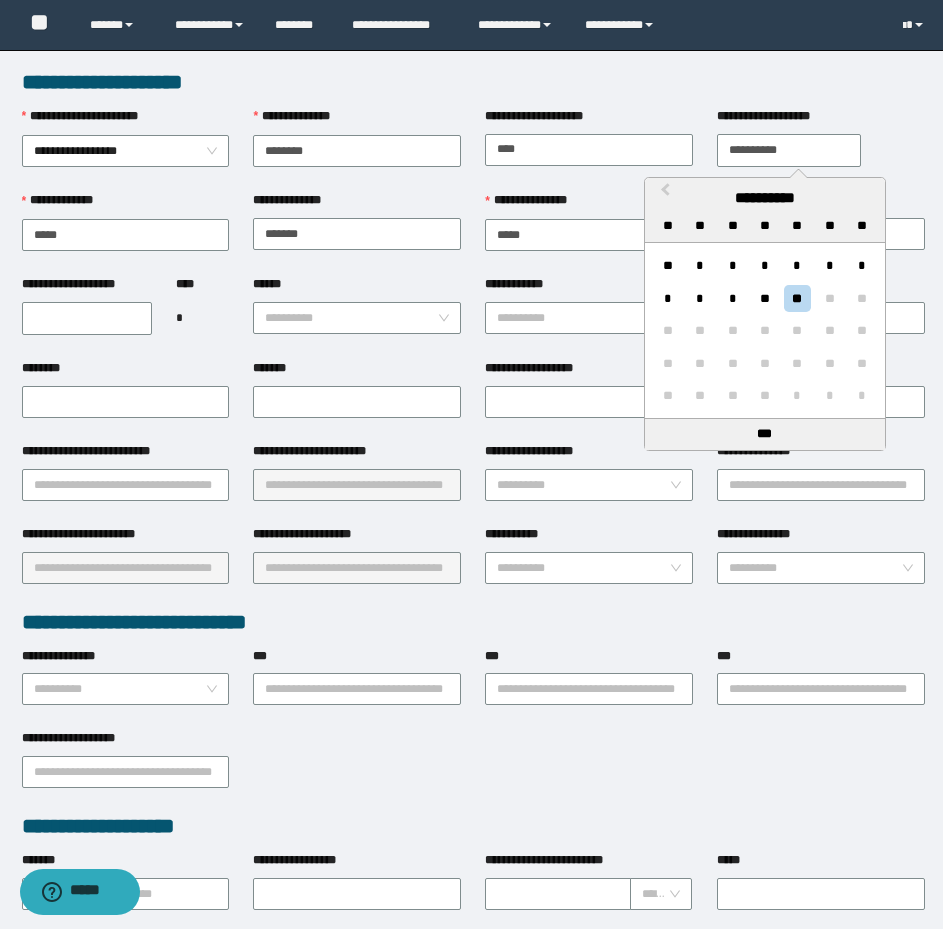 click on "**********" at bounding box center [789, 150] 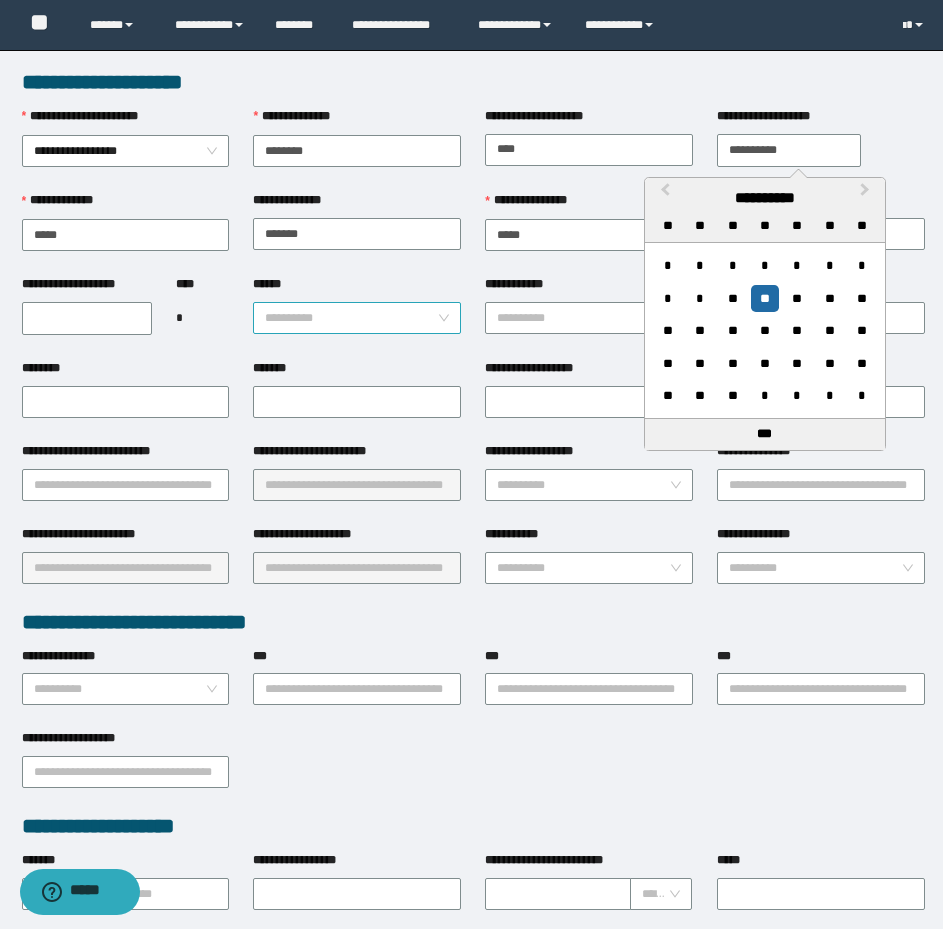 type on "**********" 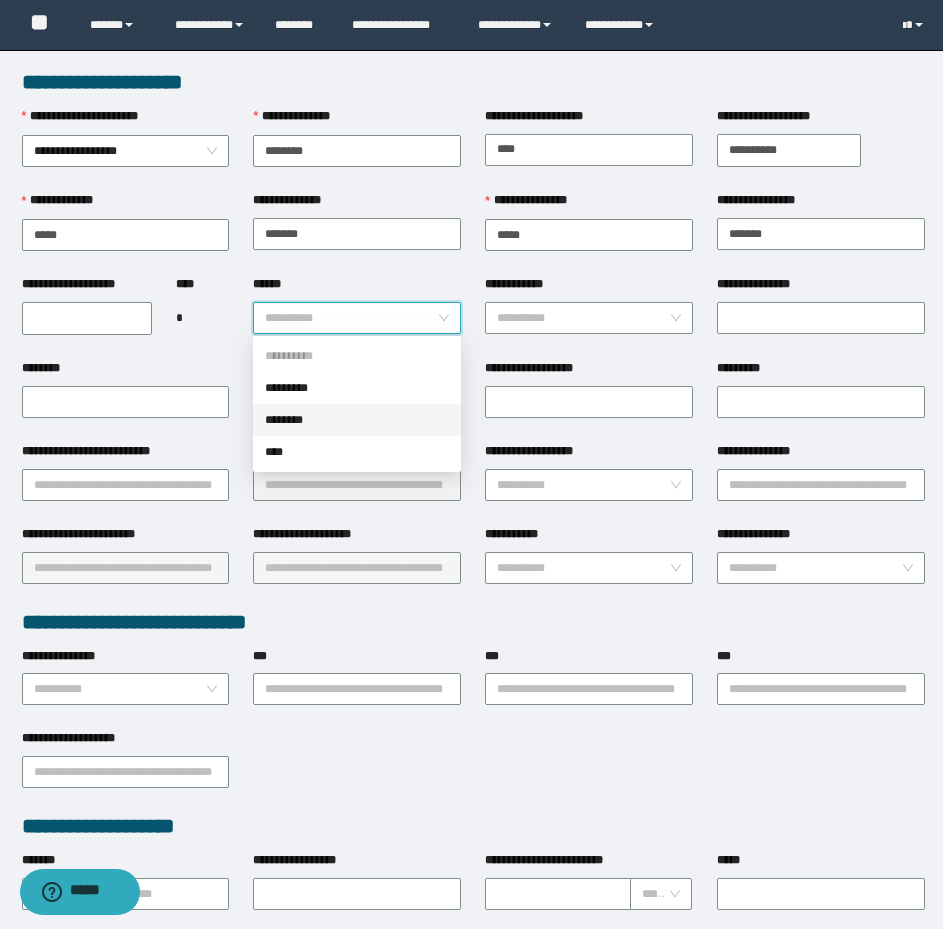 click on "********" at bounding box center [357, 420] 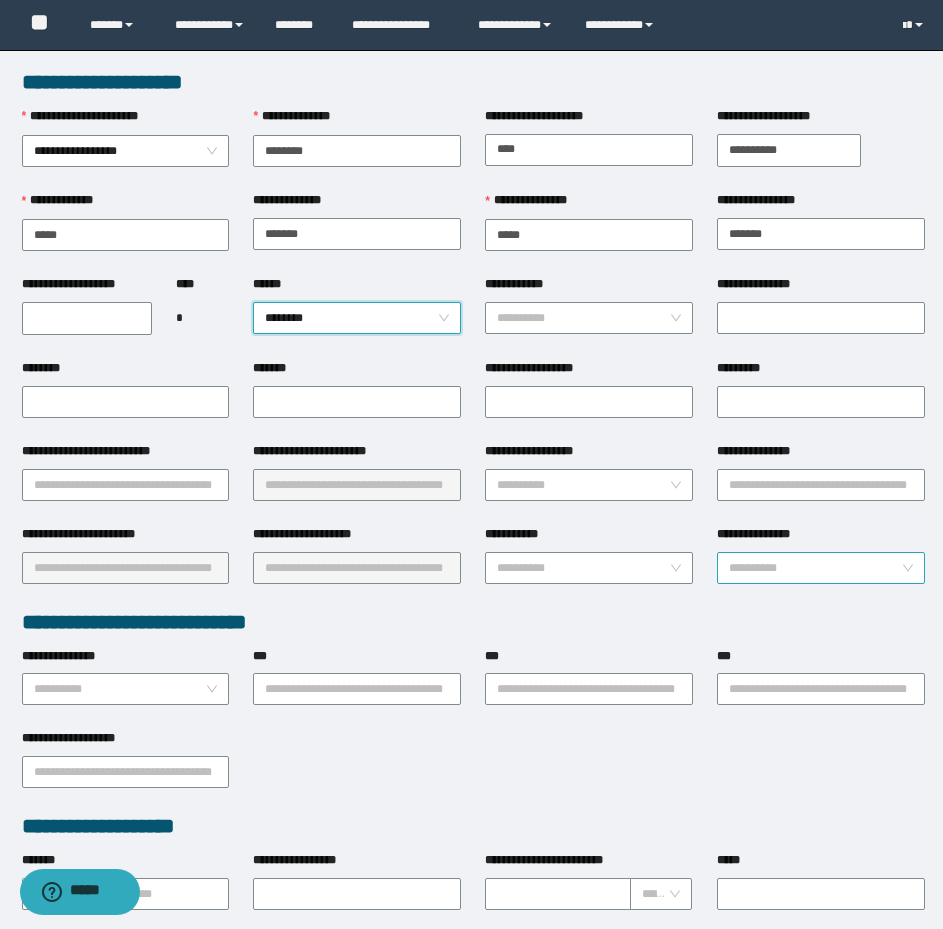 click on "**********" at bounding box center [815, 568] 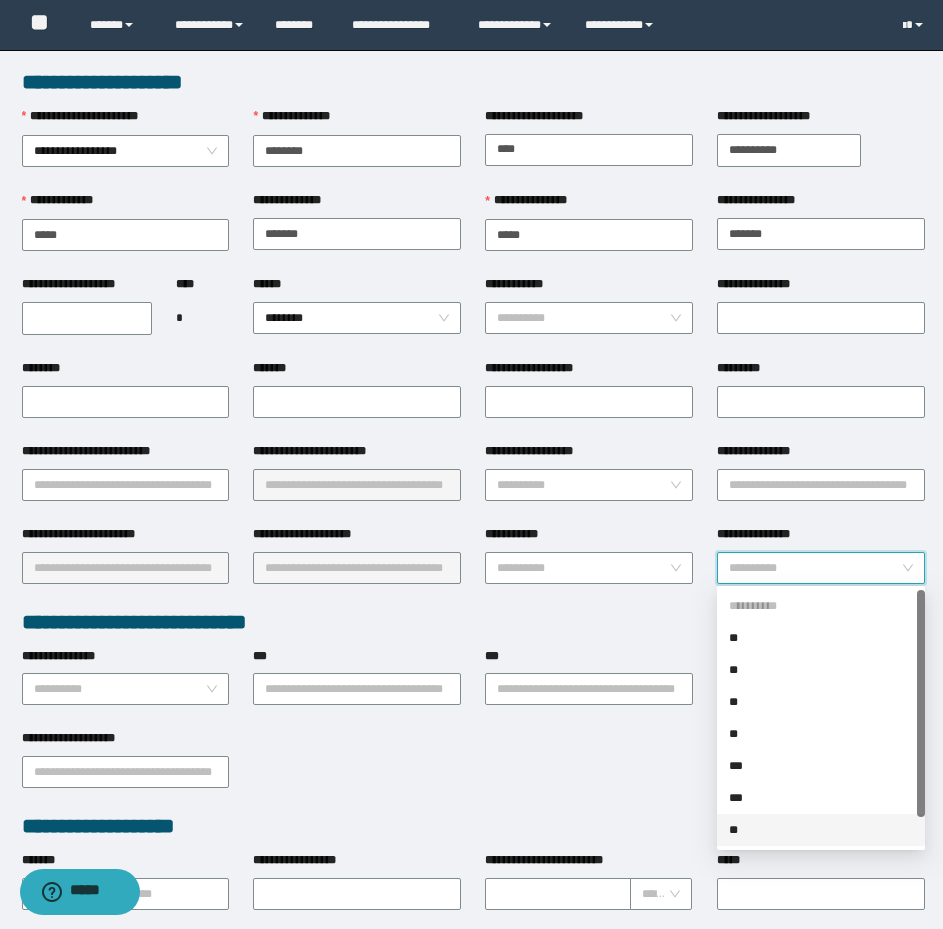 click on "**" at bounding box center (821, 830) 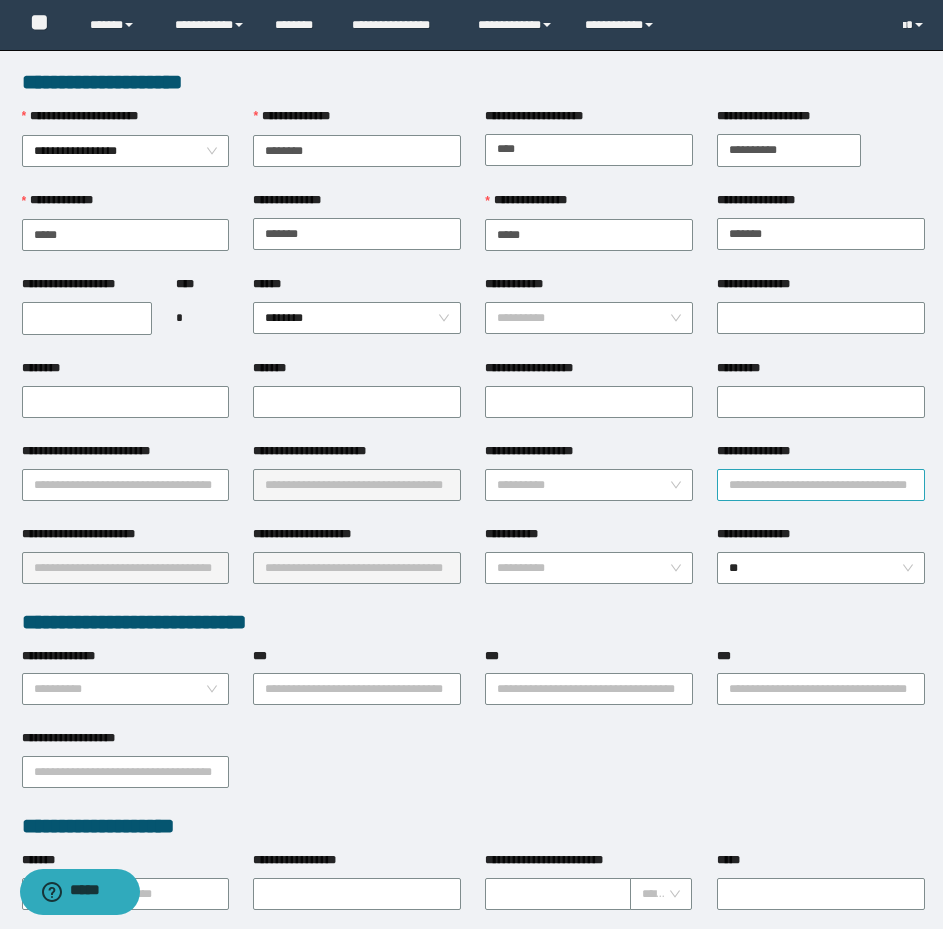 click on "**********" at bounding box center (821, 485) 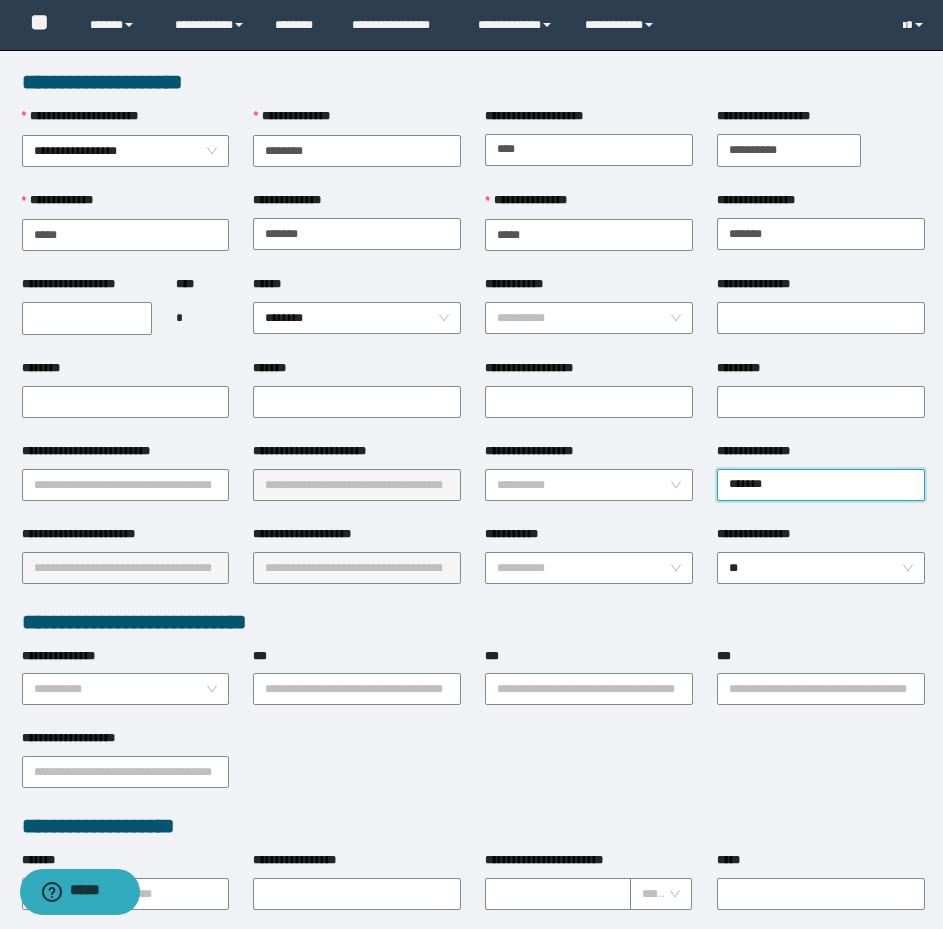 type on "********" 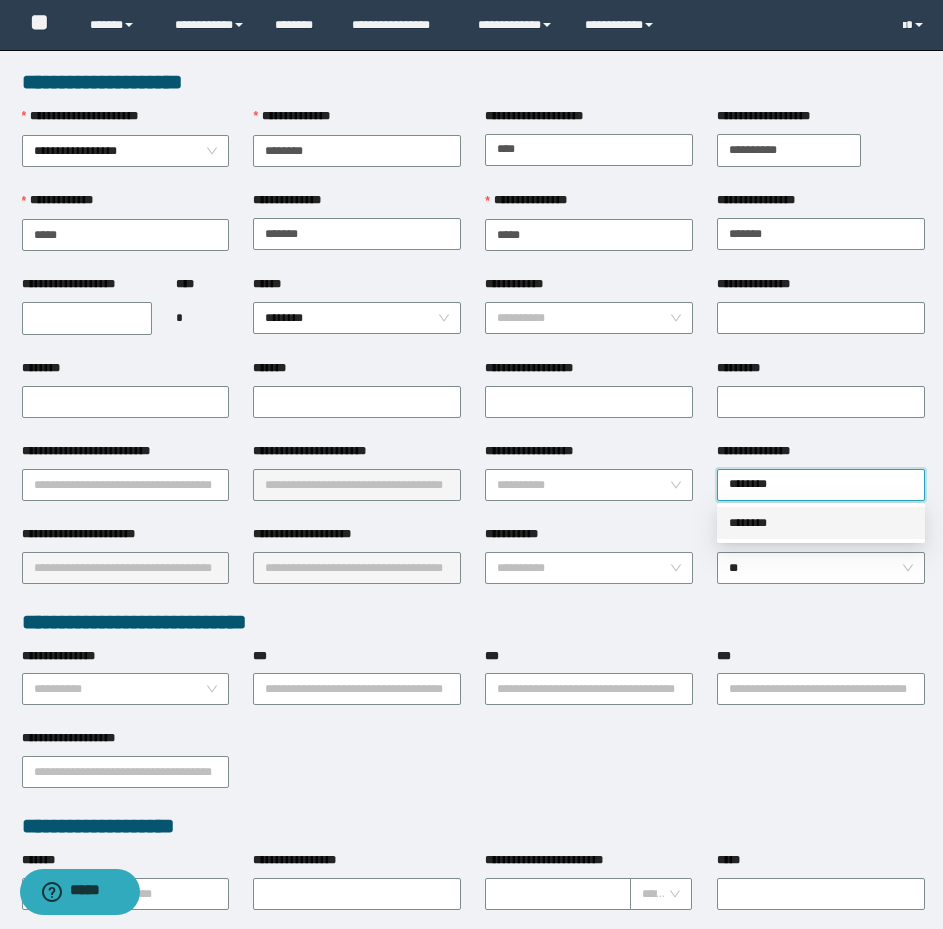click on "********" at bounding box center (821, 523) 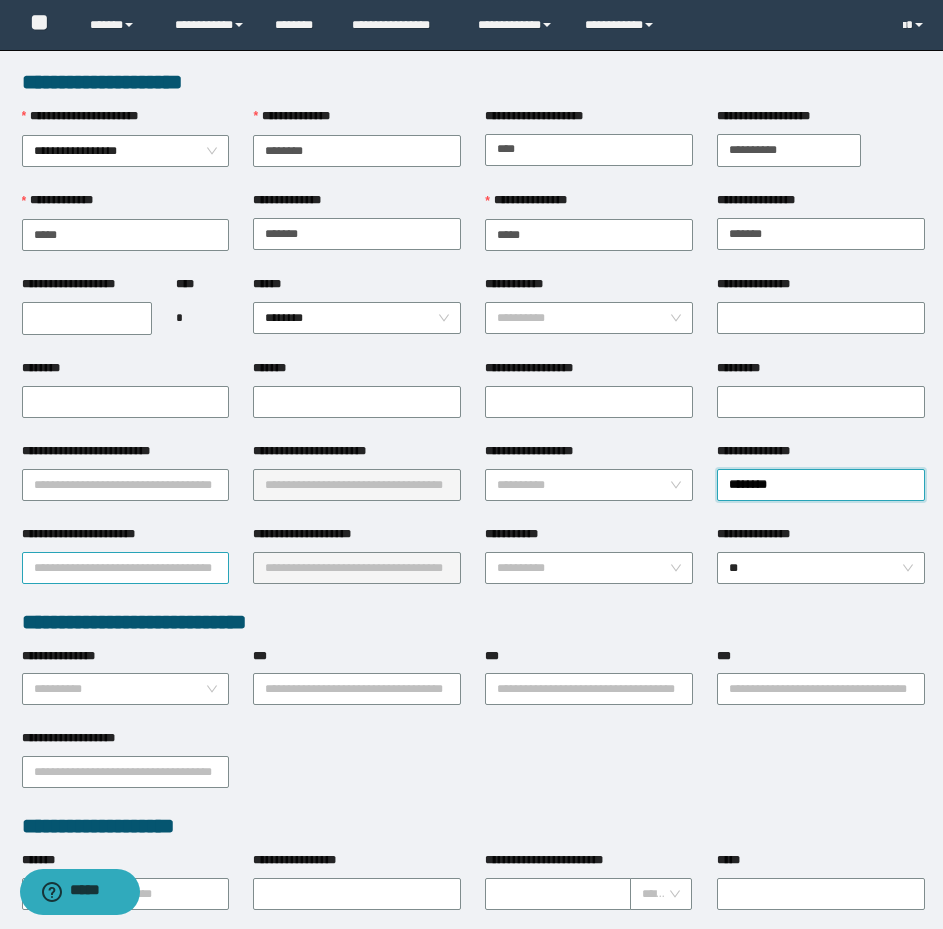 click on "**********" at bounding box center [126, 568] 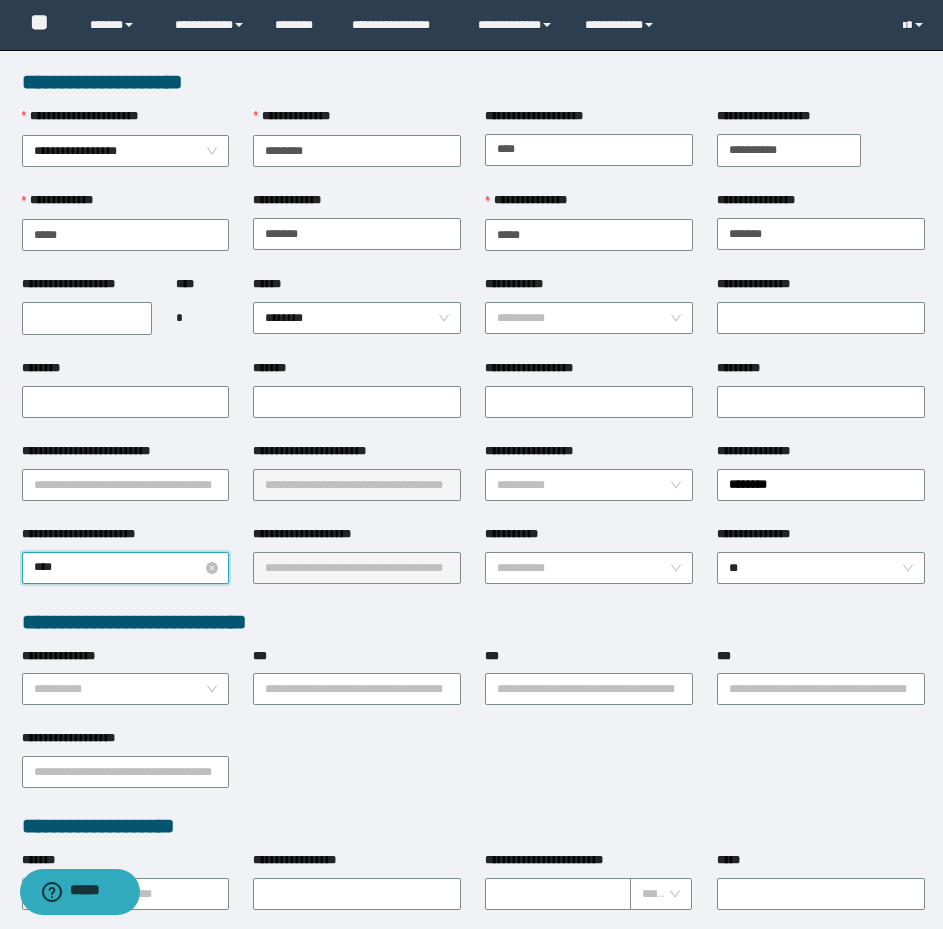 type on "*****" 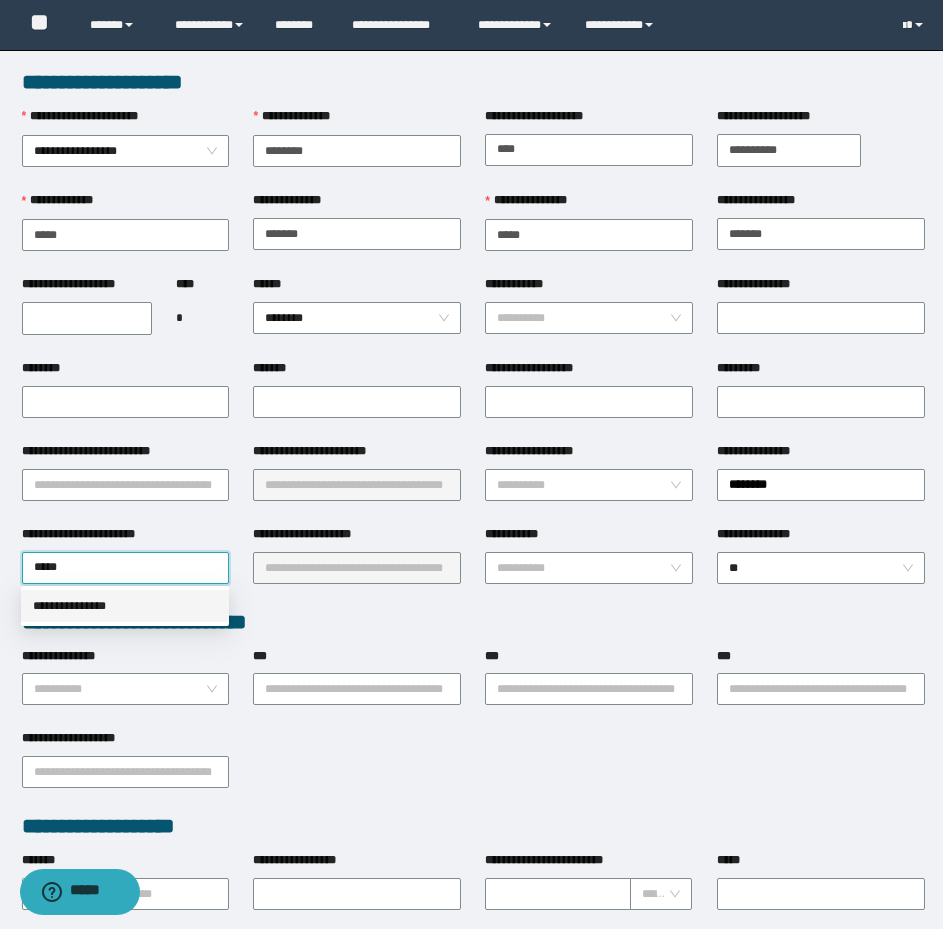 click on "**********" at bounding box center [125, 606] 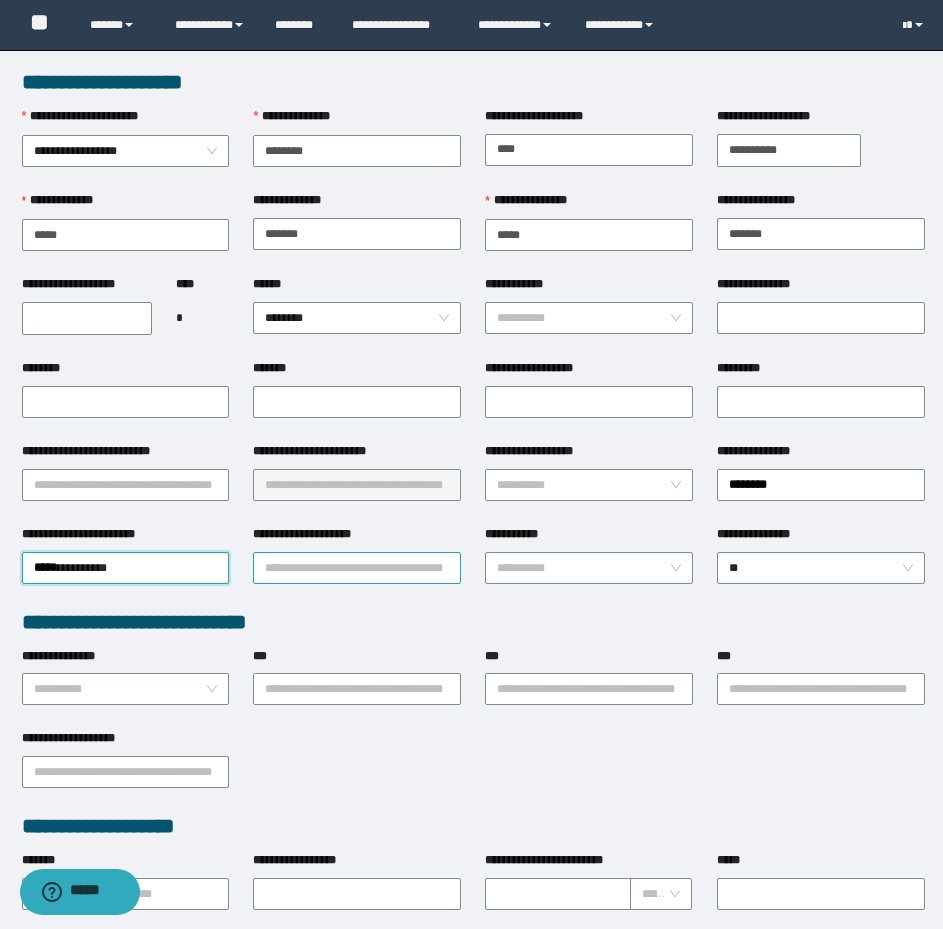 click on "**********" at bounding box center (357, 568) 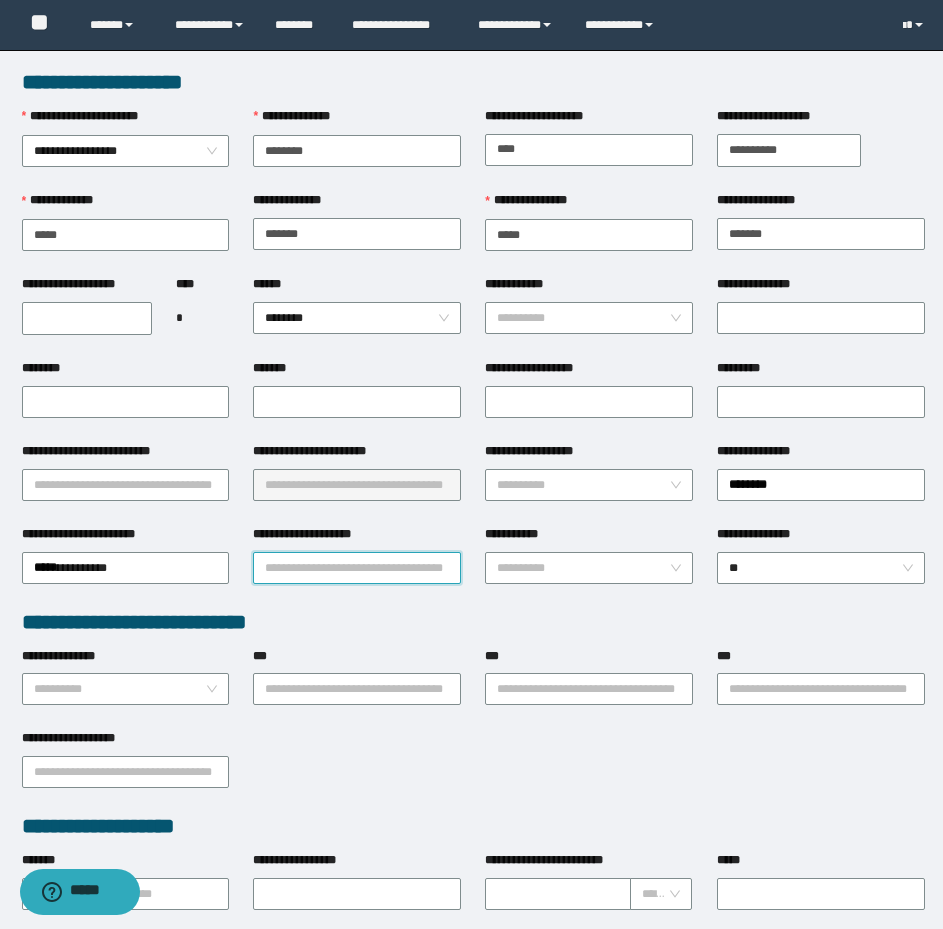 type on "*" 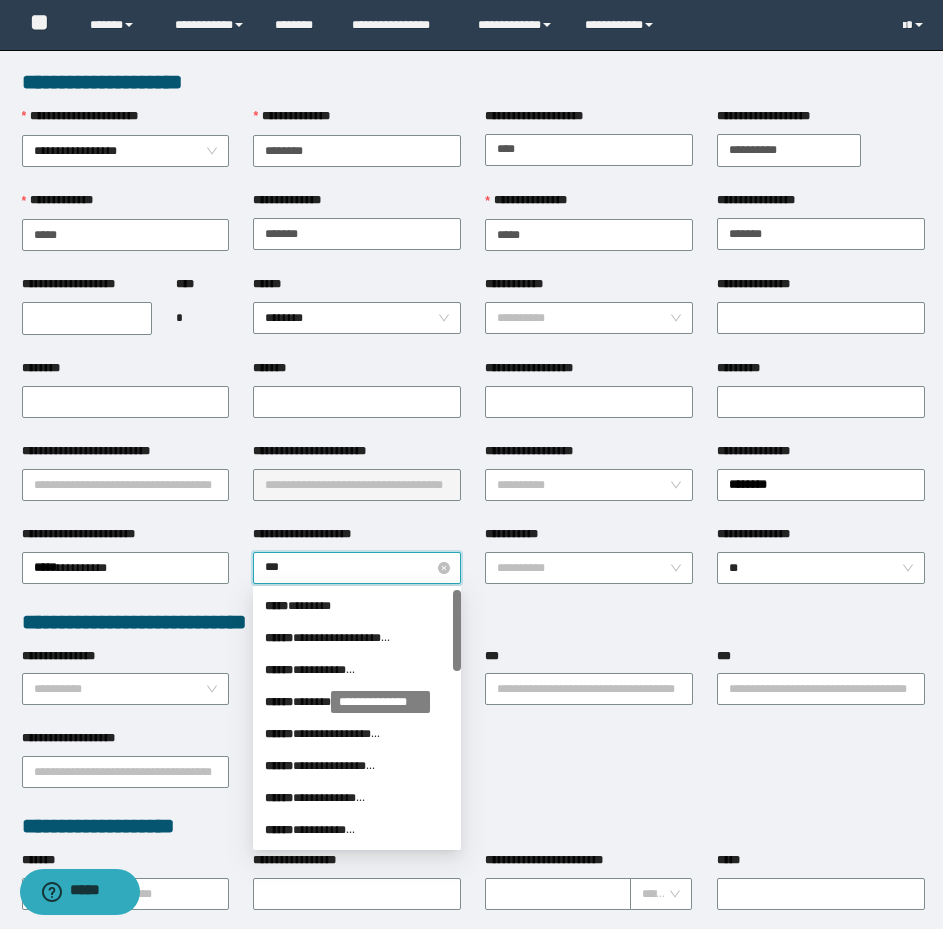 type on "****" 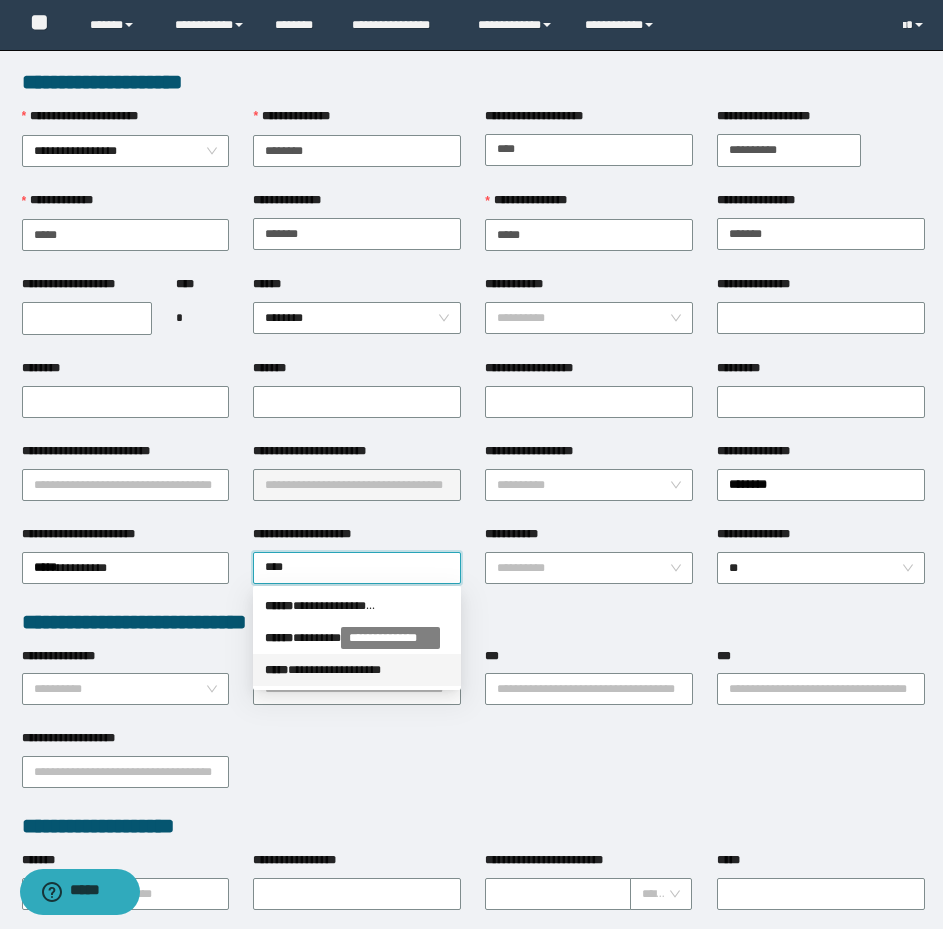 click on "**********" at bounding box center [357, 670] 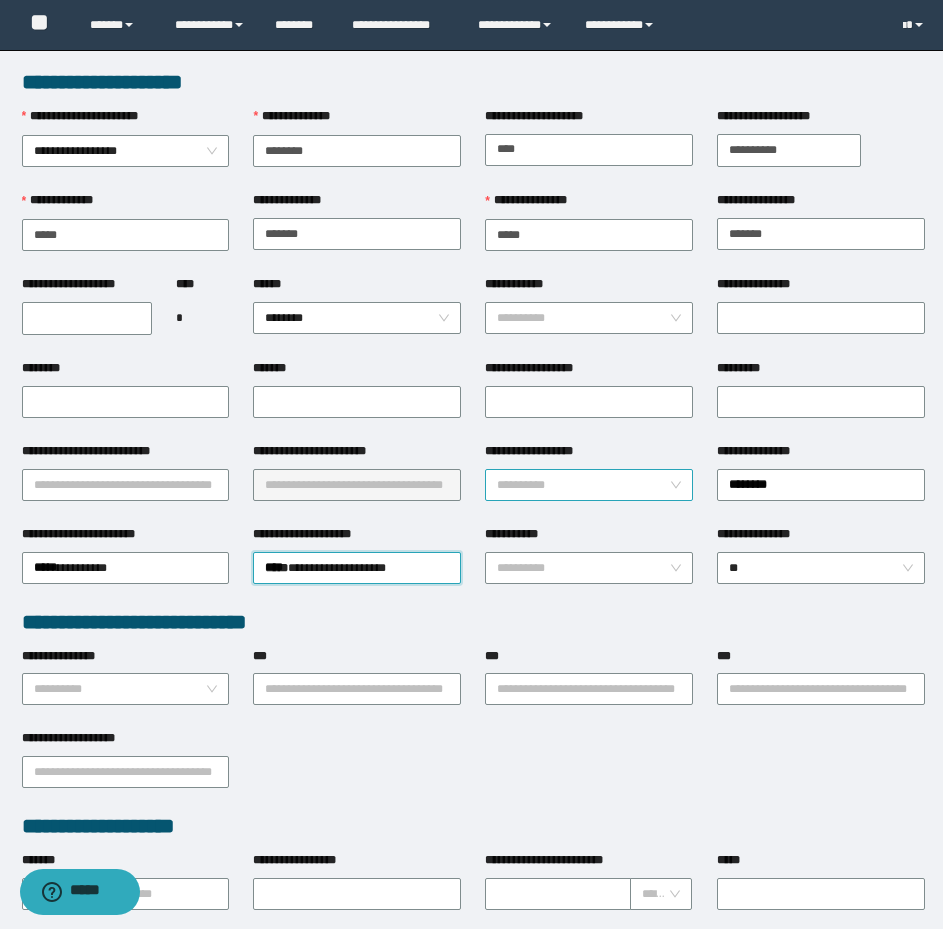 click on "**********" at bounding box center (583, 485) 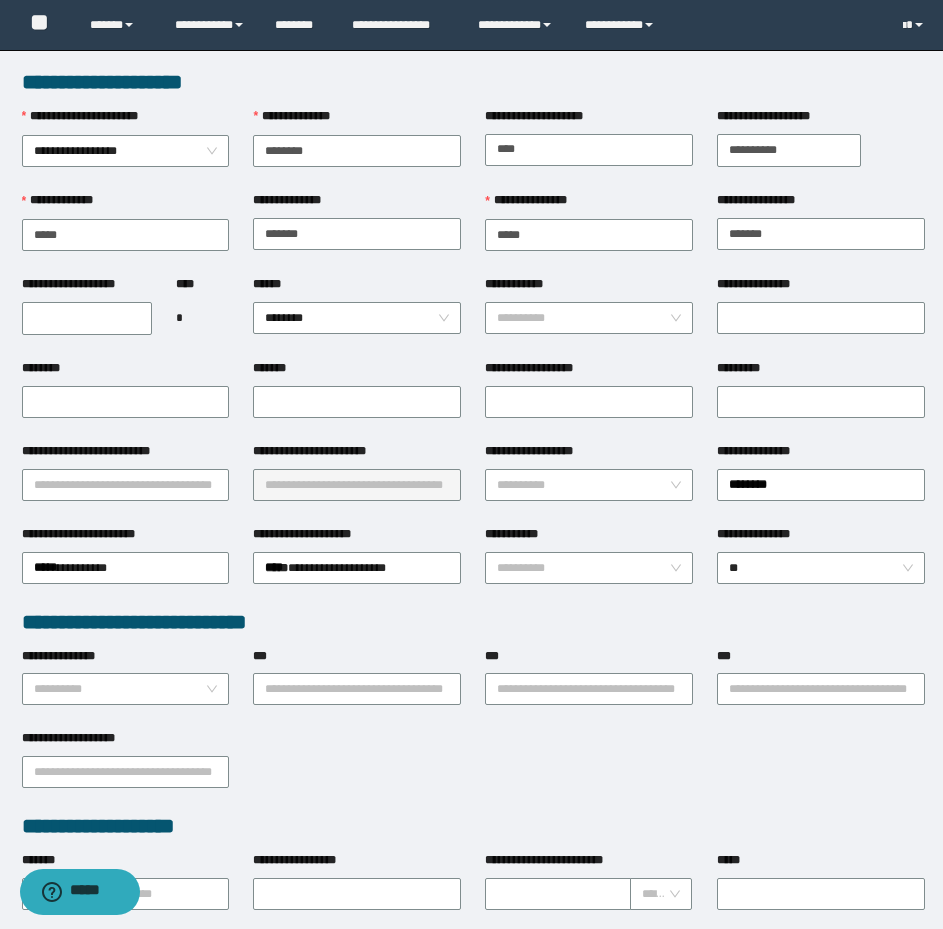 click on "**********" at bounding box center (473, 622) 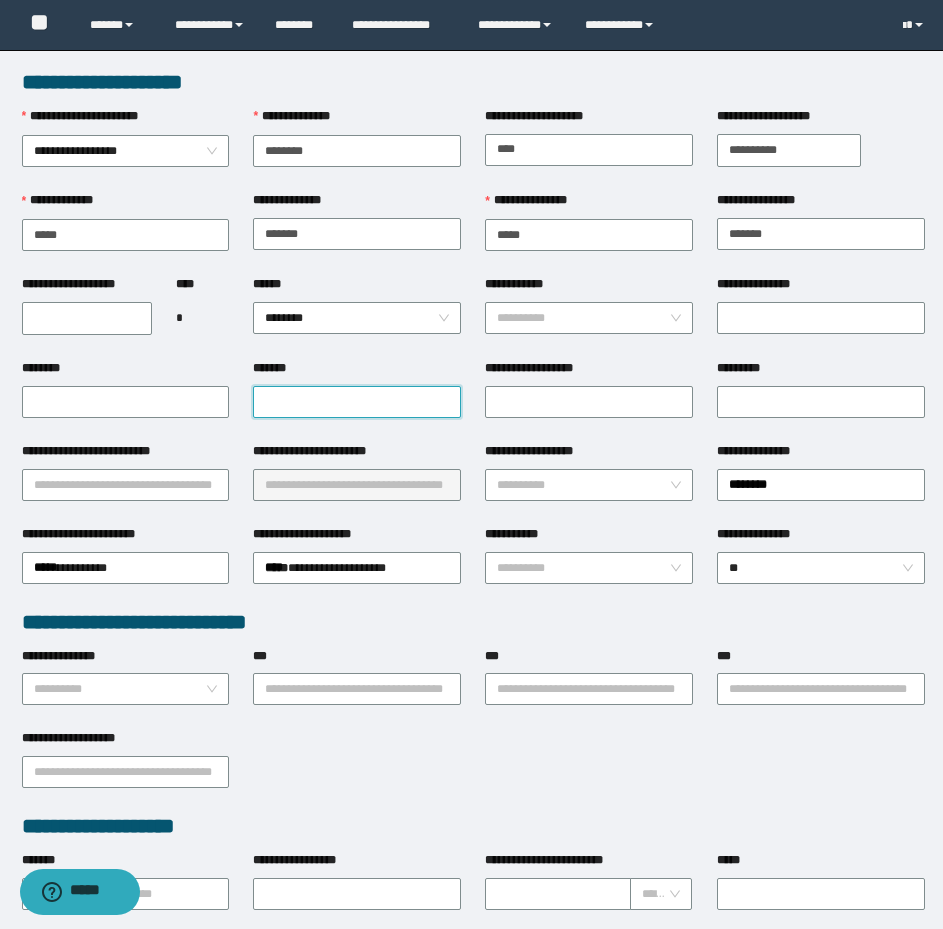click on "*******" at bounding box center [357, 402] 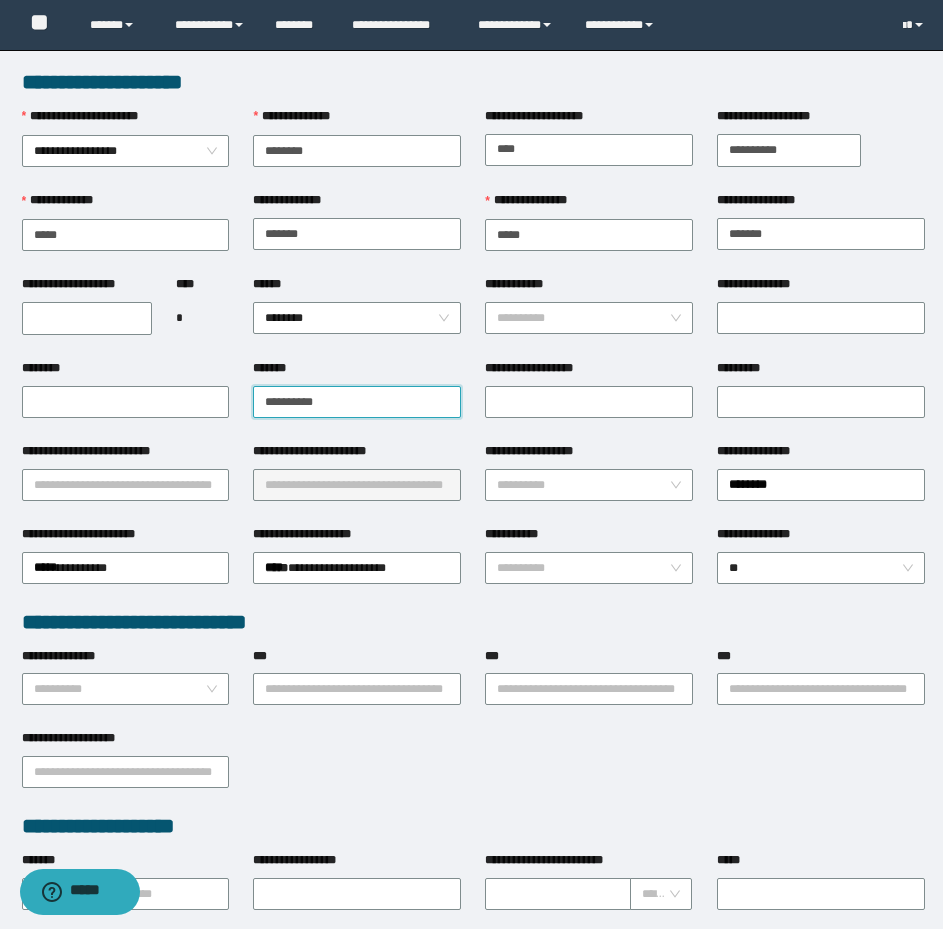 click on "**********" at bounding box center [357, 402] 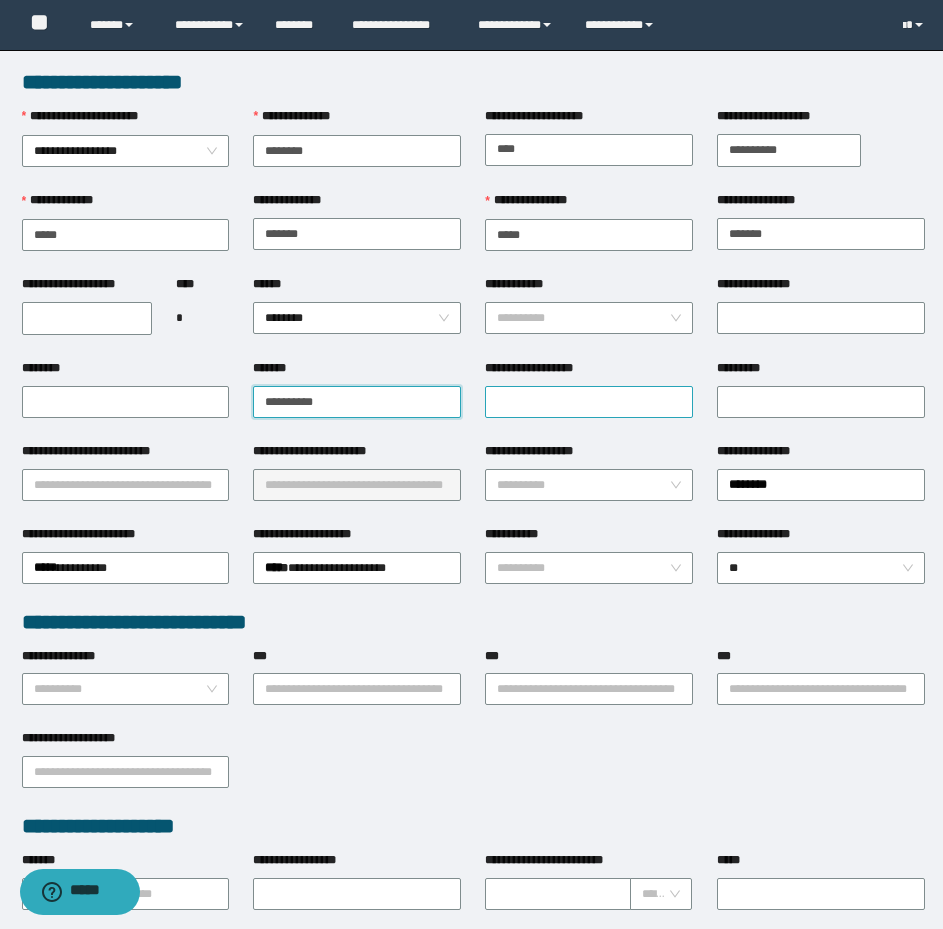 type on "**********" 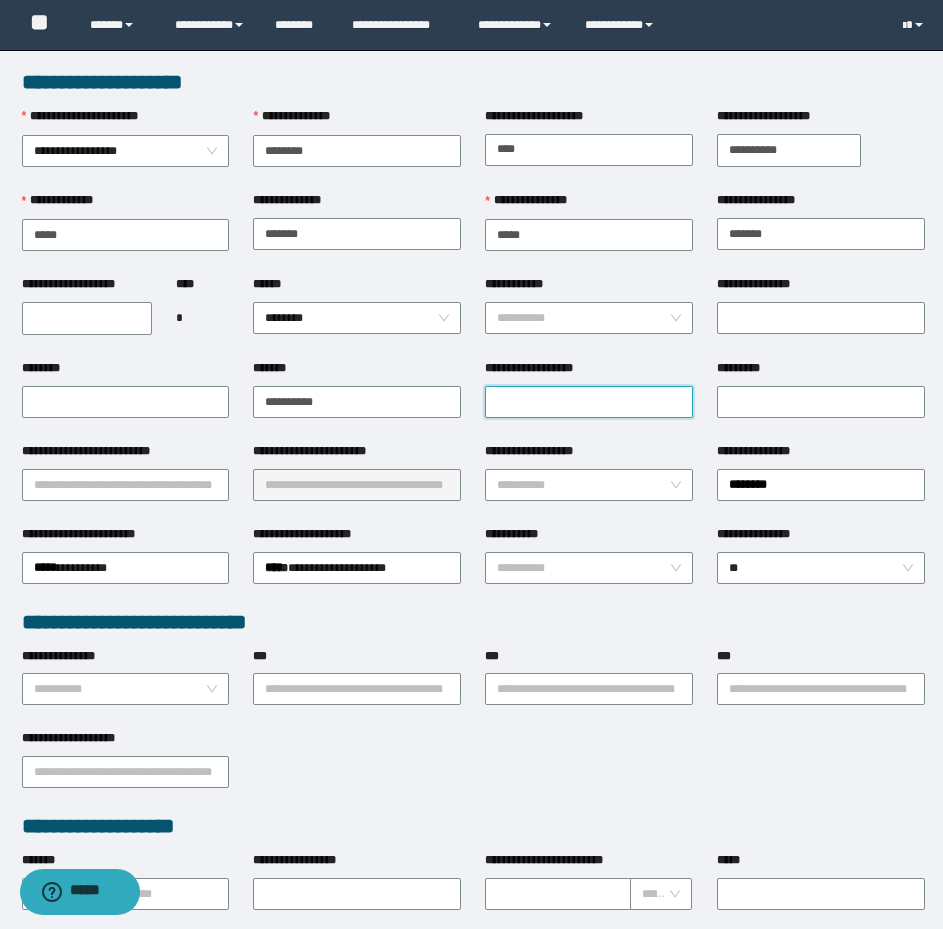 click on "**********" at bounding box center (589, 402) 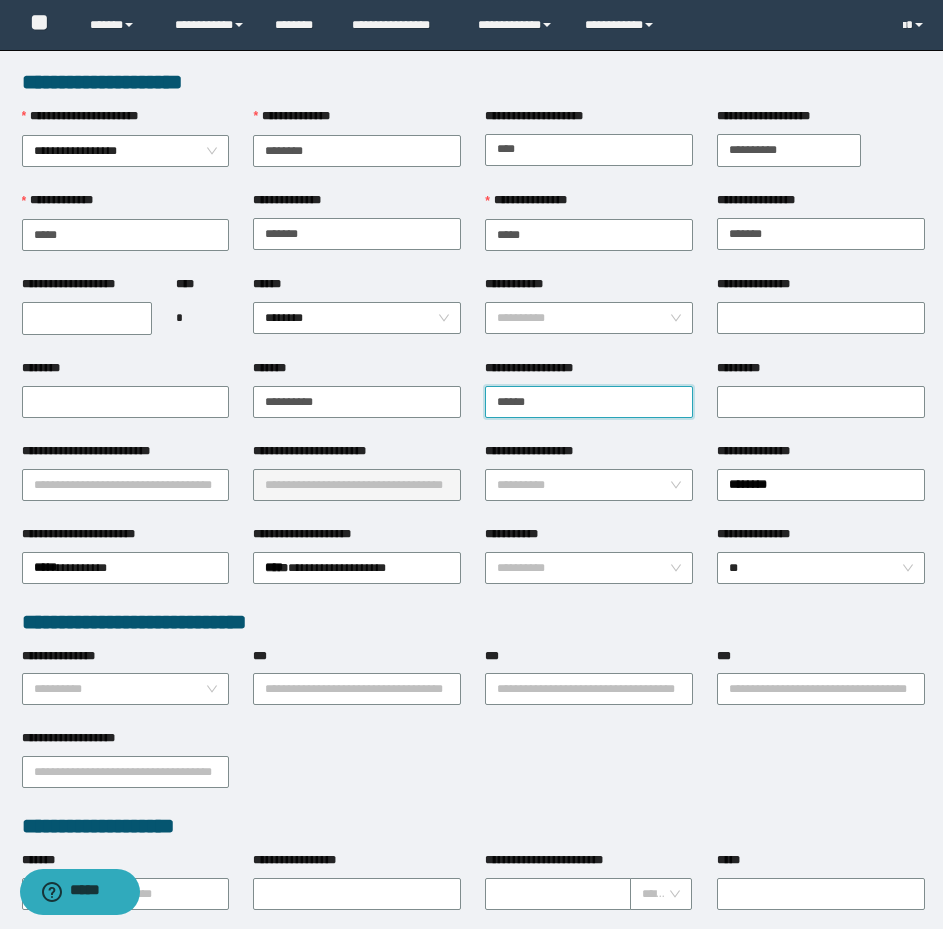type on "**********" 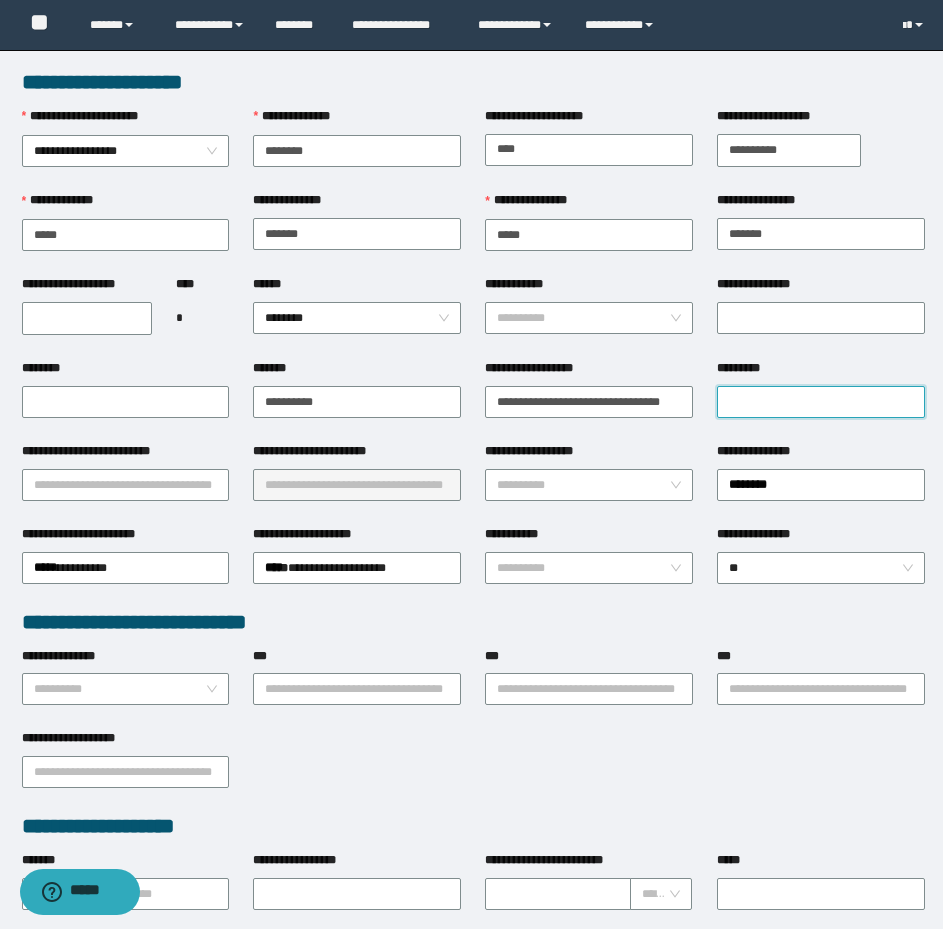 click on "*********" at bounding box center (821, 402) 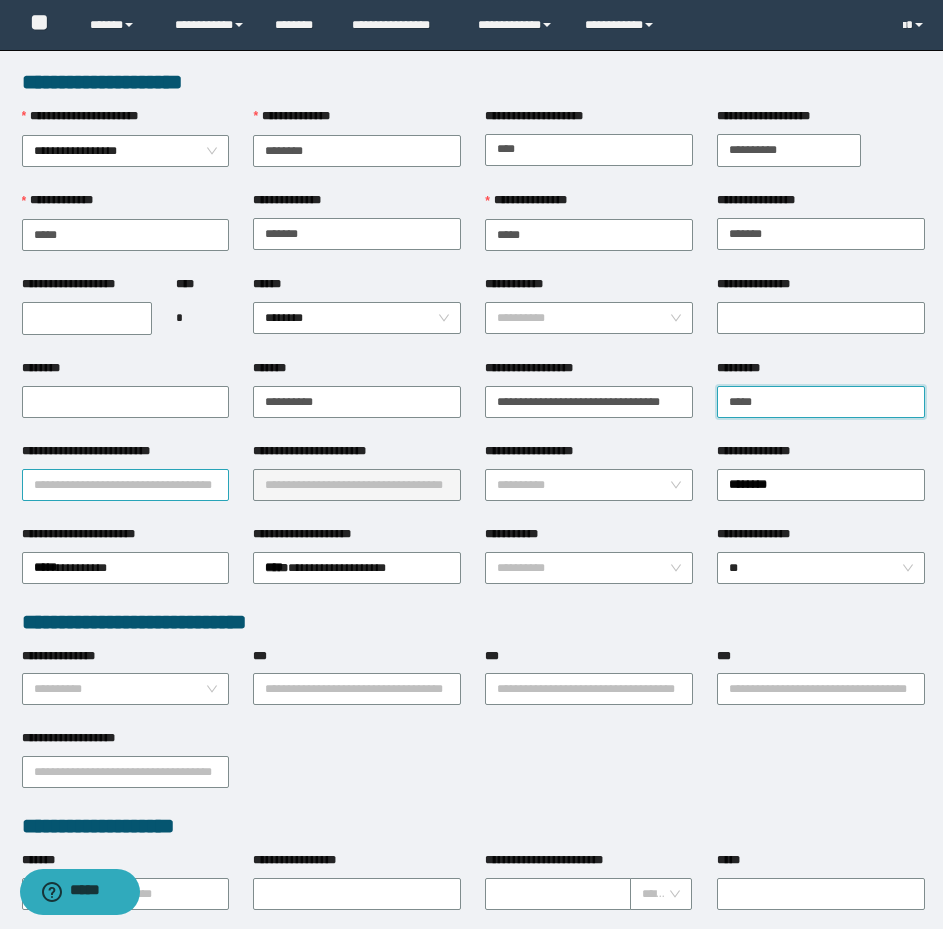 type on "*****" 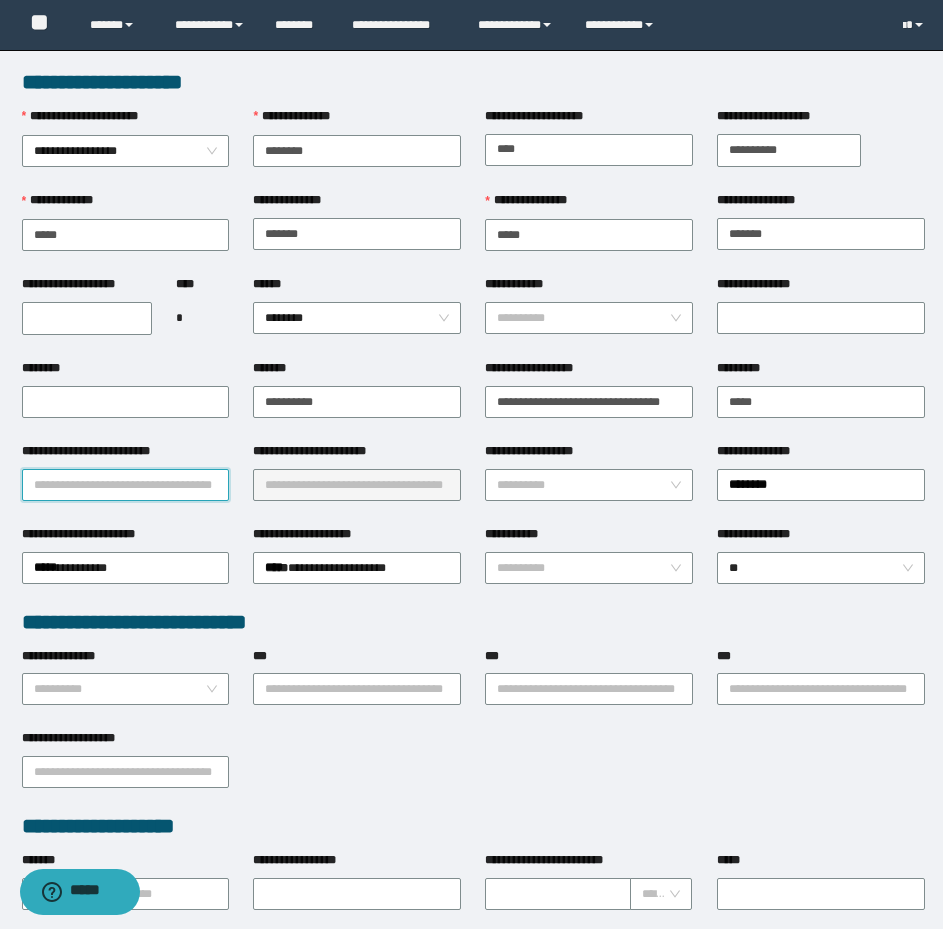 click on "**********" at bounding box center [126, 485] 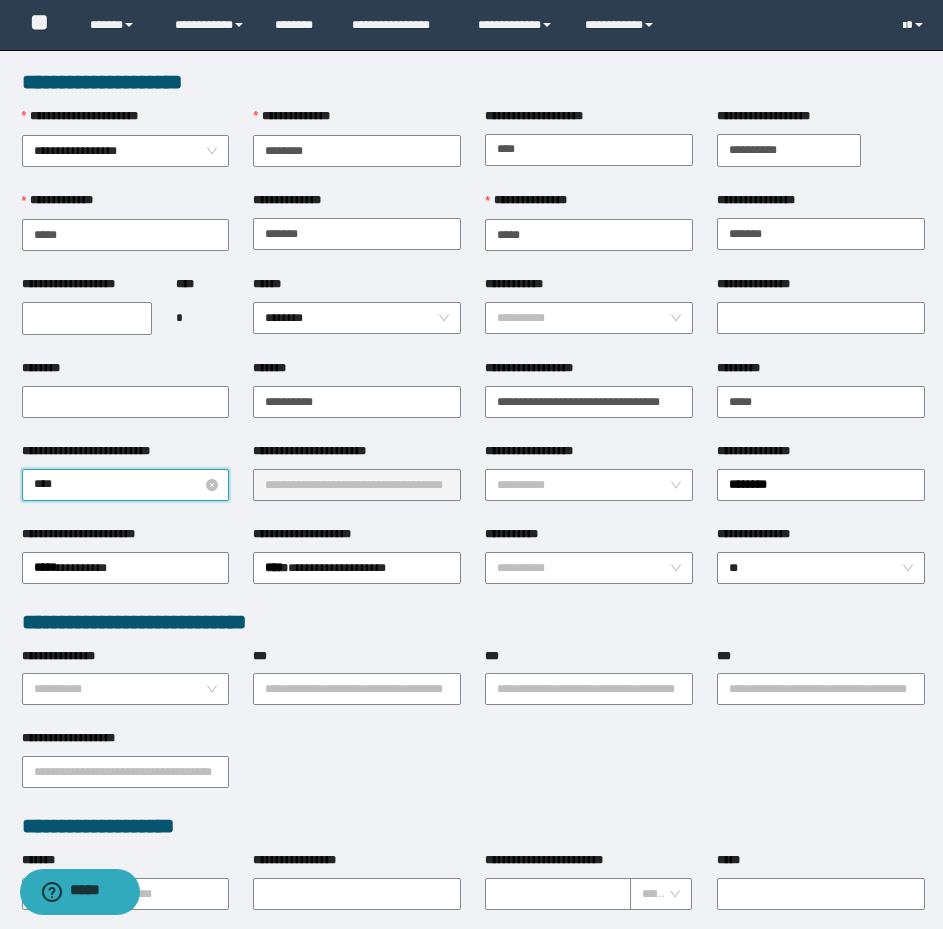 type on "*****" 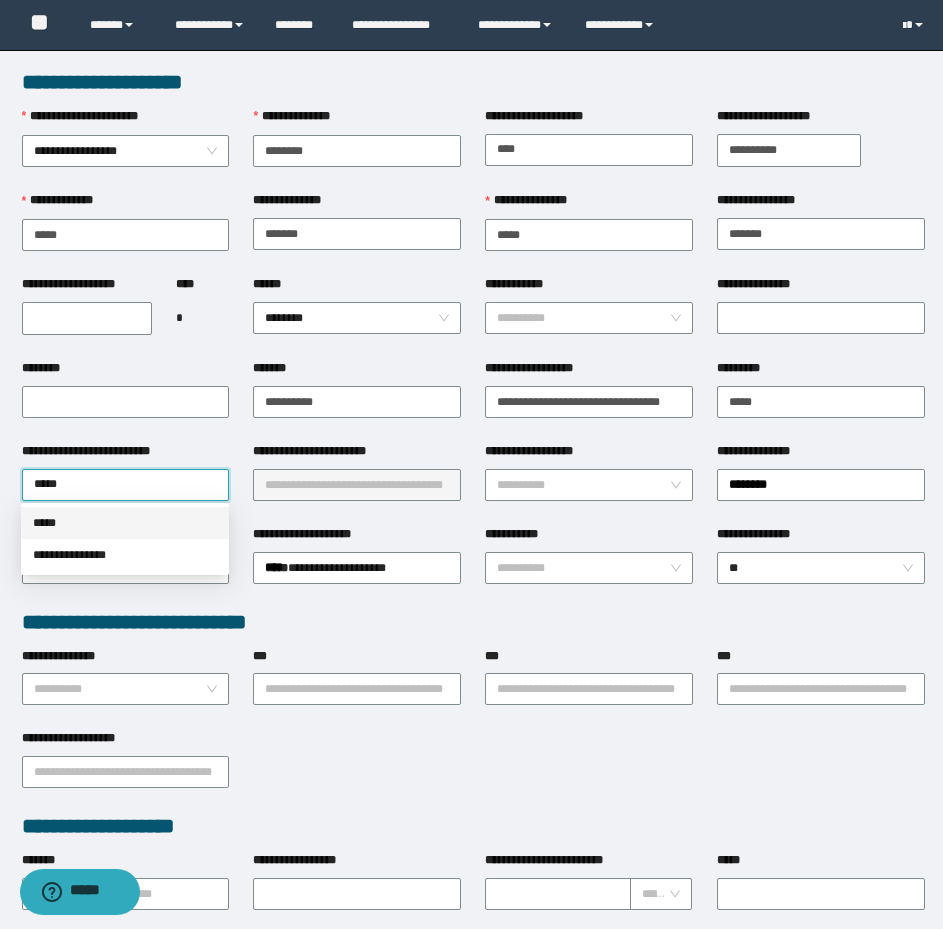 click on "*****" at bounding box center [125, 523] 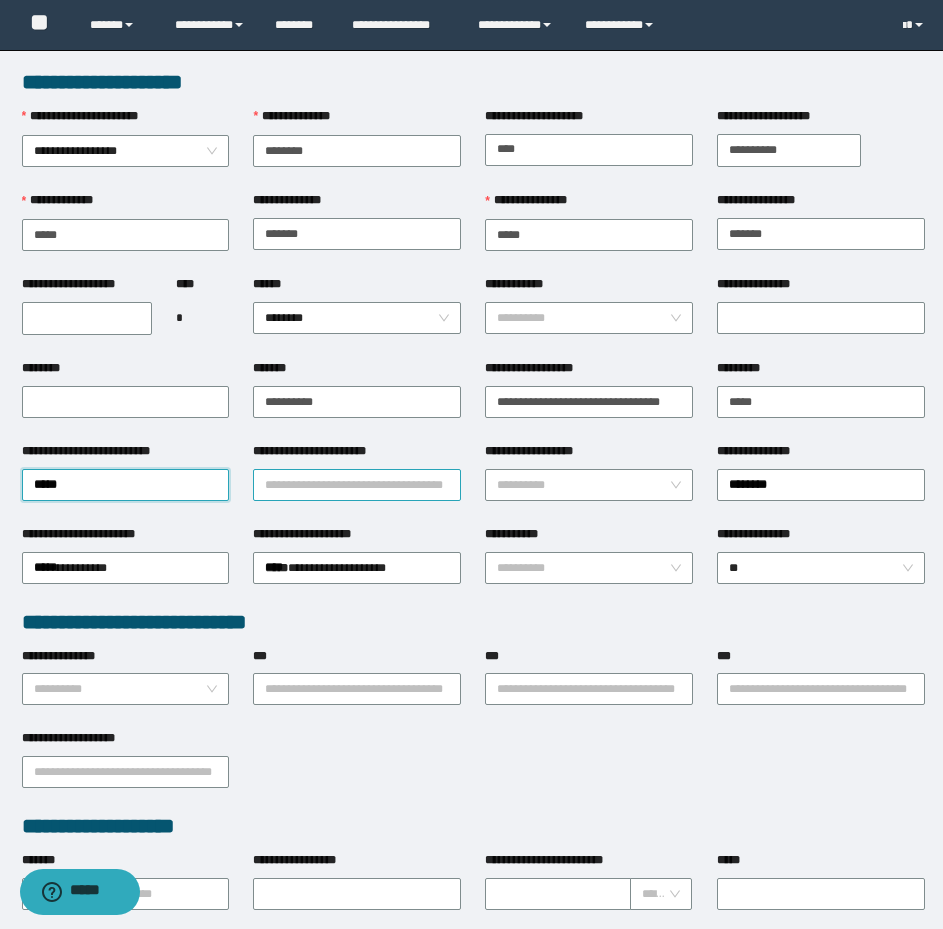 click on "**********" at bounding box center [357, 485] 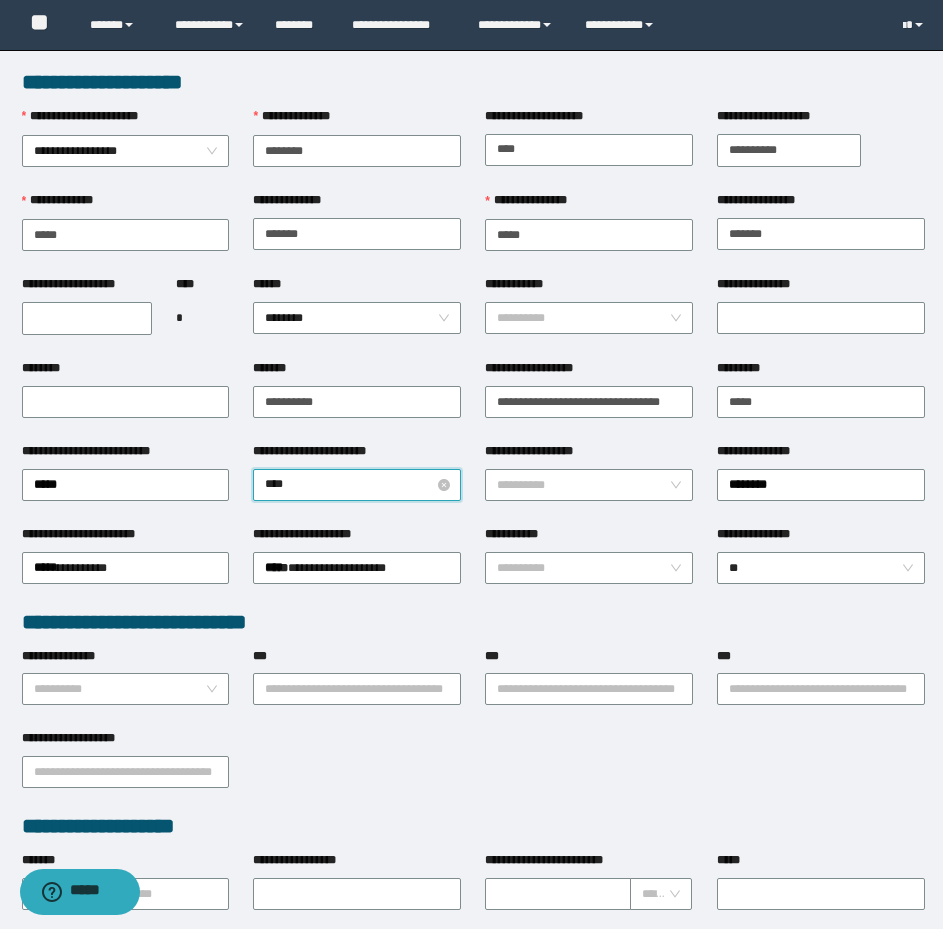 type on "*****" 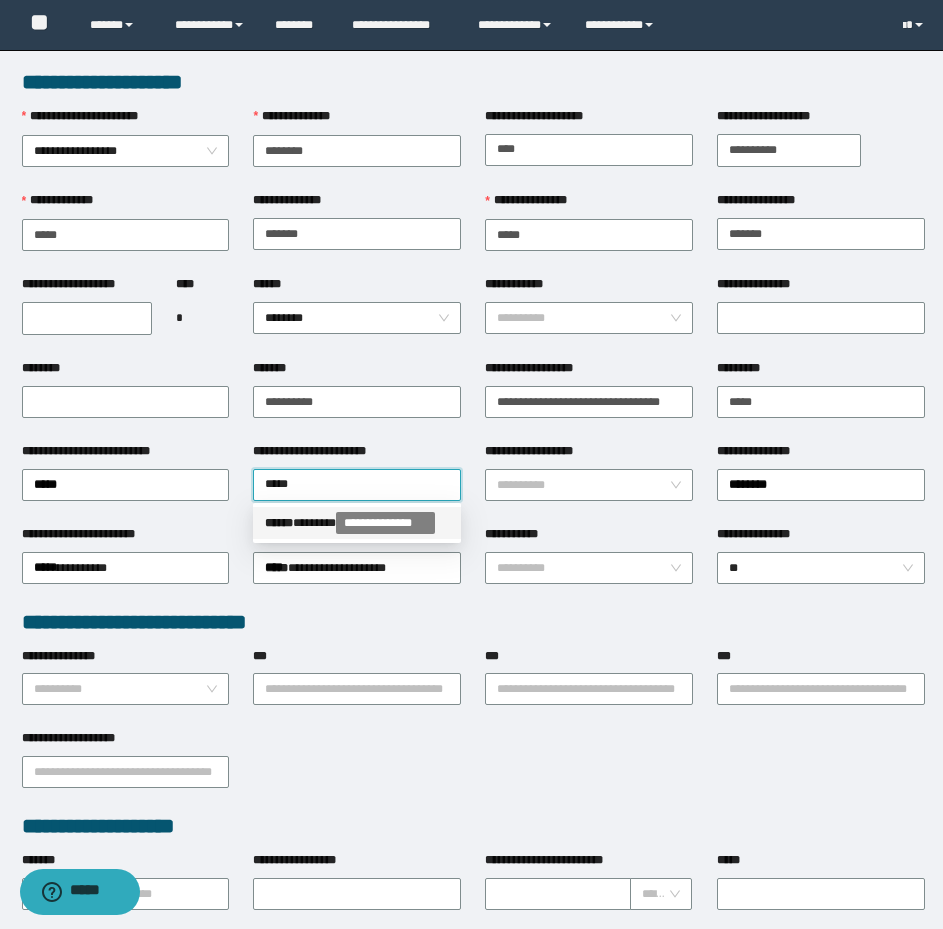 click on "**********" at bounding box center [357, 523] 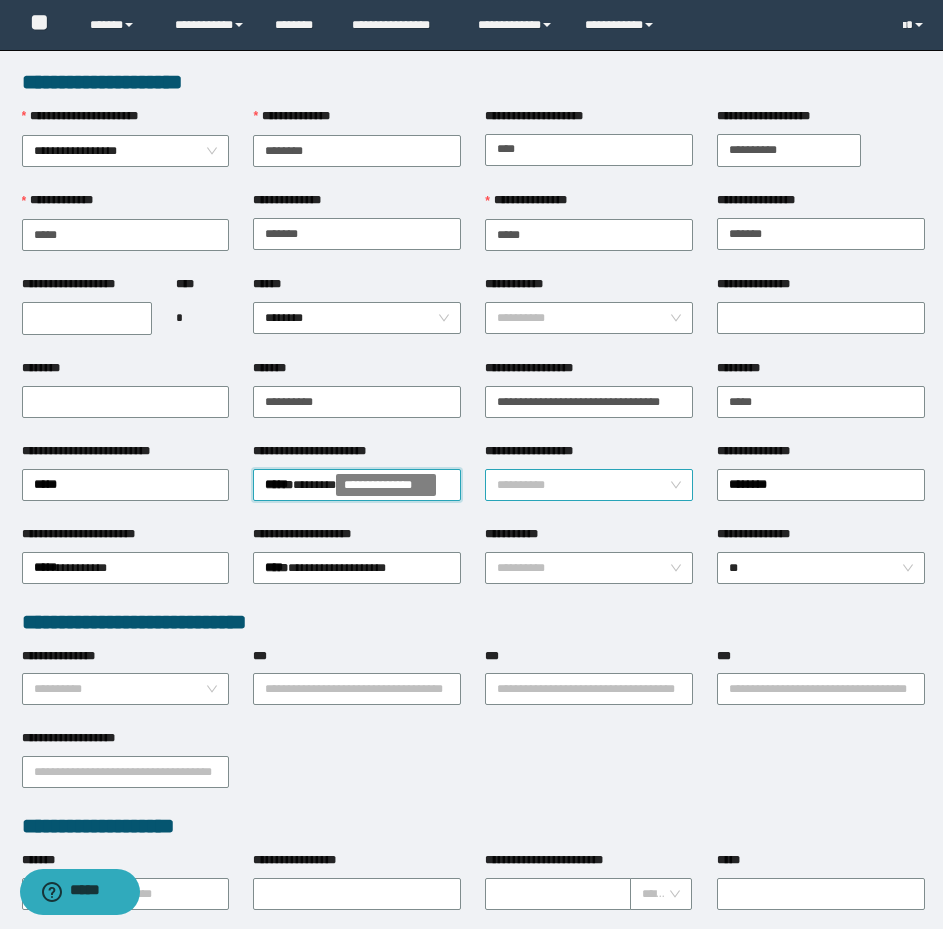 click on "**********" at bounding box center [583, 485] 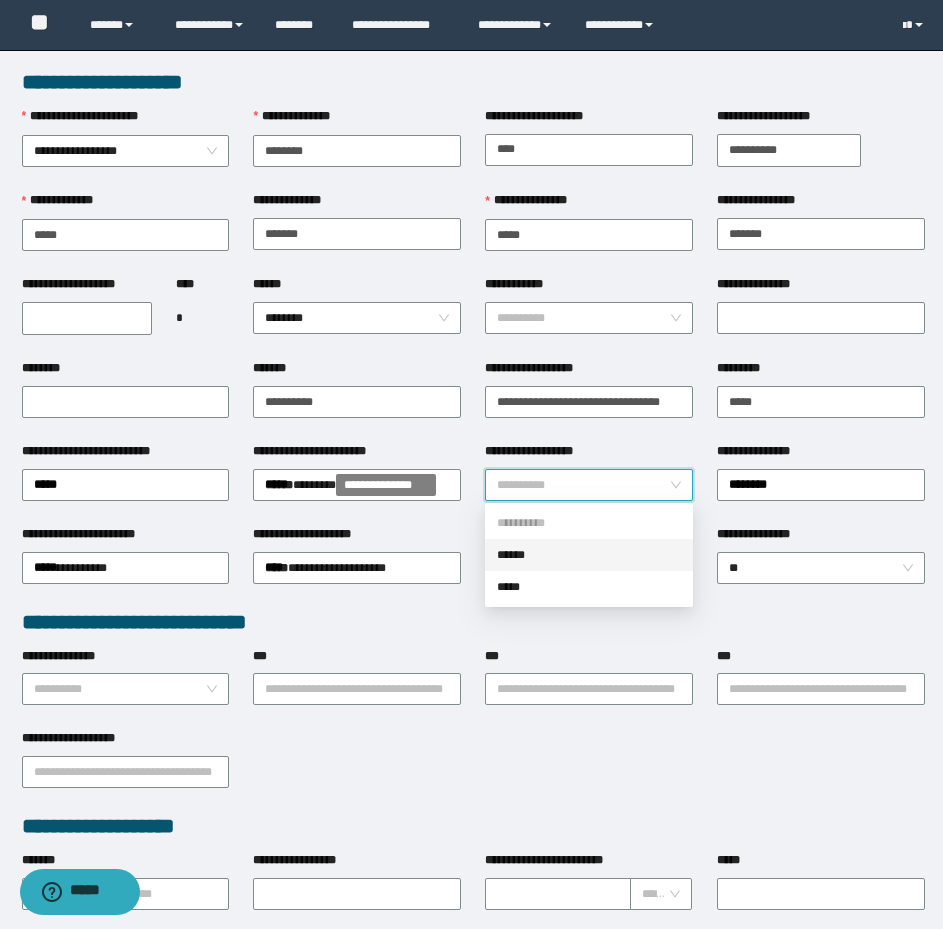 click on "******" at bounding box center (589, 555) 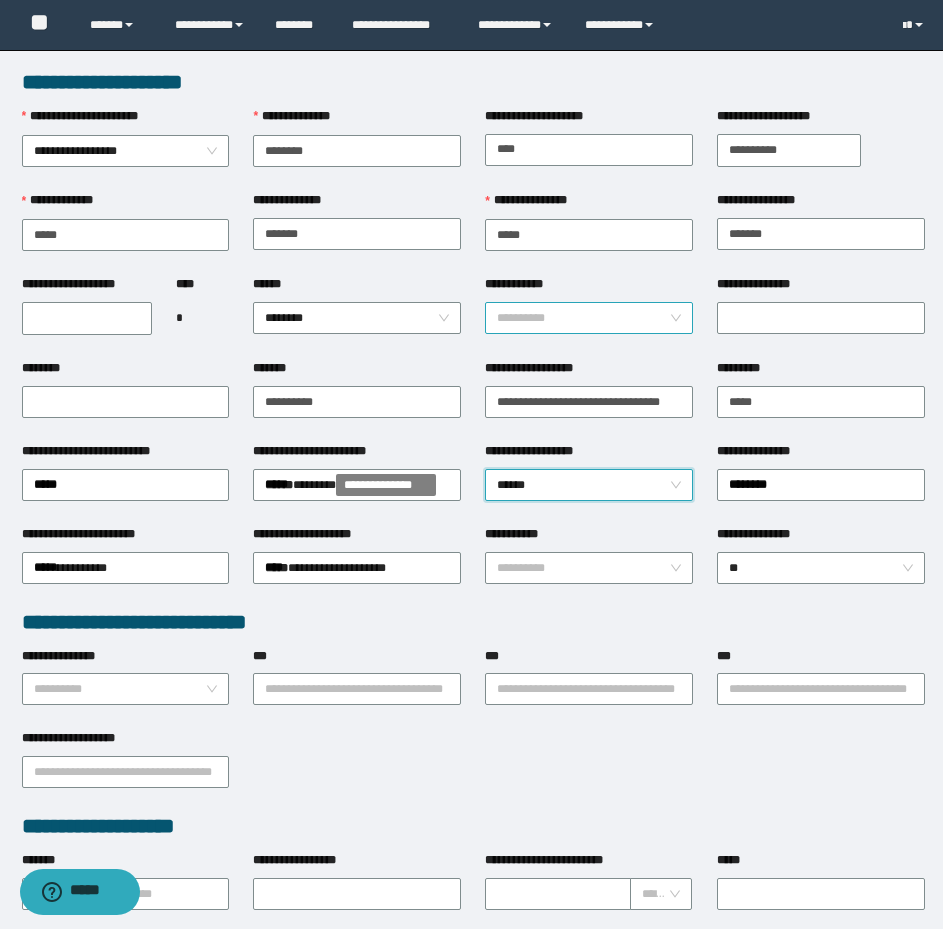 click on "**********" at bounding box center (583, 318) 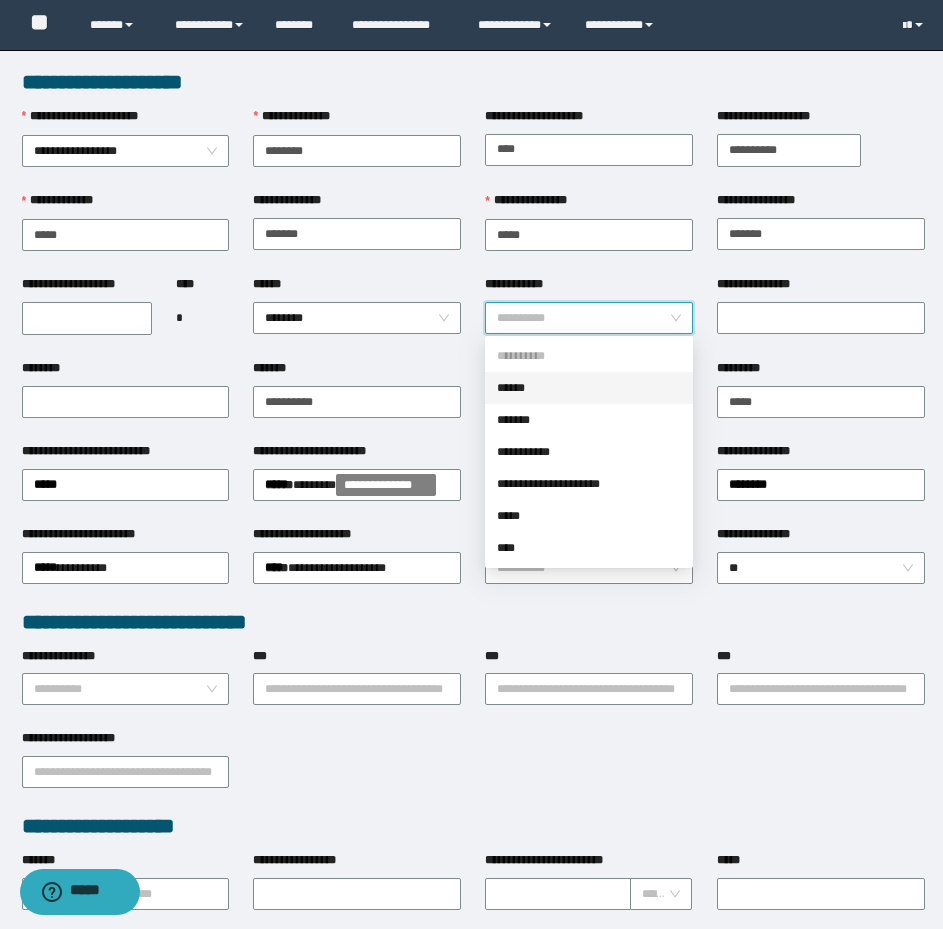 click on "******" at bounding box center [589, 388] 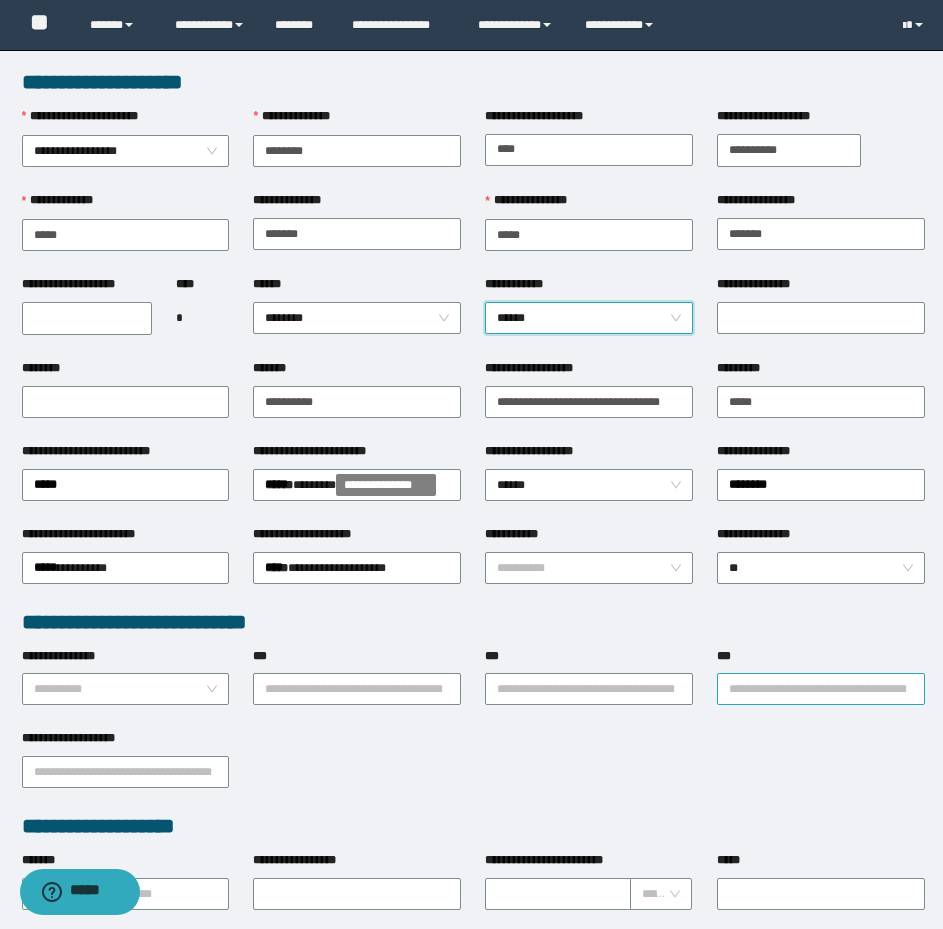 click on "***" at bounding box center [821, 689] 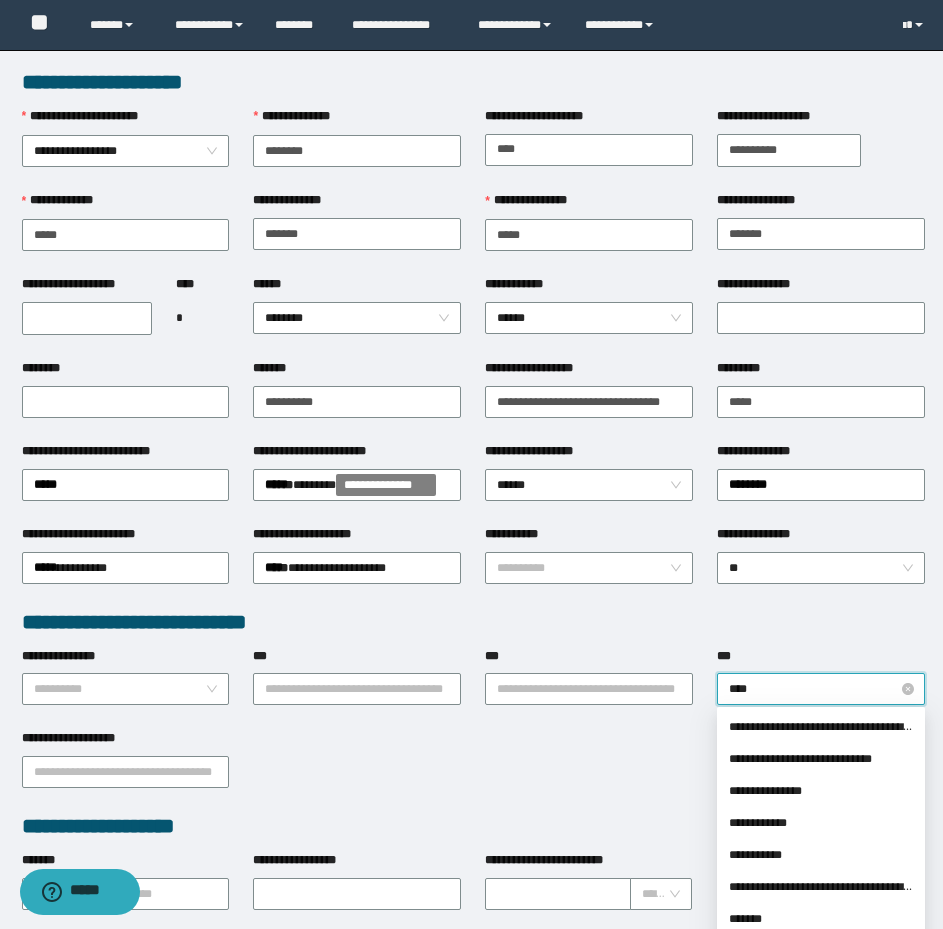 type on "*****" 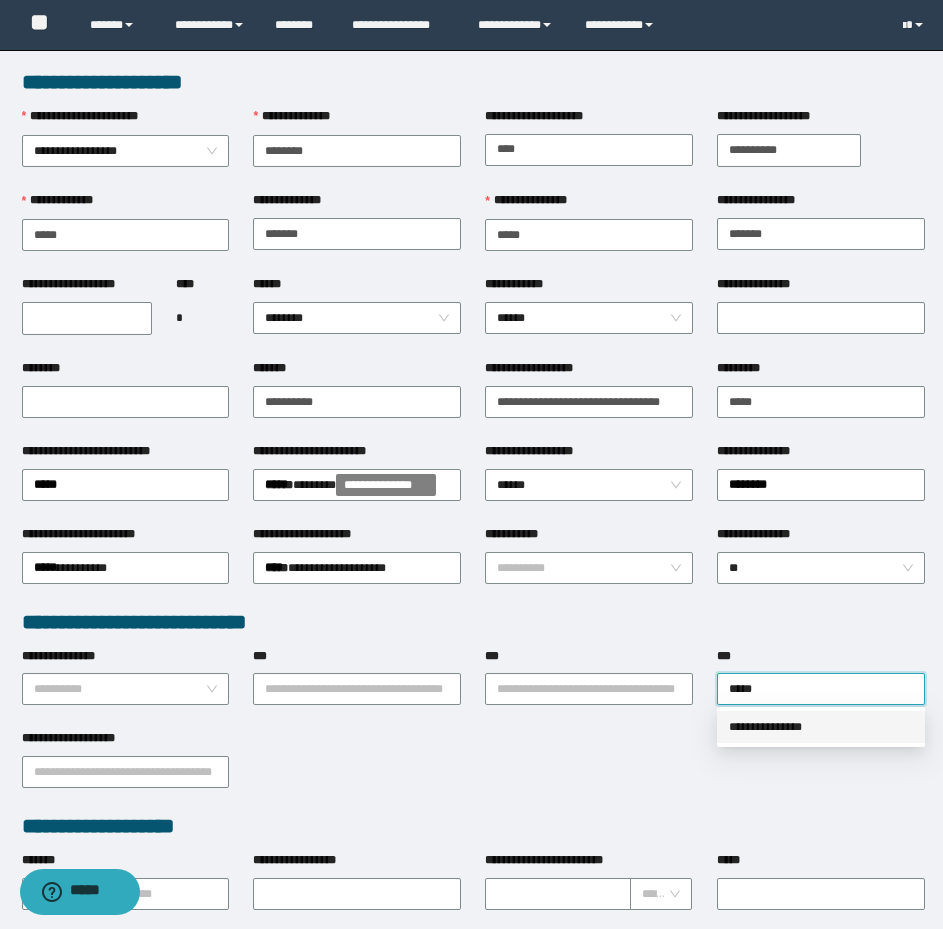 click on "**********" at bounding box center (821, 727) 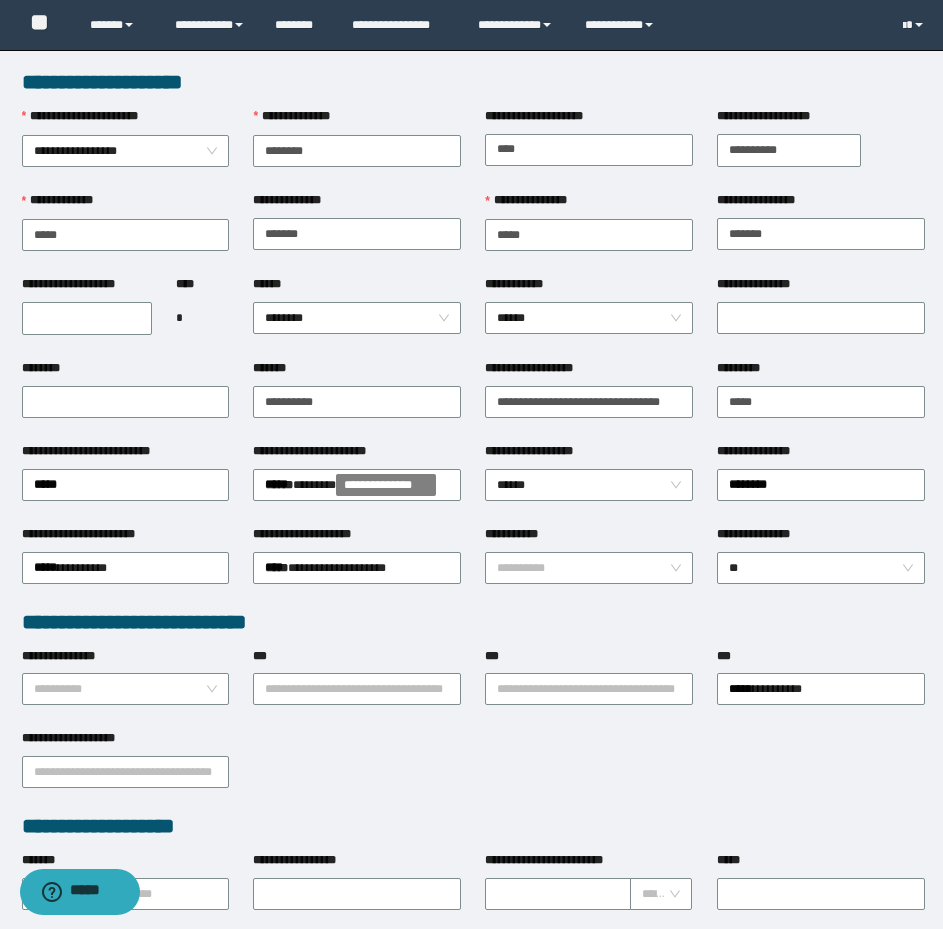 click on "**********" at bounding box center (473, 622) 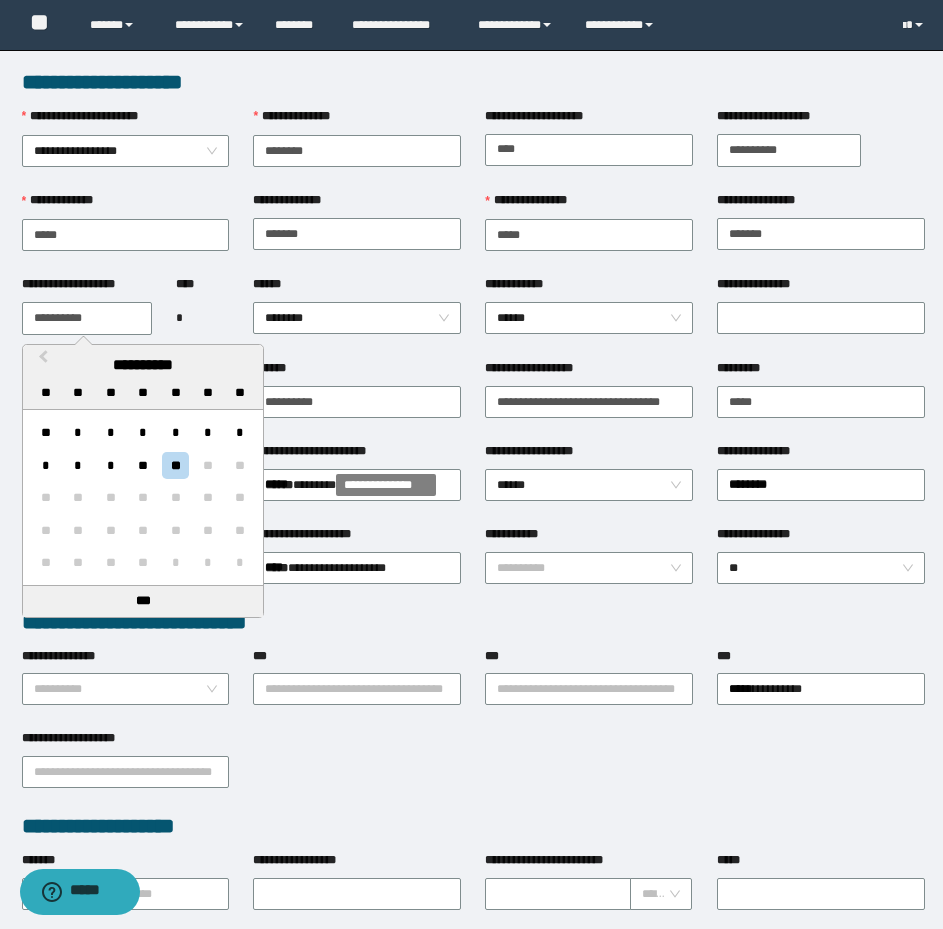 drag, startPoint x: 115, startPoint y: 323, endPoint x: 0, endPoint y: 324, distance: 115.00435 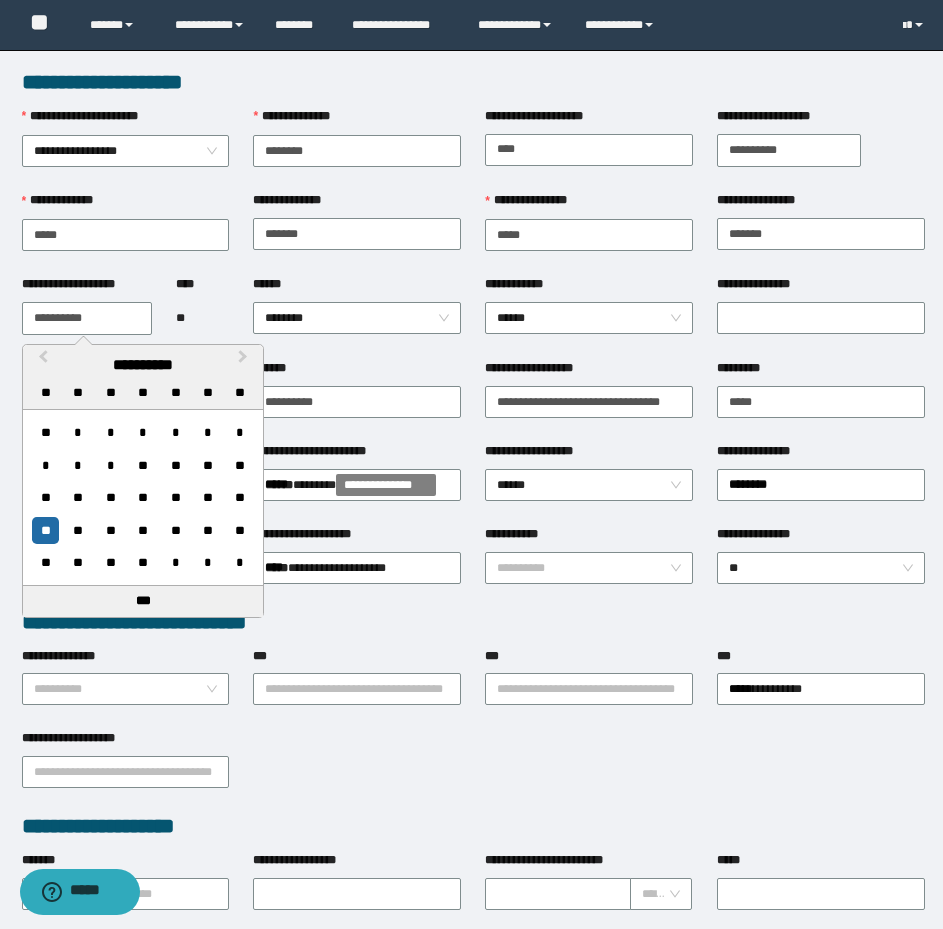 type on "**********" 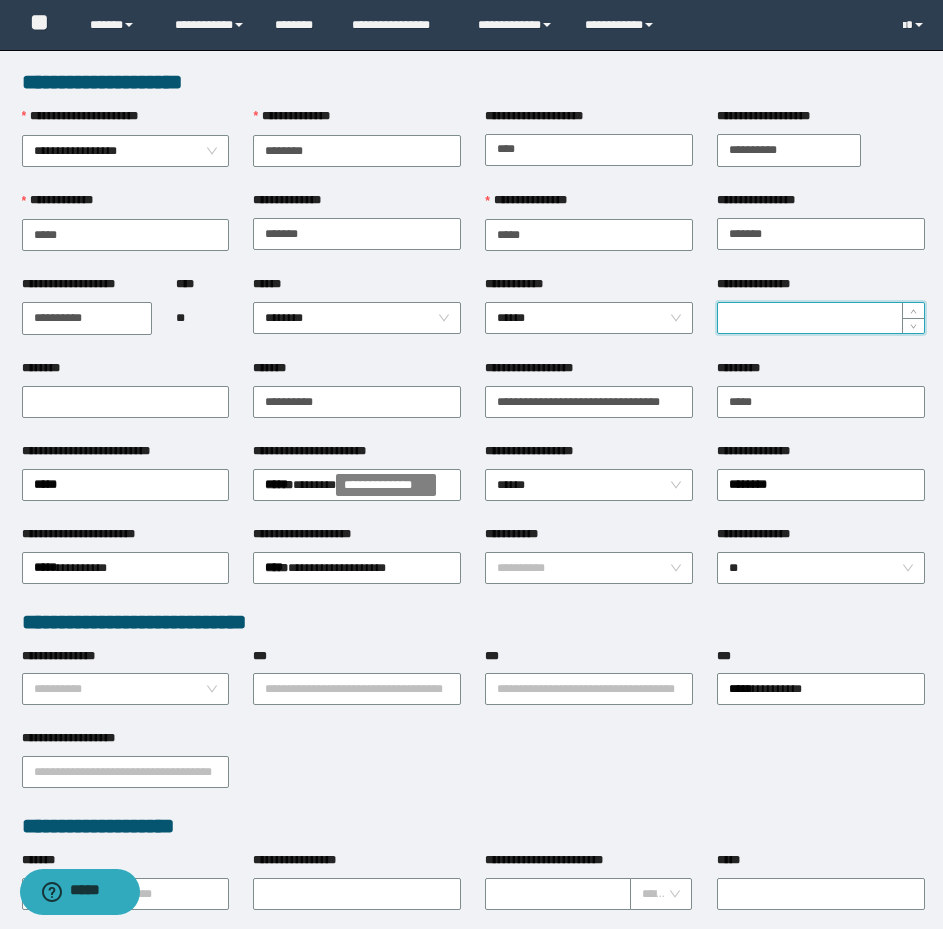 click on "**********" at bounding box center [821, 318] 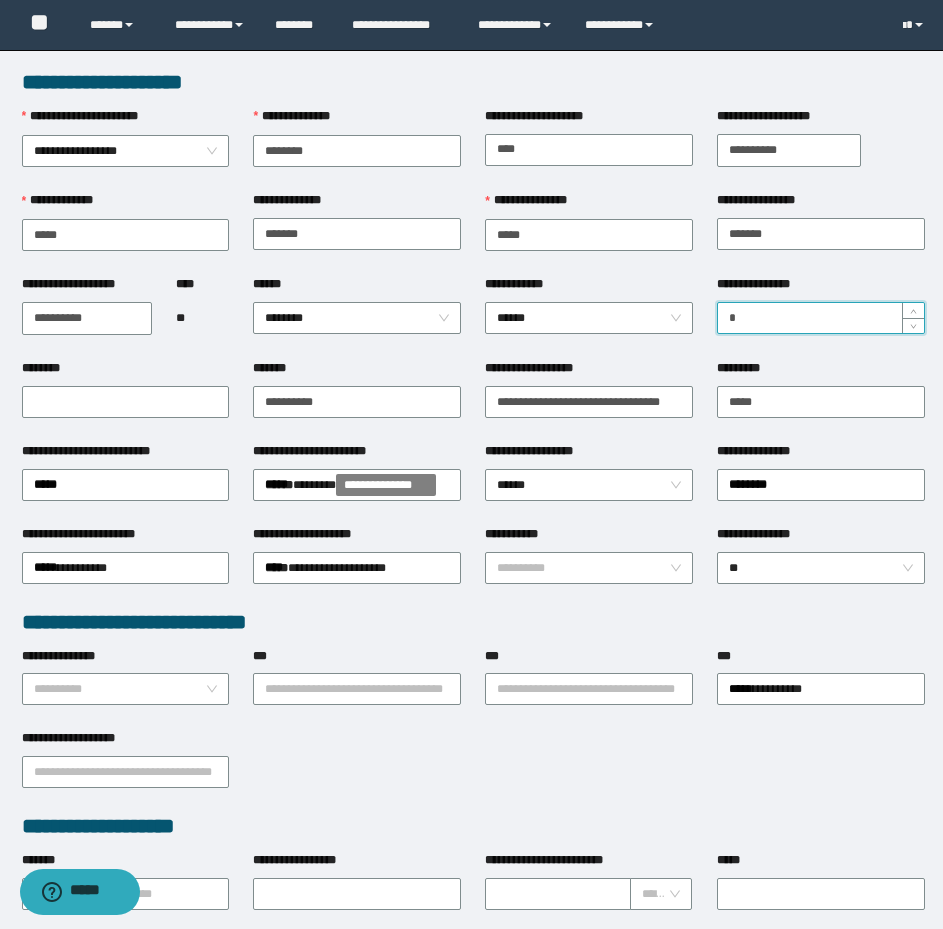 type on "*" 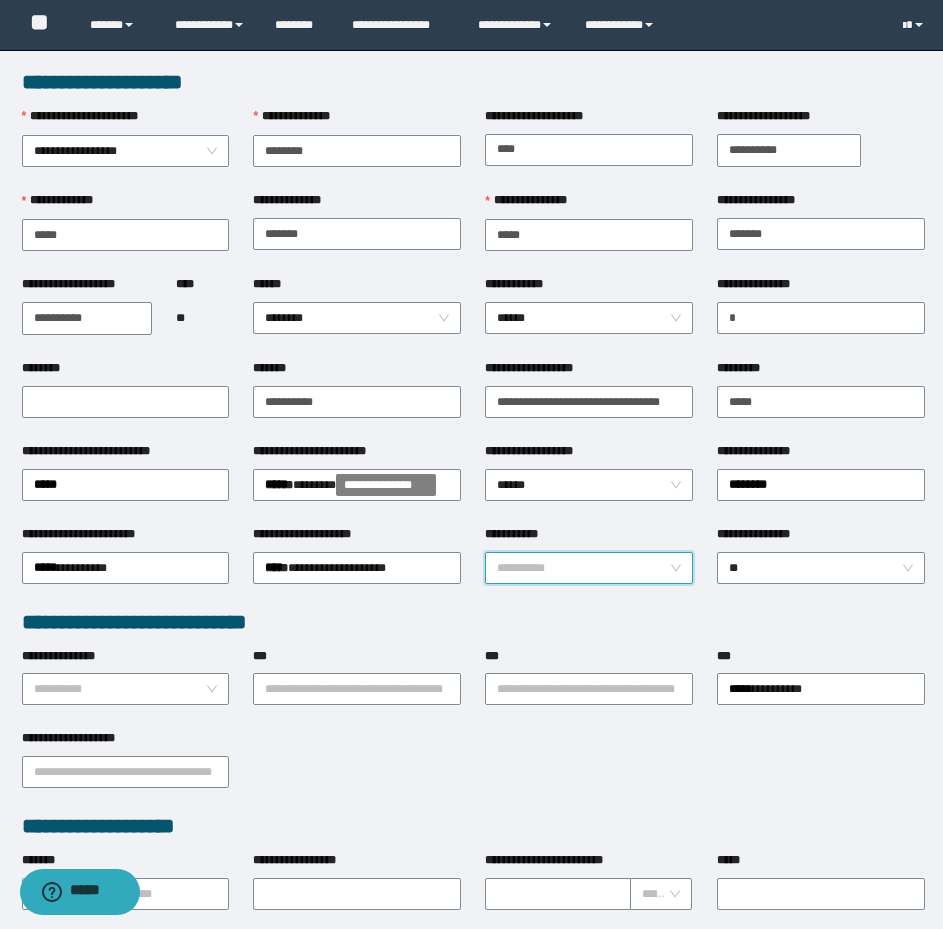 click on "**********" at bounding box center [583, 568] 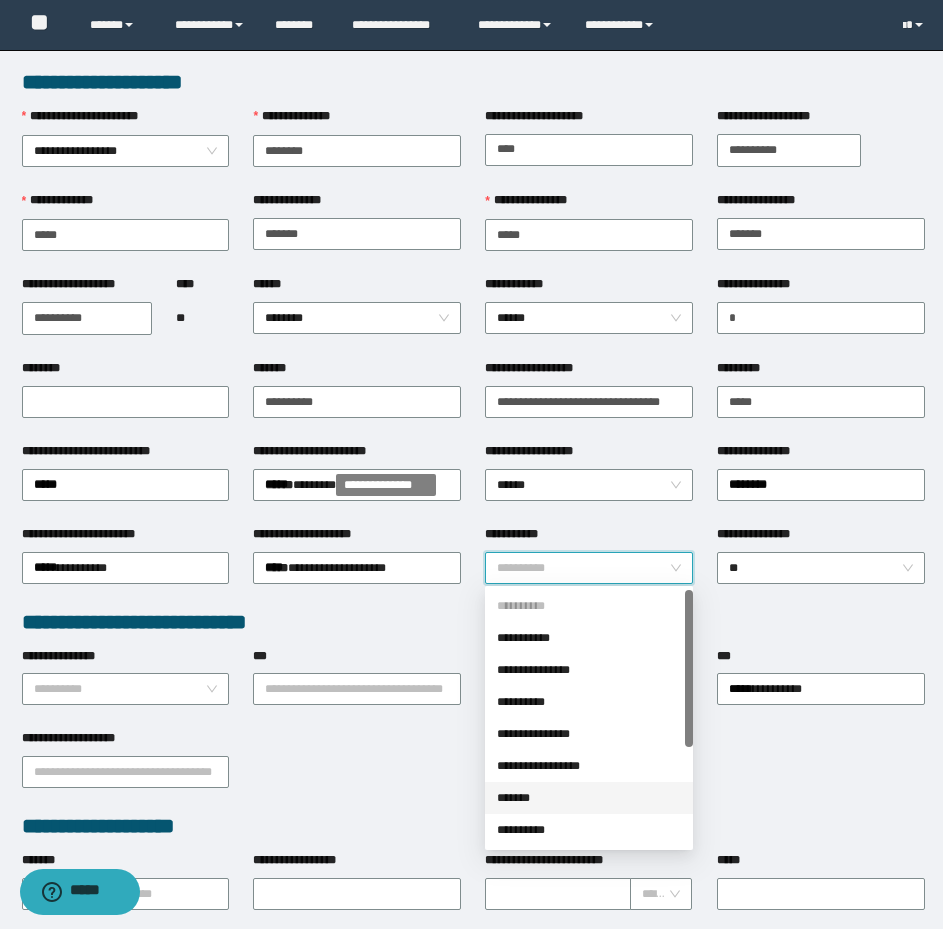 click on "*******" at bounding box center (589, 798) 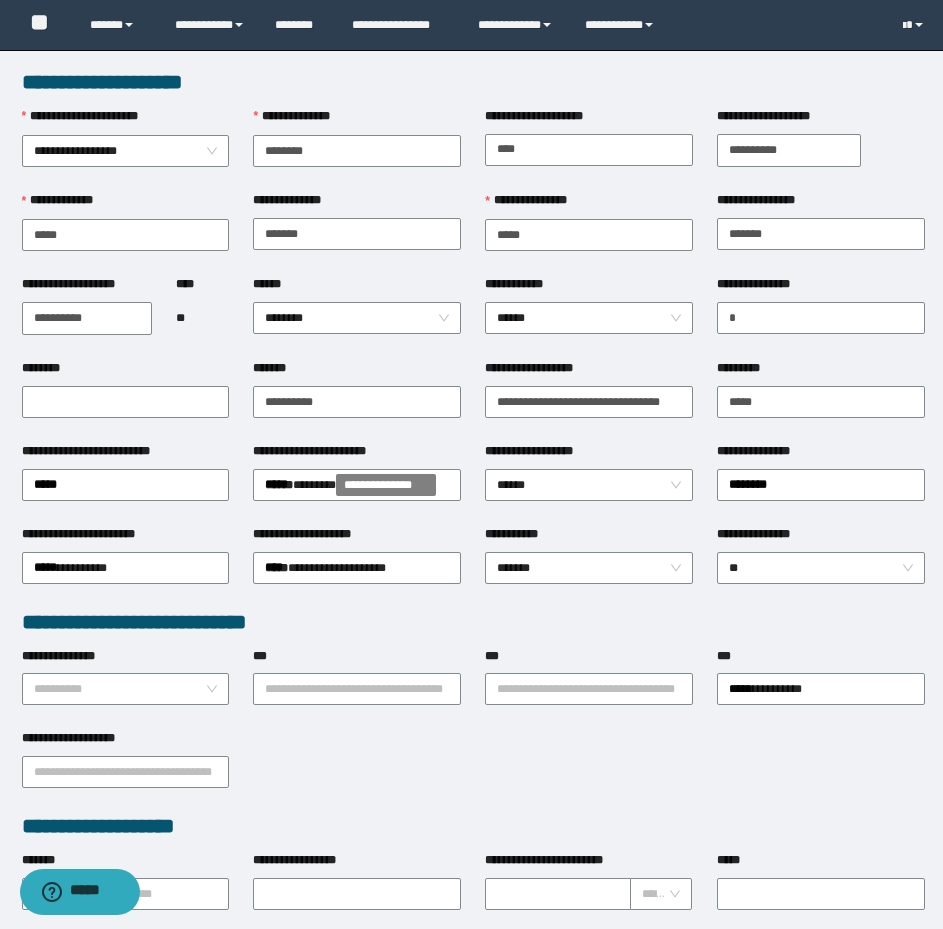 click on "**********" at bounding box center (473, 770) 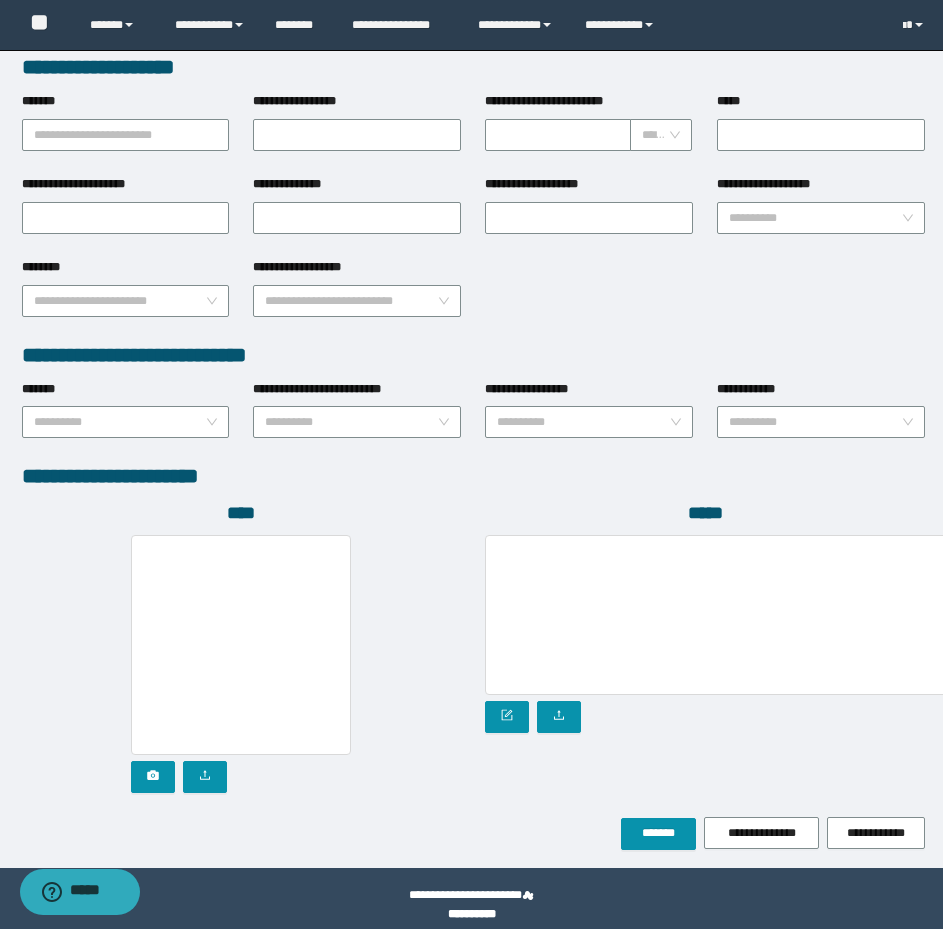 scroll, scrollTop: 774, scrollLeft: 0, axis: vertical 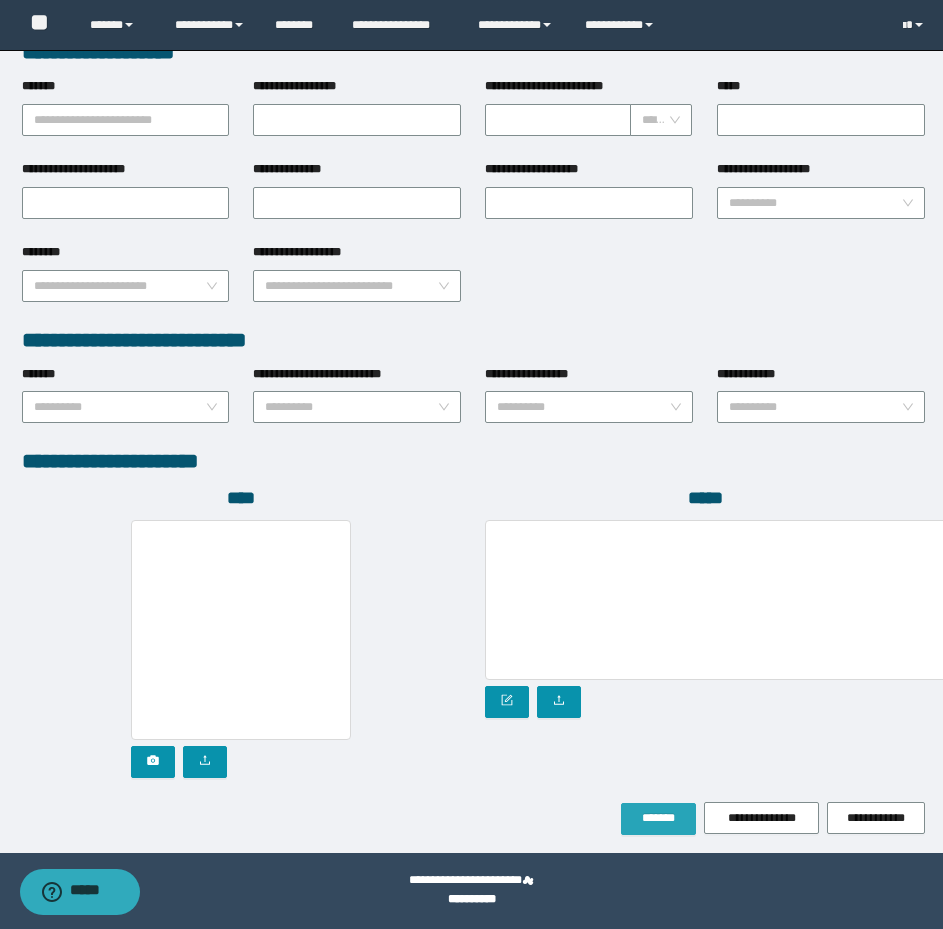 click on "*******" at bounding box center [658, 818] 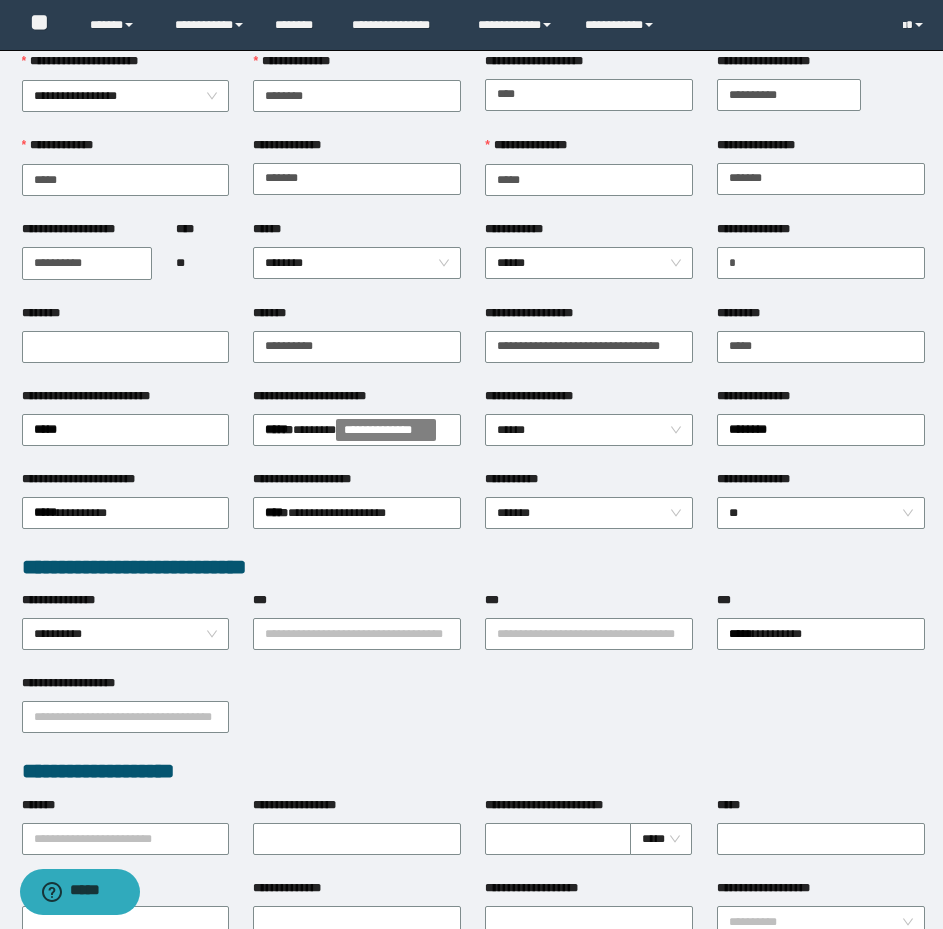 scroll, scrollTop: 0, scrollLeft: 0, axis: both 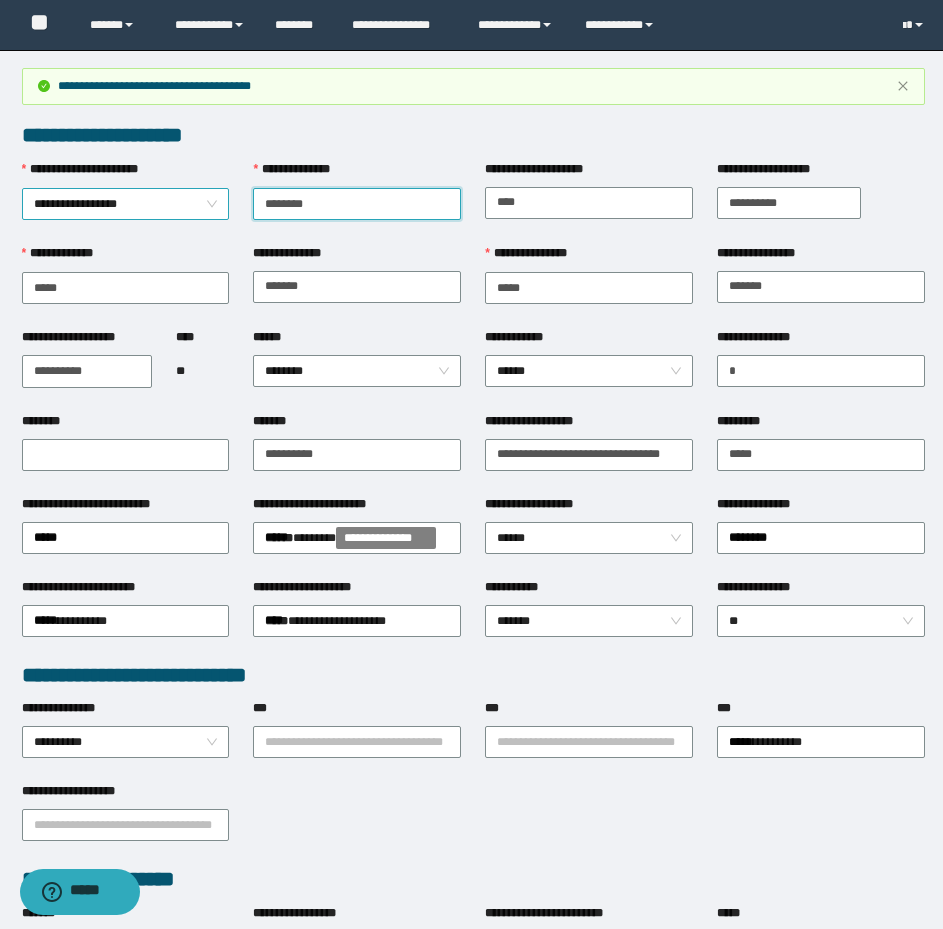 drag, startPoint x: 335, startPoint y: 207, endPoint x: 195, endPoint y: 207, distance: 140 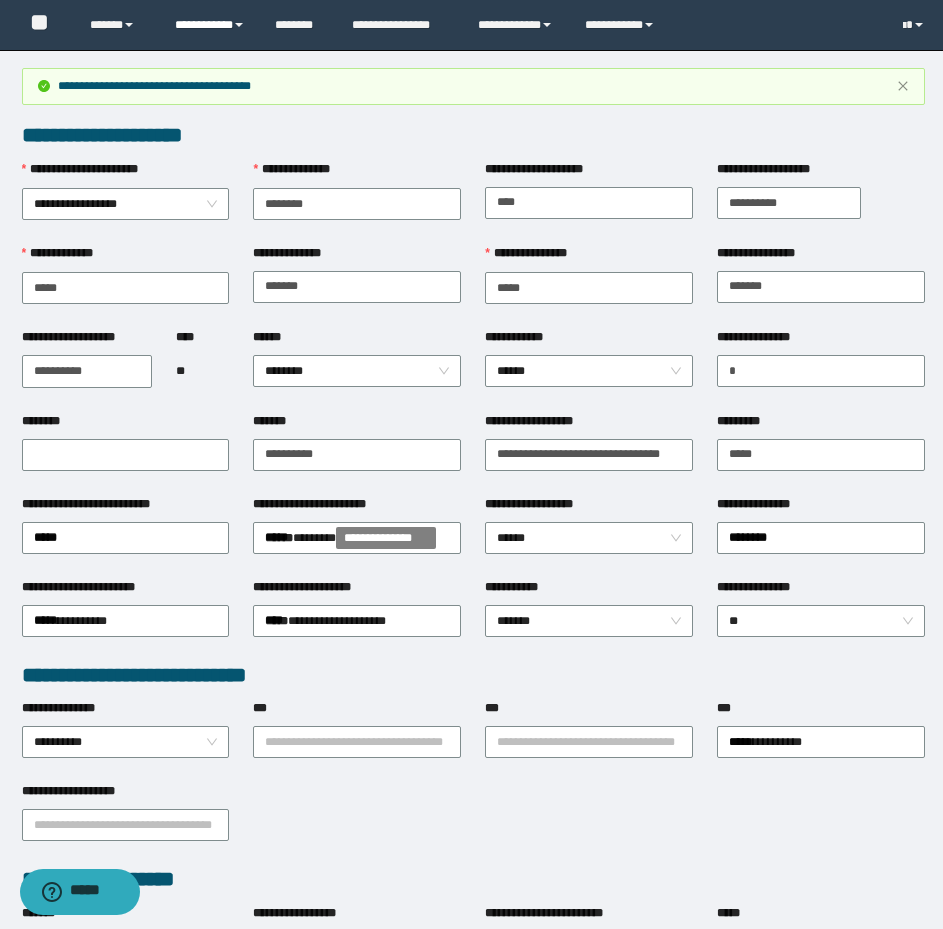 click on "**********" at bounding box center (210, 25) 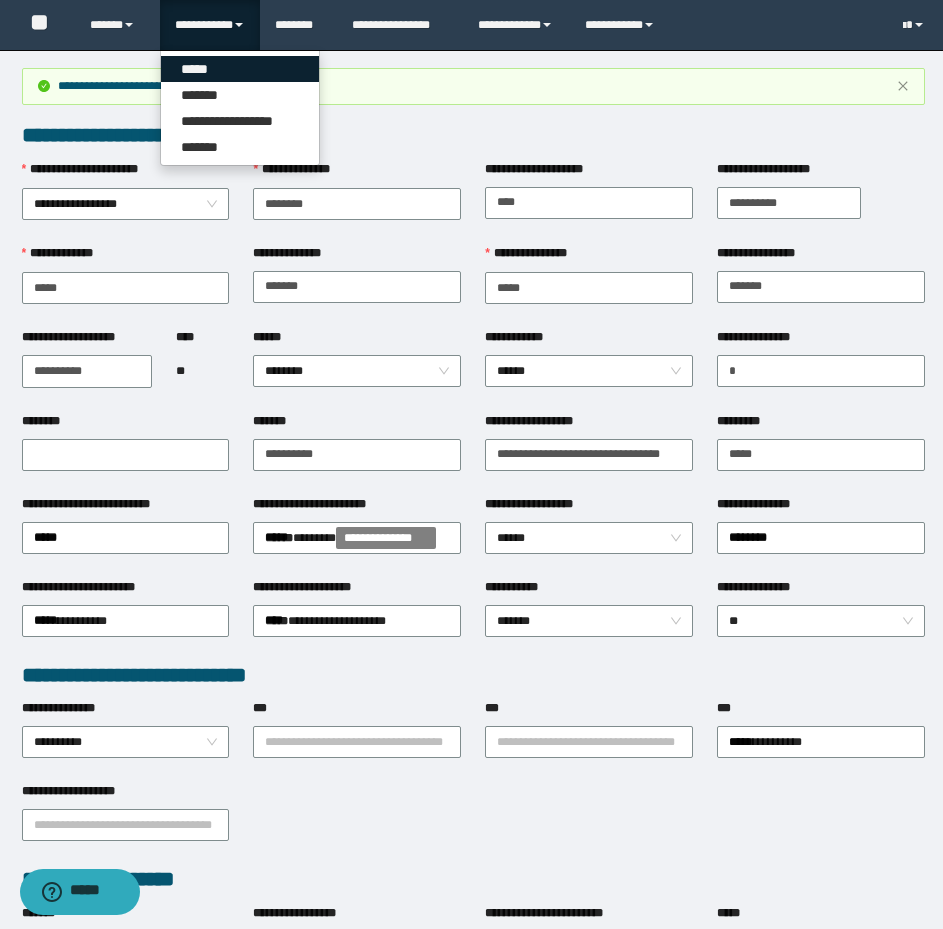 click on "*****" at bounding box center [240, 69] 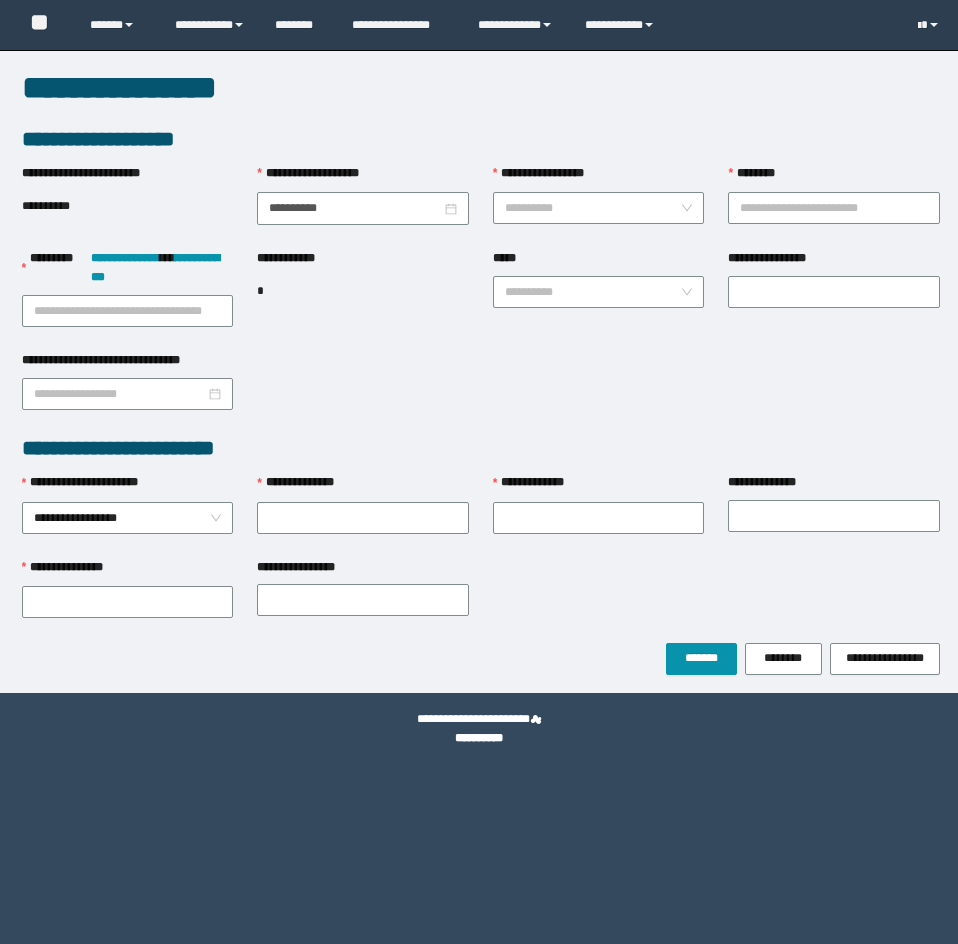 scroll, scrollTop: 0, scrollLeft: 0, axis: both 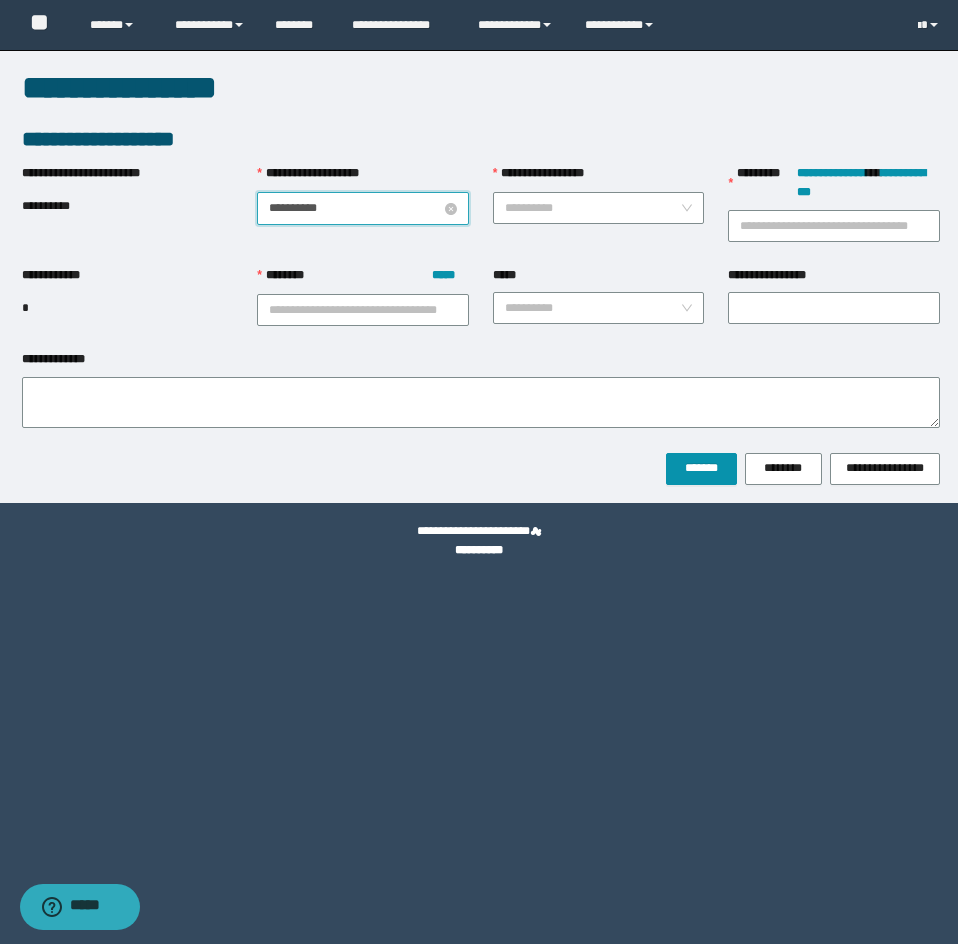 click on "**********" at bounding box center [355, 208] 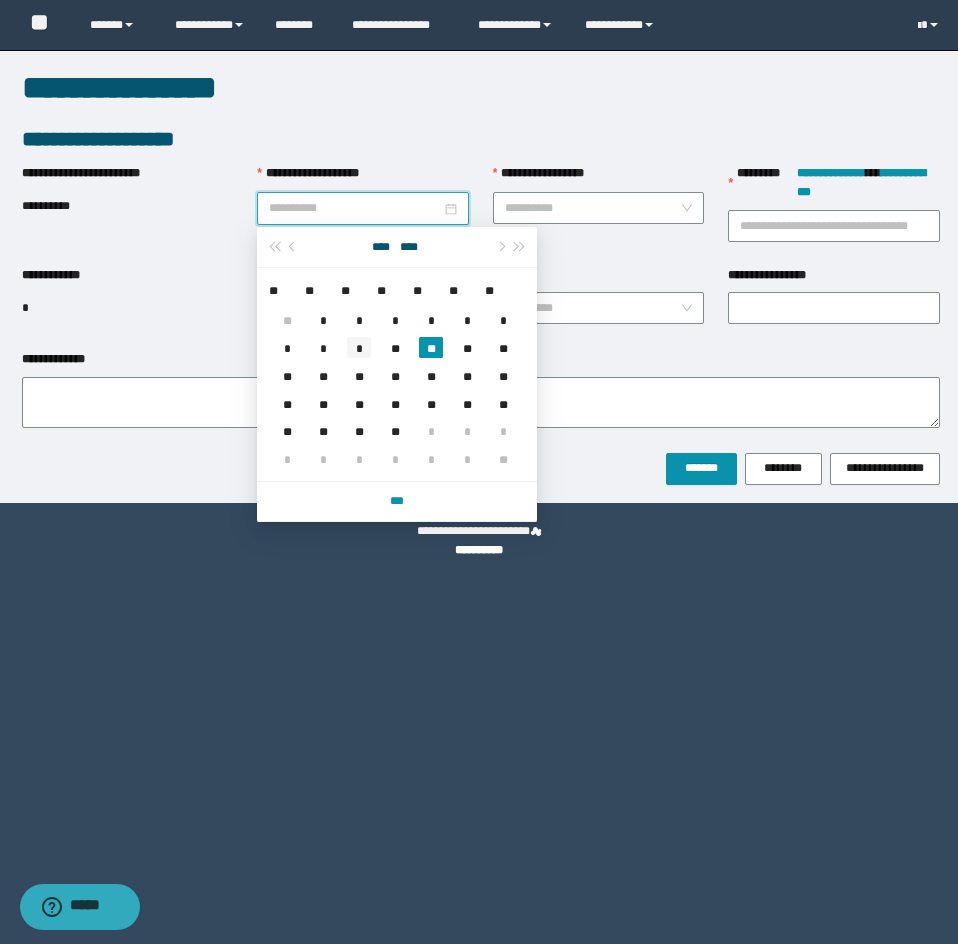 type on "**********" 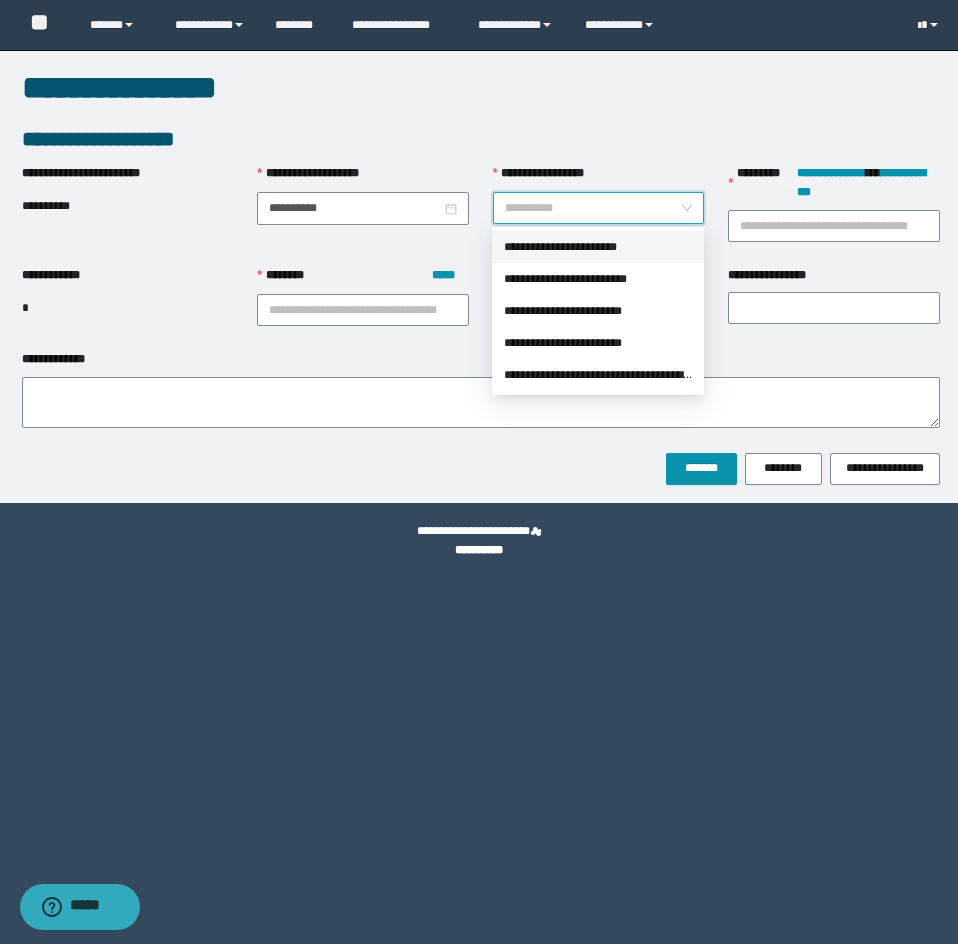 click on "**********" at bounding box center [593, 208] 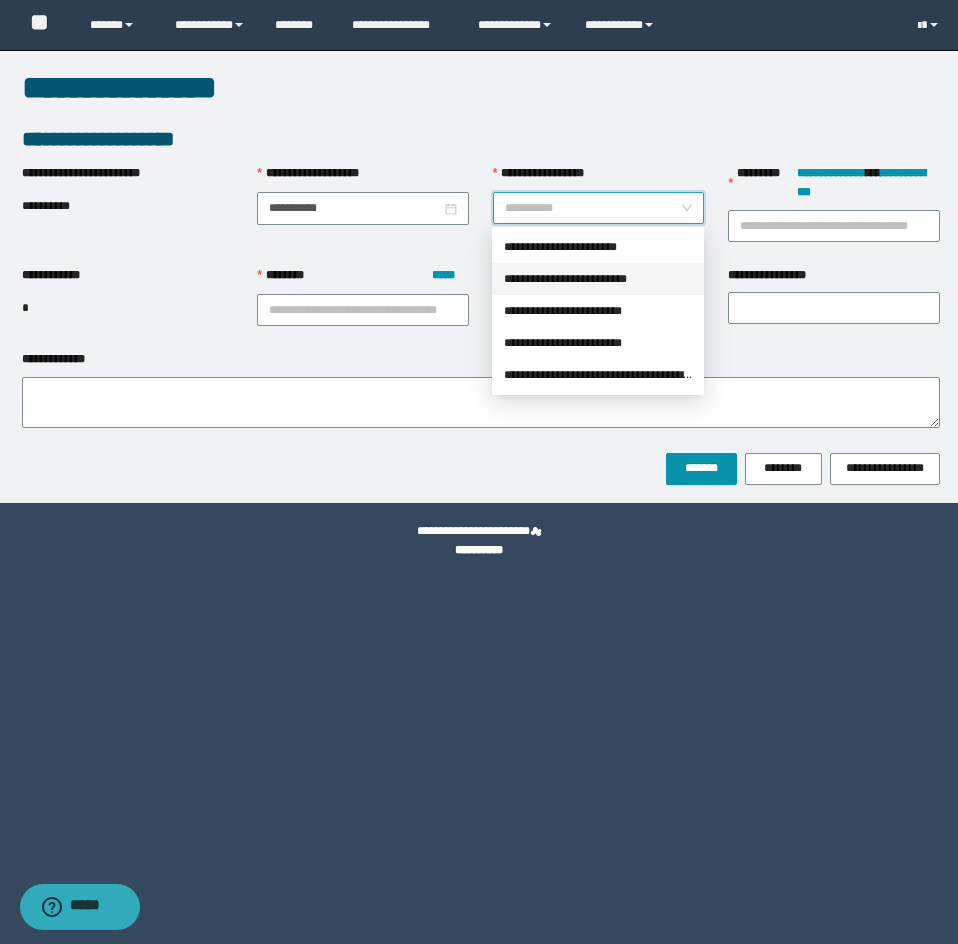 click on "**********" at bounding box center [598, 279] 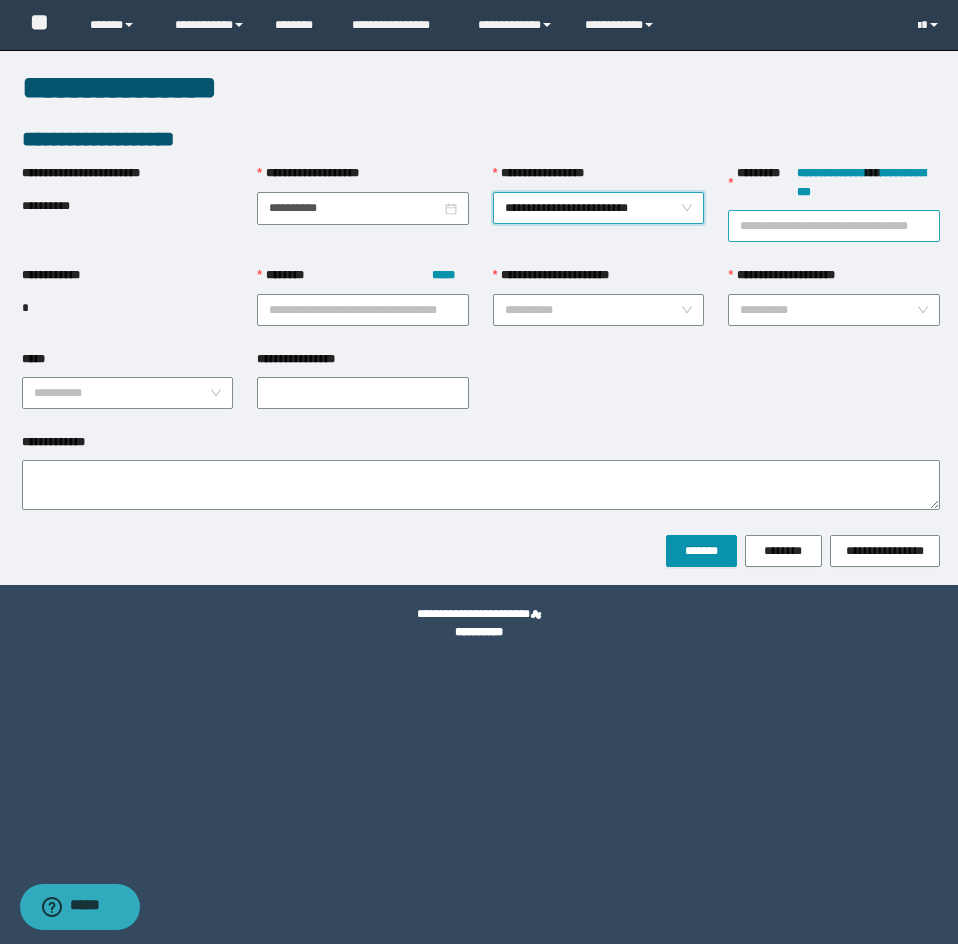 click on "**********" at bounding box center (834, 226) 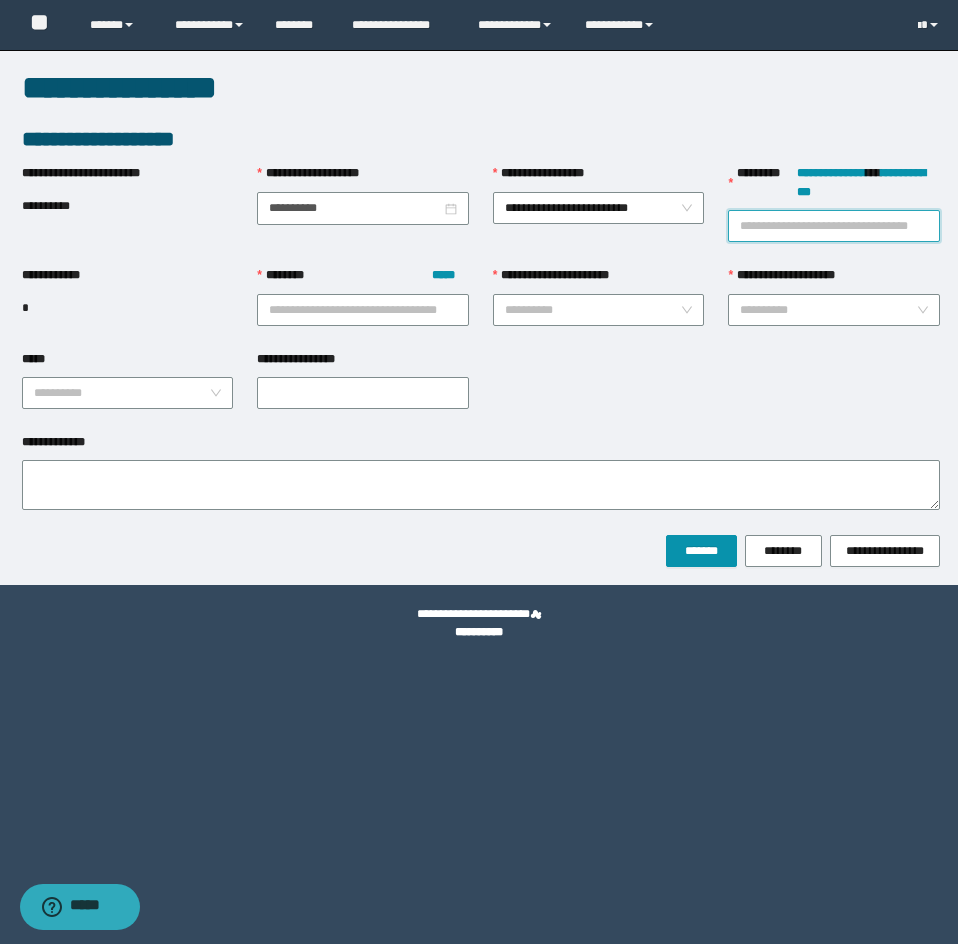 paste on "********" 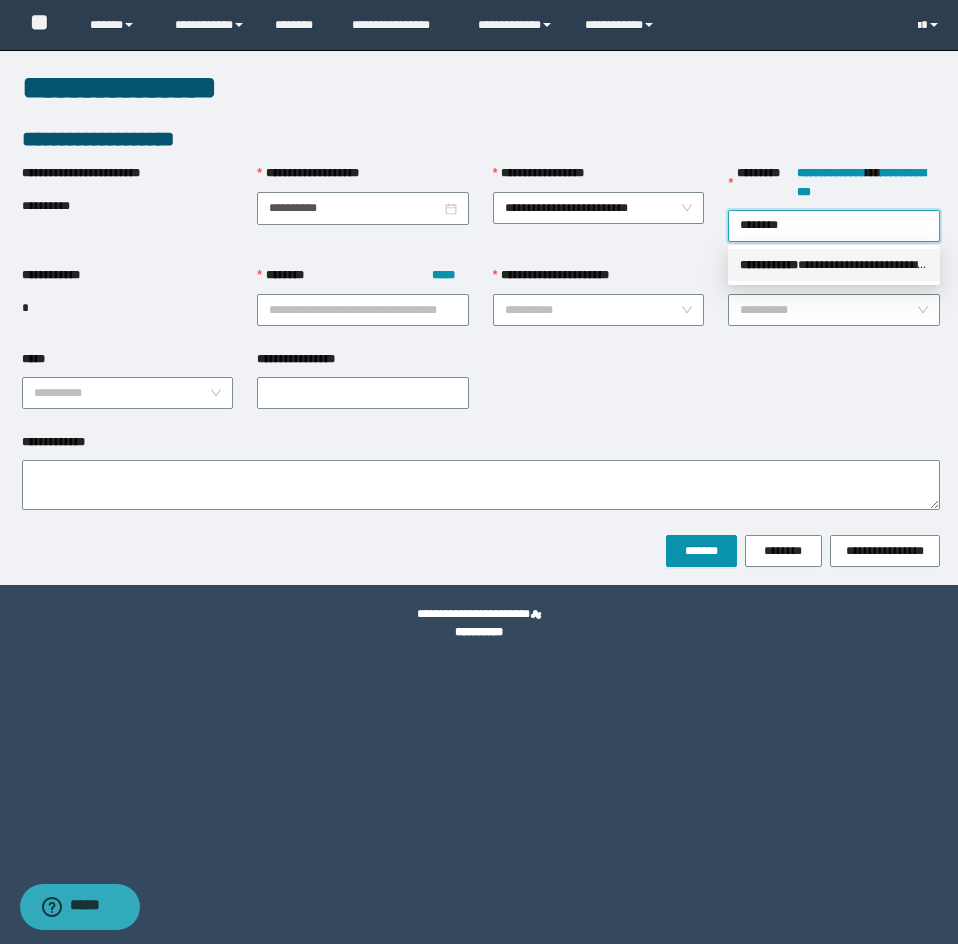 click on "**********" at bounding box center [834, 265] 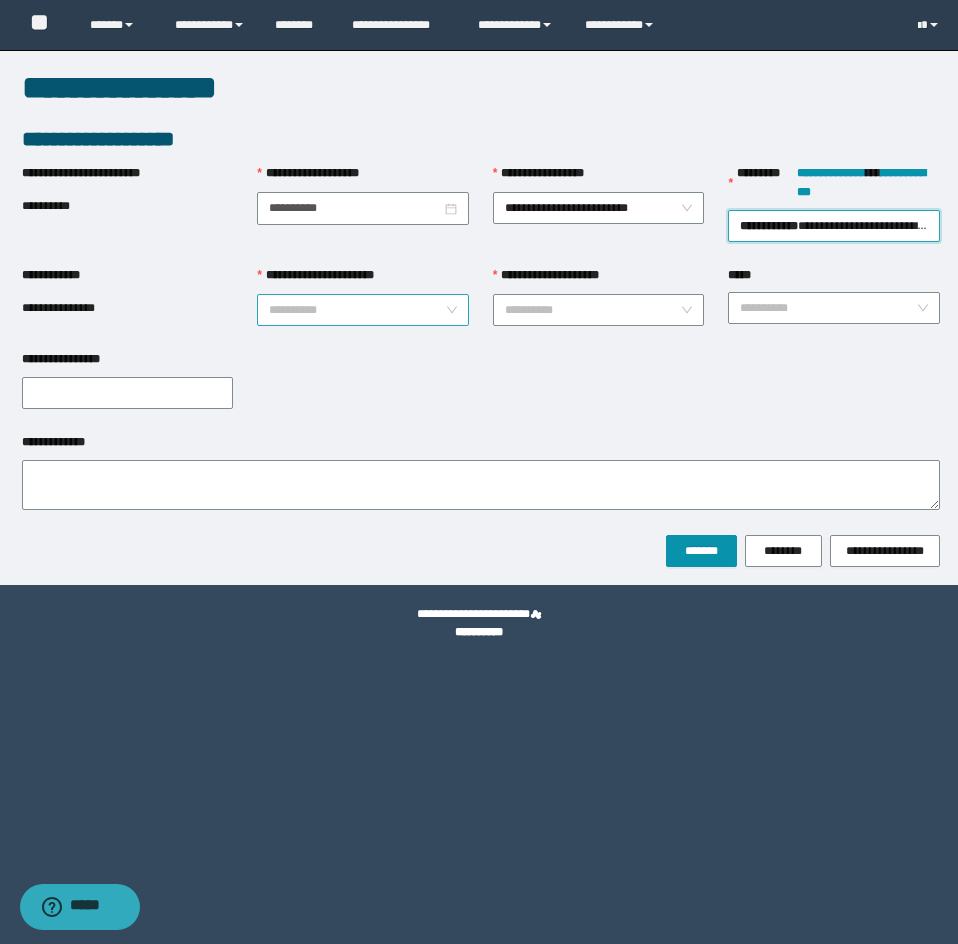 click on "**********" at bounding box center (357, 310) 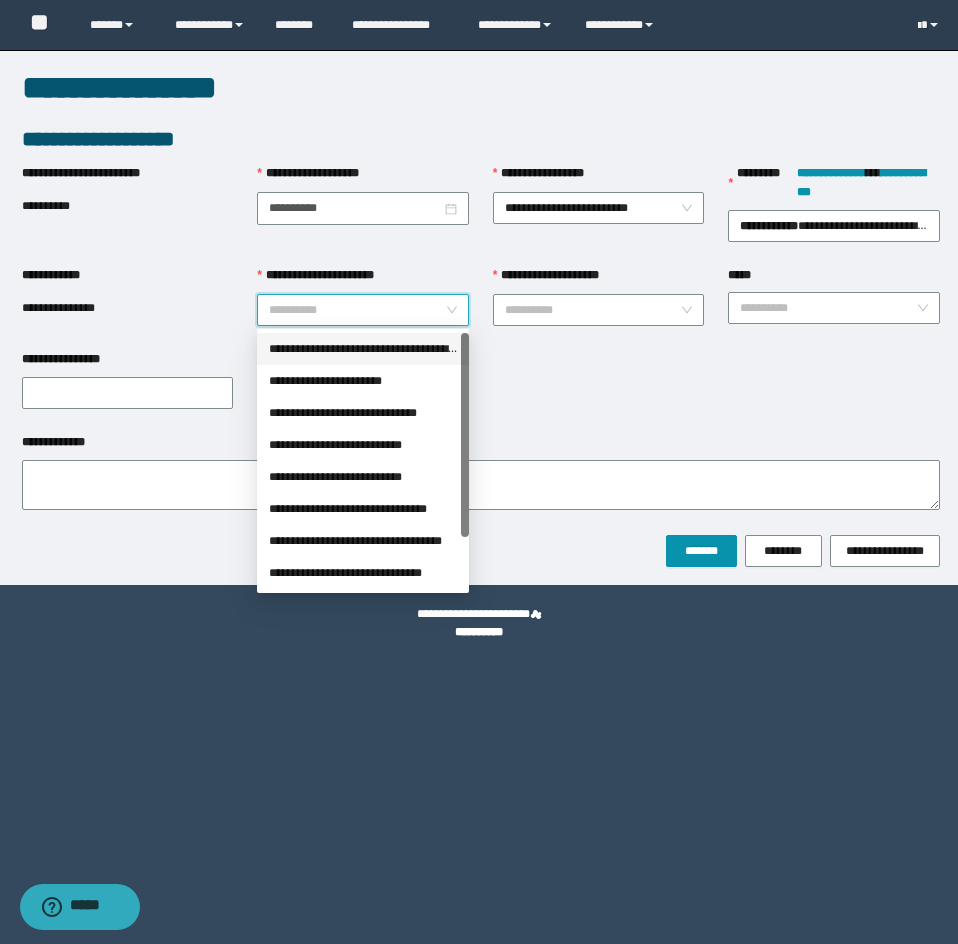 click on "**********" at bounding box center [363, 349] 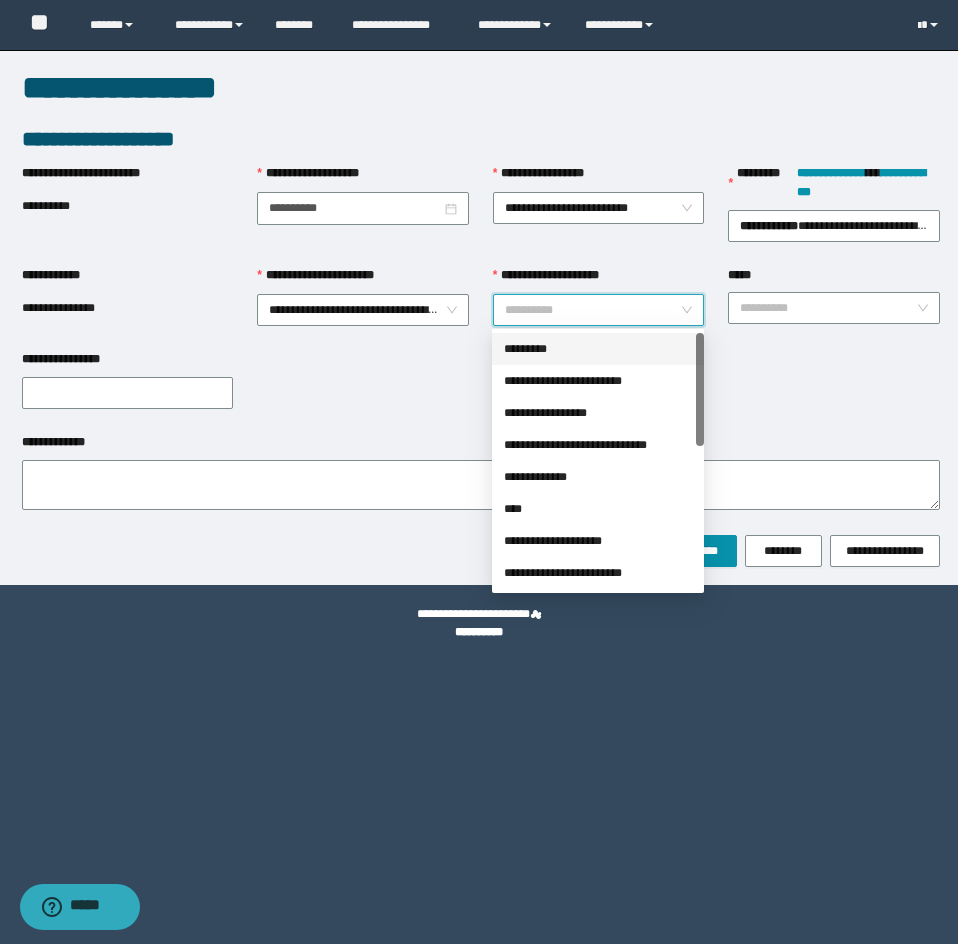 click on "**********" at bounding box center [593, 310] 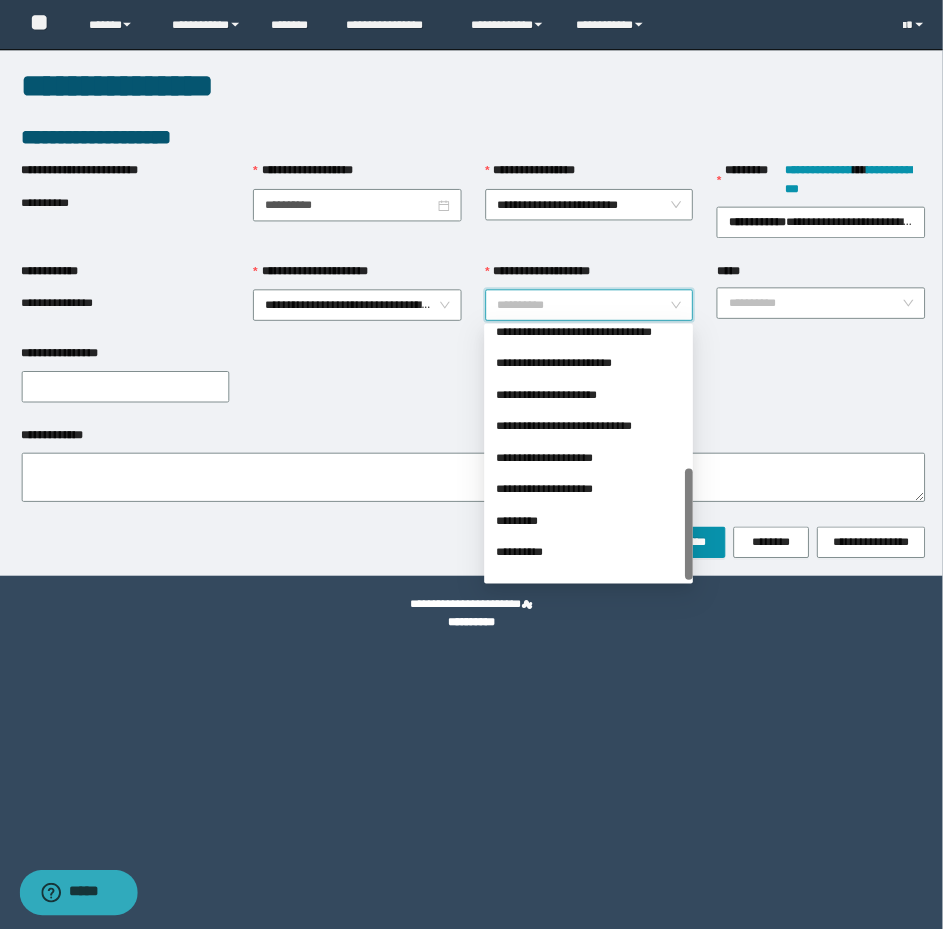 scroll, scrollTop: 320, scrollLeft: 0, axis: vertical 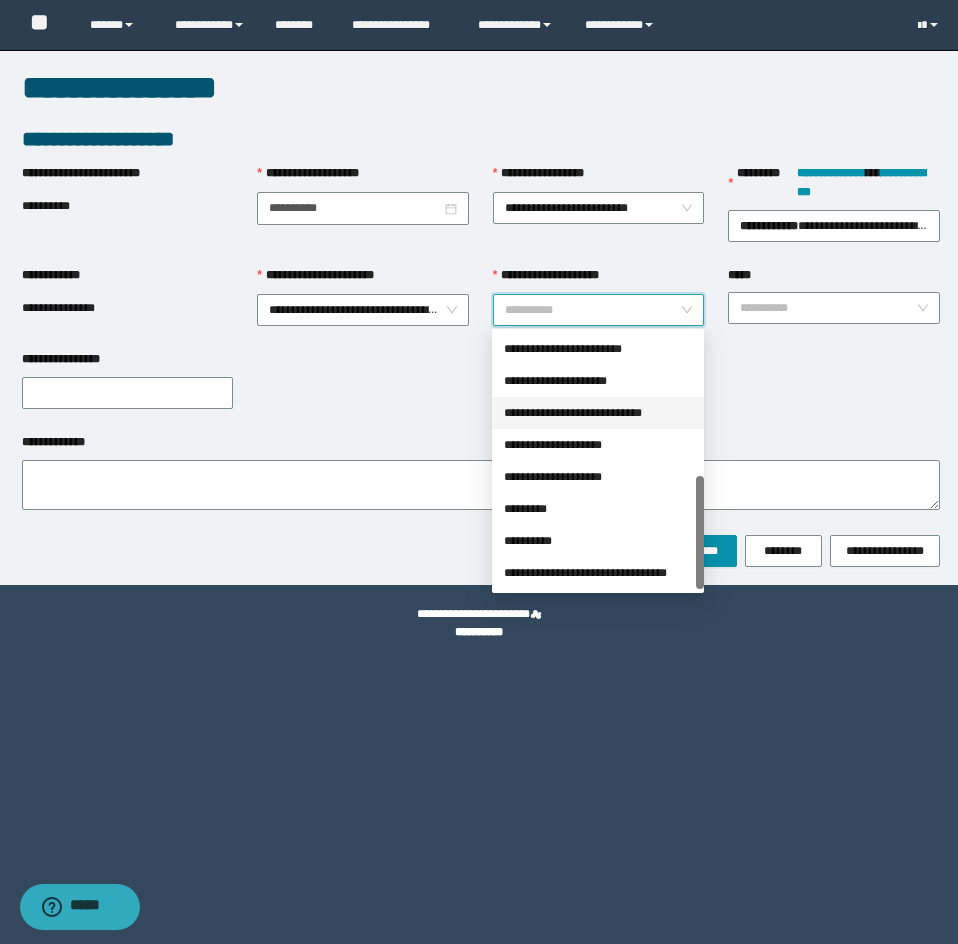 click on "**********" at bounding box center (598, 413) 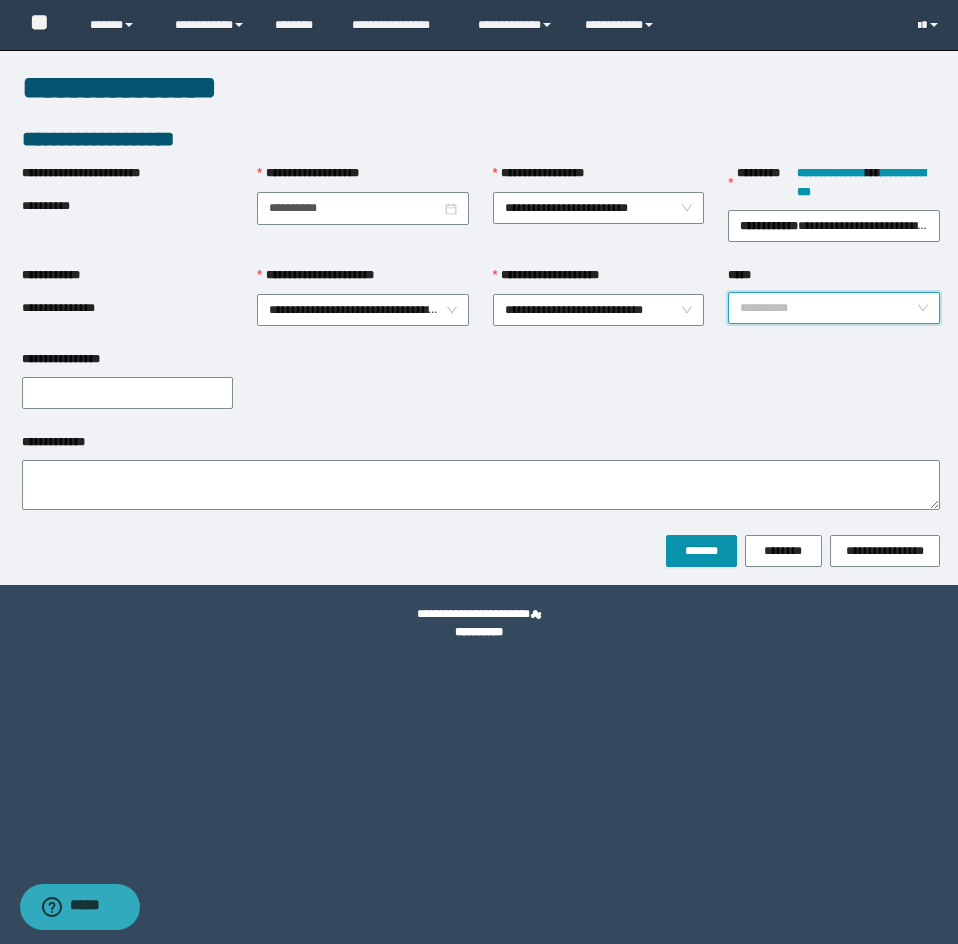 click on "*****" at bounding box center (828, 308) 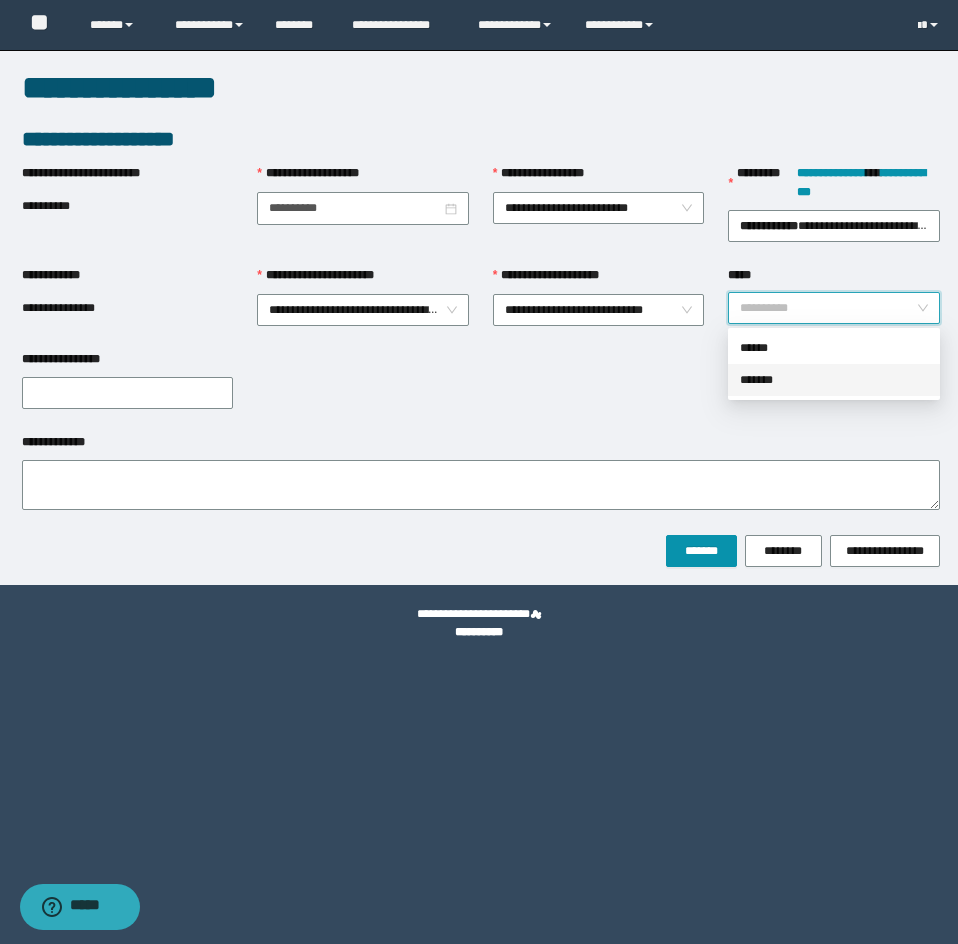 drag, startPoint x: 785, startPoint y: 383, endPoint x: 677, endPoint y: 409, distance: 111.085556 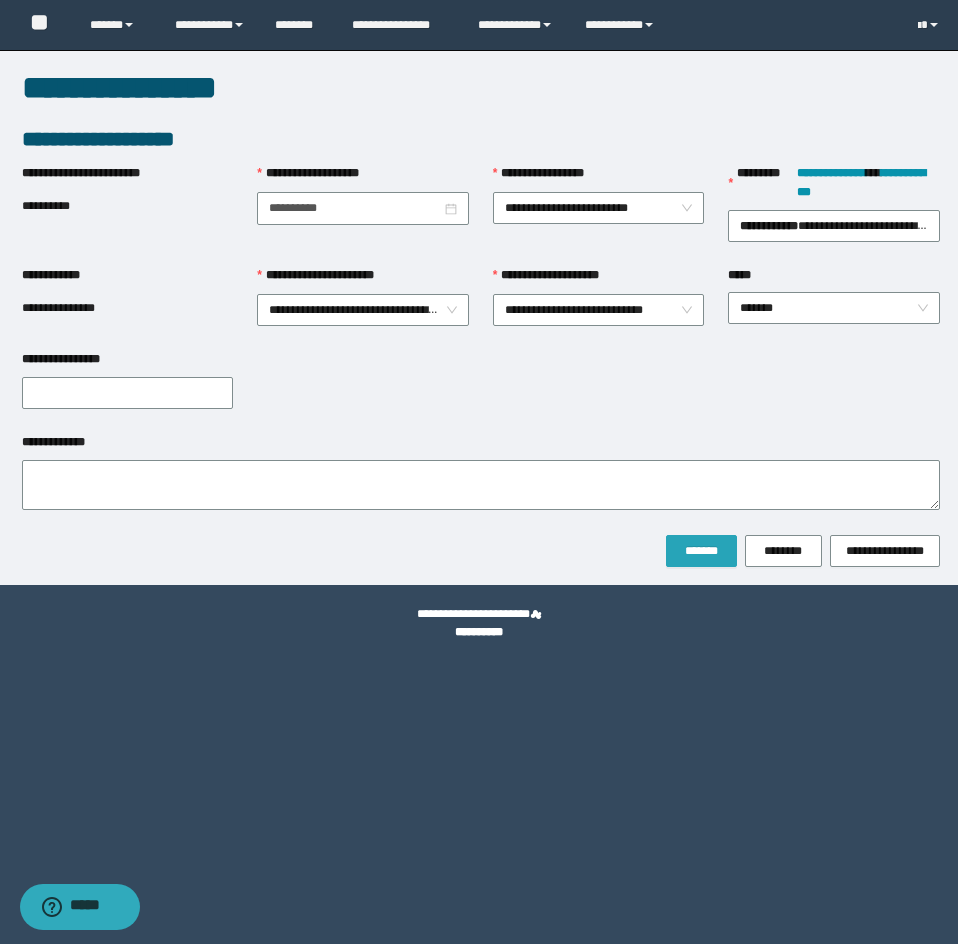 click on "*******" at bounding box center [701, 551] 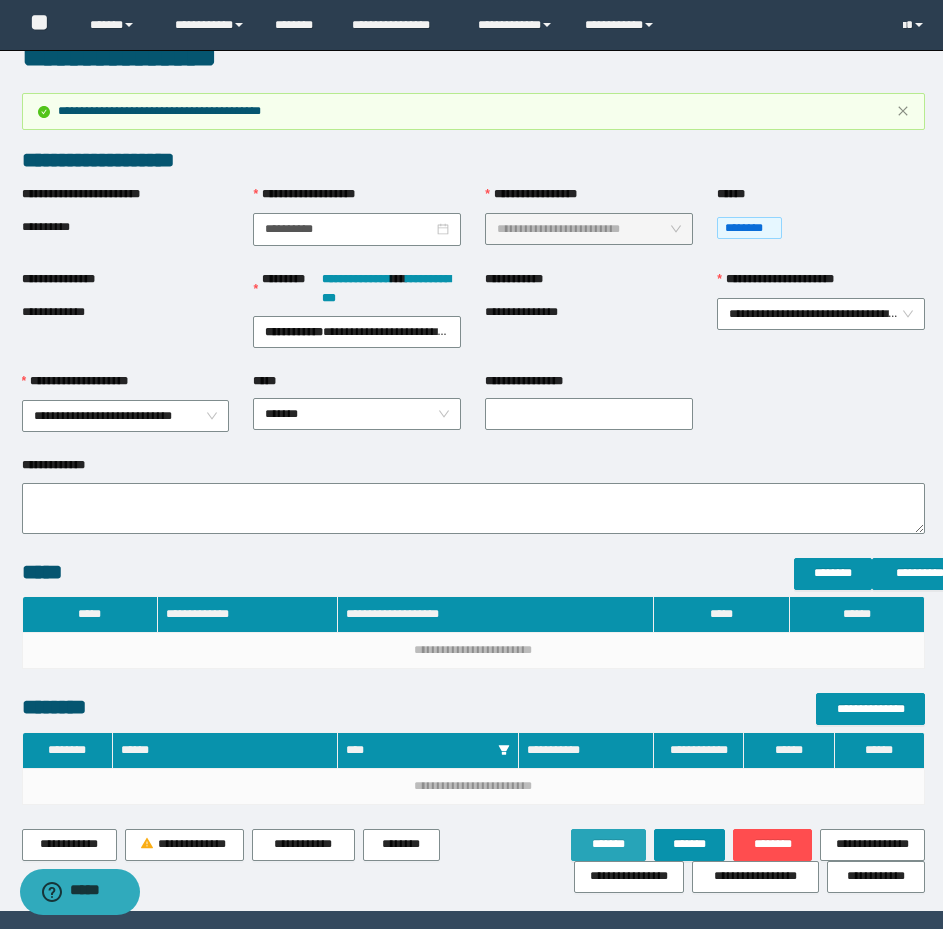scroll, scrollTop: 0, scrollLeft: 0, axis: both 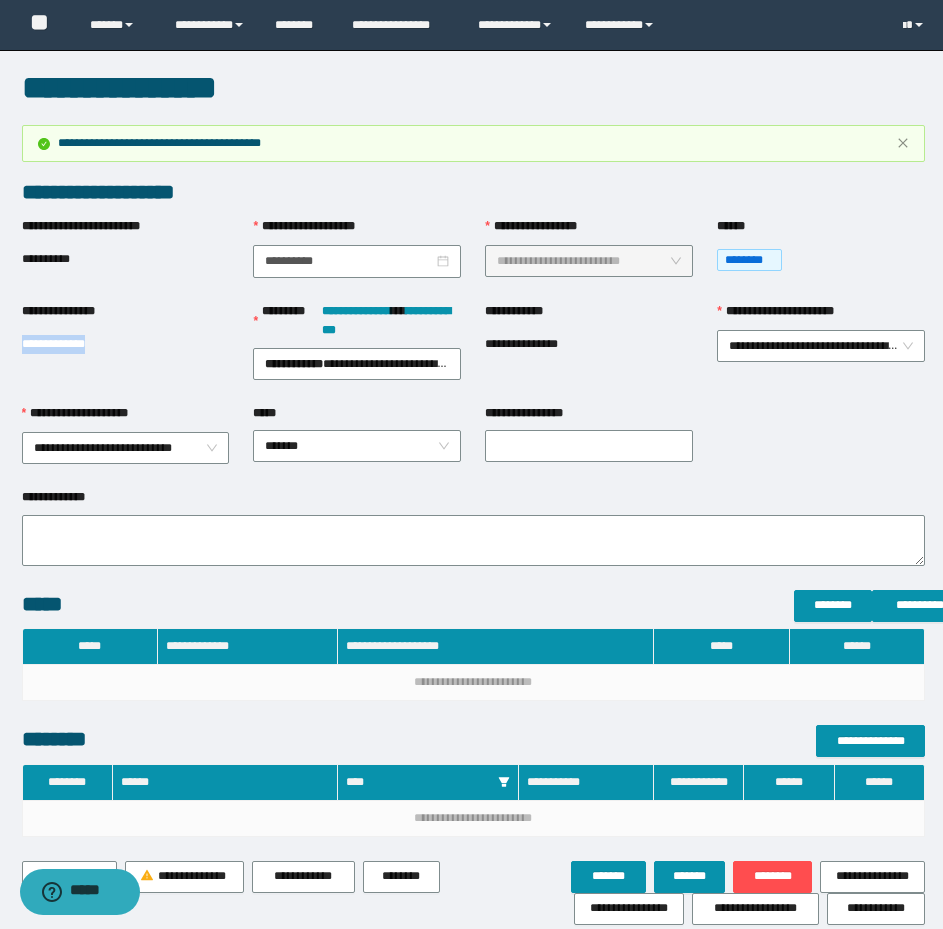 drag, startPoint x: 117, startPoint y: 345, endPoint x: -17, endPoint y: 330, distance: 134.83694 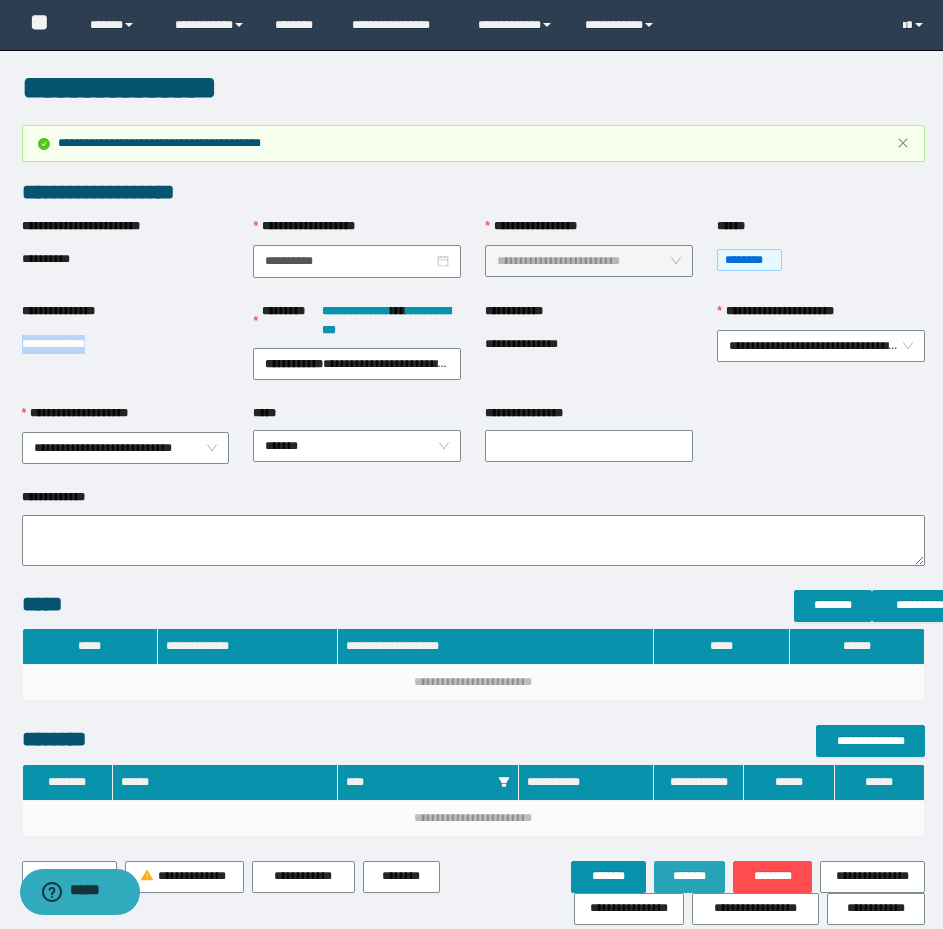 click on "*******" at bounding box center (690, 876) 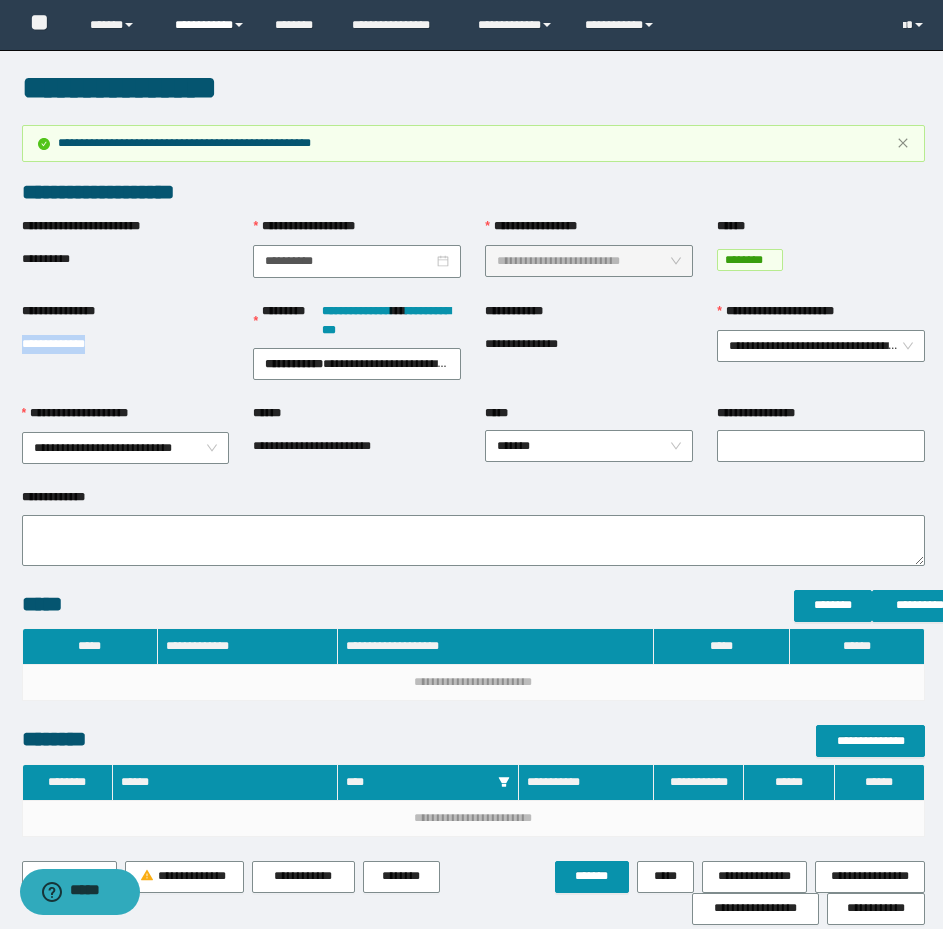 click on "**********" at bounding box center (210, 25) 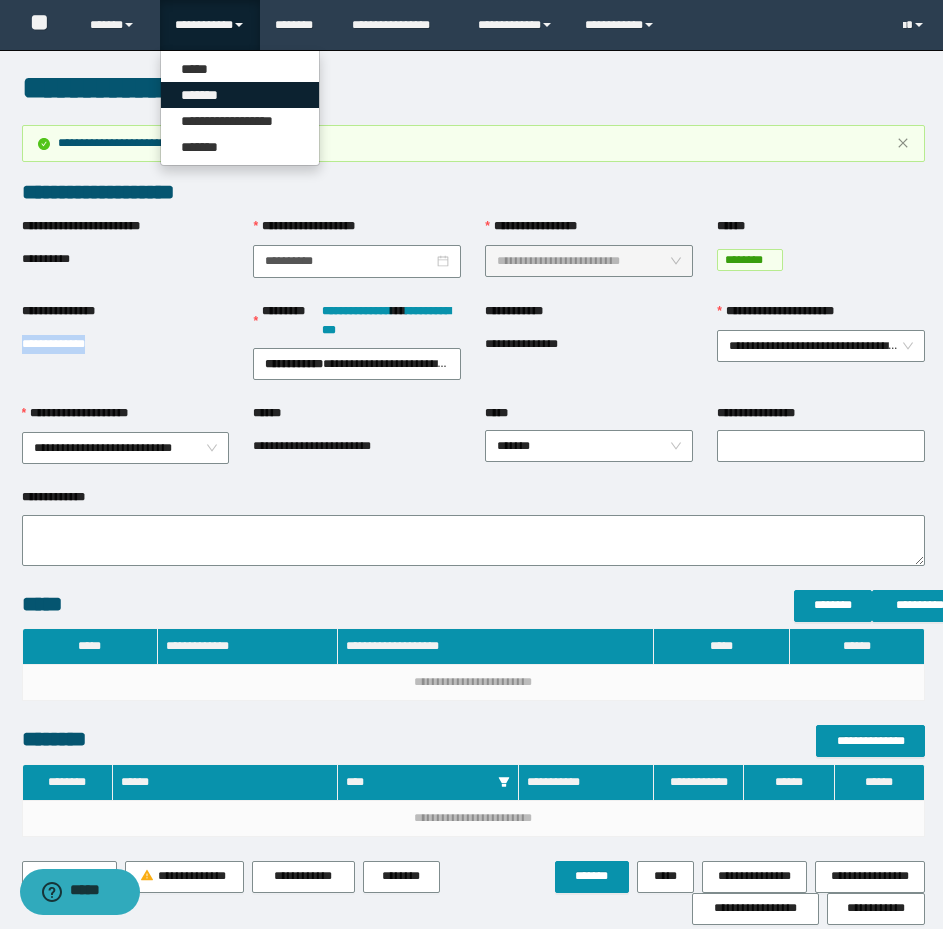 click on "*******" at bounding box center (240, 95) 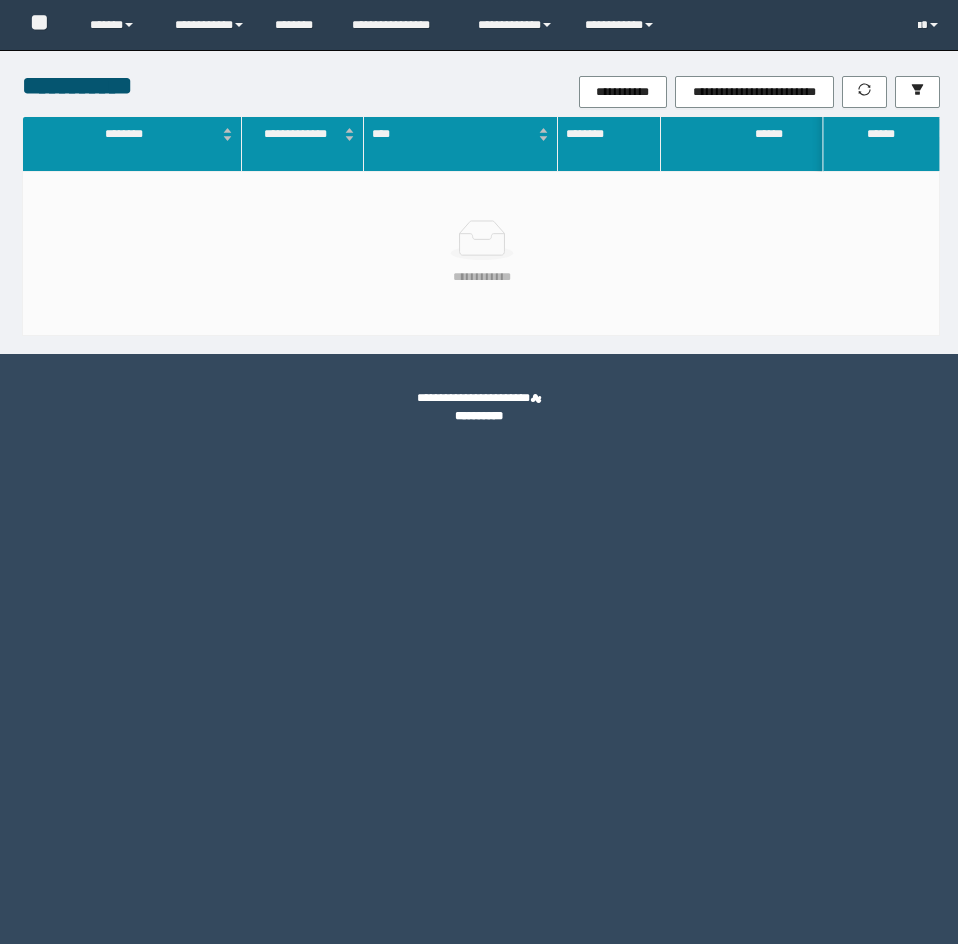 scroll, scrollTop: 0, scrollLeft: 0, axis: both 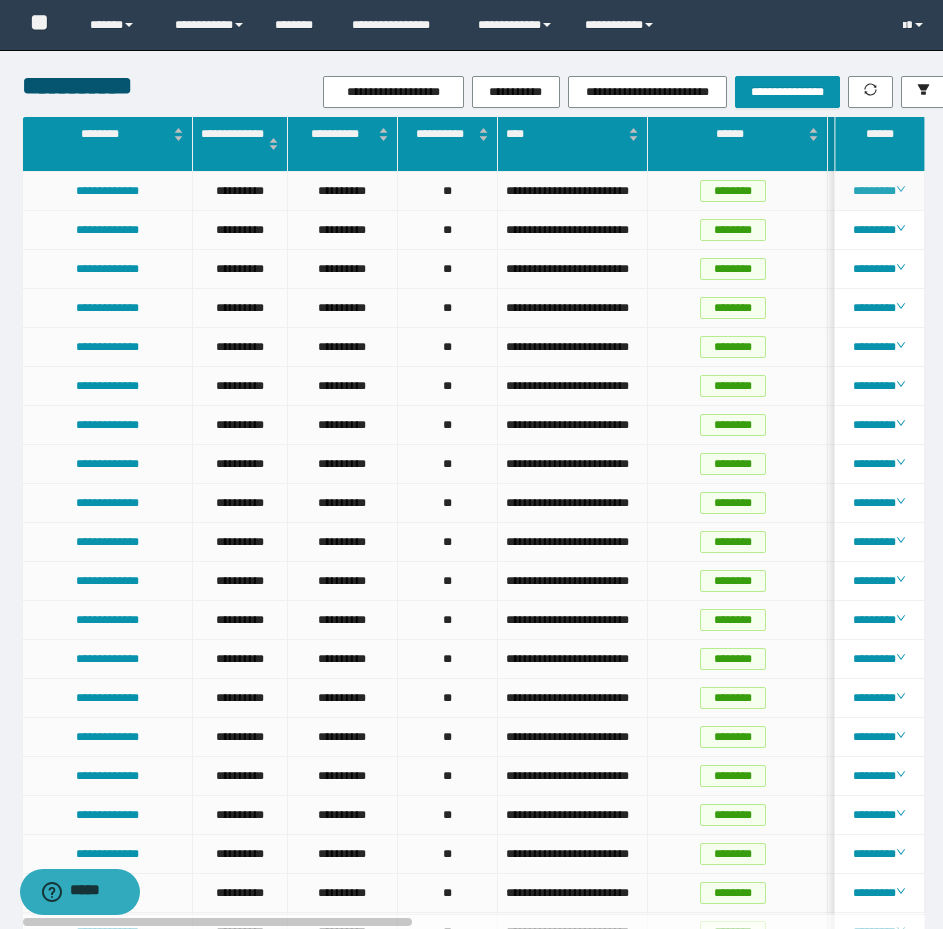 click on "********" at bounding box center [879, 191] 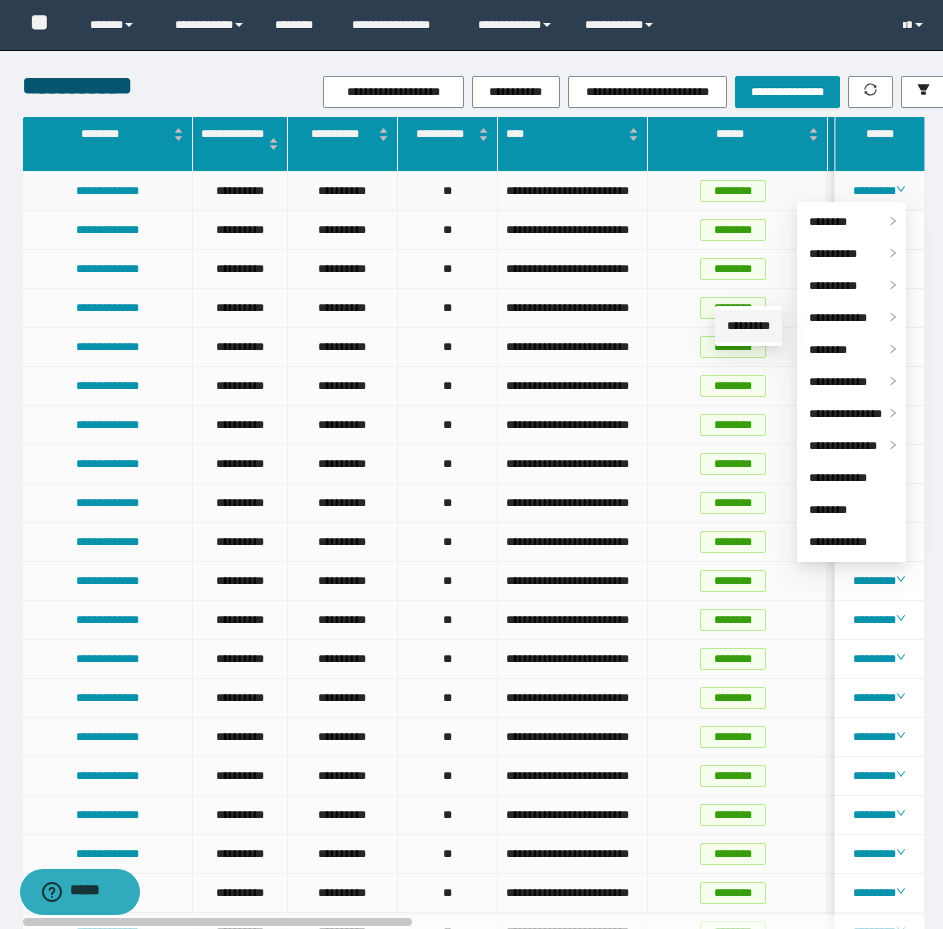 click on "*********" at bounding box center [748, 326] 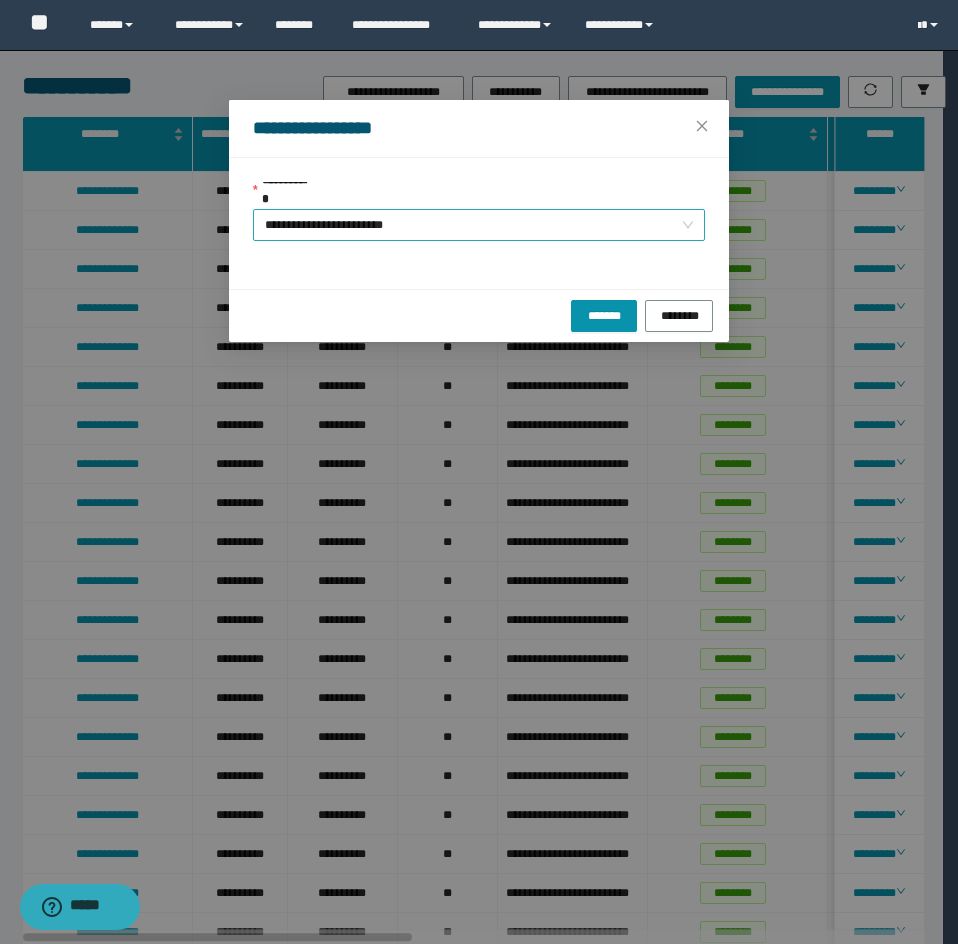click on "**********" at bounding box center (479, 225) 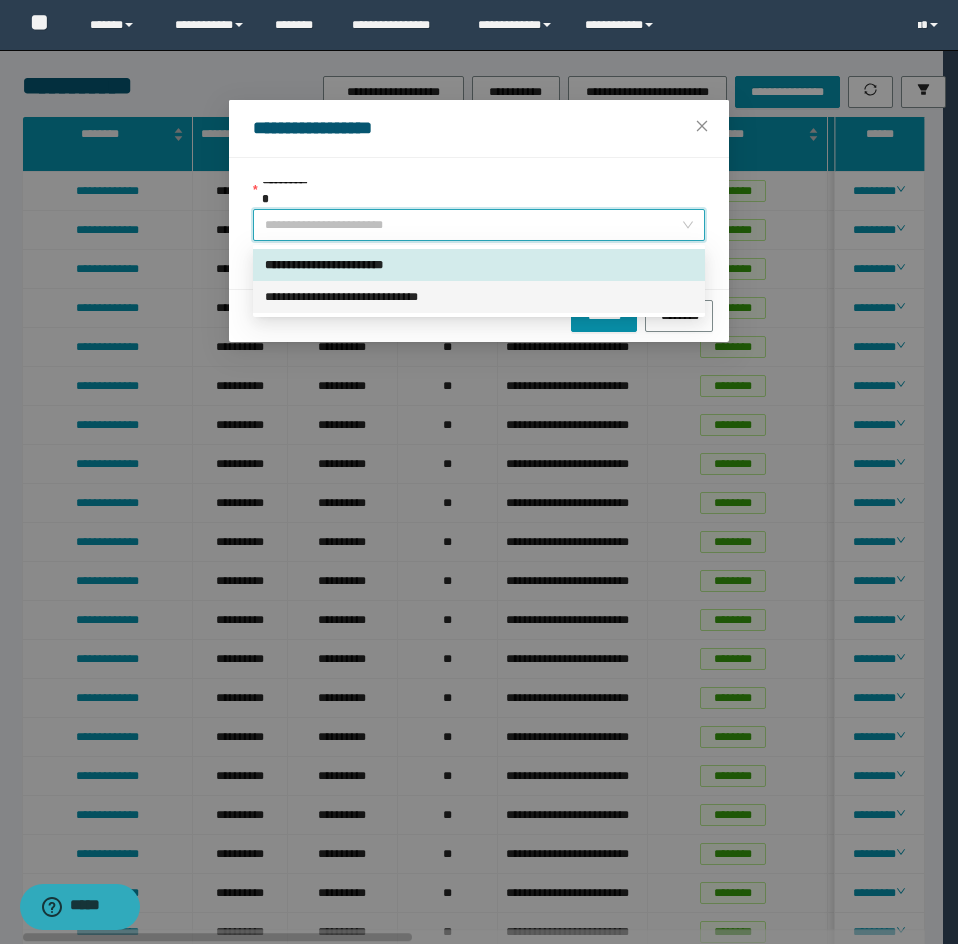 click on "**********" at bounding box center [479, 297] 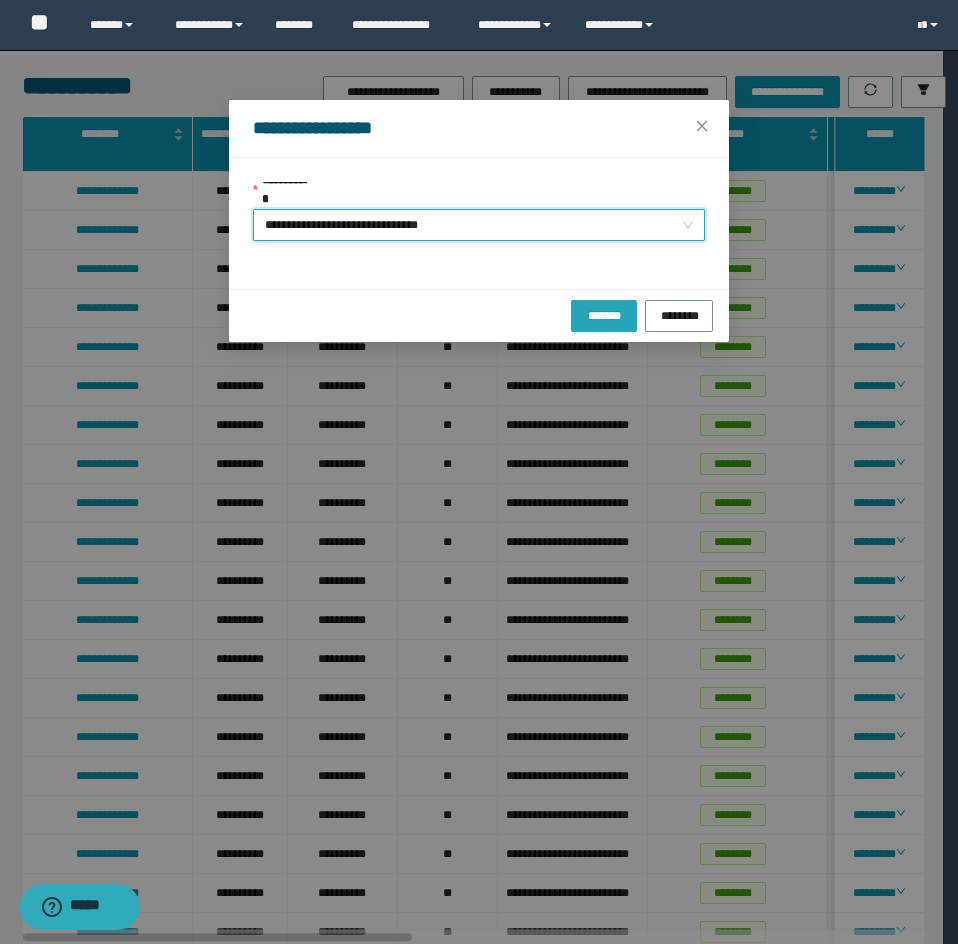 click on "*******" at bounding box center [604, 314] 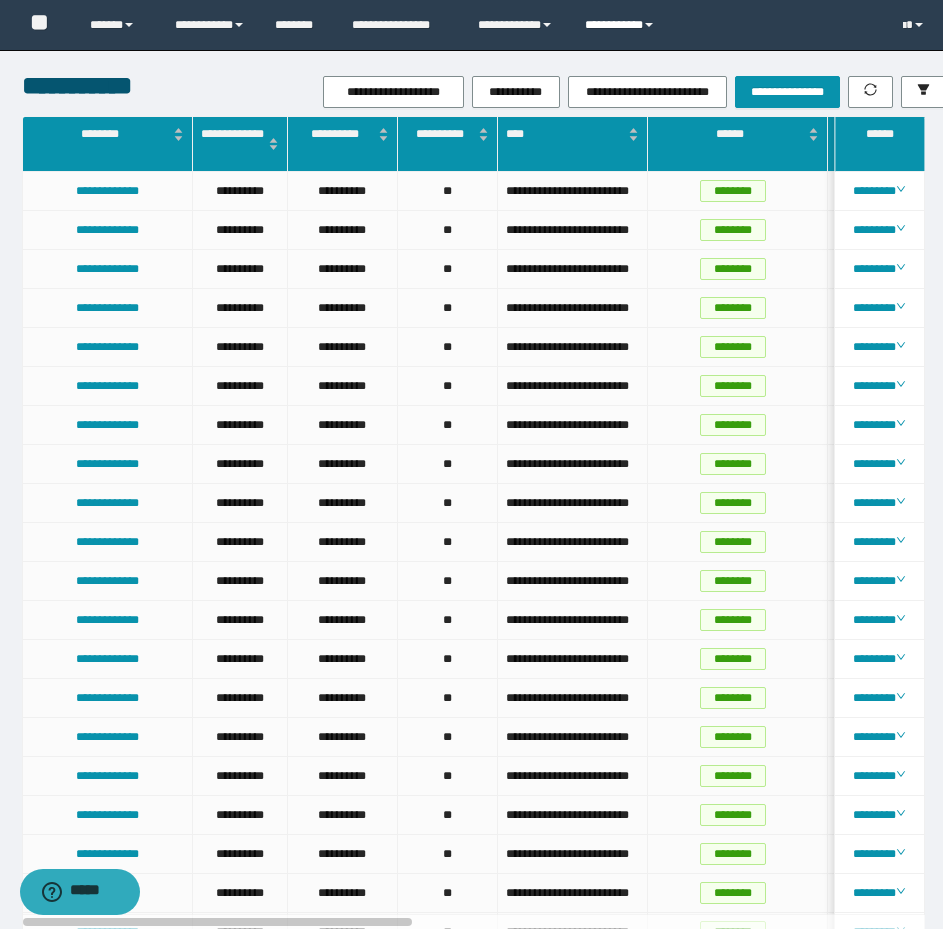 click on "**********" at bounding box center [622, 25] 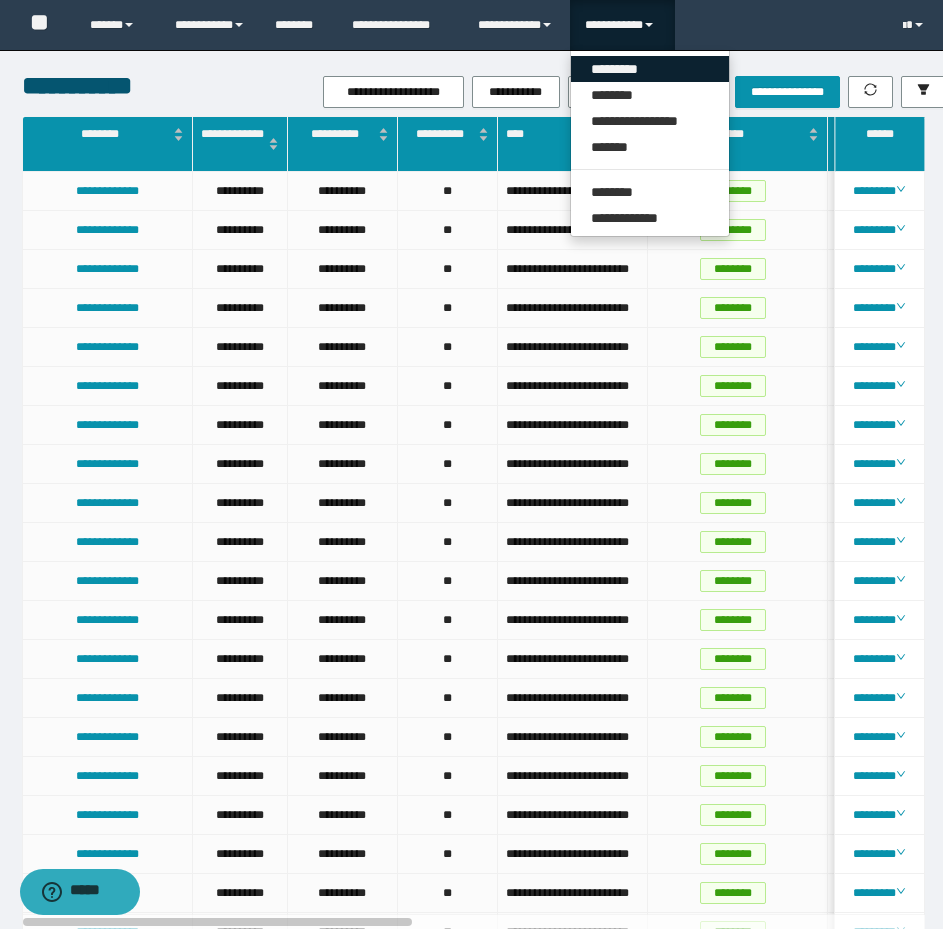 click on "*********" at bounding box center (650, 69) 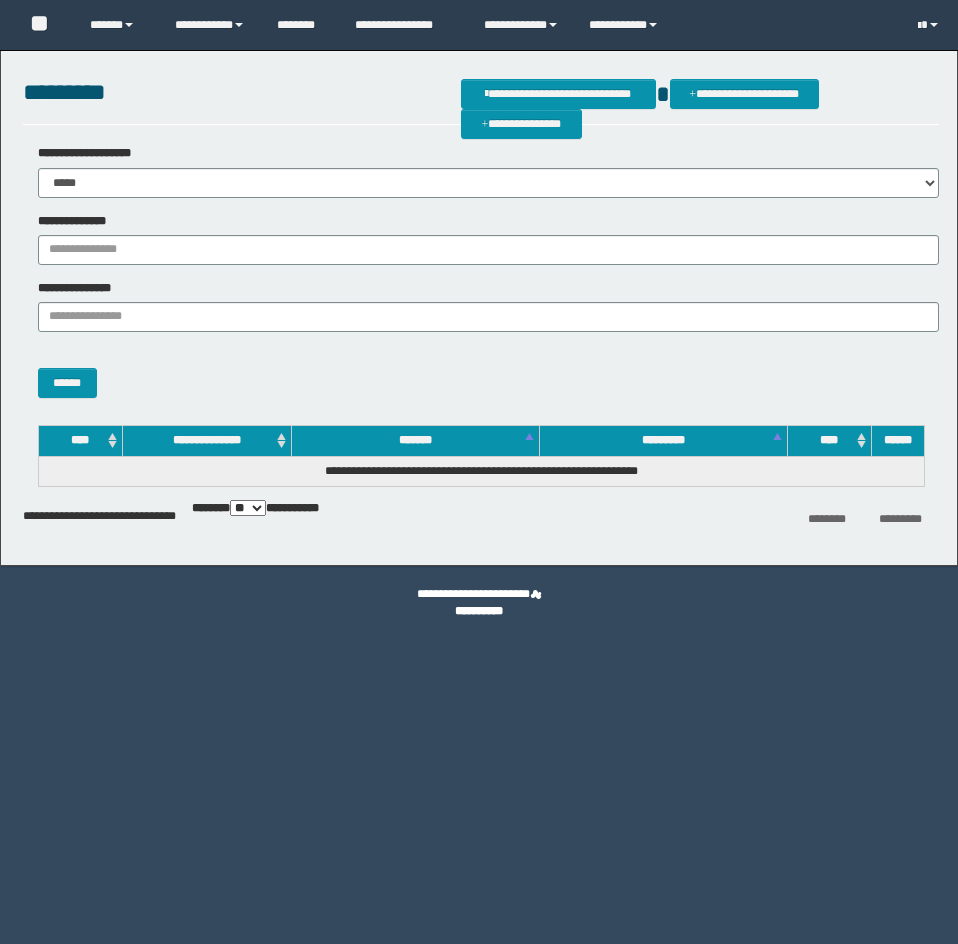 scroll, scrollTop: 0, scrollLeft: 0, axis: both 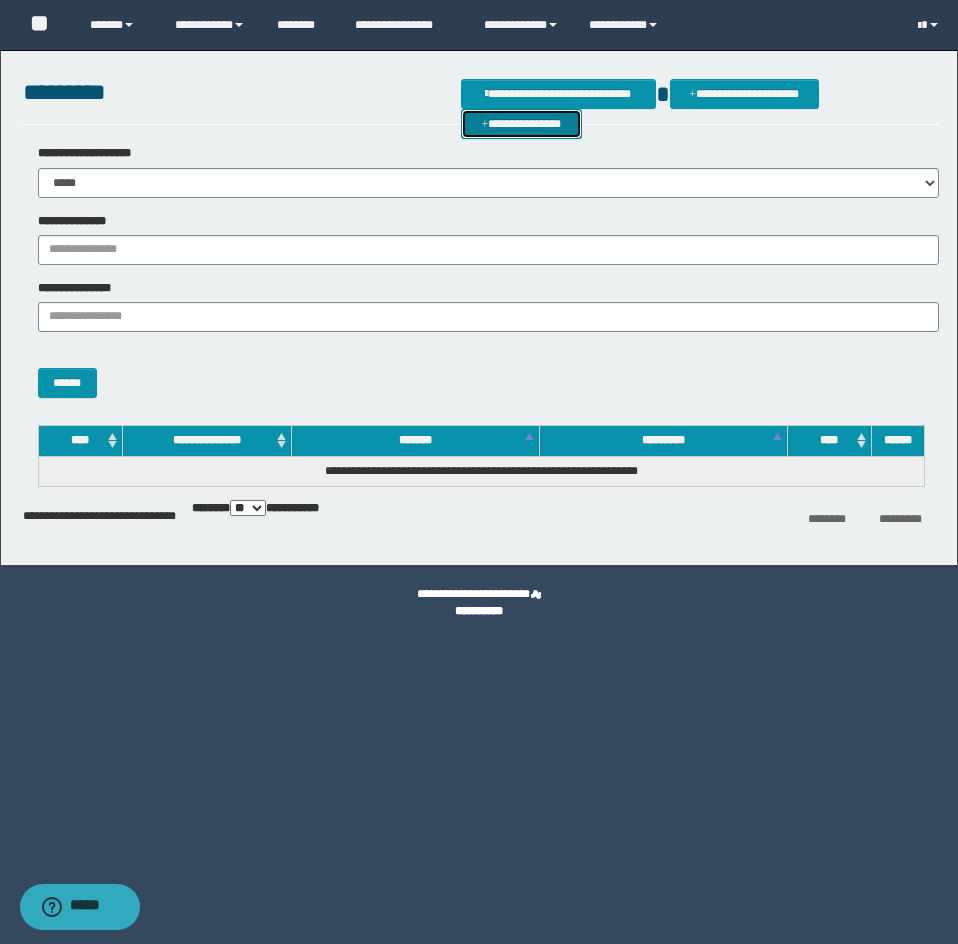 click on "**********" at bounding box center (521, 124) 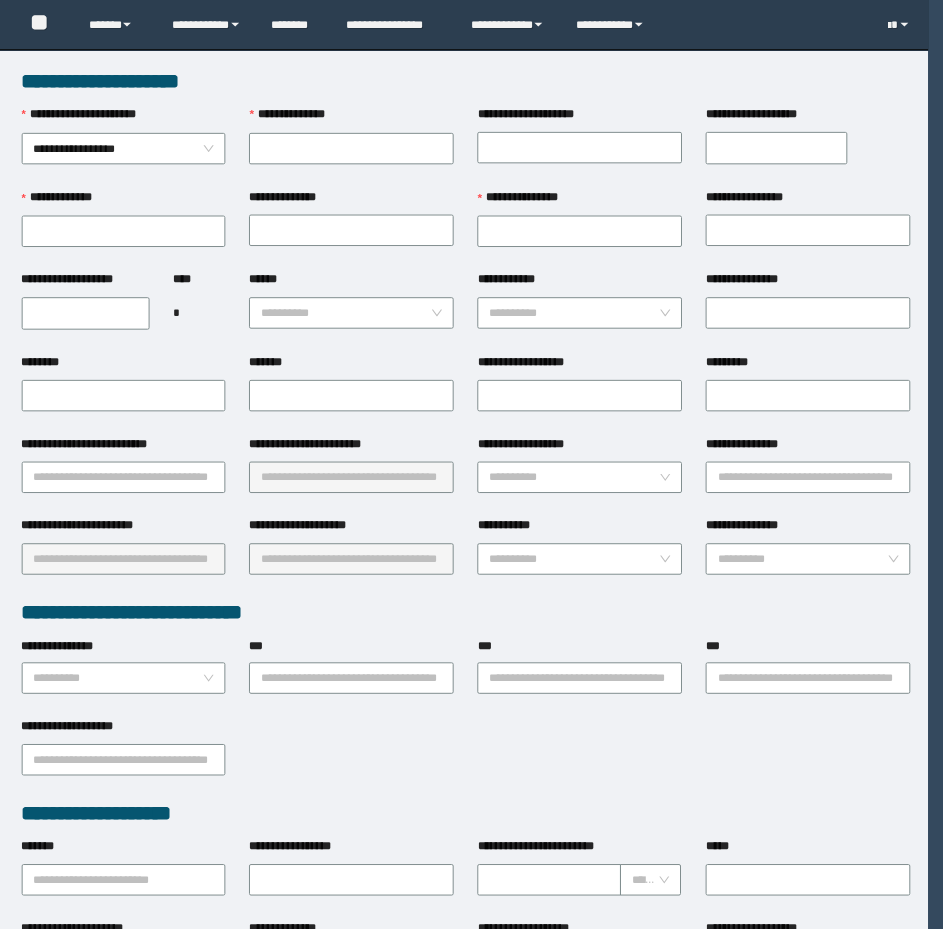 scroll, scrollTop: 0, scrollLeft: 0, axis: both 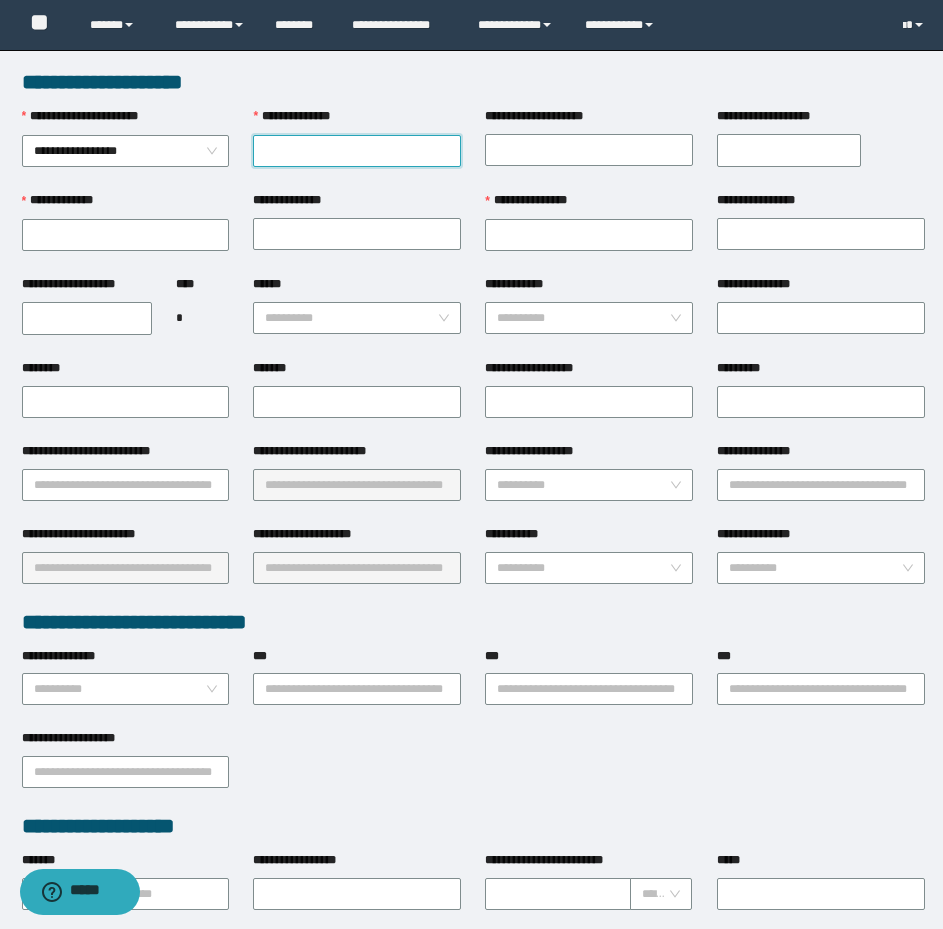 click on "**********" at bounding box center [357, 151] 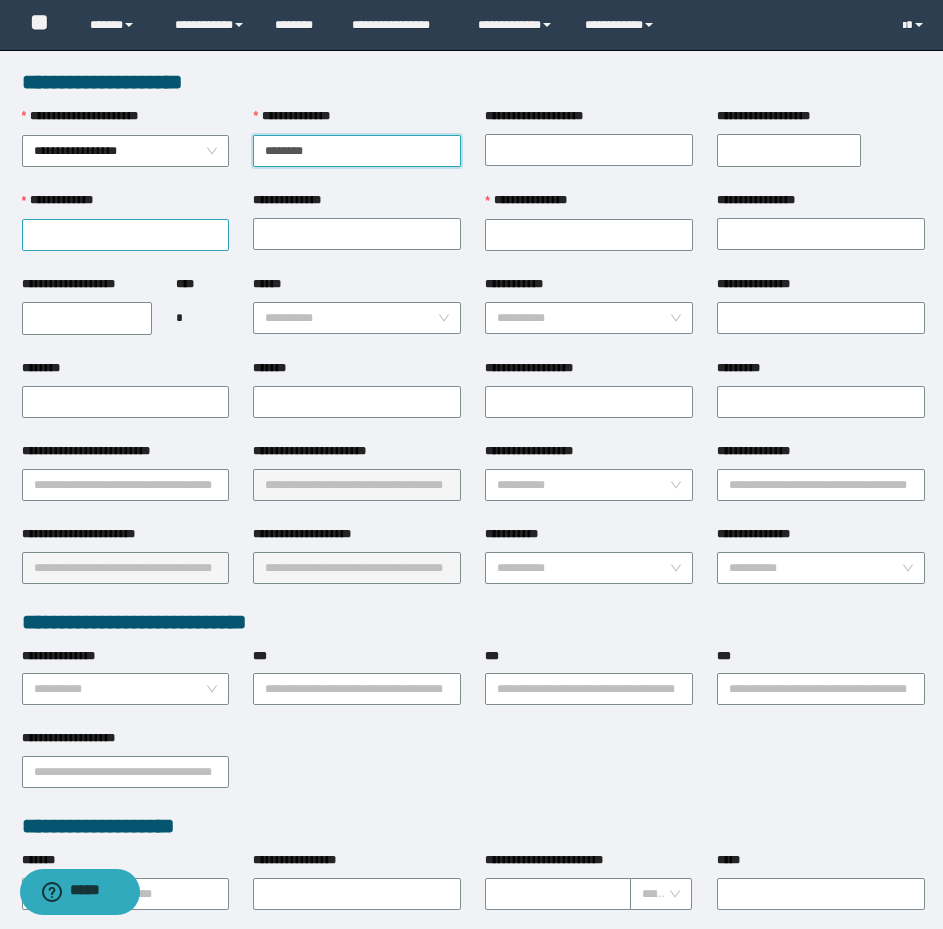 type on "********" 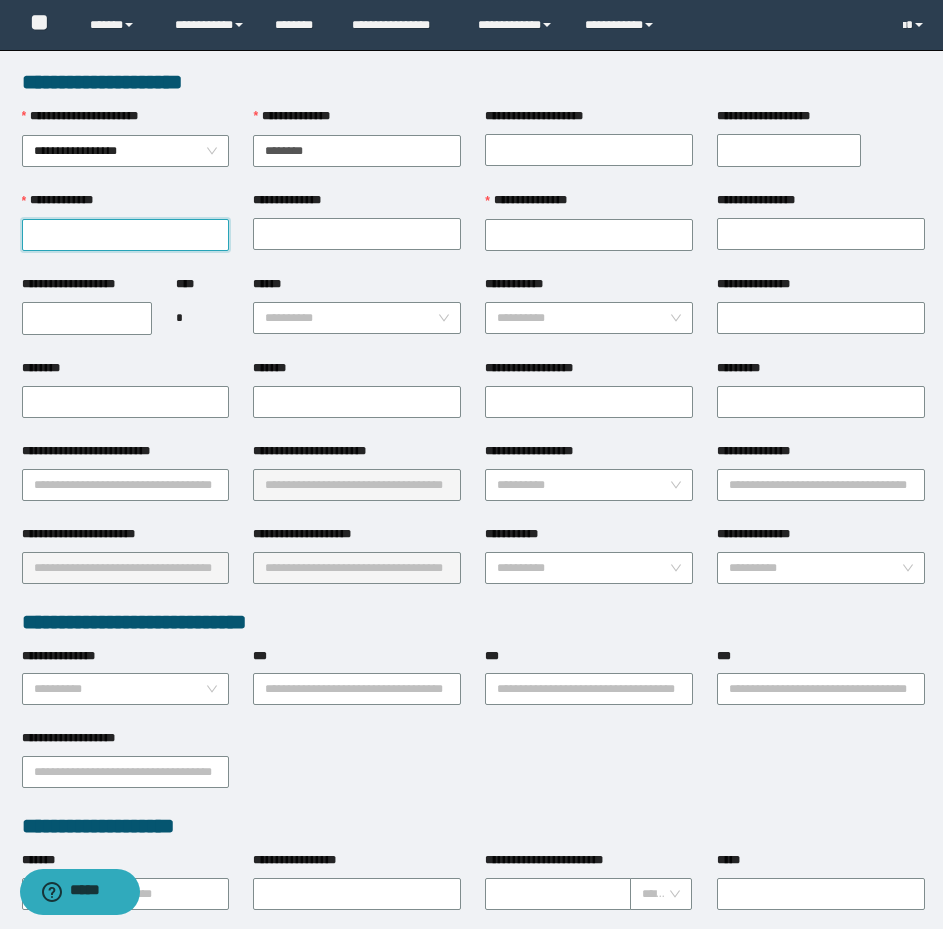 click on "**********" at bounding box center [126, 235] 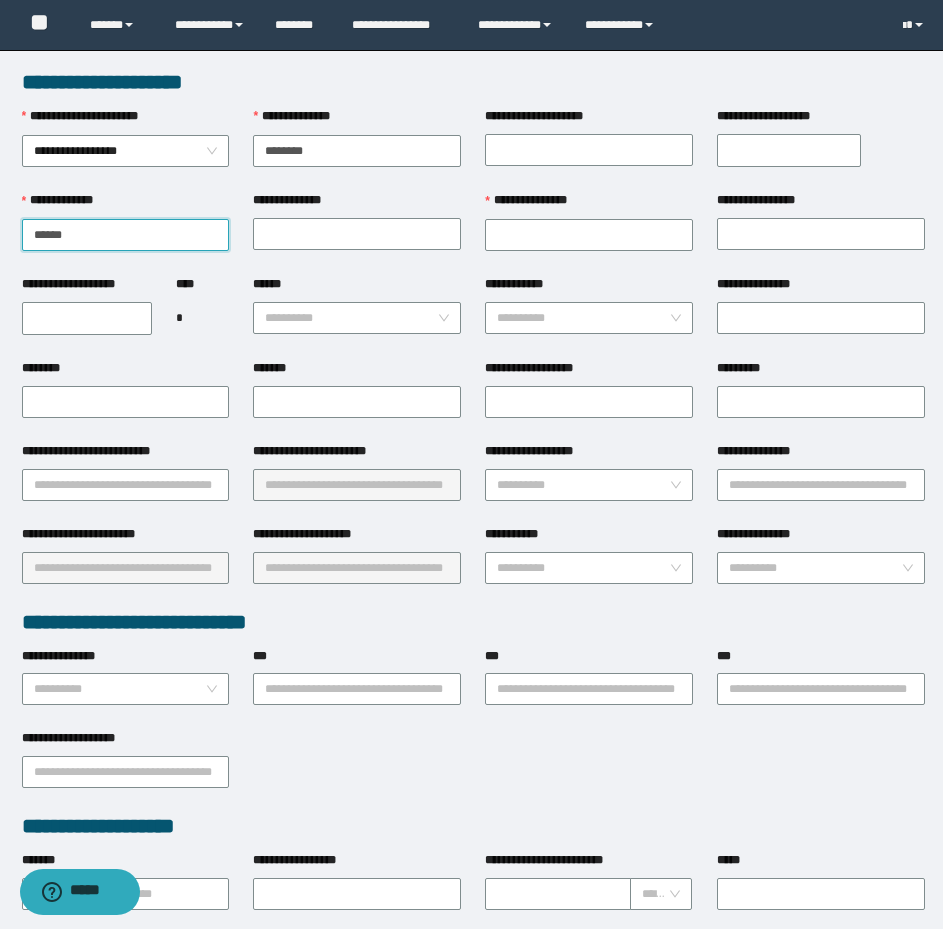 type on "******" 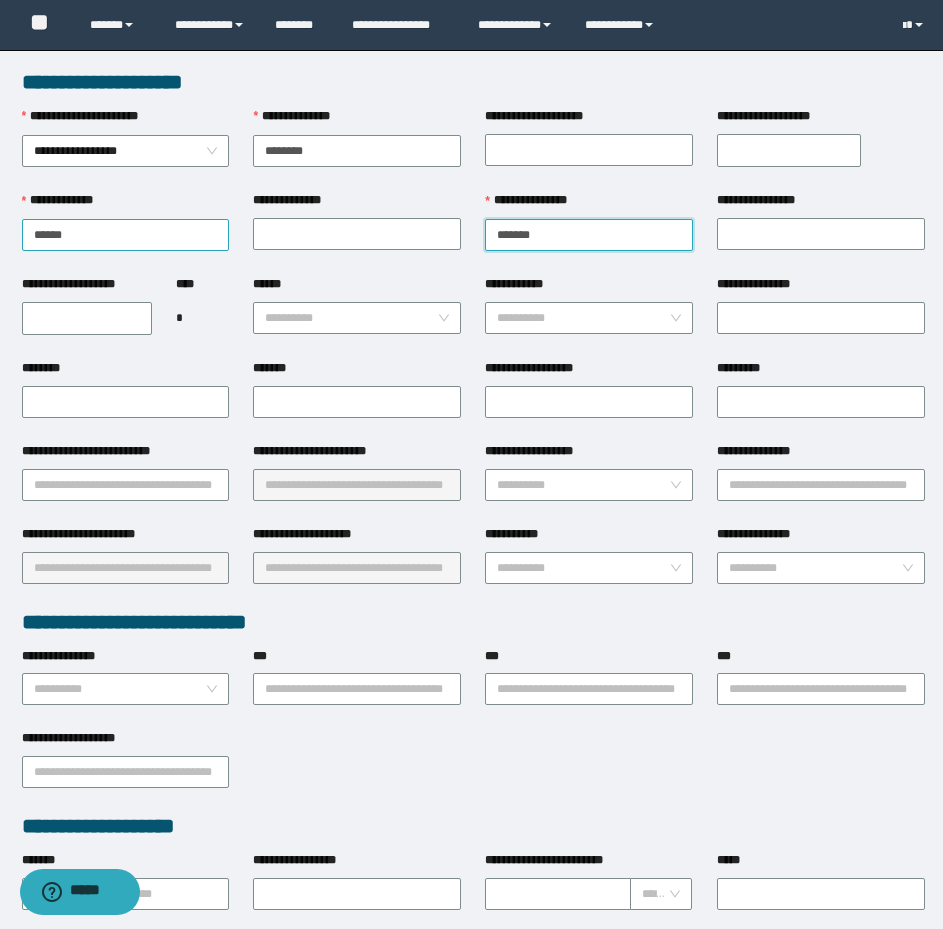 type on "*******" 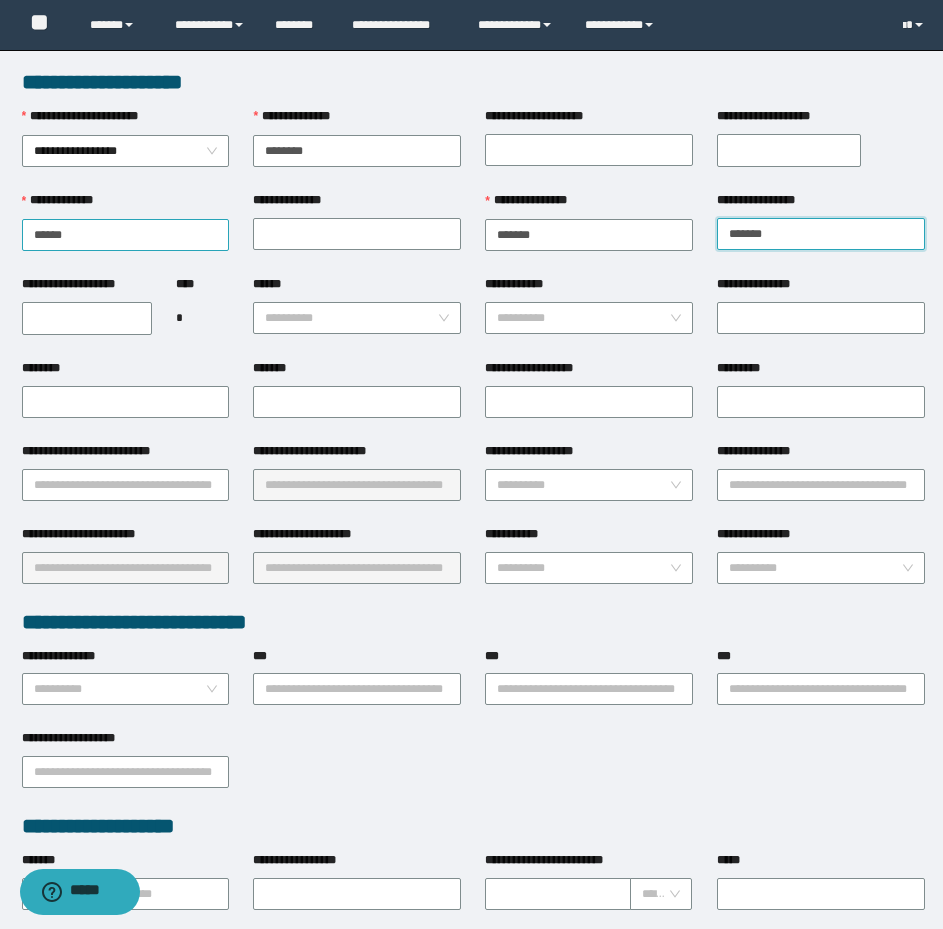type on "*******" 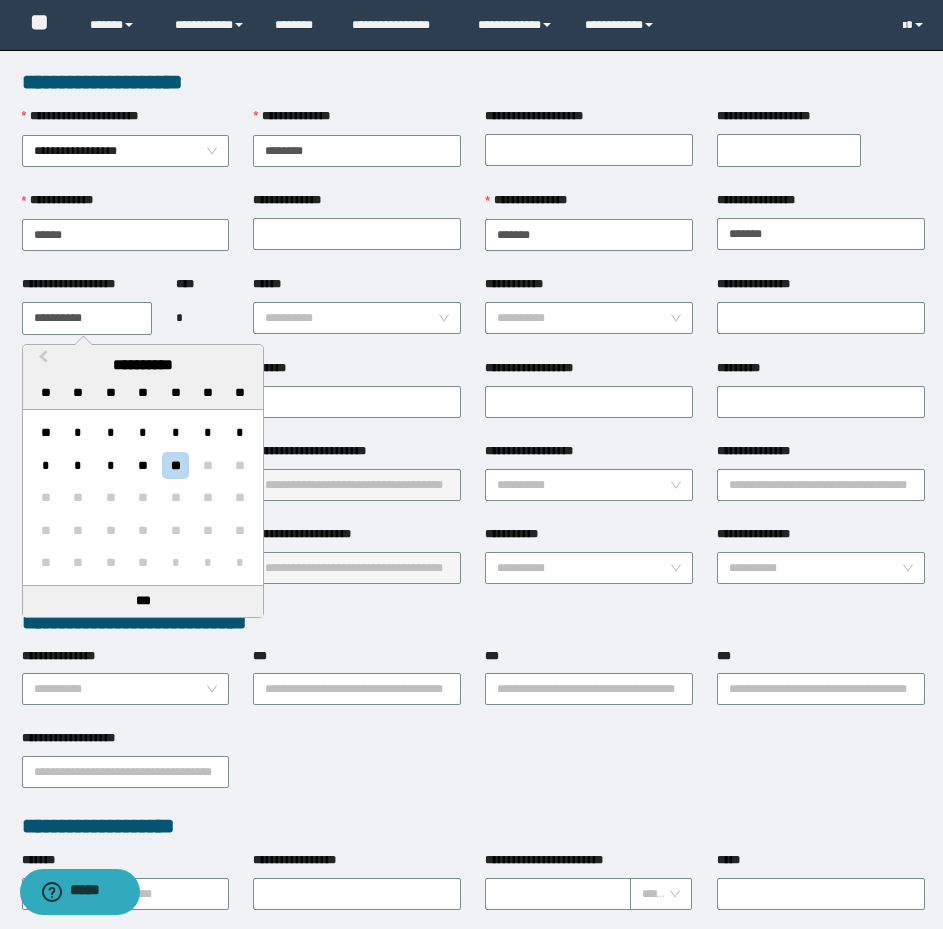 drag, startPoint x: 111, startPoint y: 318, endPoint x: -24, endPoint y: 301, distance: 136.06616 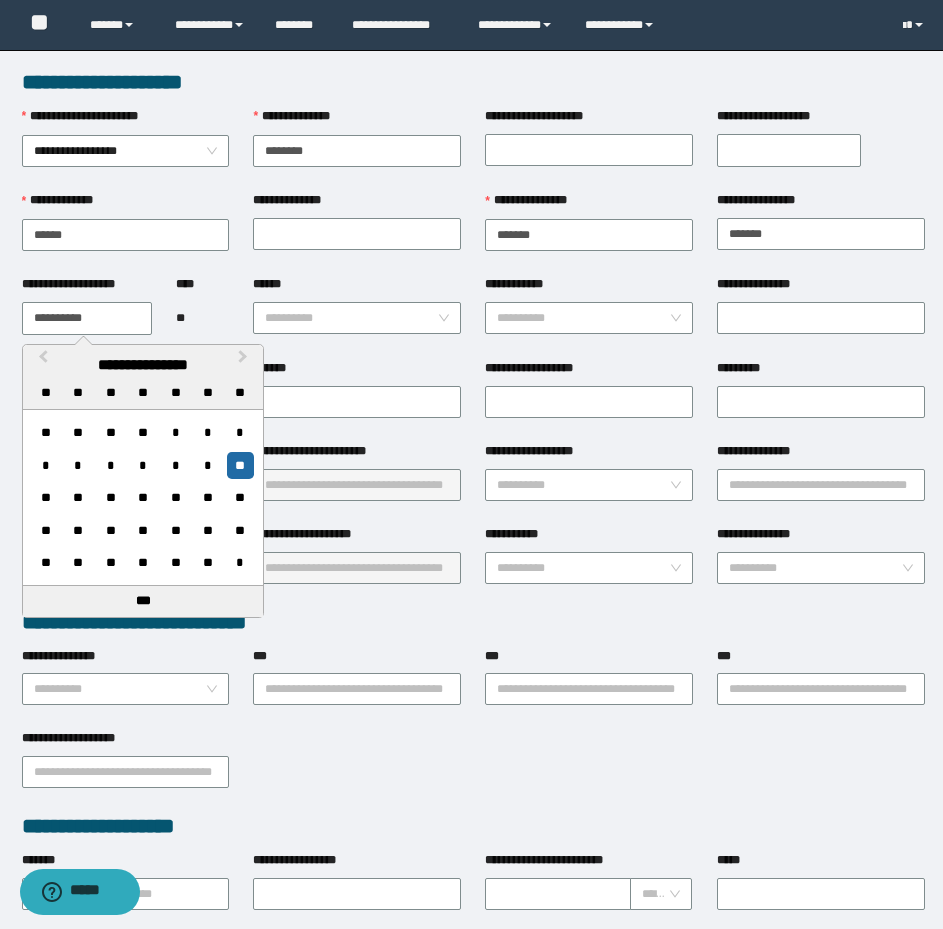 type on "**********" 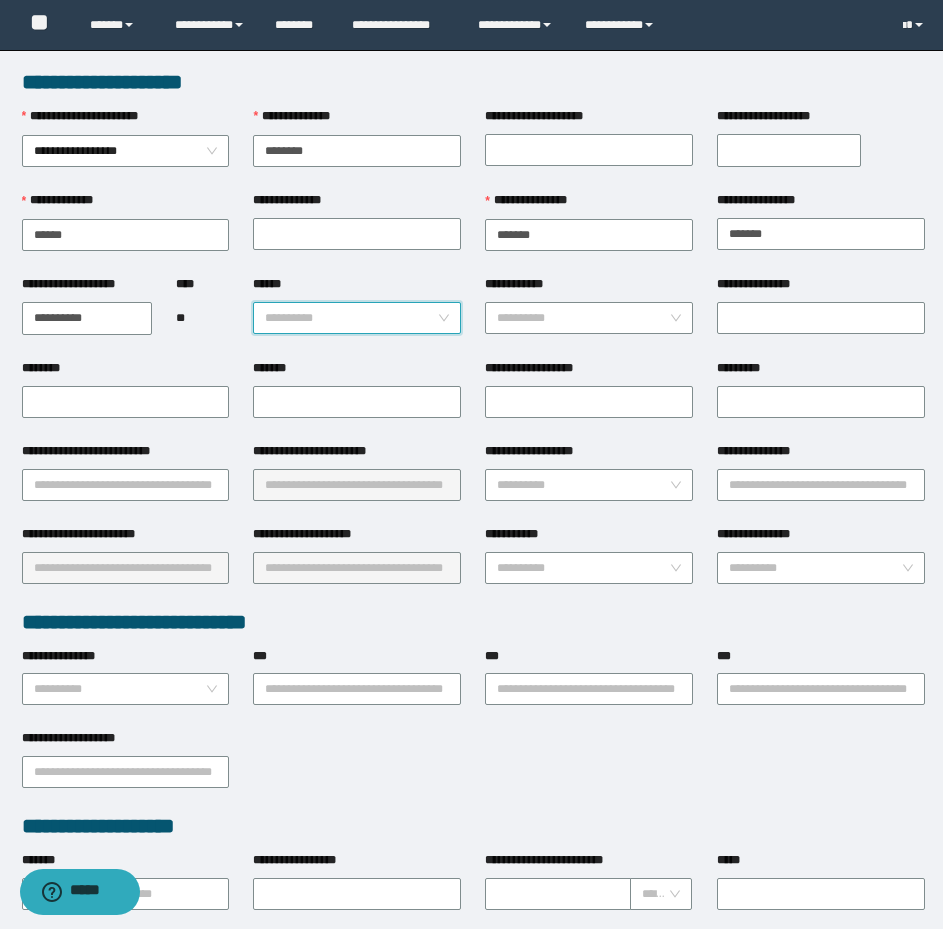 click on "**********" at bounding box center (357, 317) 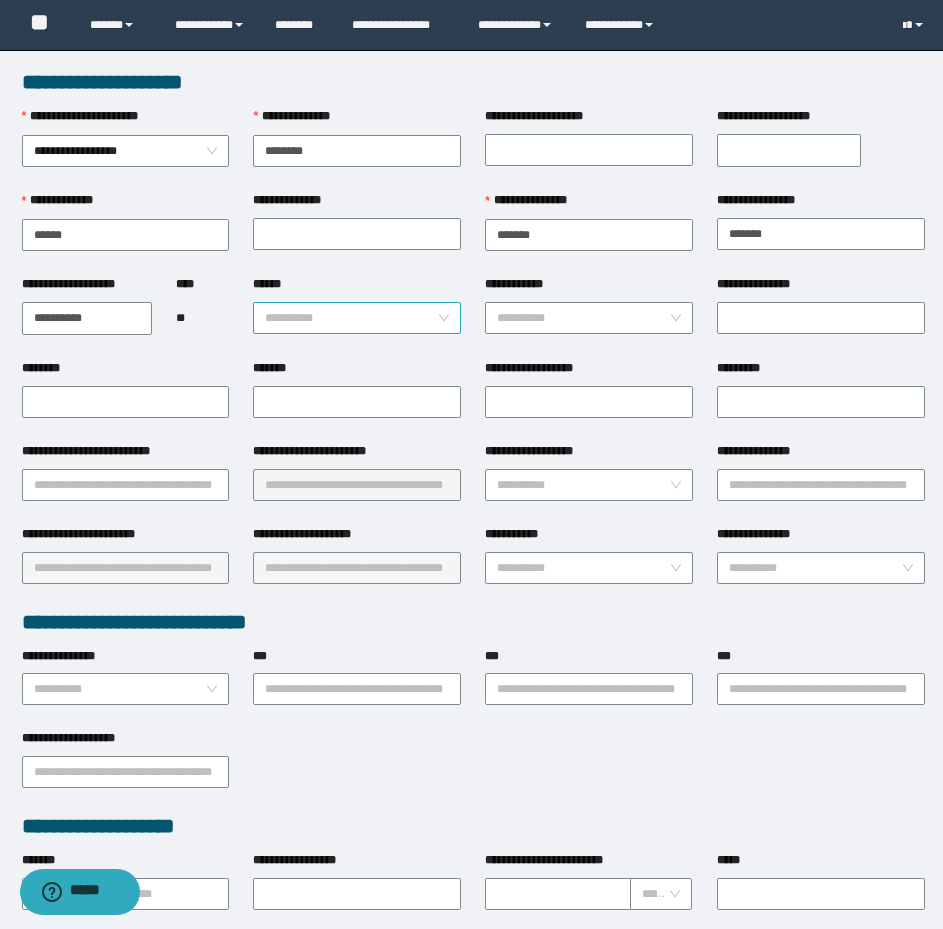click on "******" at bounding box center [351, 318] 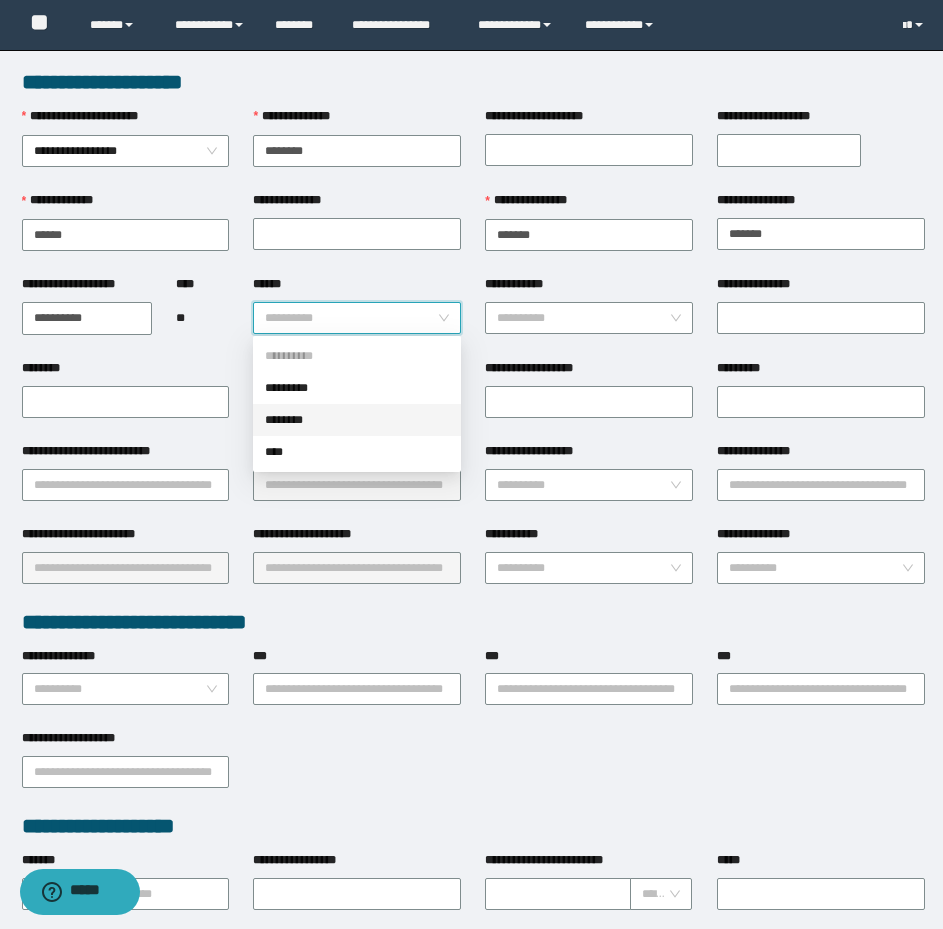 click on "********" at bounding box center (357, 420) 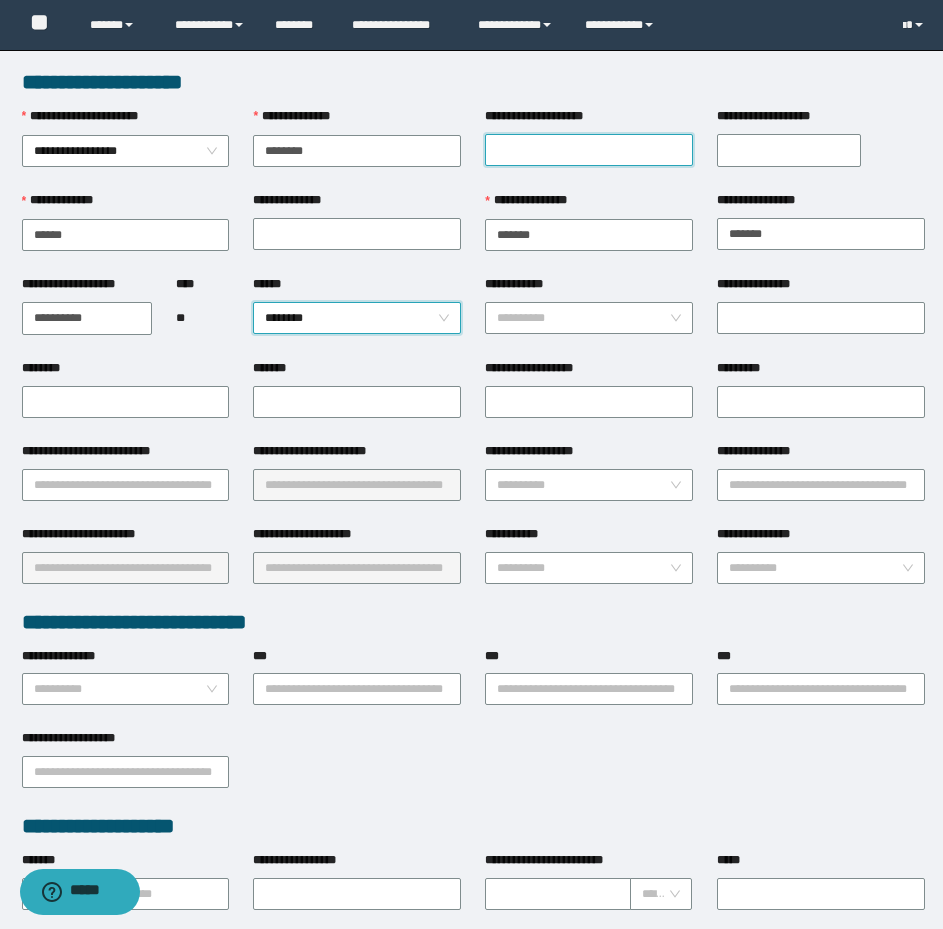 click on "**********" at bounding box center [589, 150] 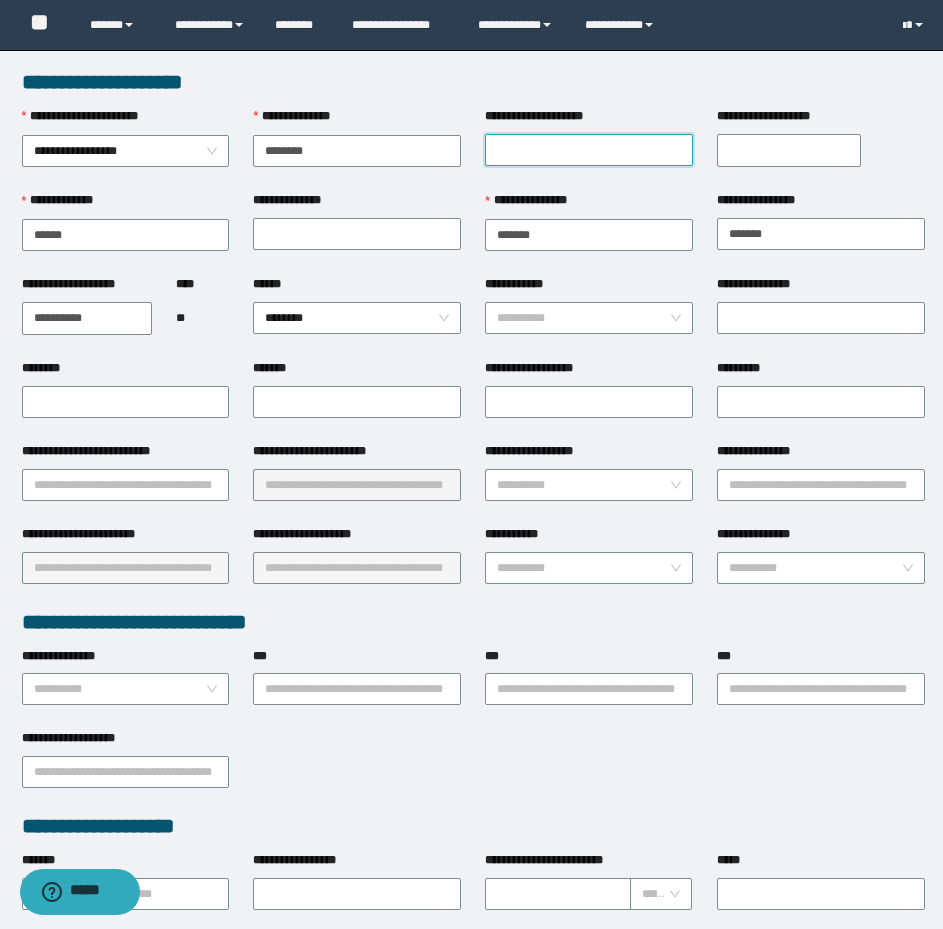 type on "**********" 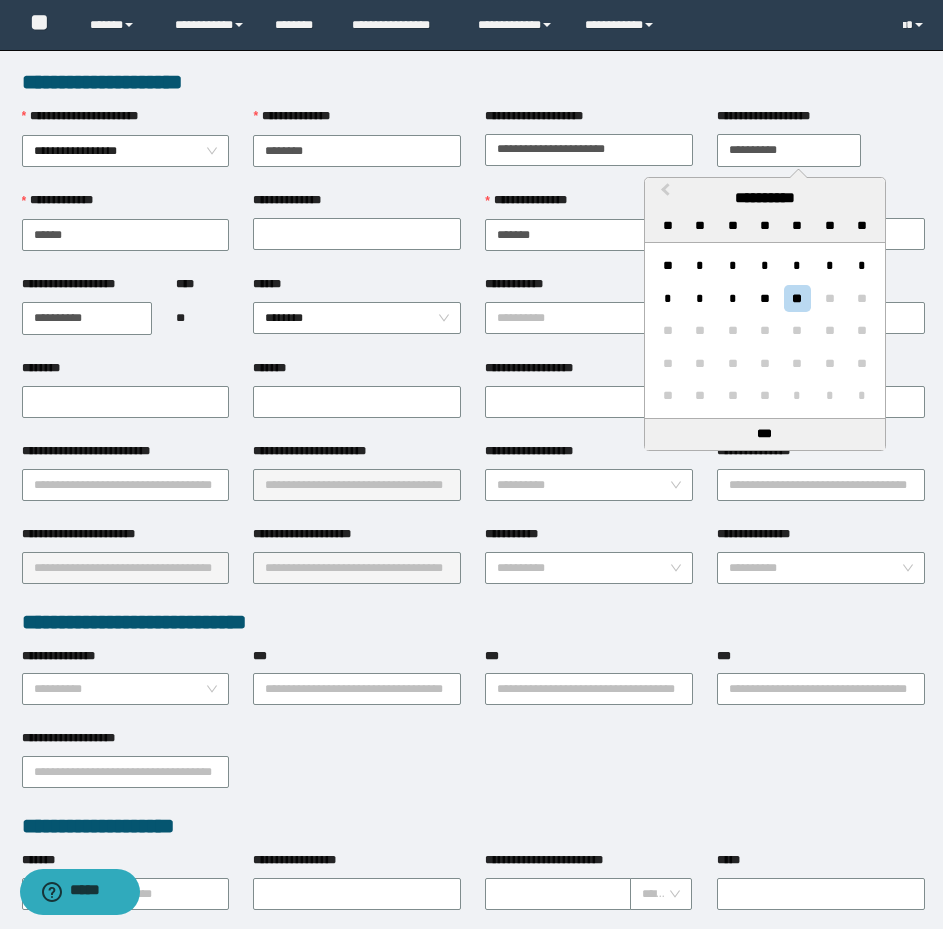 click on "**********" at bounding box center (789, 150) 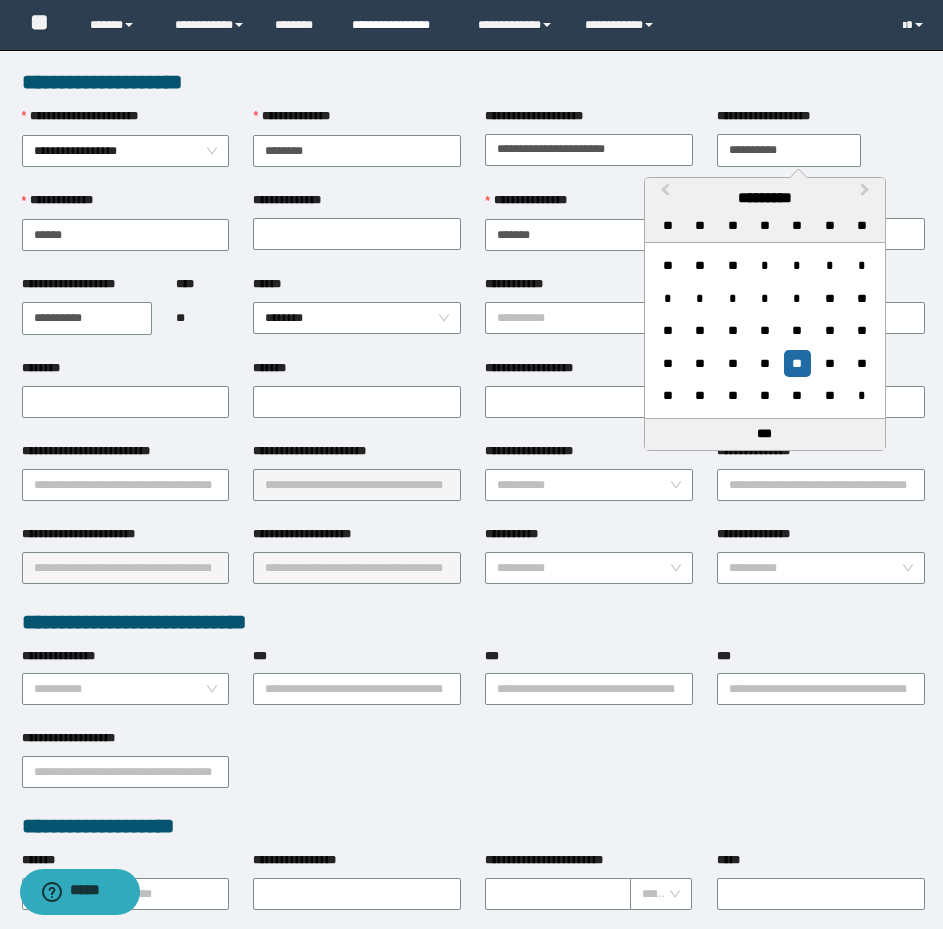type on "**********" 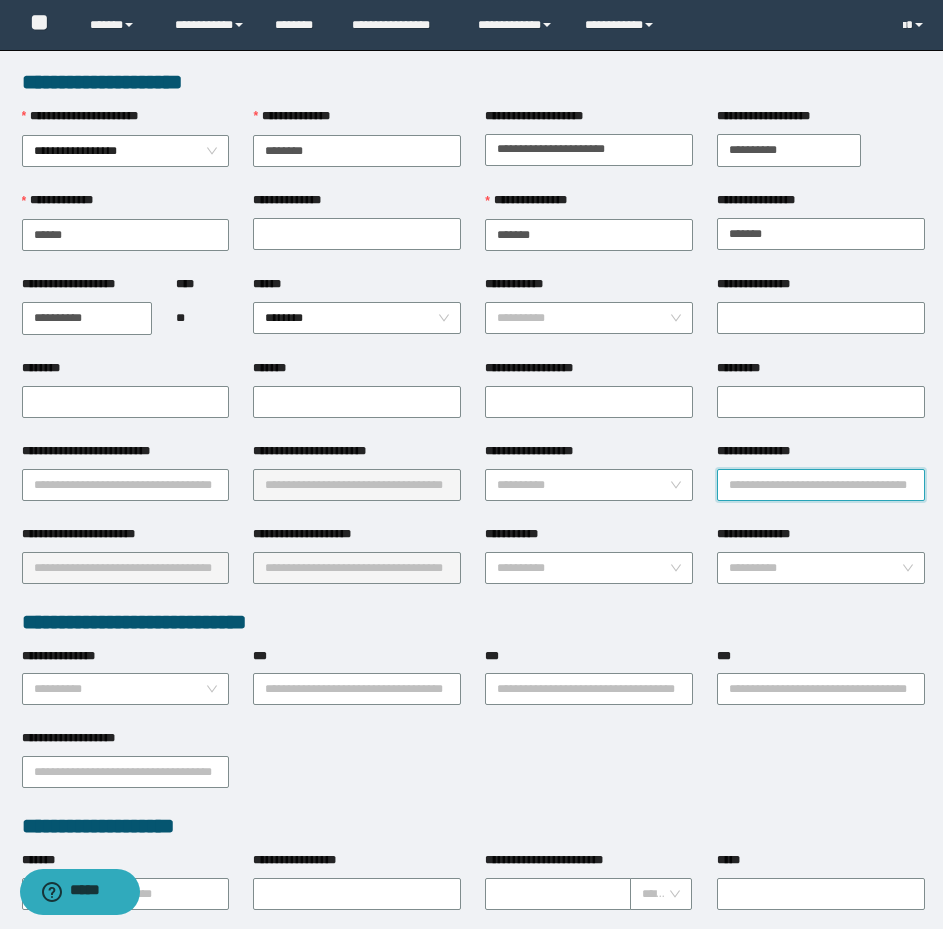 click on "**********" at bounding box center (821, 485) 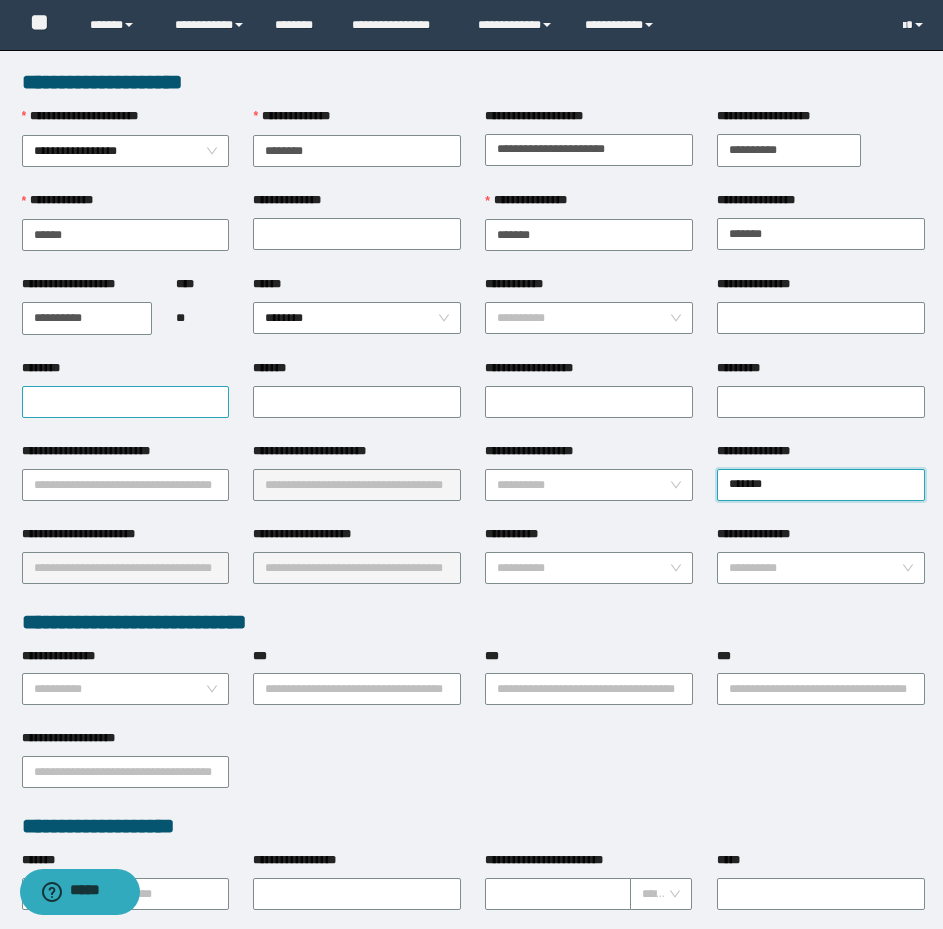type on "********" 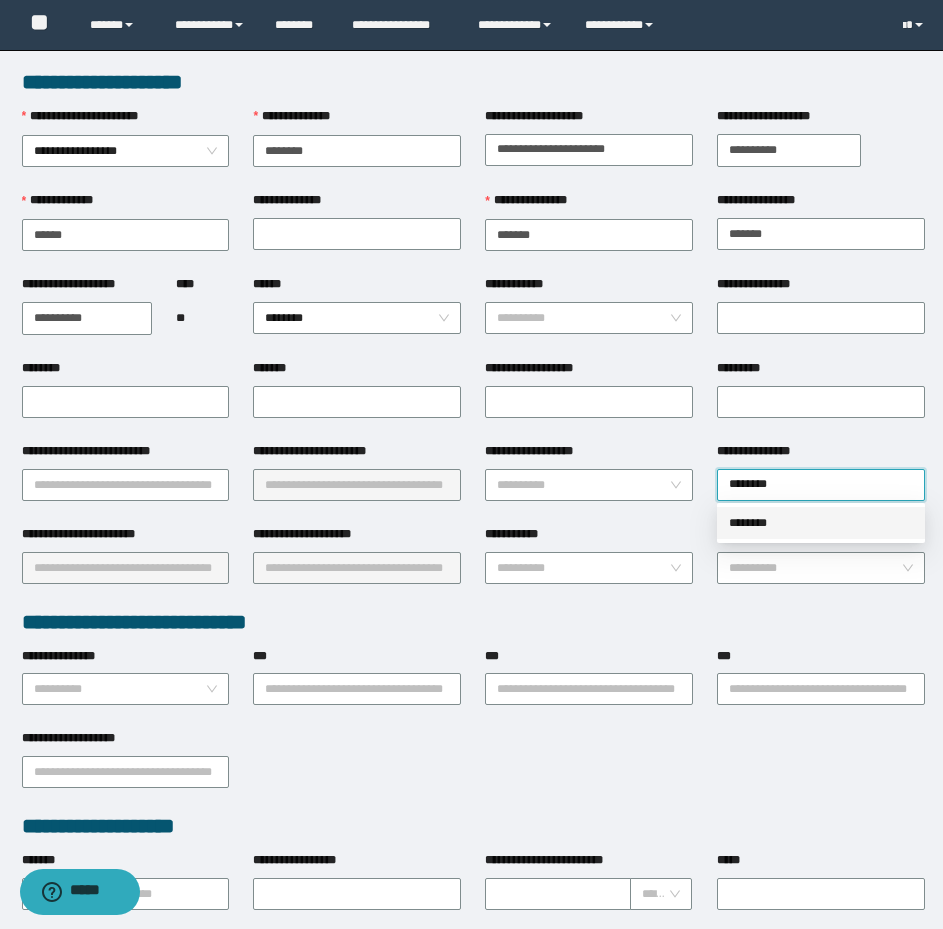 click on "********" at bounding box center [821, 523] 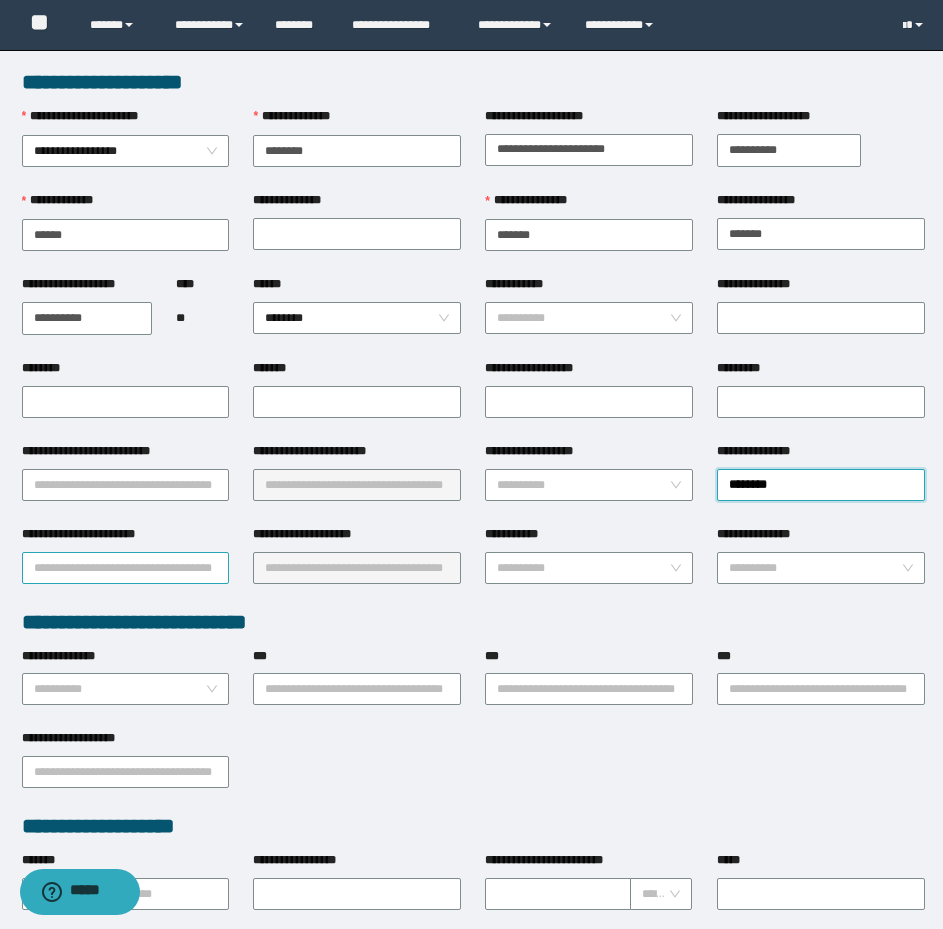 click on "**********" at bounding box center (126, 568) 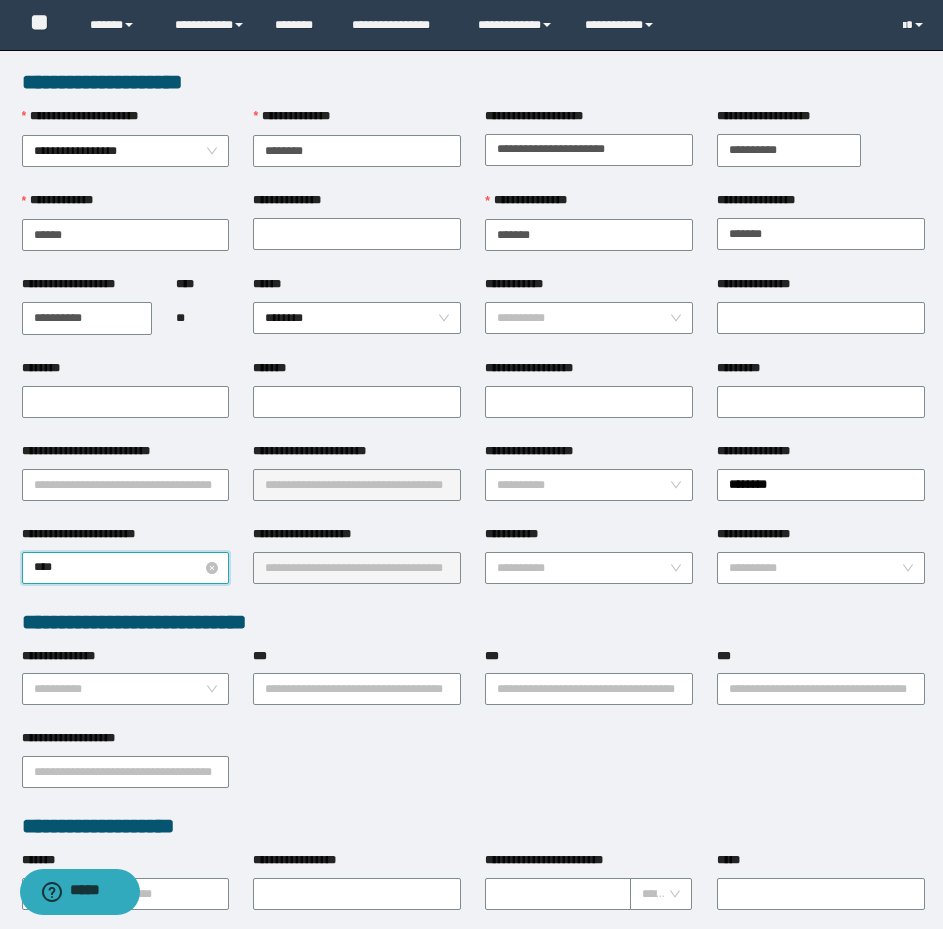 type on "*****" 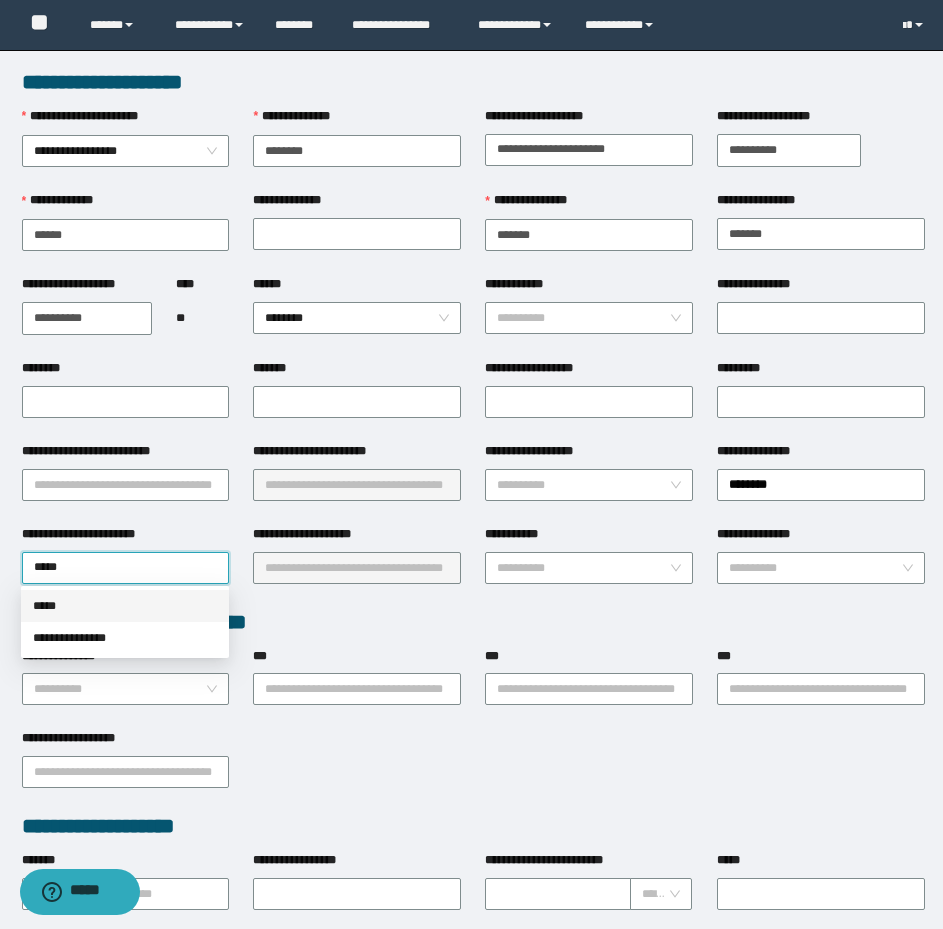 click on "*****" at bounding box center [125, 606] 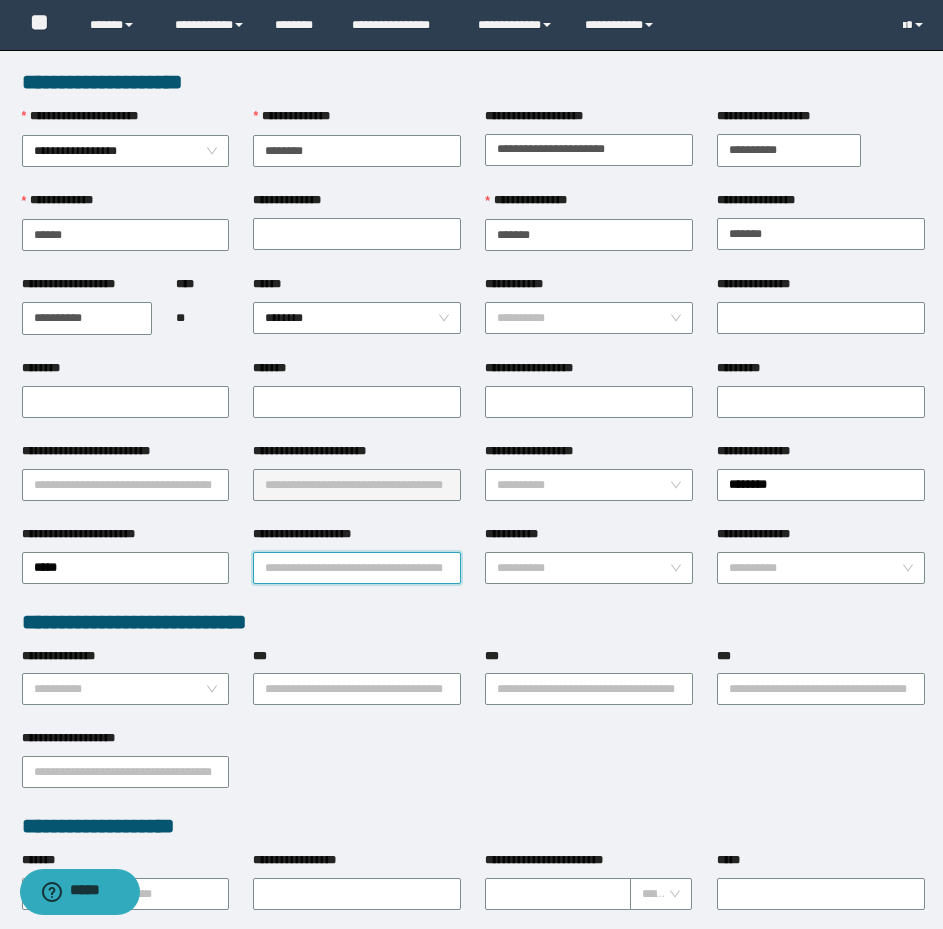 click on "**********" at bounding box center (357, 568) 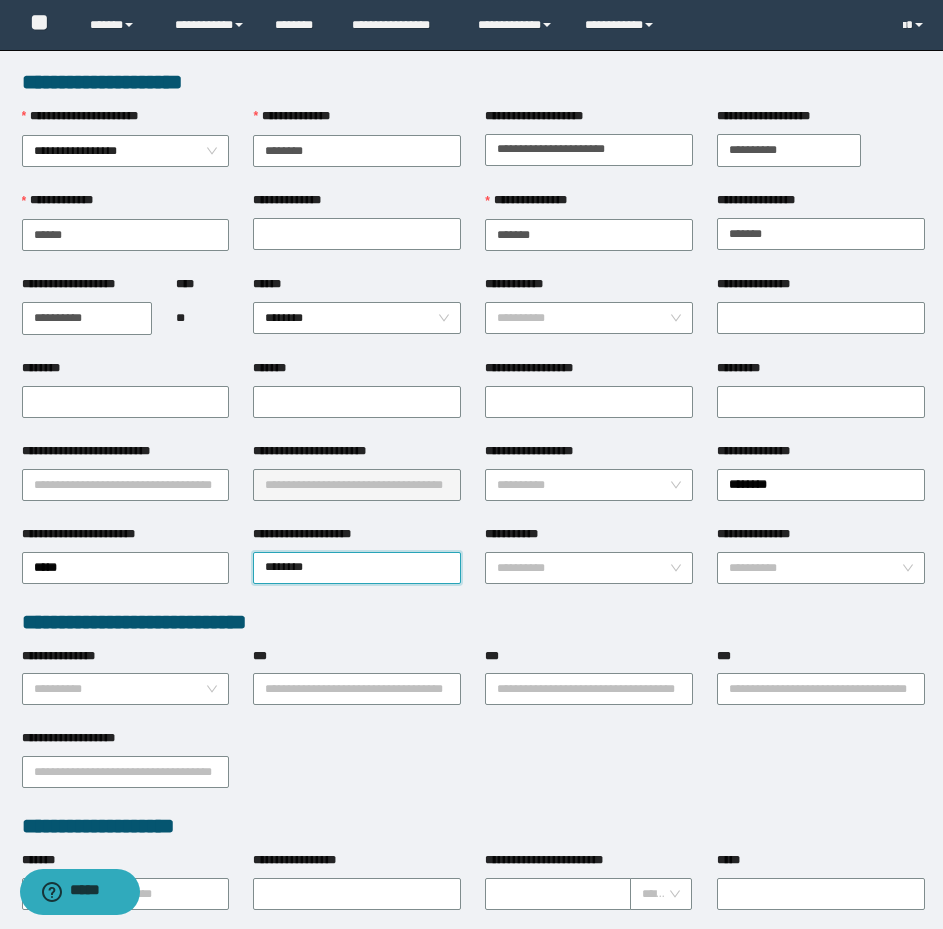 type on "*********" 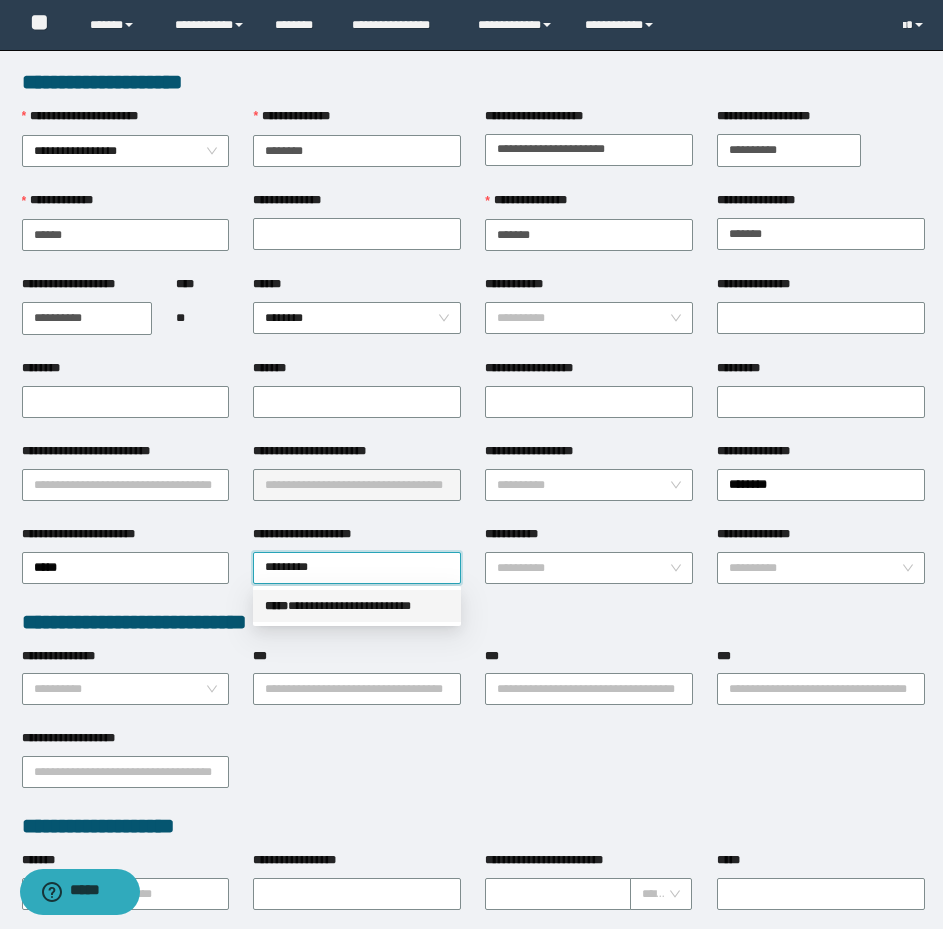 click on "**********" at bounding box center (357, 606) 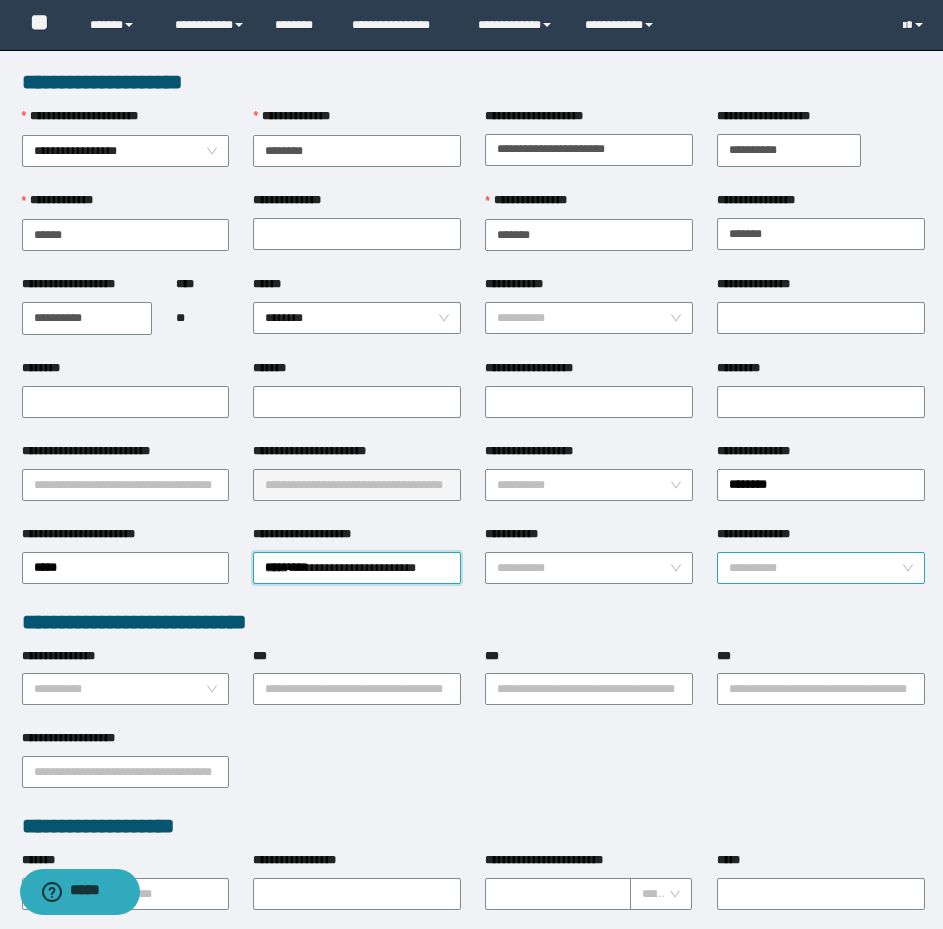 click on "**********" at bounding box center (815, 568) 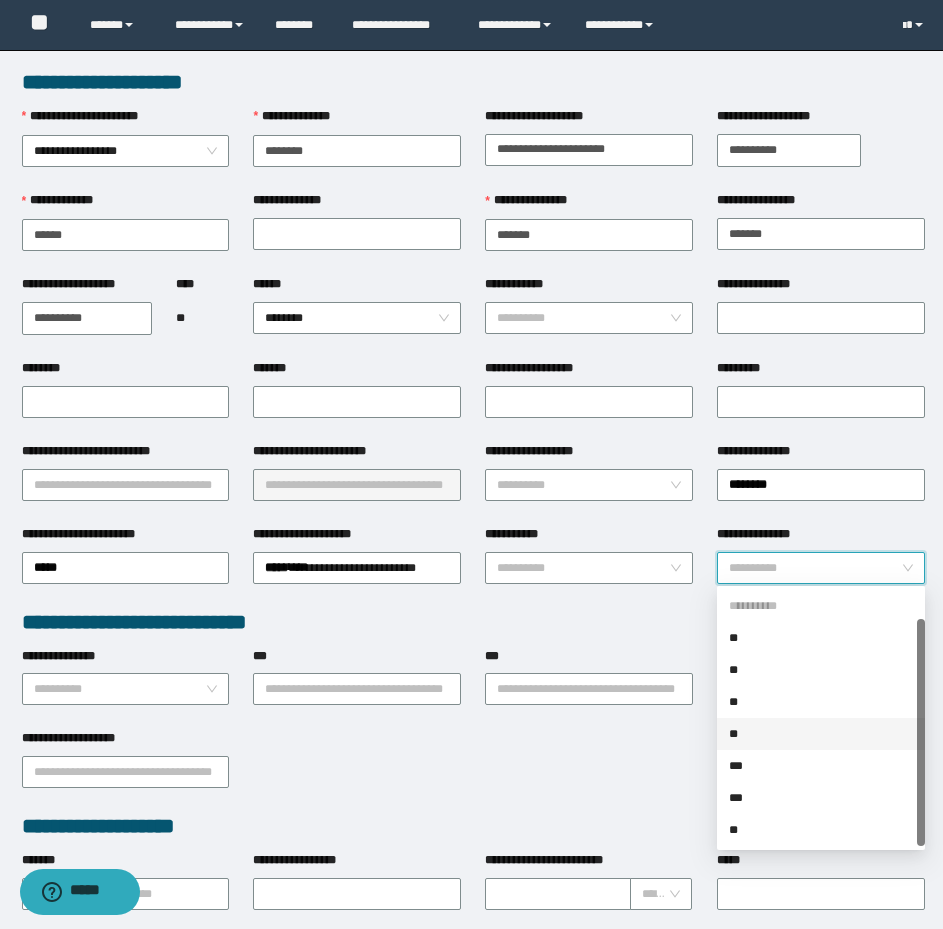 scroll, scrollTop: 32, scrollLeft: 0, axis: vertical 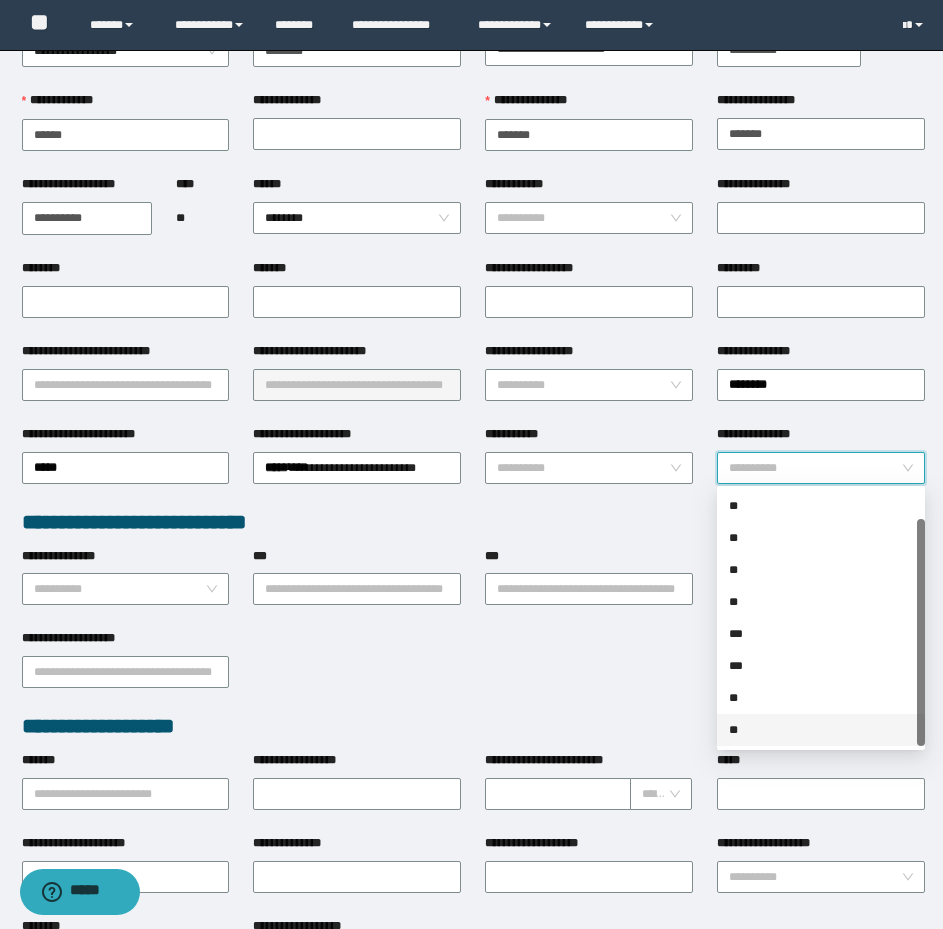 click on "**" at bounding box center [821, 730] 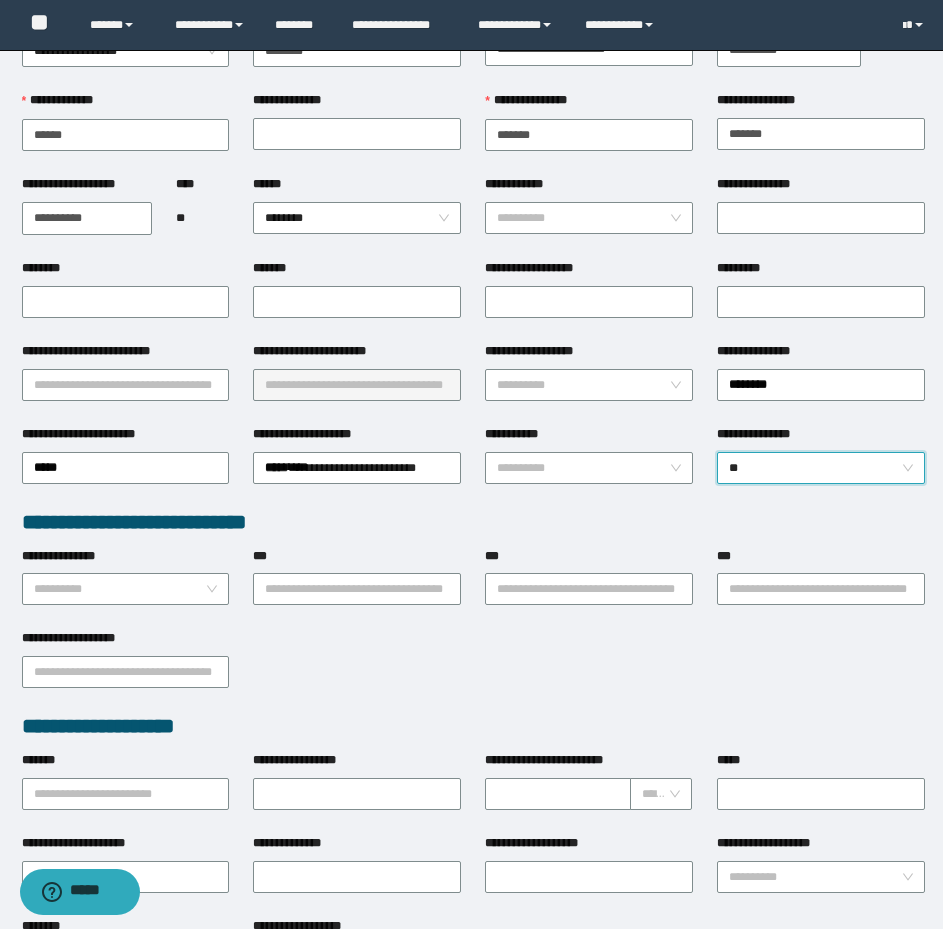 scroll, scrollTop: 0, scrollLeft: 0, axis: both 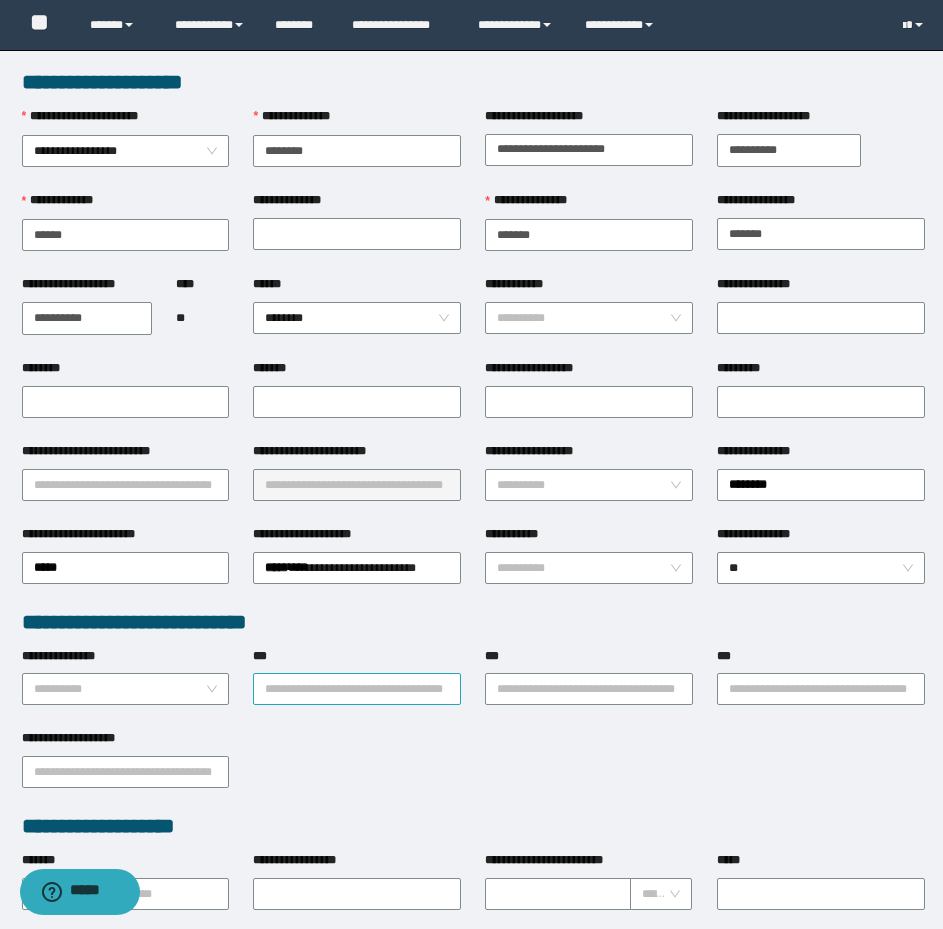 click on "***" at bounding box center [357, 689] 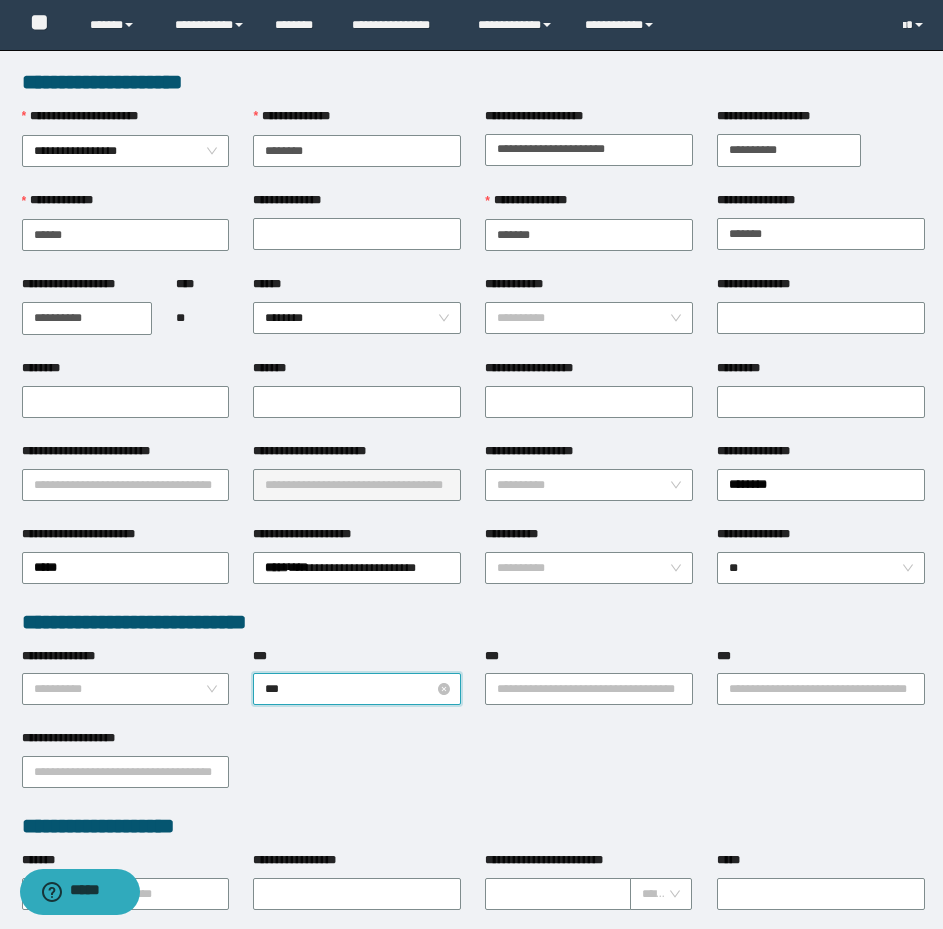 type on "****" 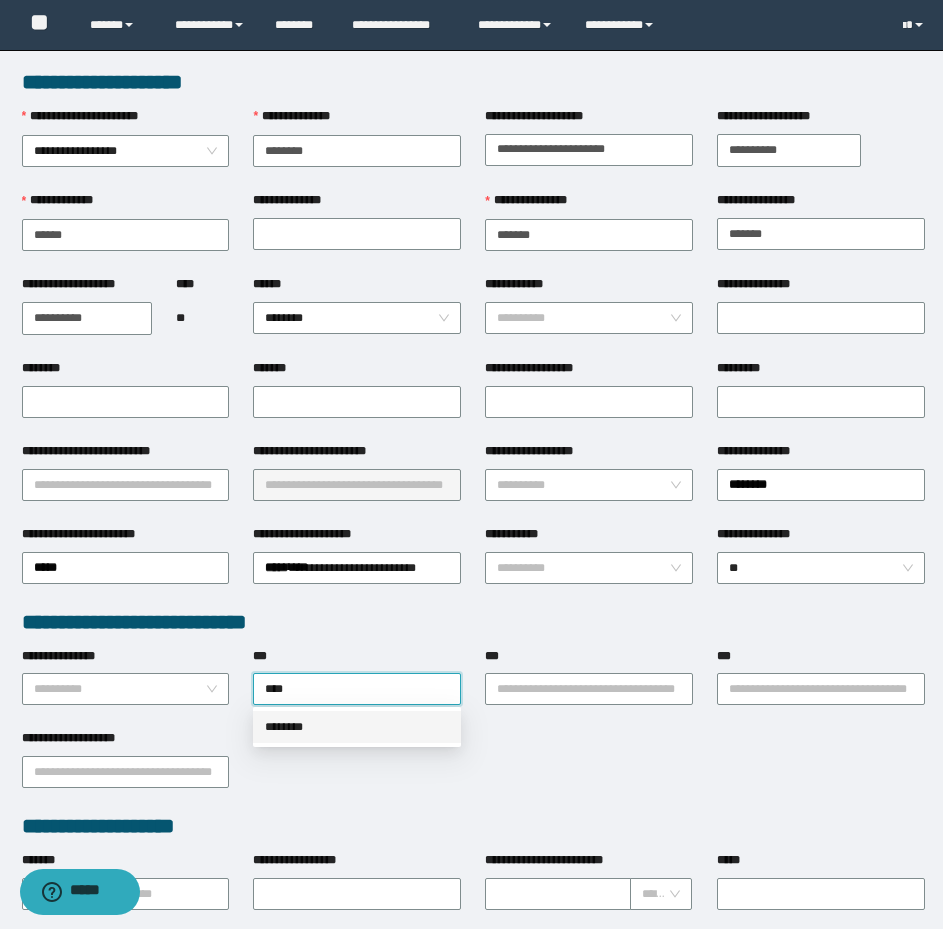 click on "**********" at bounding box center [471, 464] 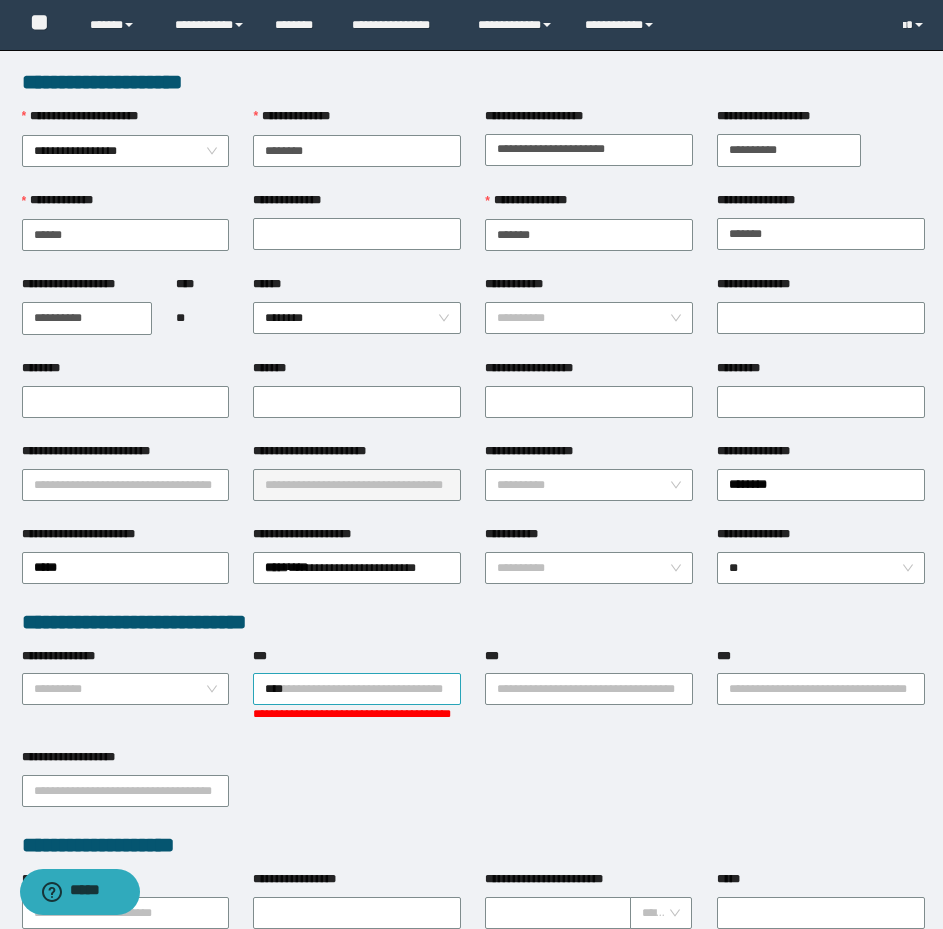click on "****" at bounding box center [357, 689] 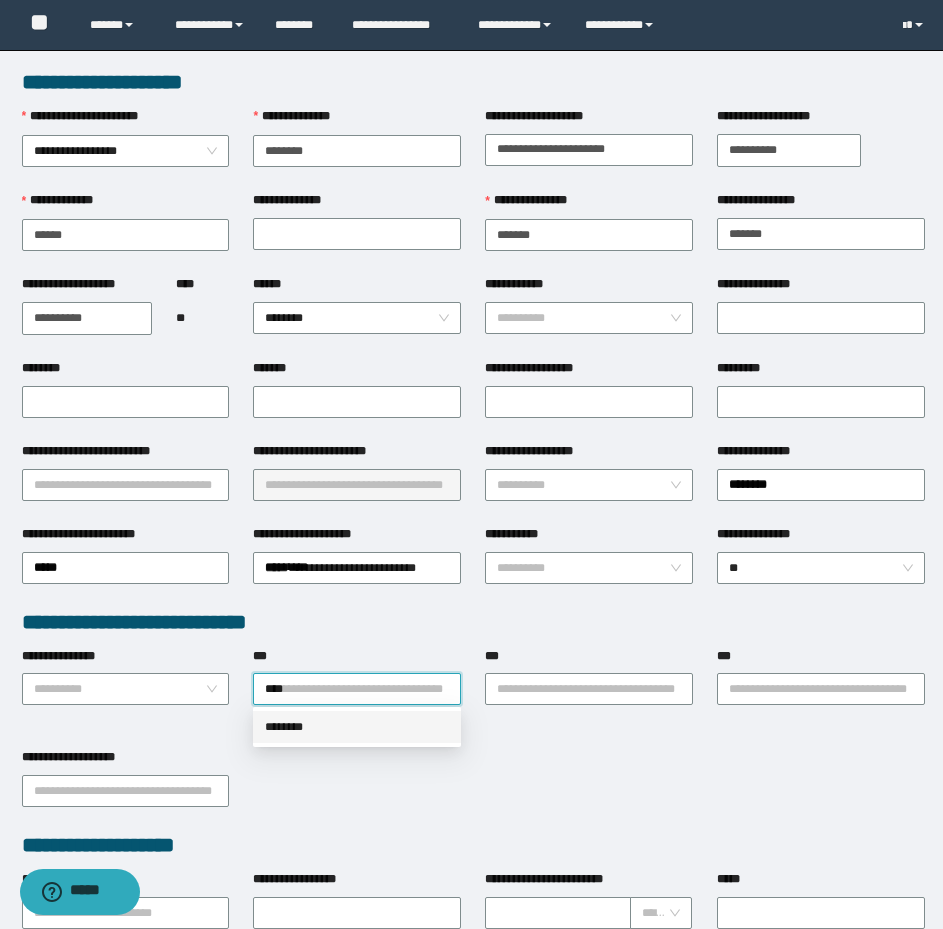 click on "********" at bounding box center [357, 727] 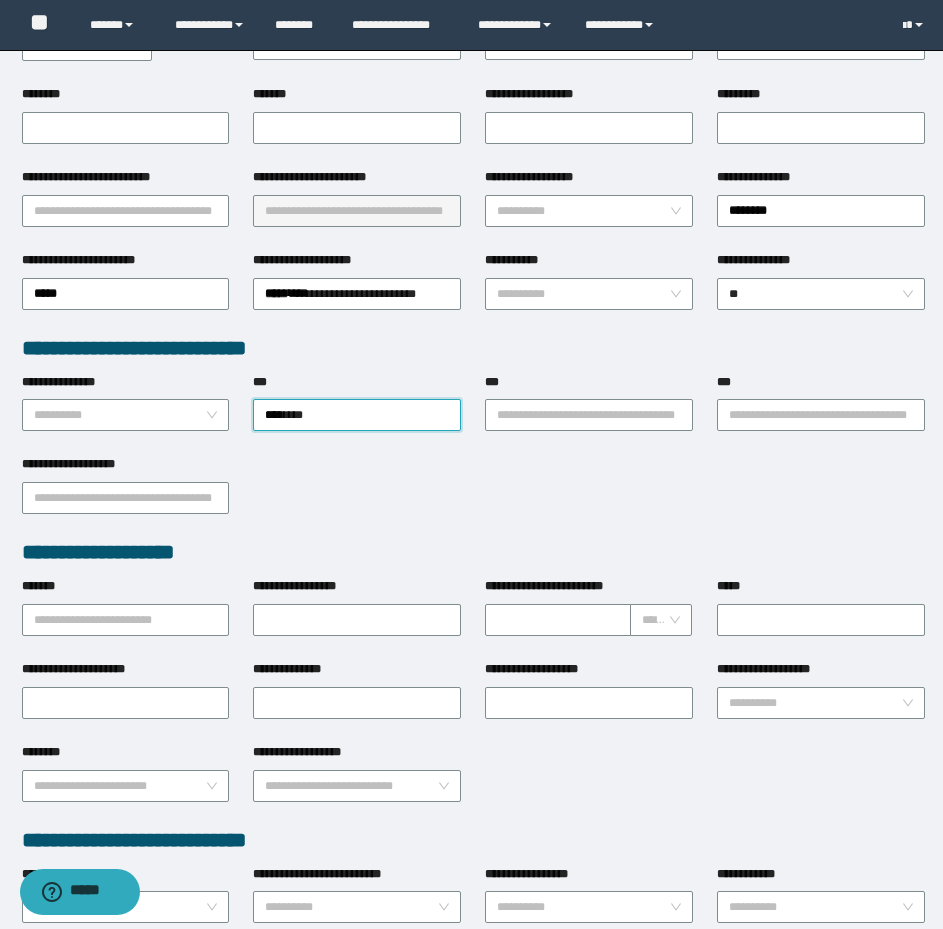 scroll, scrollTop: 300, scrollLeft: 0, axis: vertical 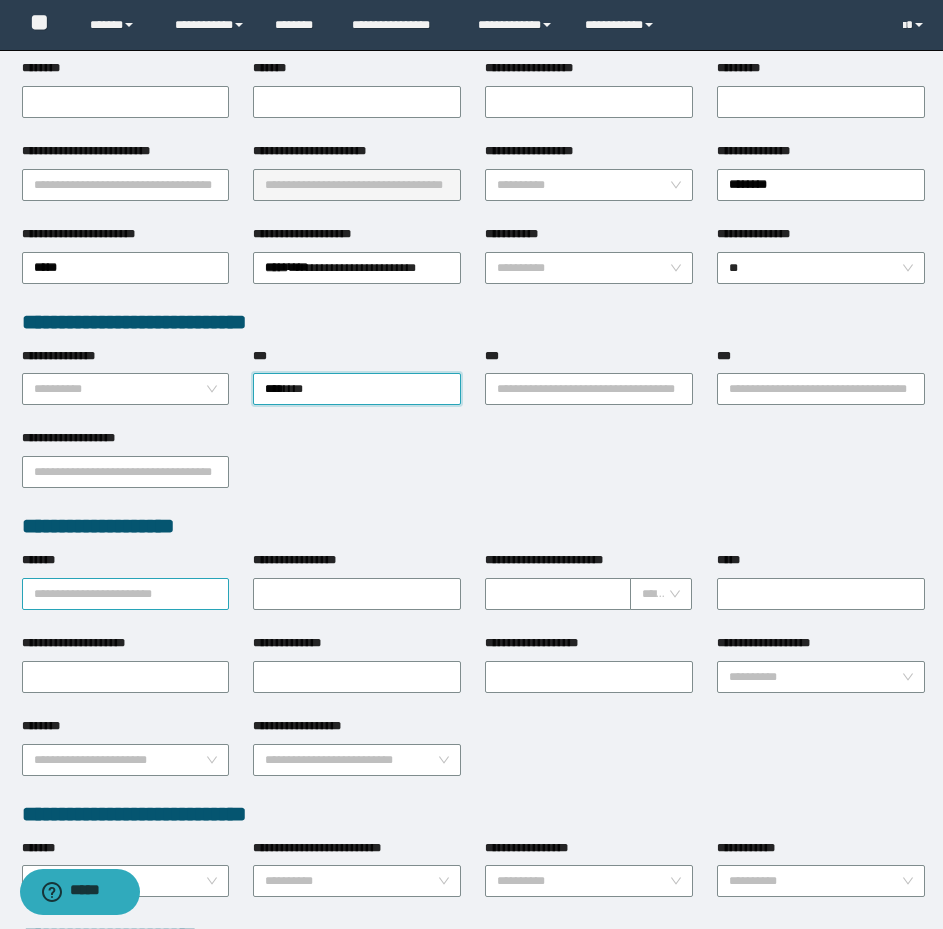 click on "*******" at bounding box center [126, 594] 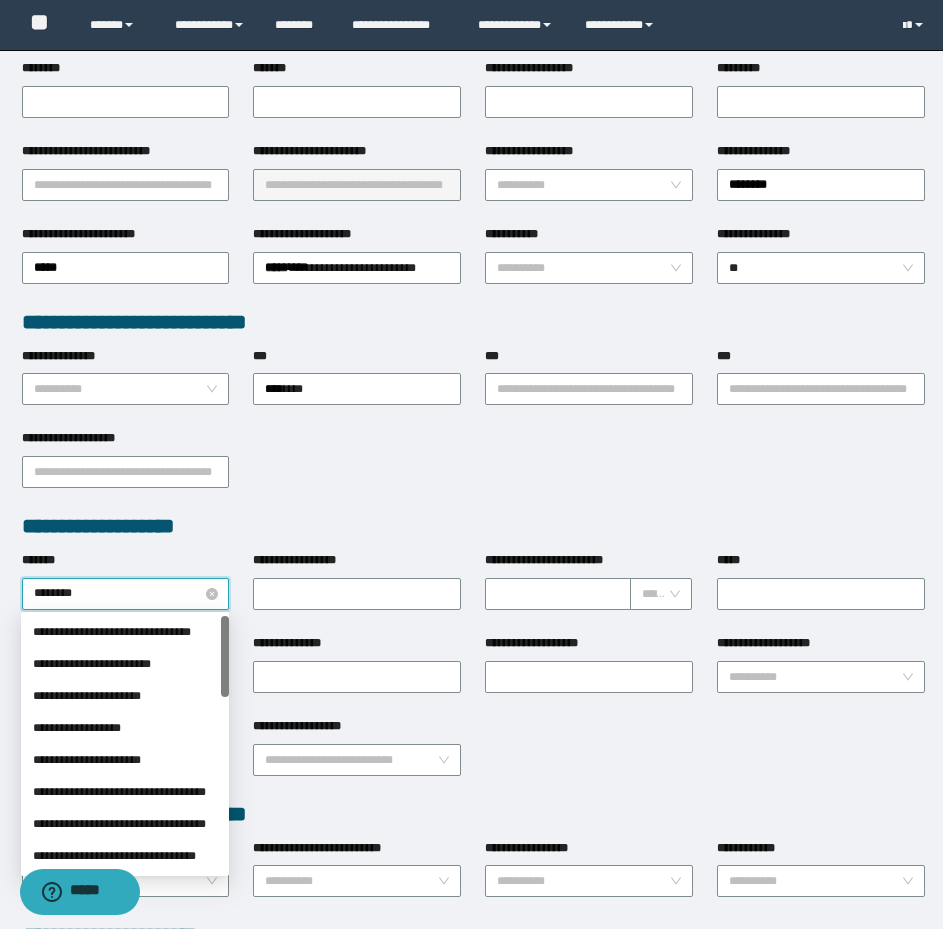 type on "*********" 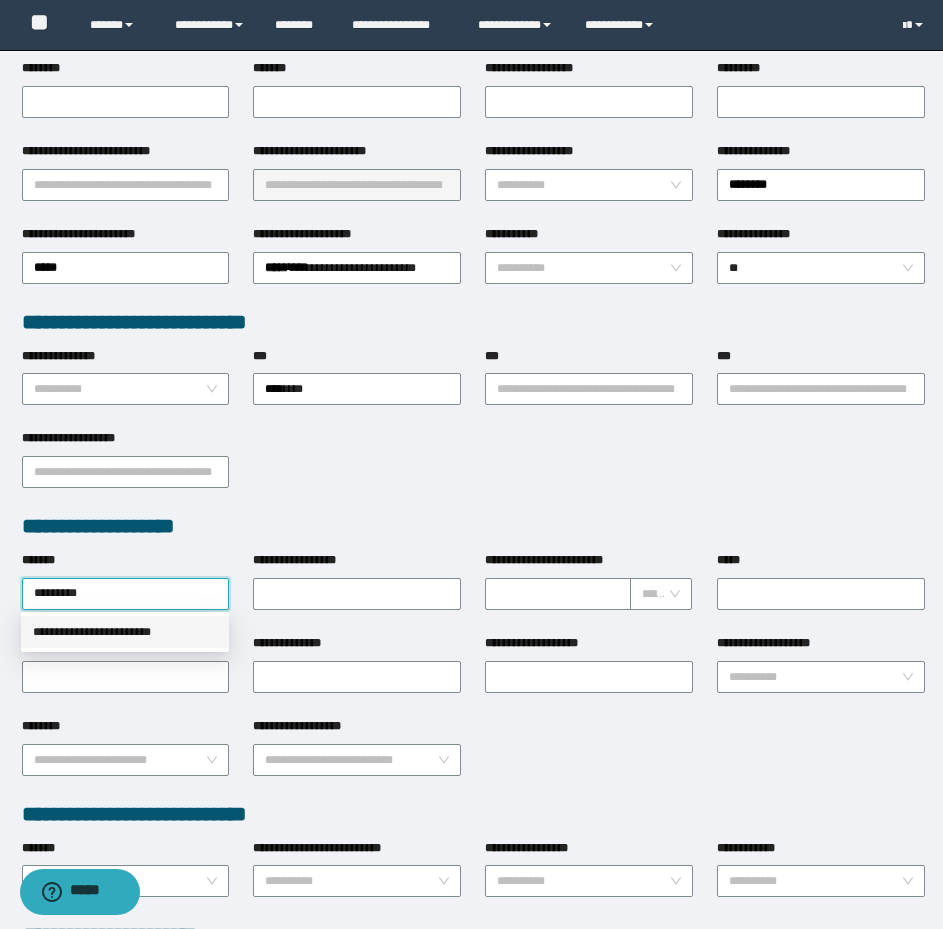 click on "**********" at bounding box center (125, 632) 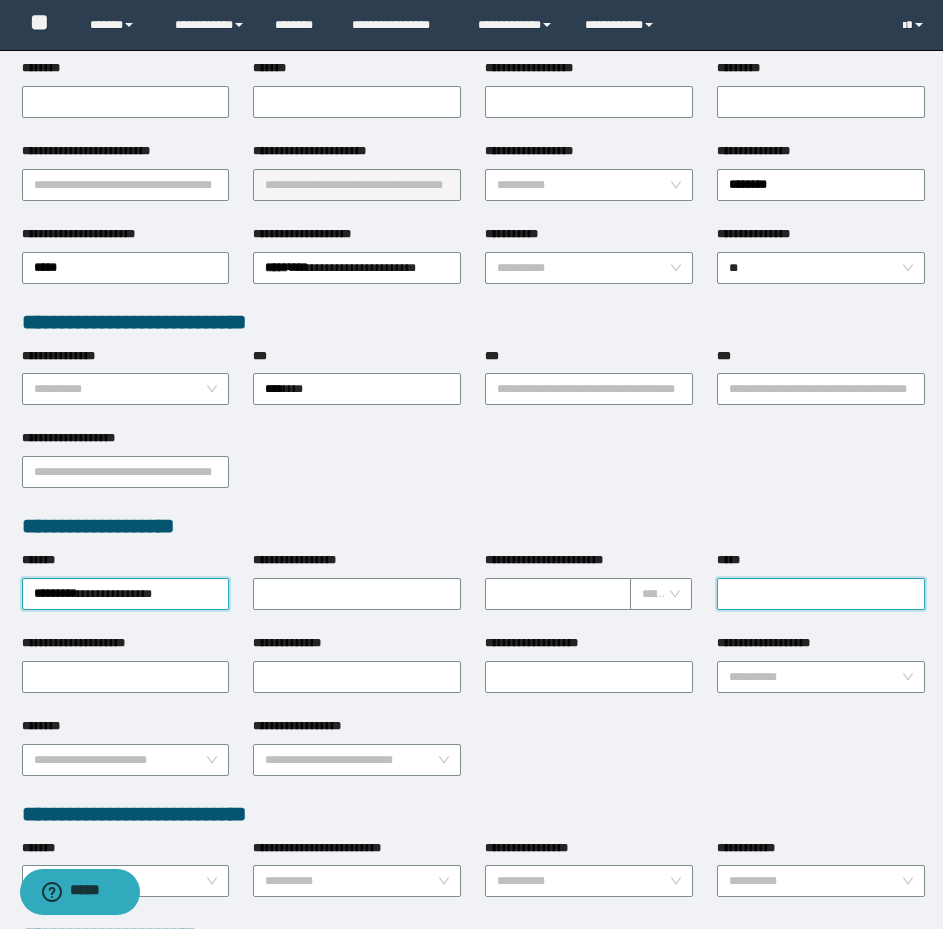 click on "*****" at bounding box center (821, 594) 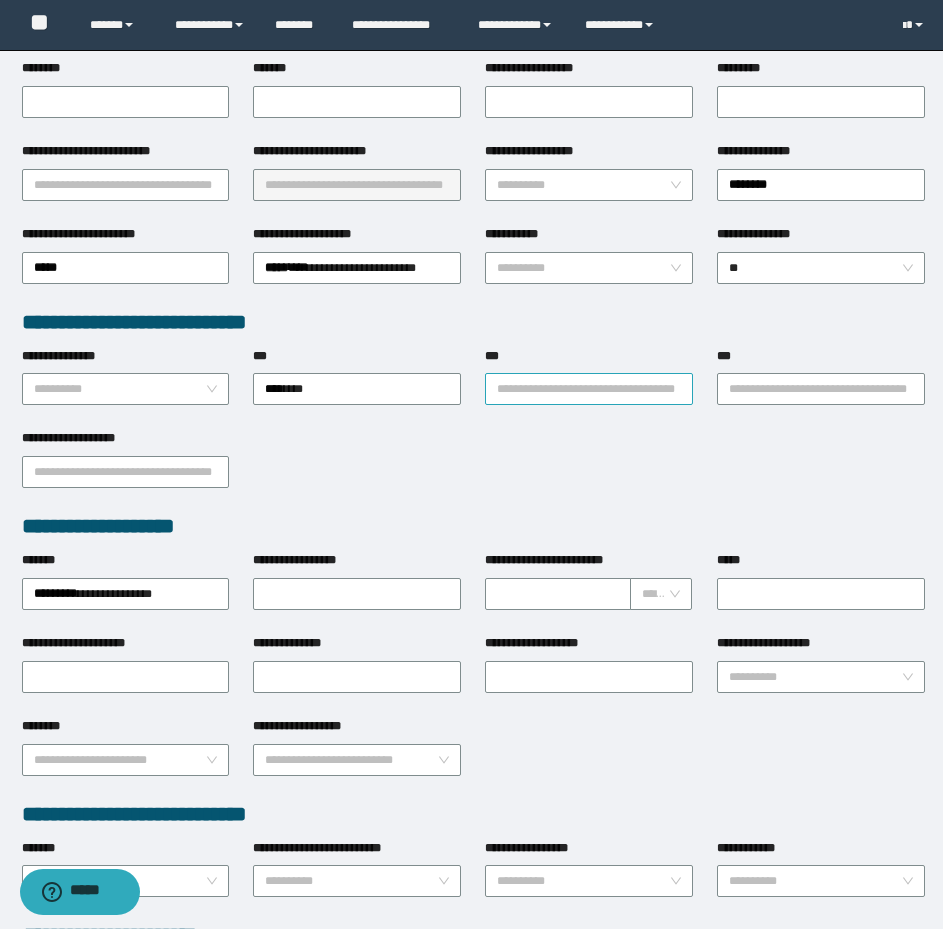 click on "***" at bounding box center (589, 389) 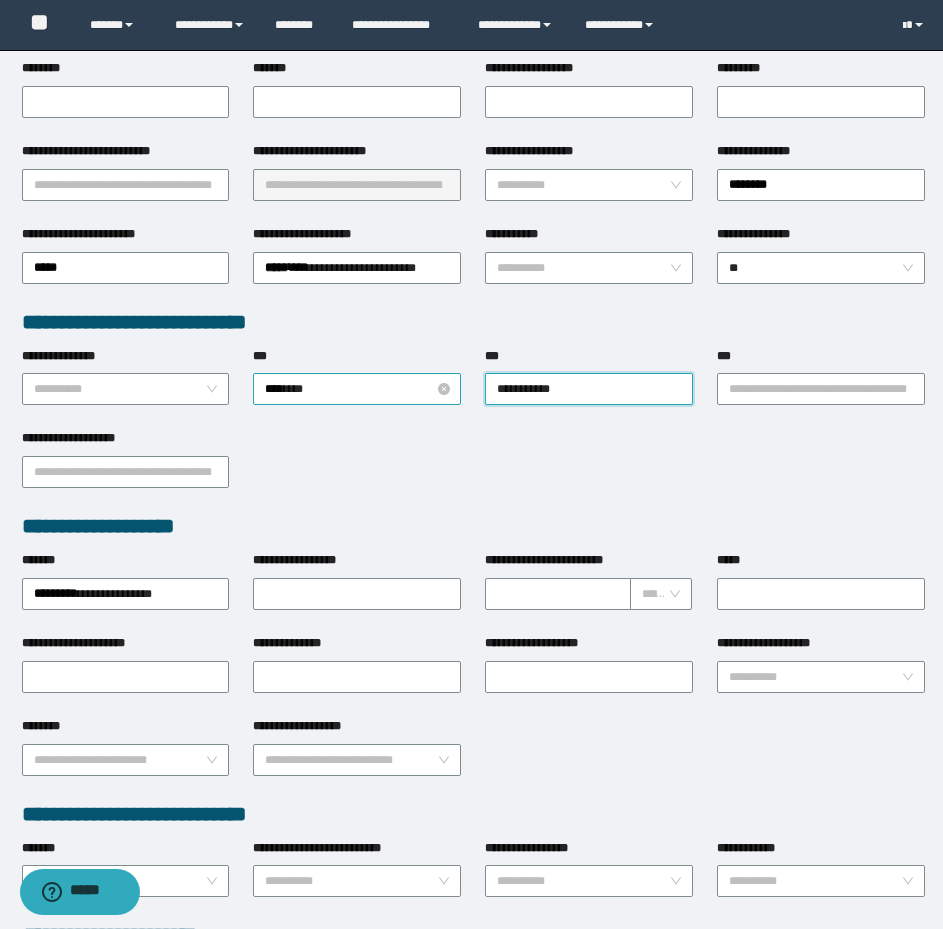 type on "**********" 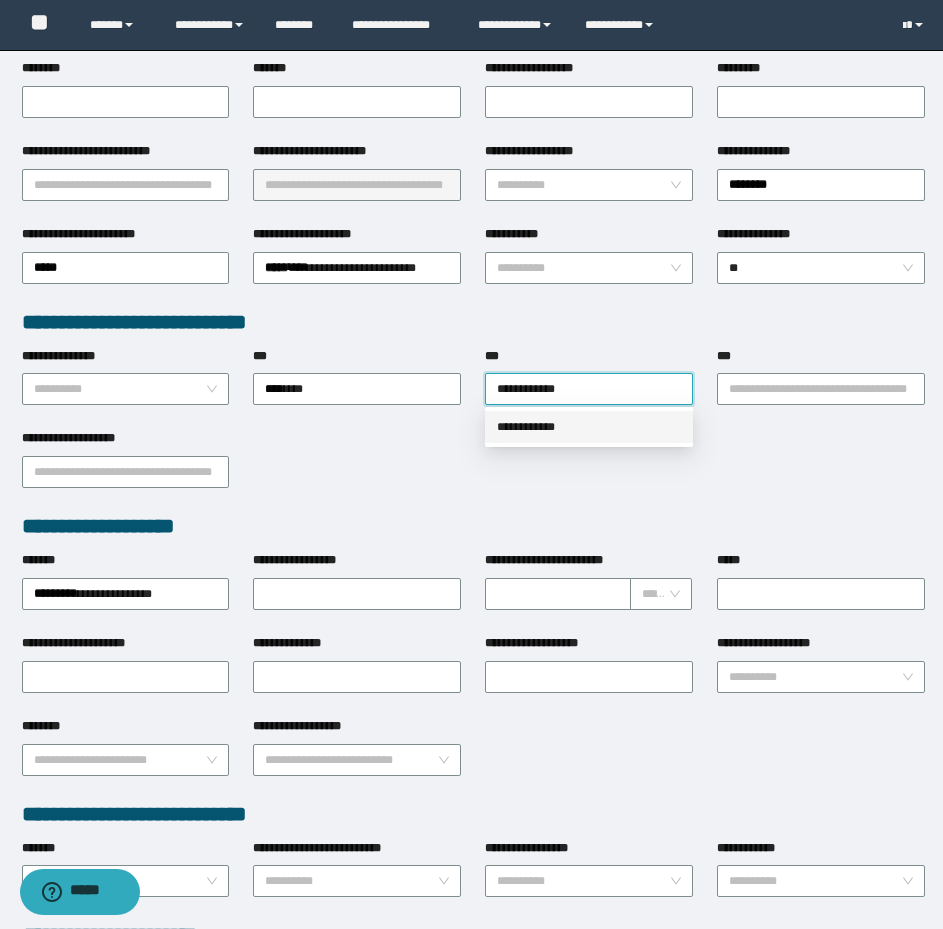 click on "**********" at bounding box center [589, 427] 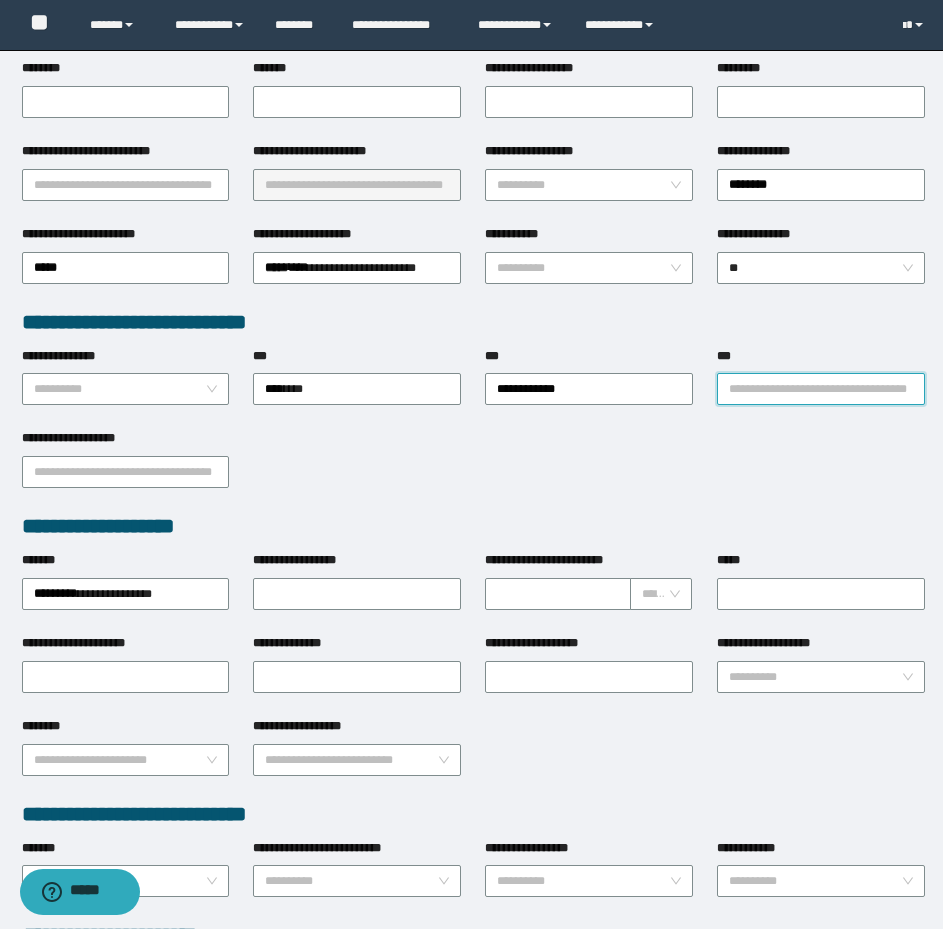 click on "***" at bounding box center (821, 389) 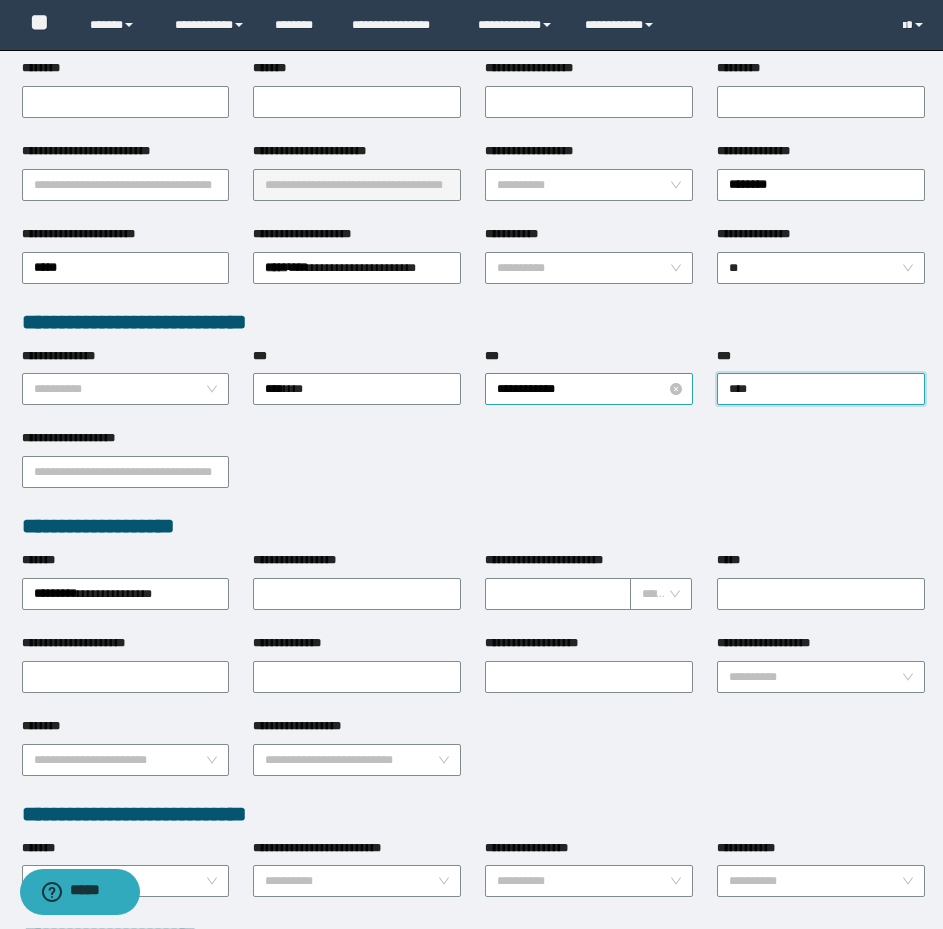 type on "*****" 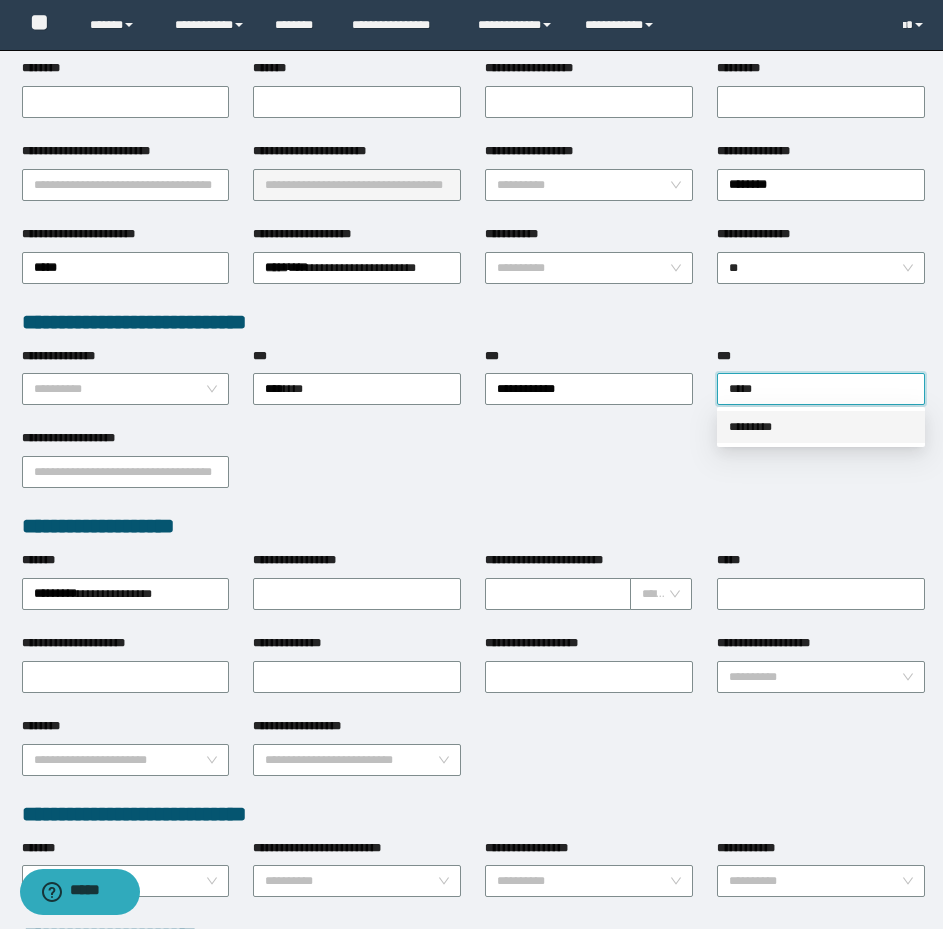 click on "*********" at bounding box center (821, 427) 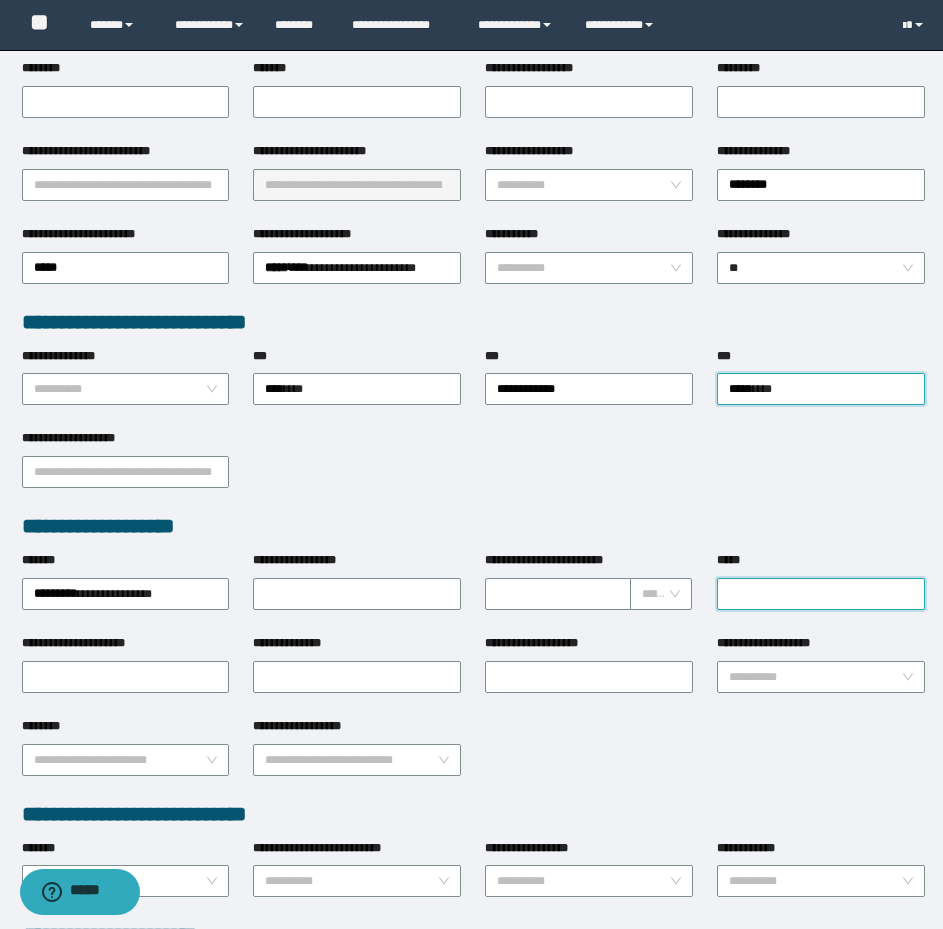 click on "*****" at bounding box center (821, 594) 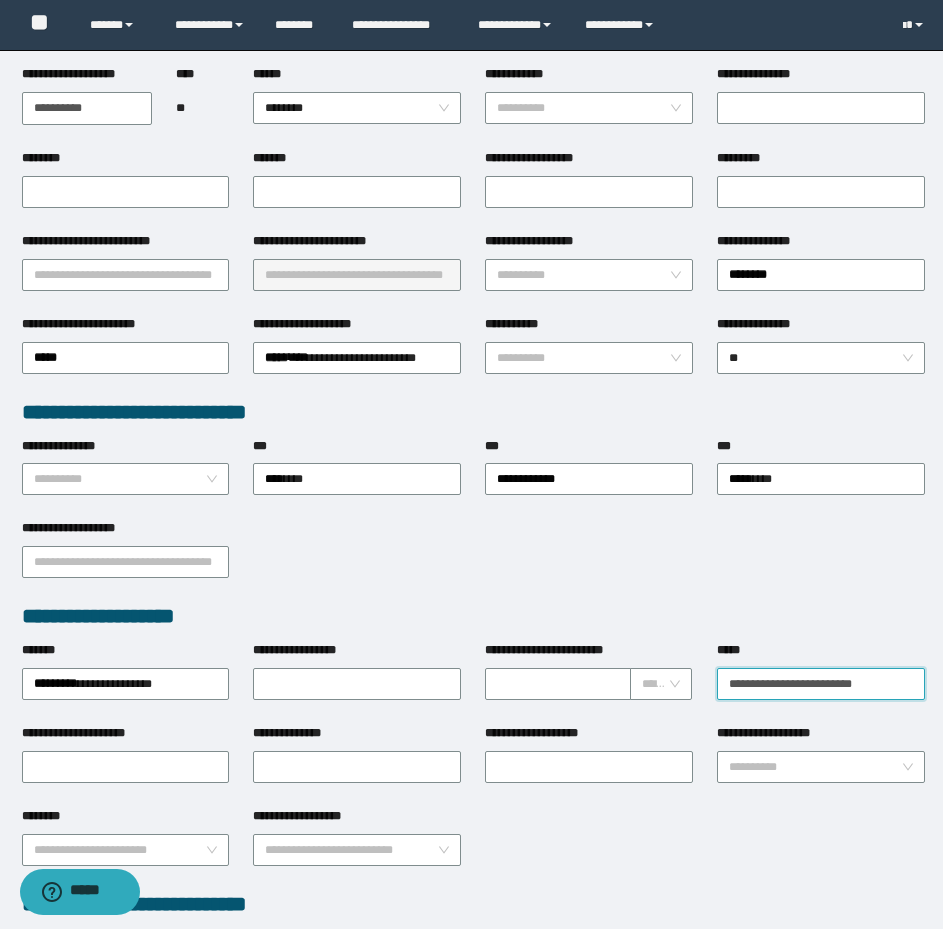 scroll, scrollTop: 100, scrollLeft: 0, axis: vertical 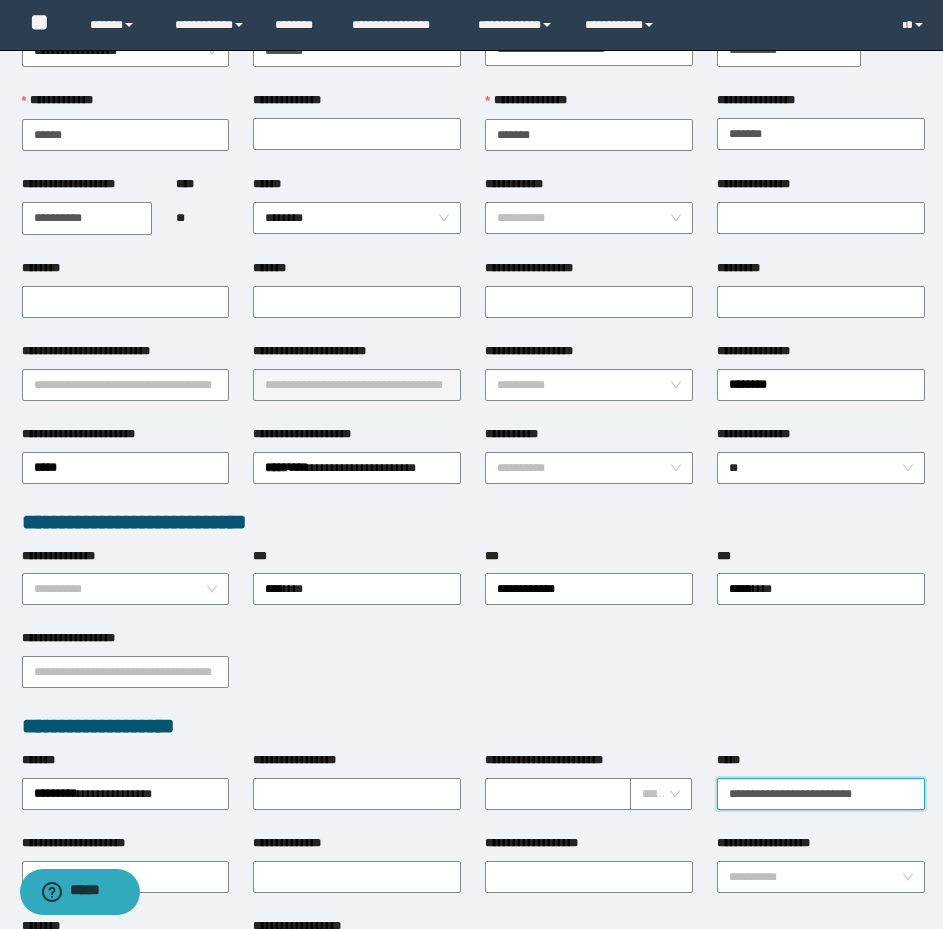 type on "**********" 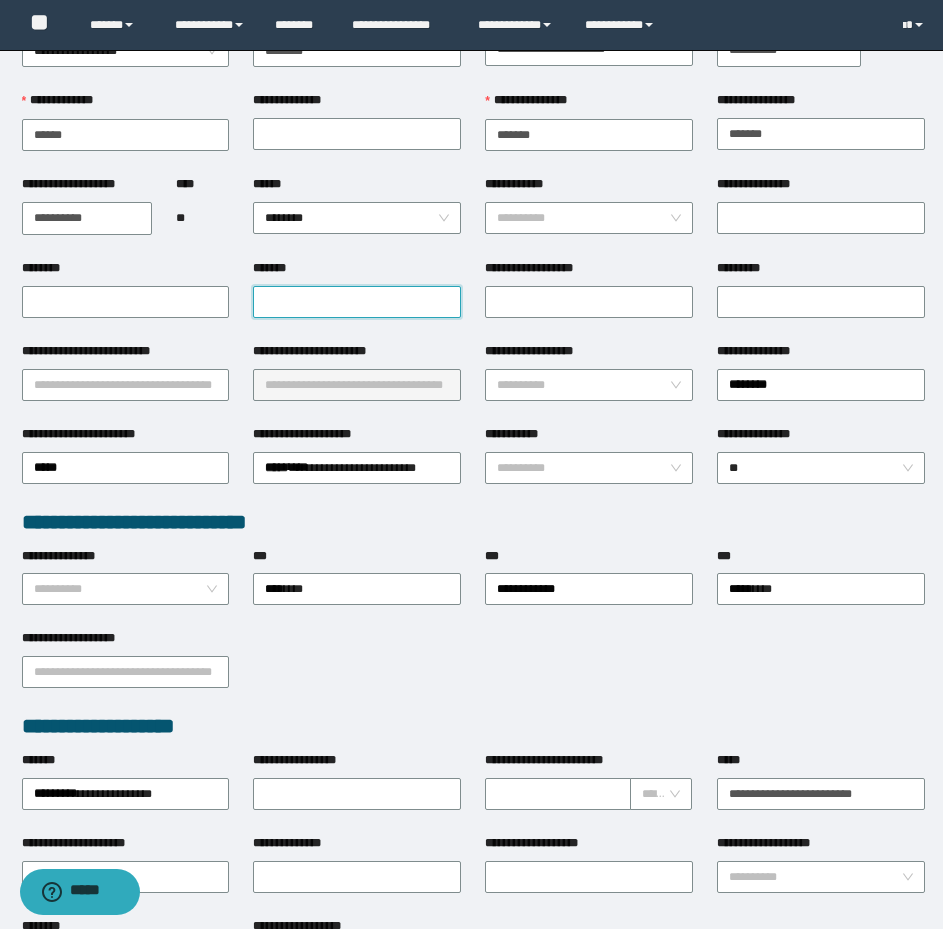 click on "*******" at bounding box center (357, 302) 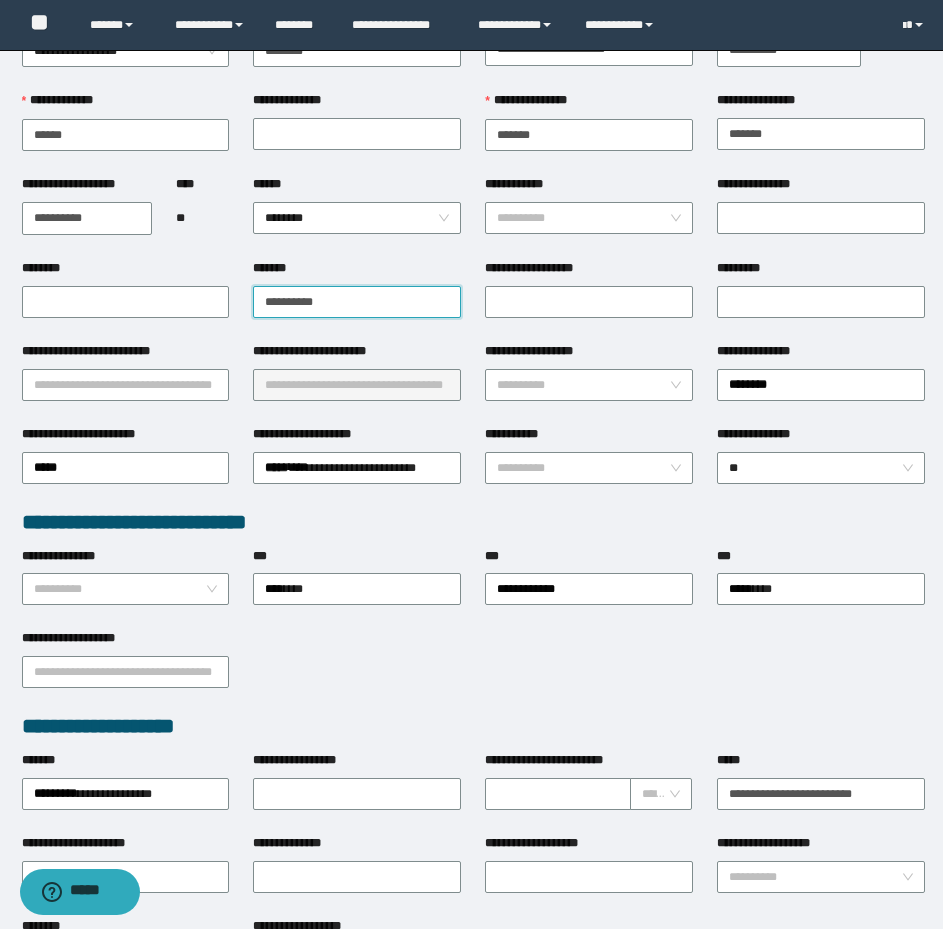 click on "**********" at bounding box center (357, 302) 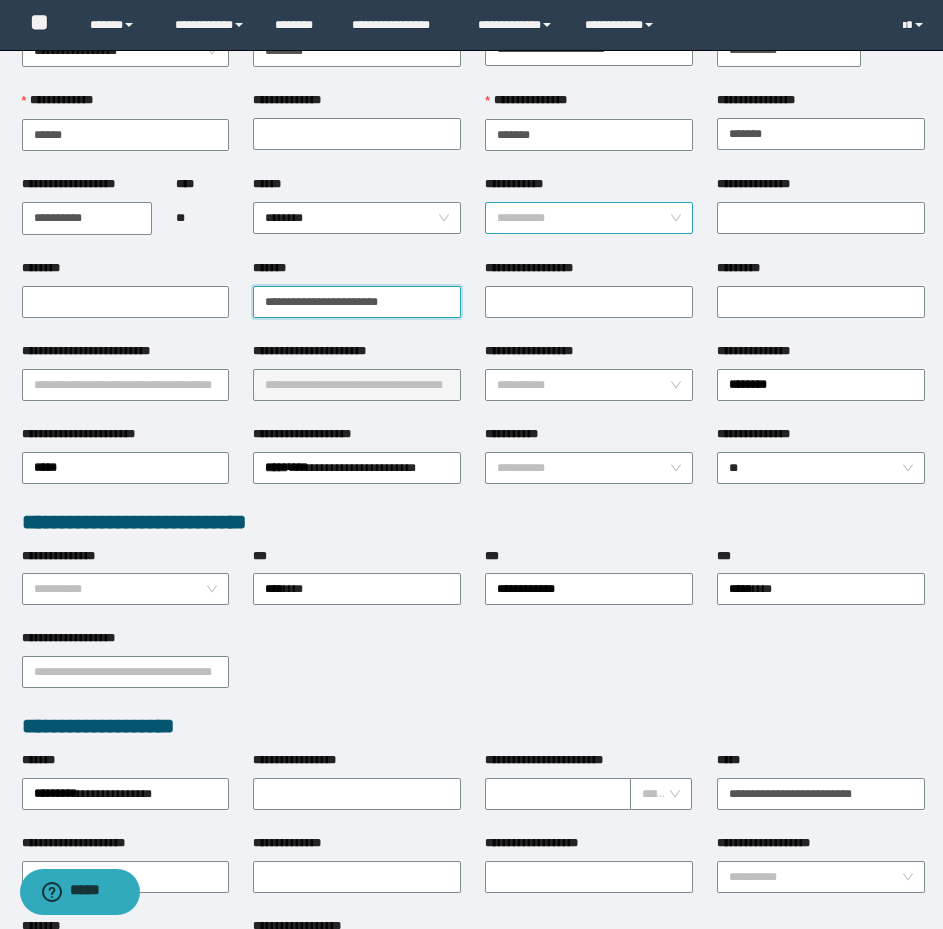 type on "**********" 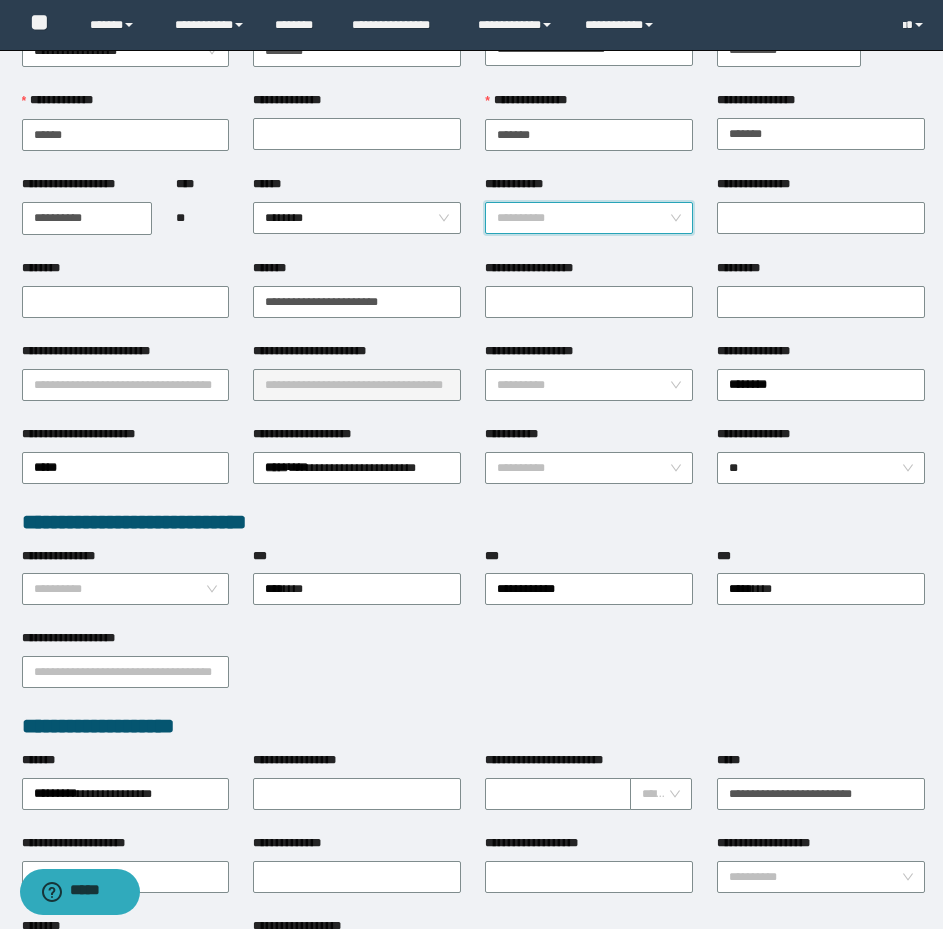 click on "**********" at bounding box center [583, 218] 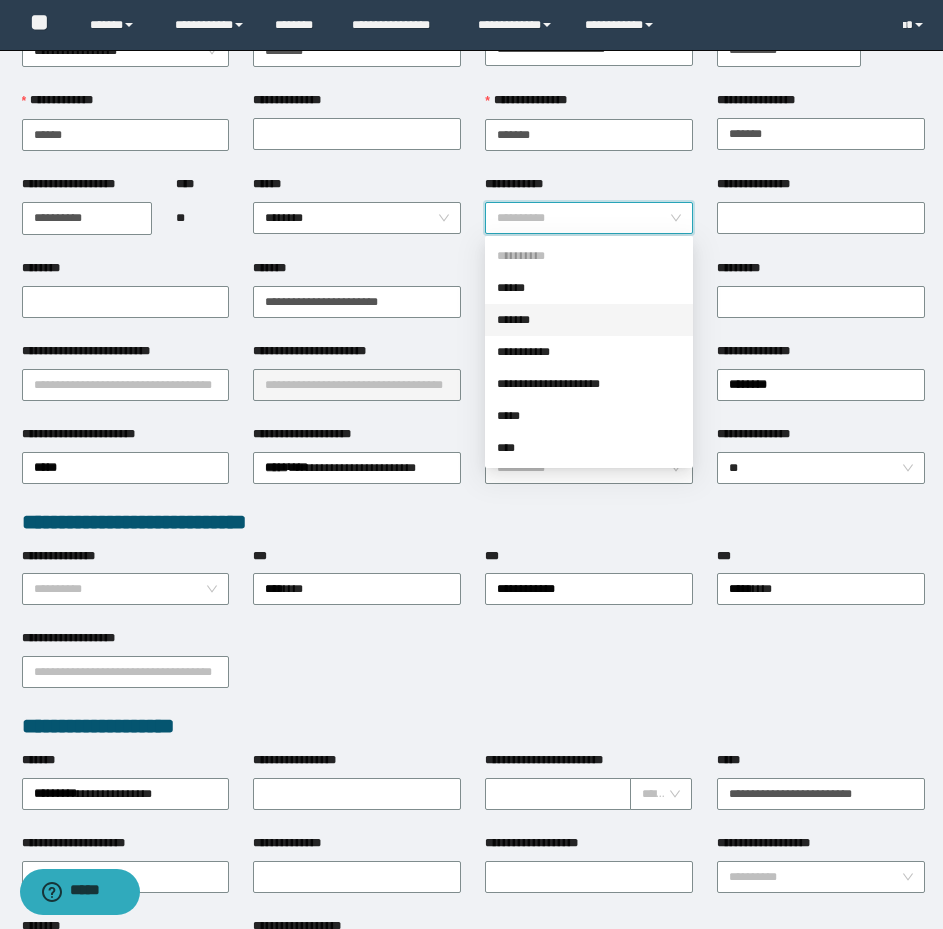 click on "*******" at bounding box center [589, 320] 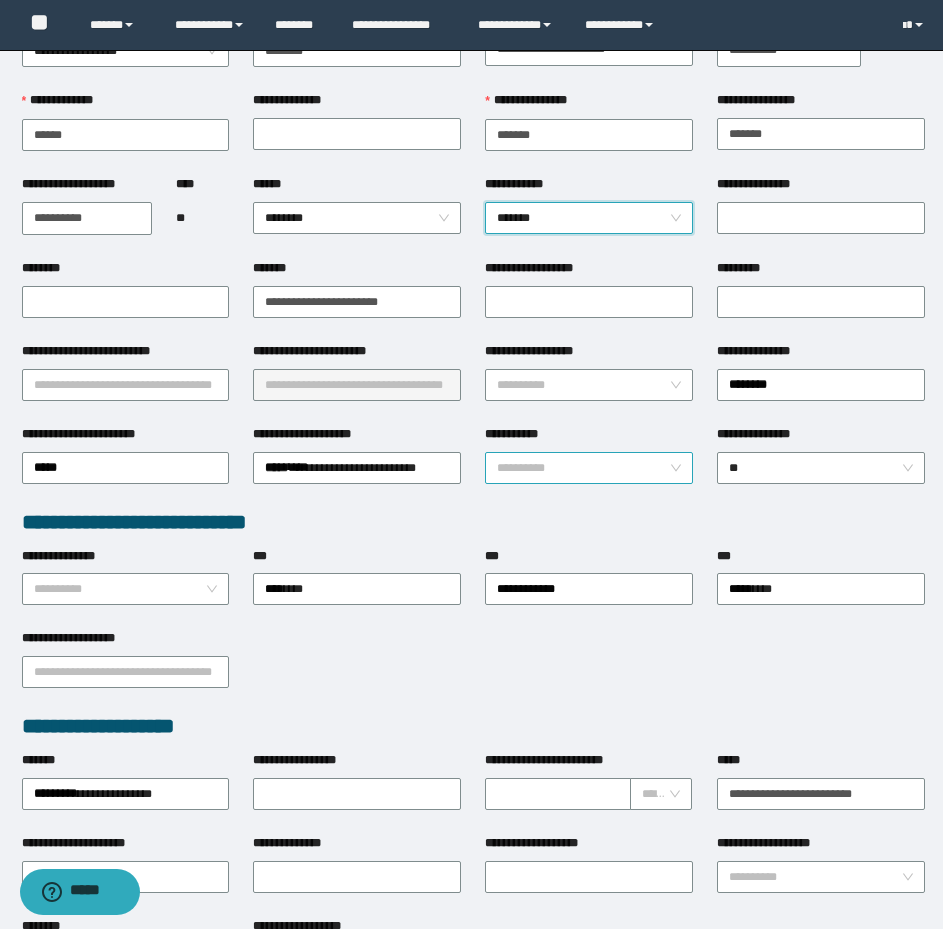 click on "**********" at bounding box center [583, 468] 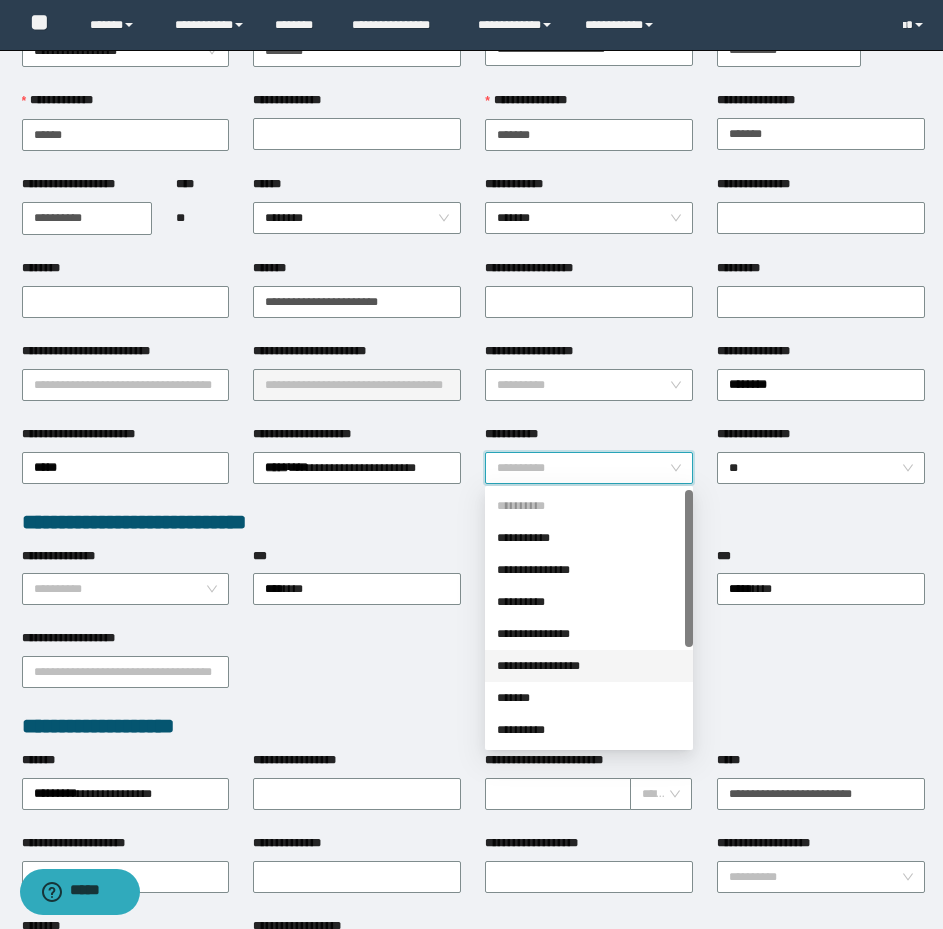 click on "**********" at bounding box center [589, 666] 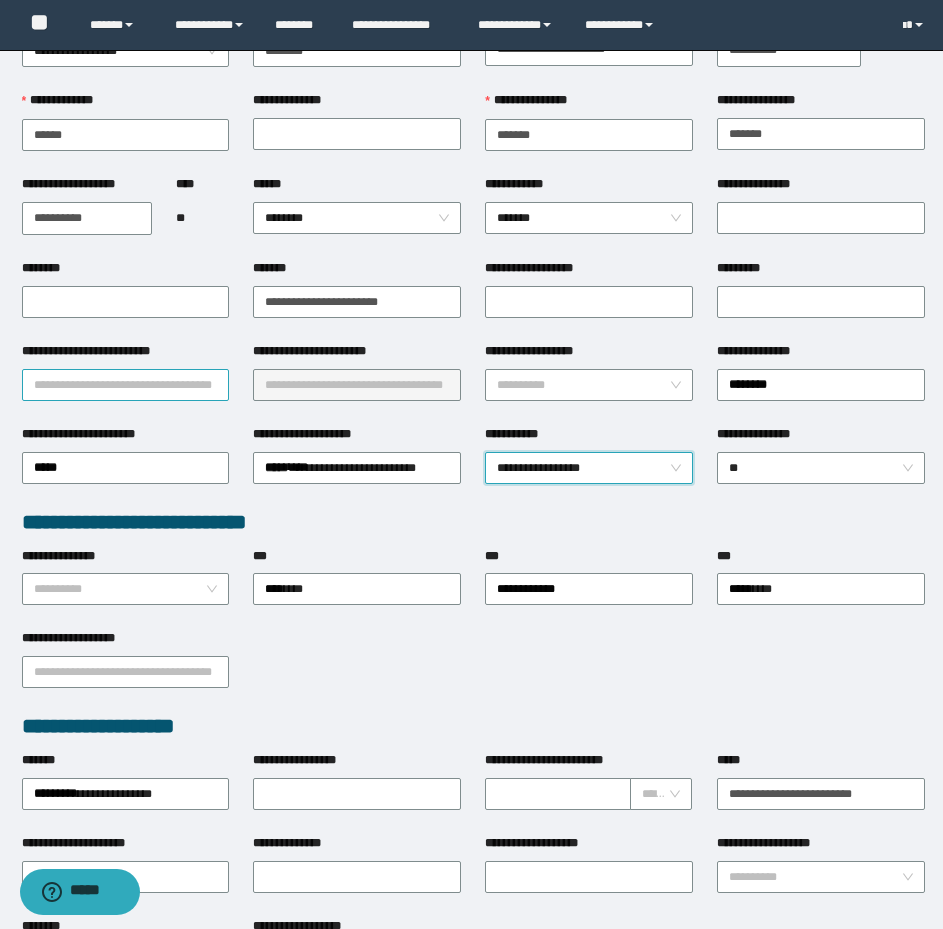 click on "**********" at bounding box center (126, 385) 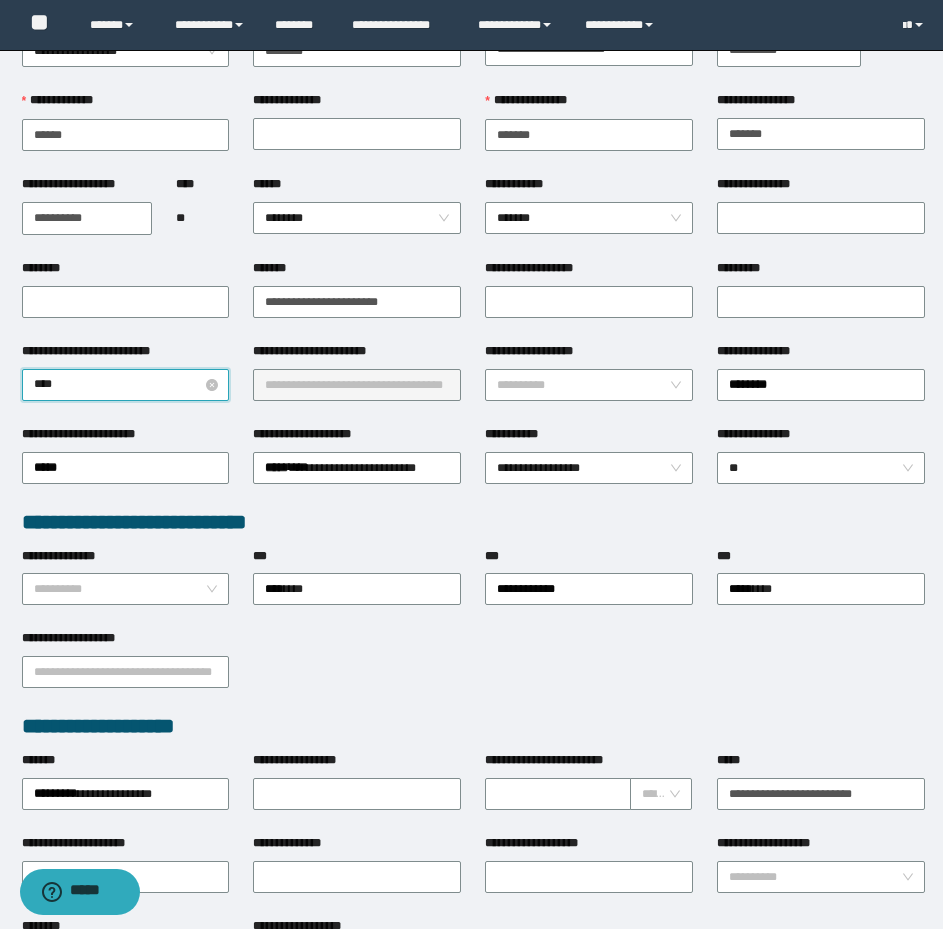 type on "*****" 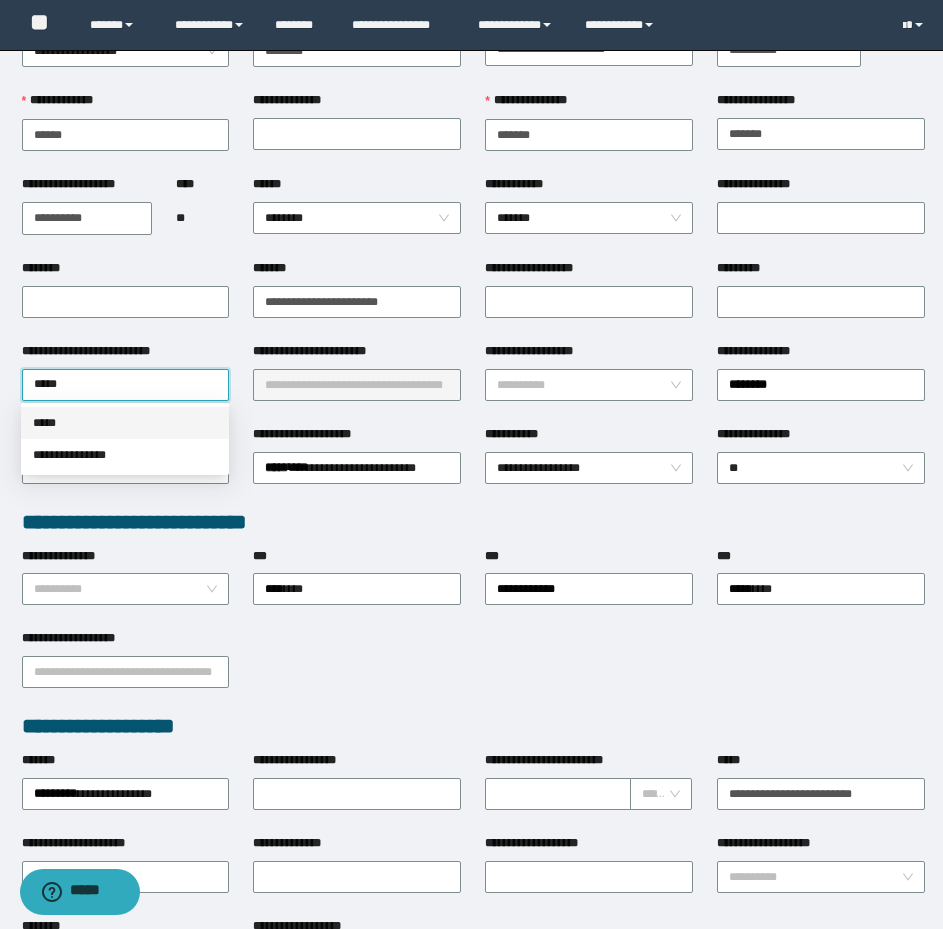 click on "*****" at bounding box center [125, 423] 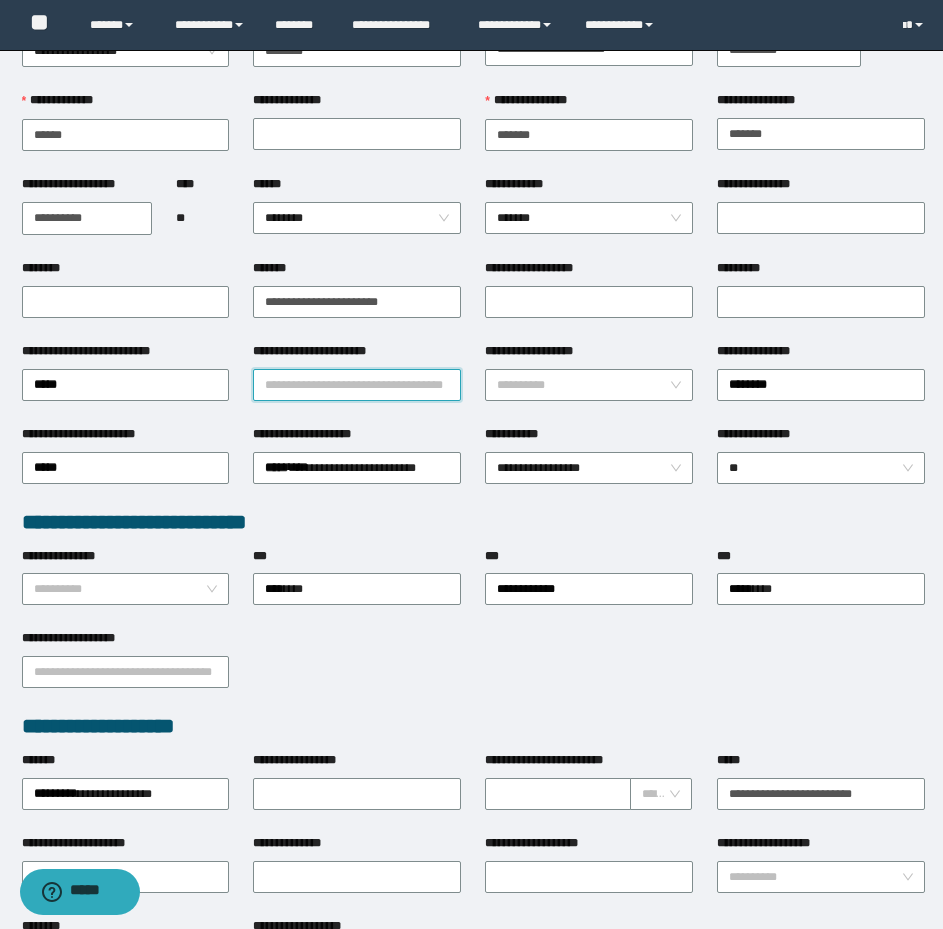 click on "**********" at bounding box center (357, 385) 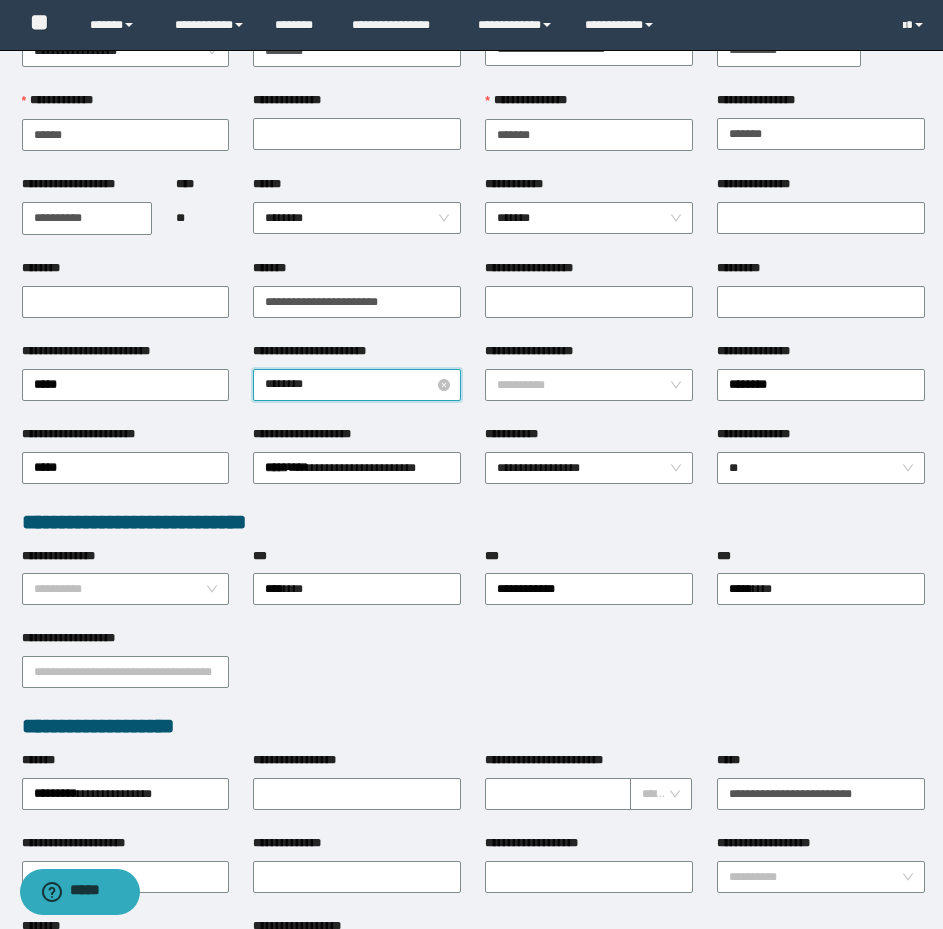 type on "*********" 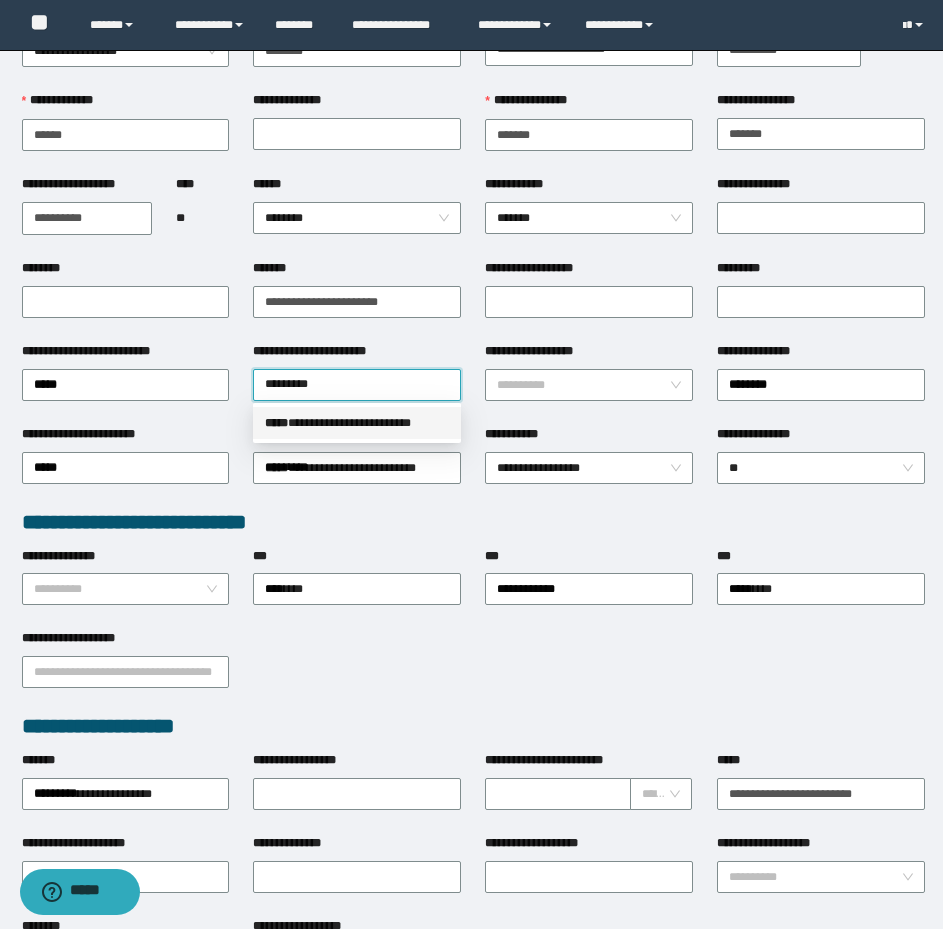 click on "**********" at bounding box center (357, 423) 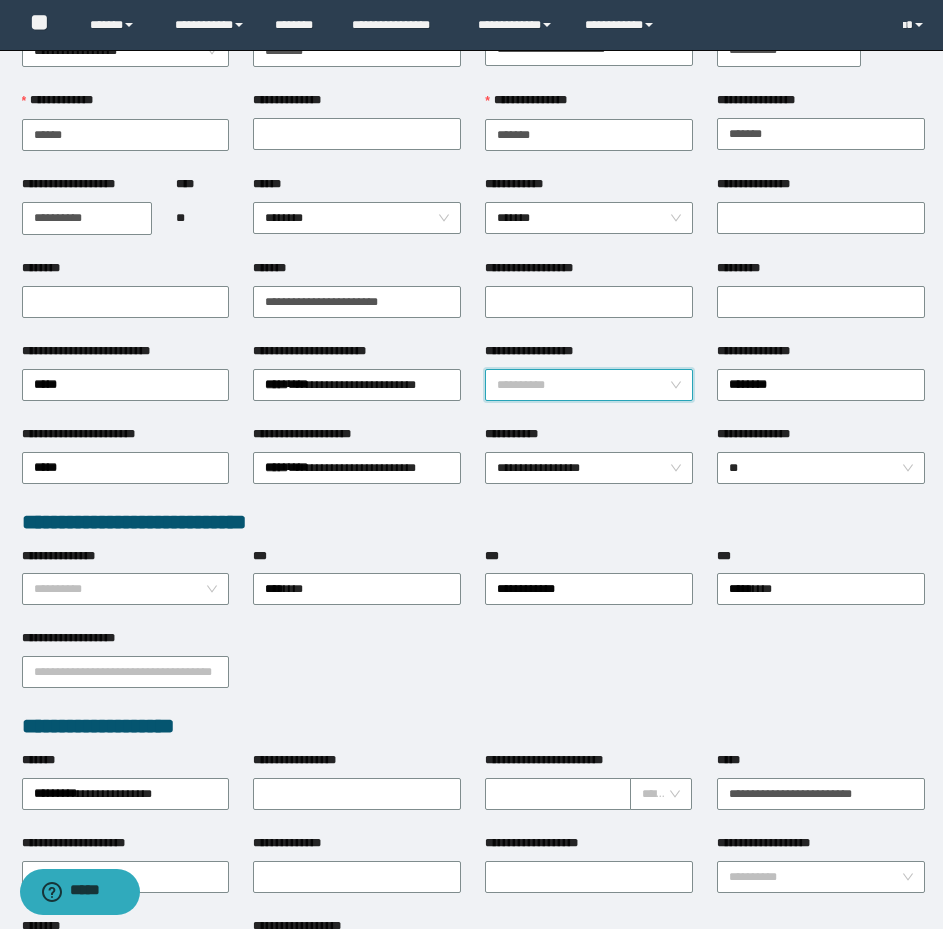 click on "**********" at bounding box center (583, 385) 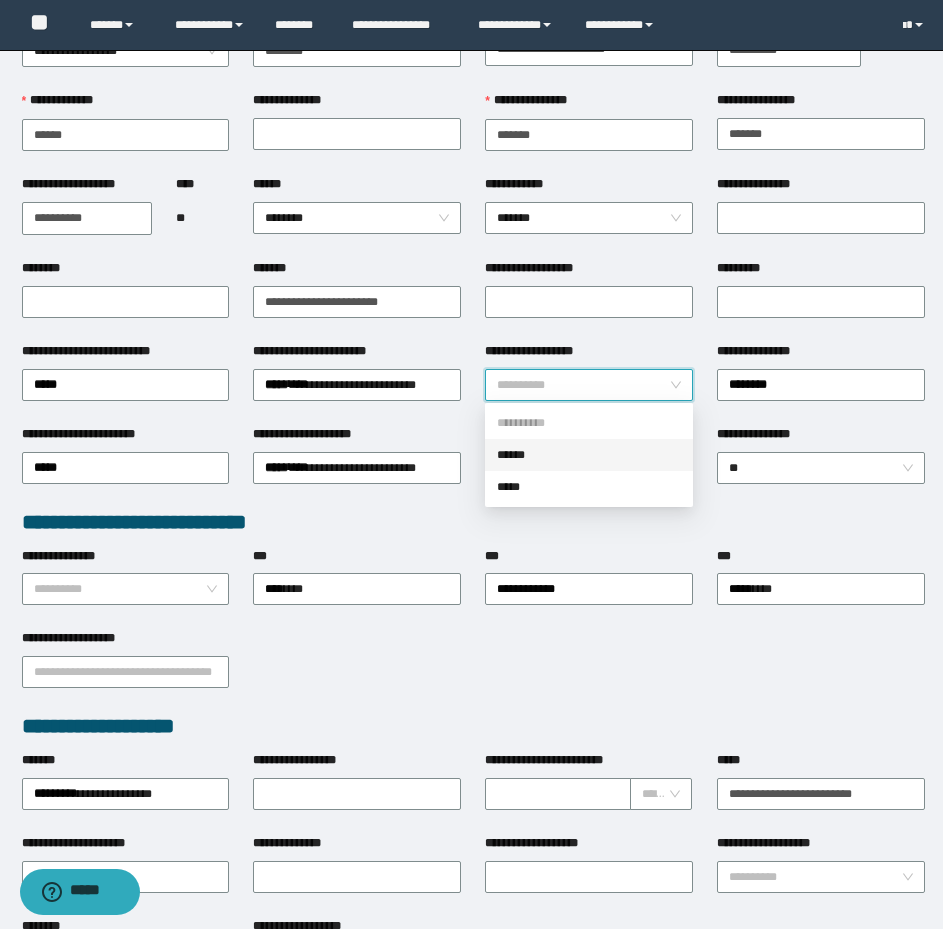 click on "******" at bounding box center (589, 455) 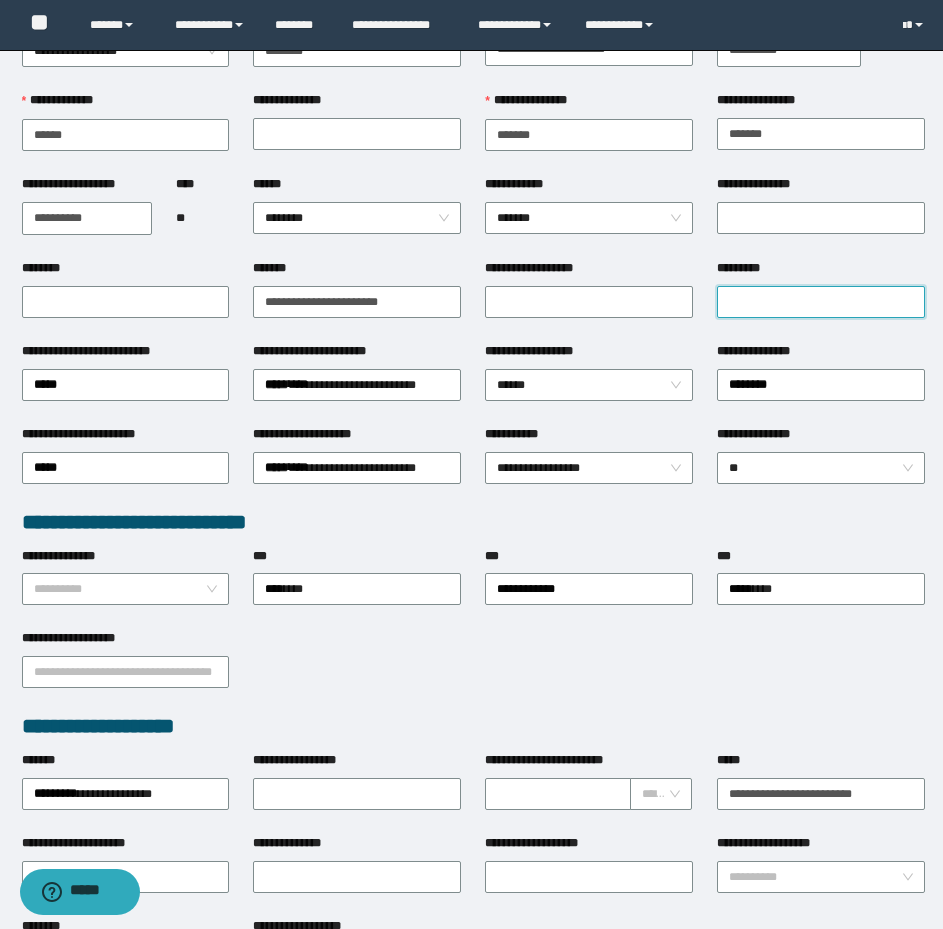 click on "*********" at bounding box center (821, 302) 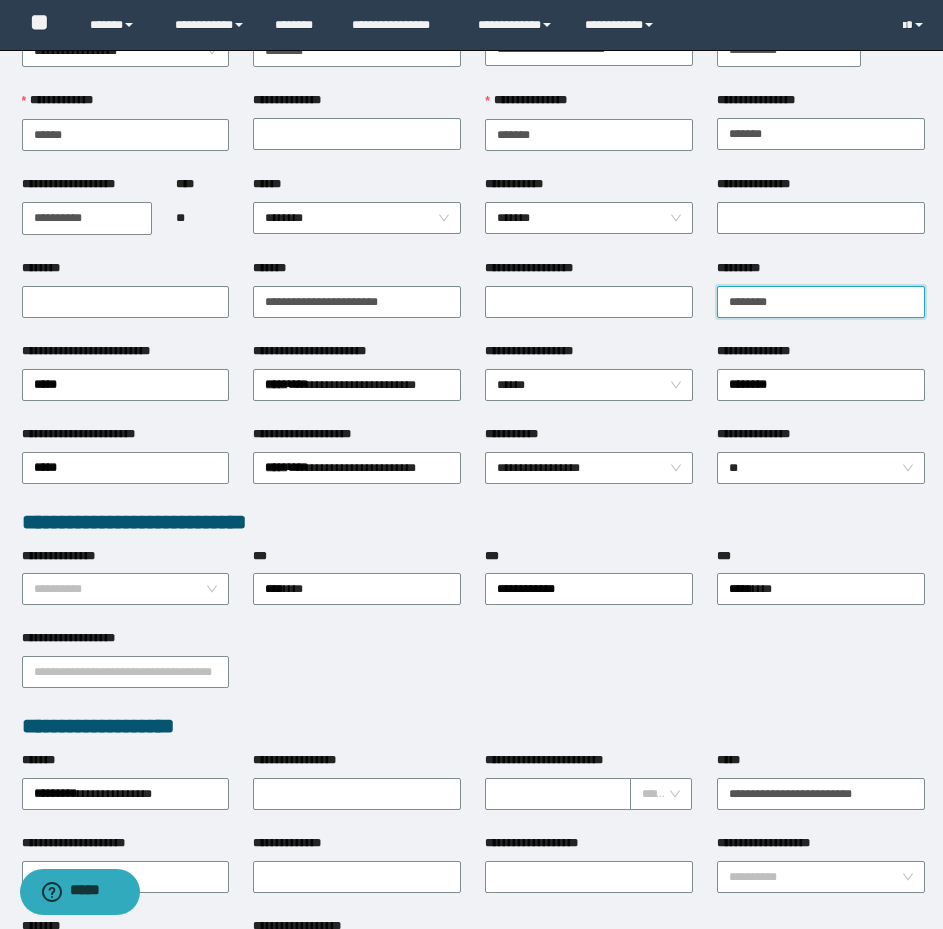 type on "********" 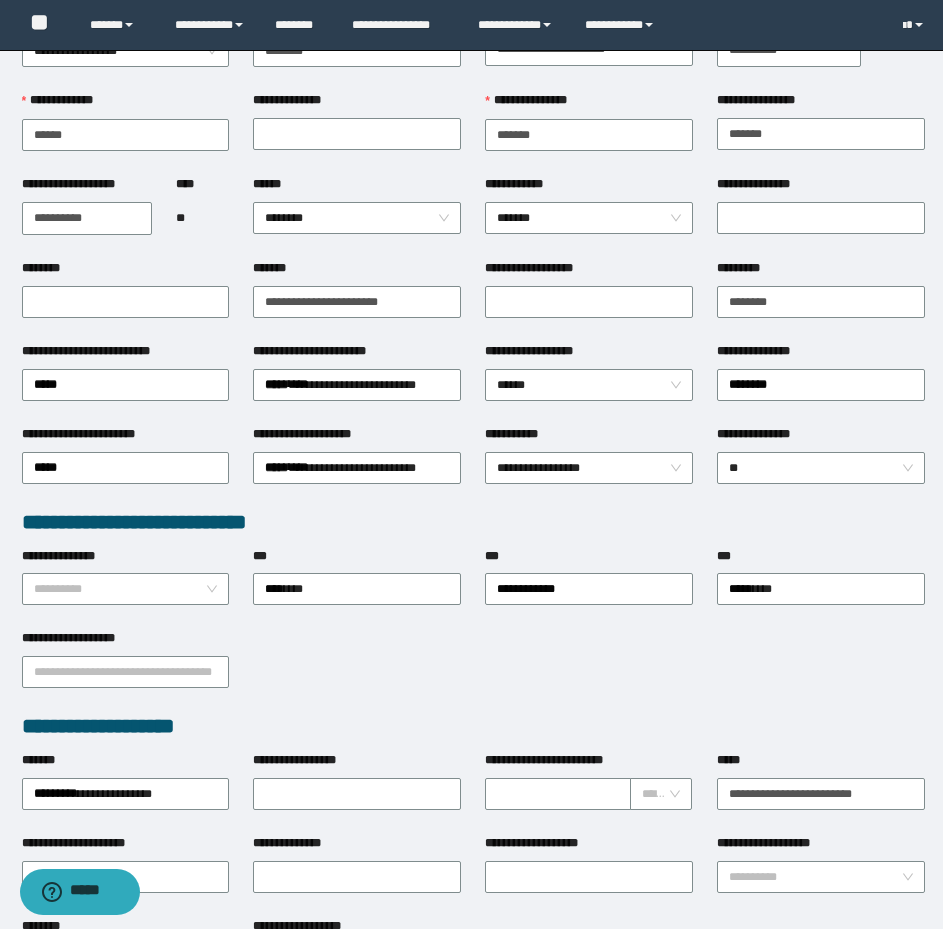 click on "**********" at bounding box center [473, 670] 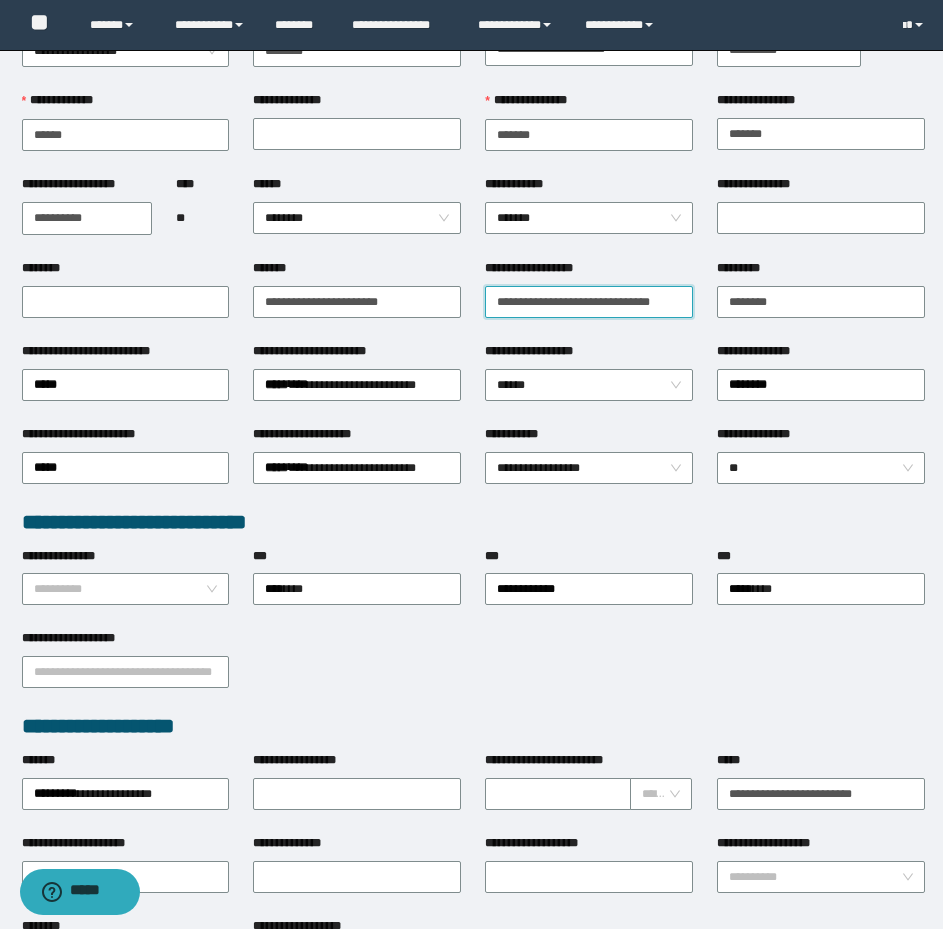 click on "**********" at bounding box center [589, 302] 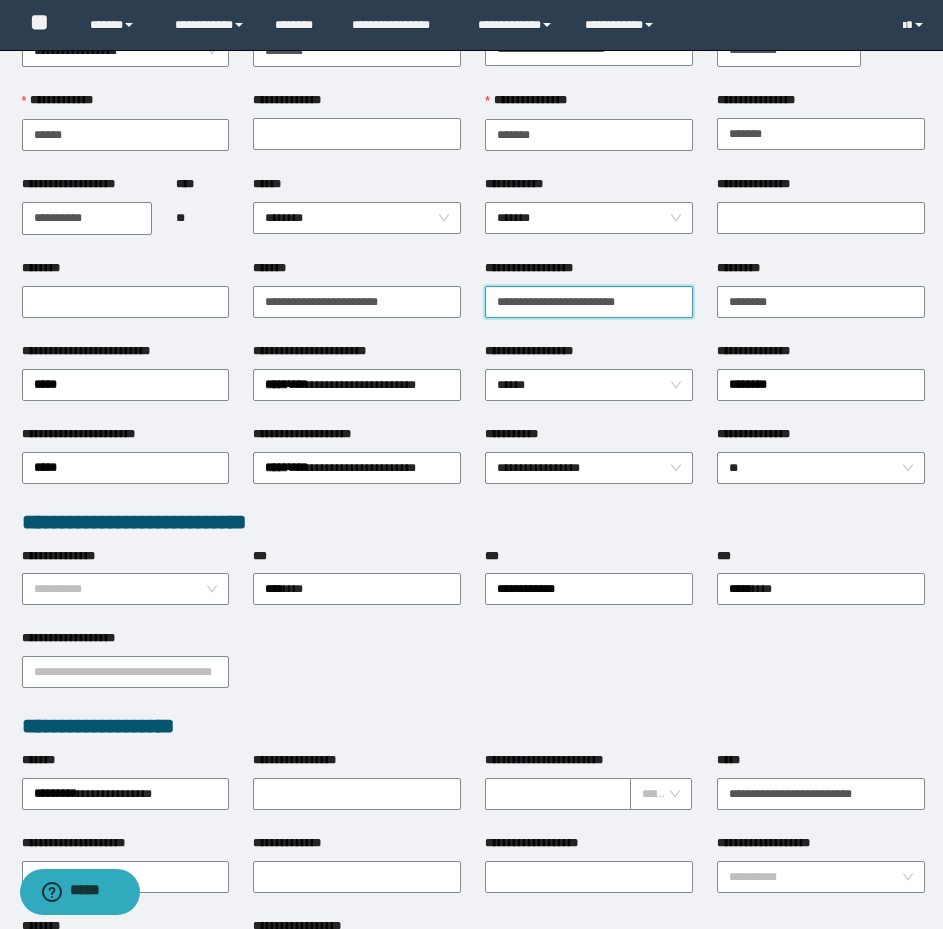 scroll, scrollTop: 0, scrollLeft: 0, axis: both 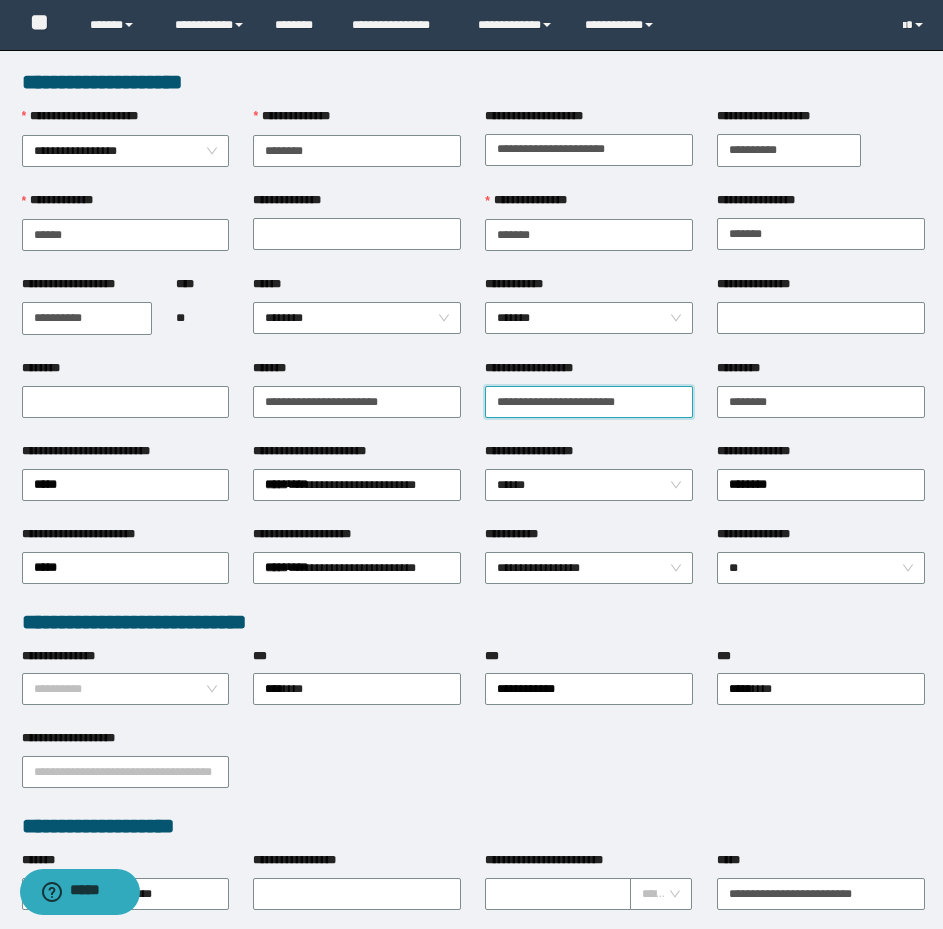type on "**********" 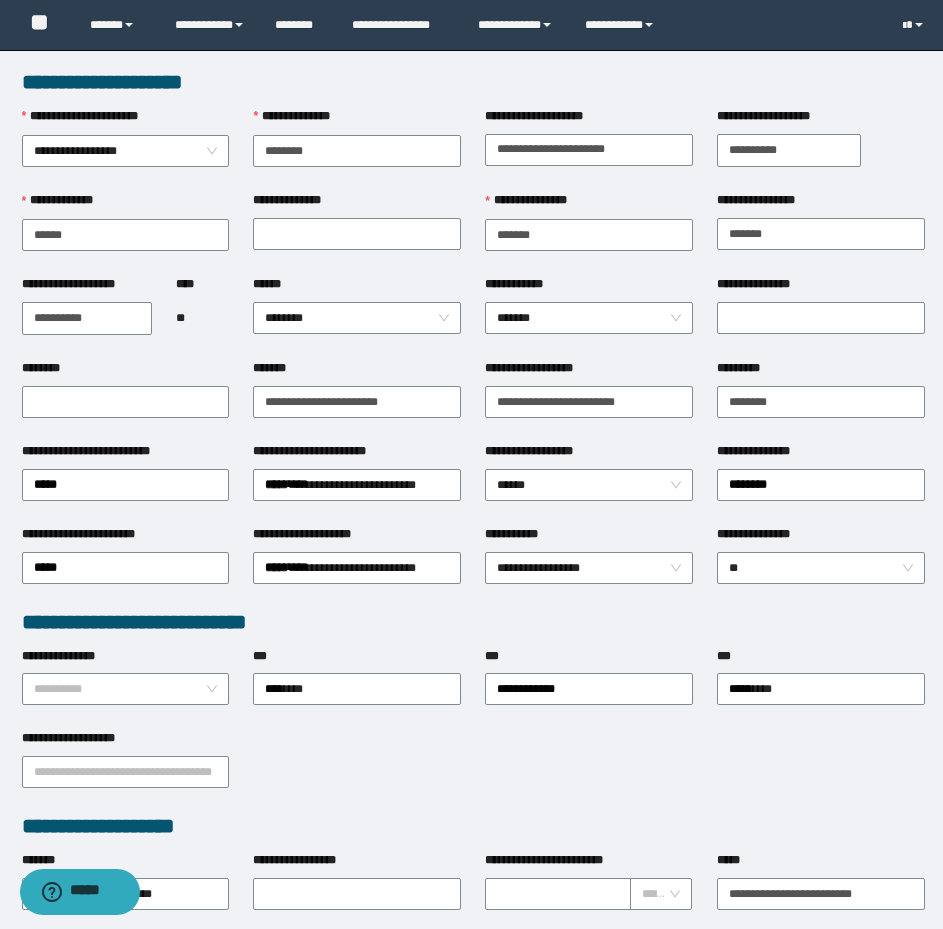 click on "**********" at bounding box center (473, 826) 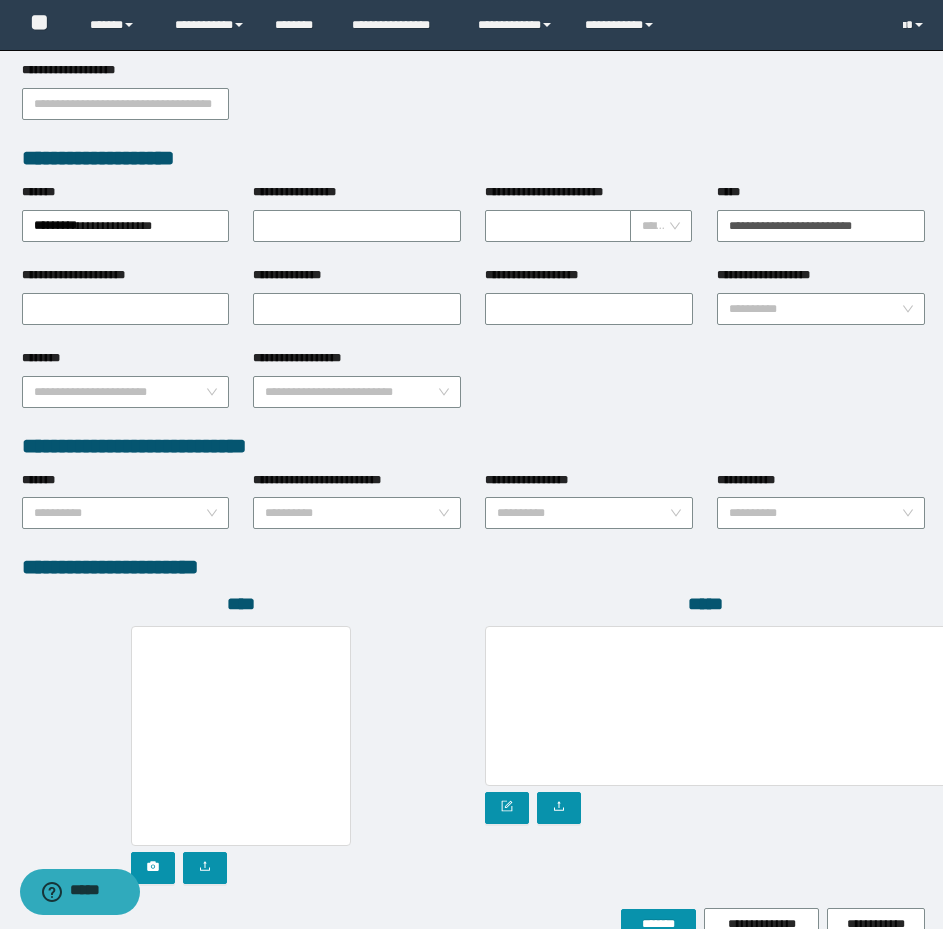 scroll, scrollTop: 774, scrollLeft: 0, axis: vertical 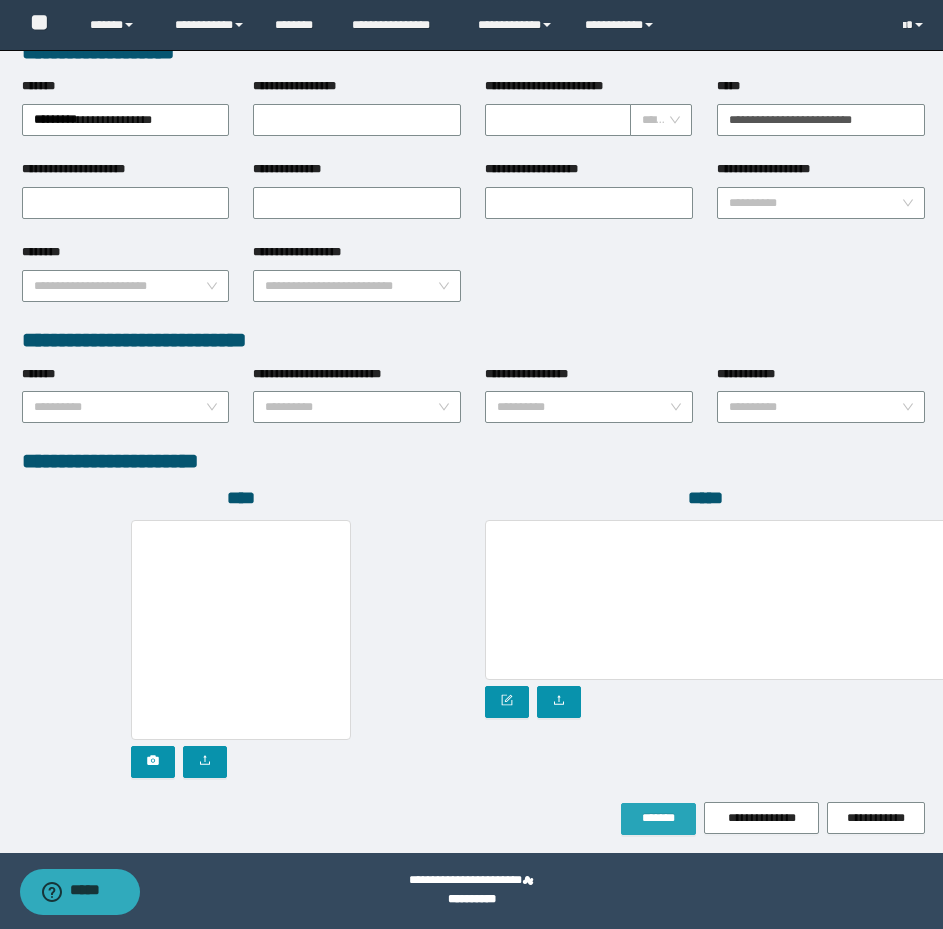 click on "*******" at bounding box center (658, 818) 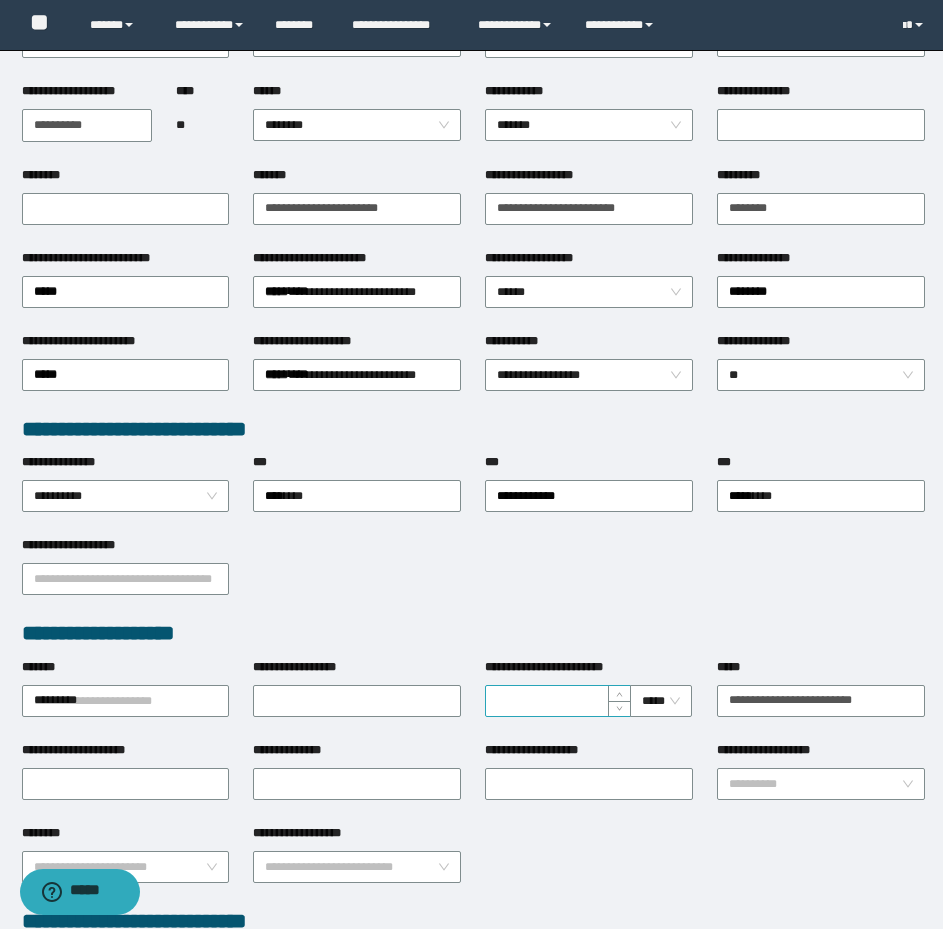 scroll, scrollTop: 0, scrollLeft: 0, axis: both 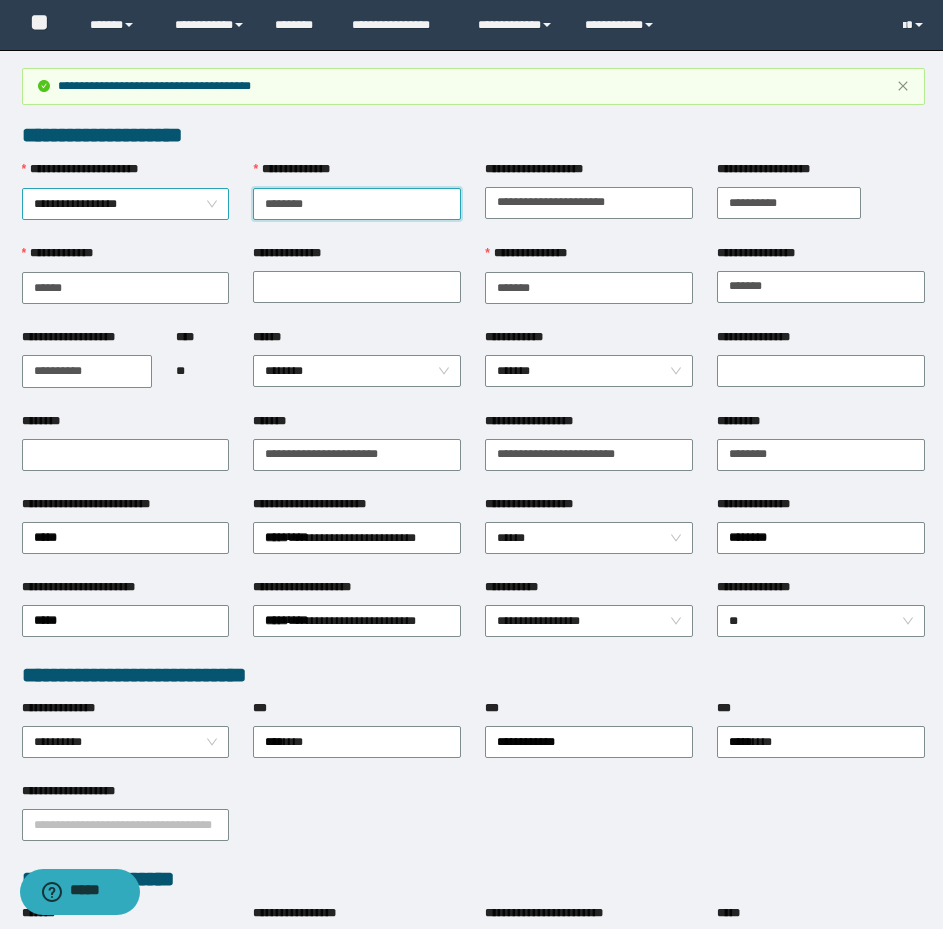 drag, startPoint x: 344, startPoint y: 203, endPoint x: 179, endPoint y: 208, distance: 165.07574 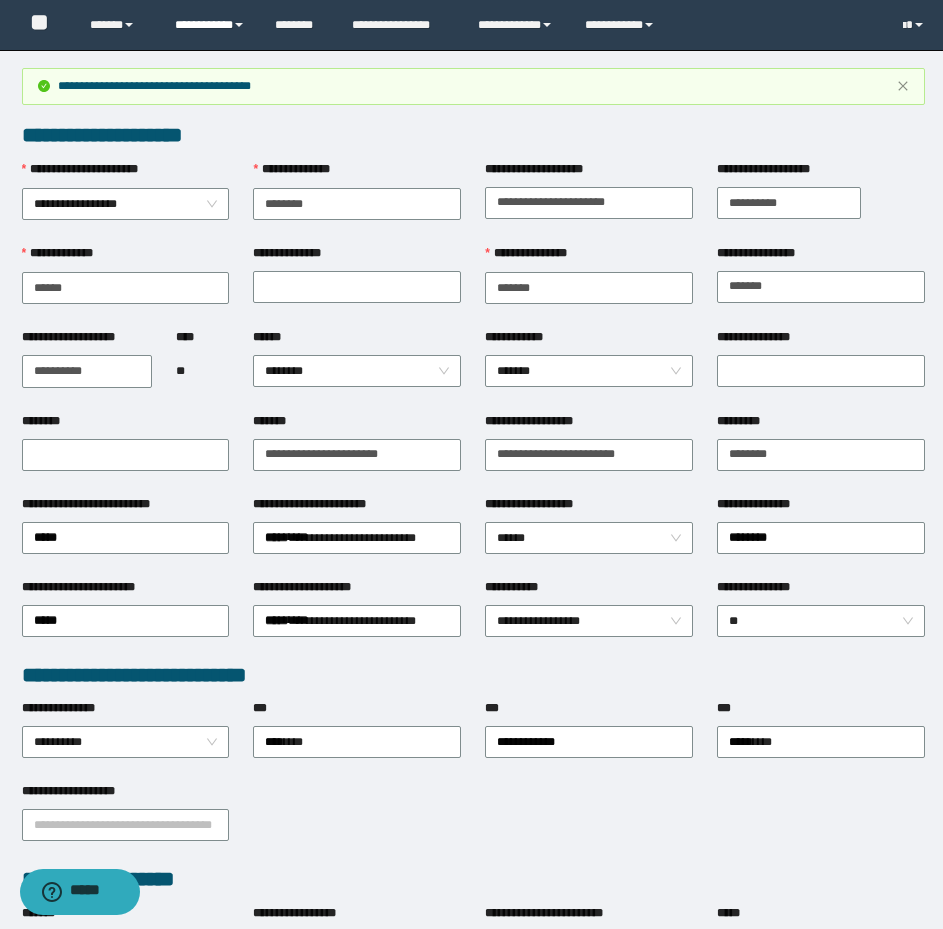 click on "**********" at bounding box center (210, 25) 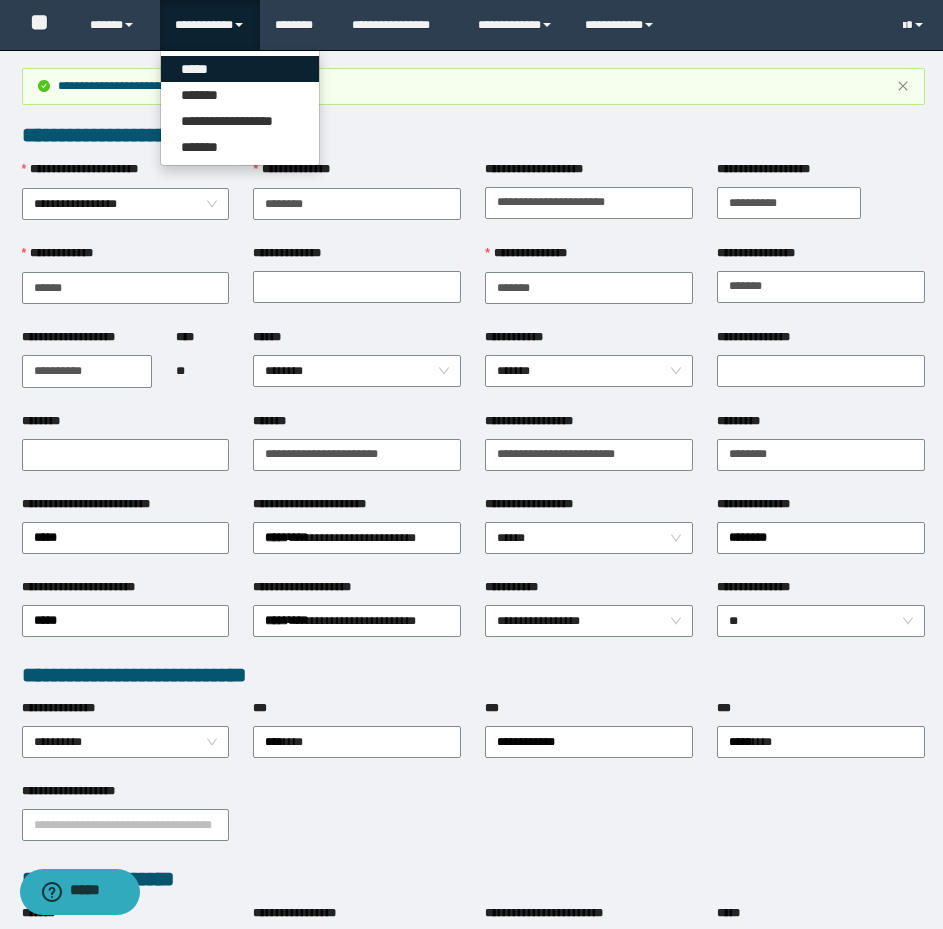 click on "*****" at bounding box center [240, 69] 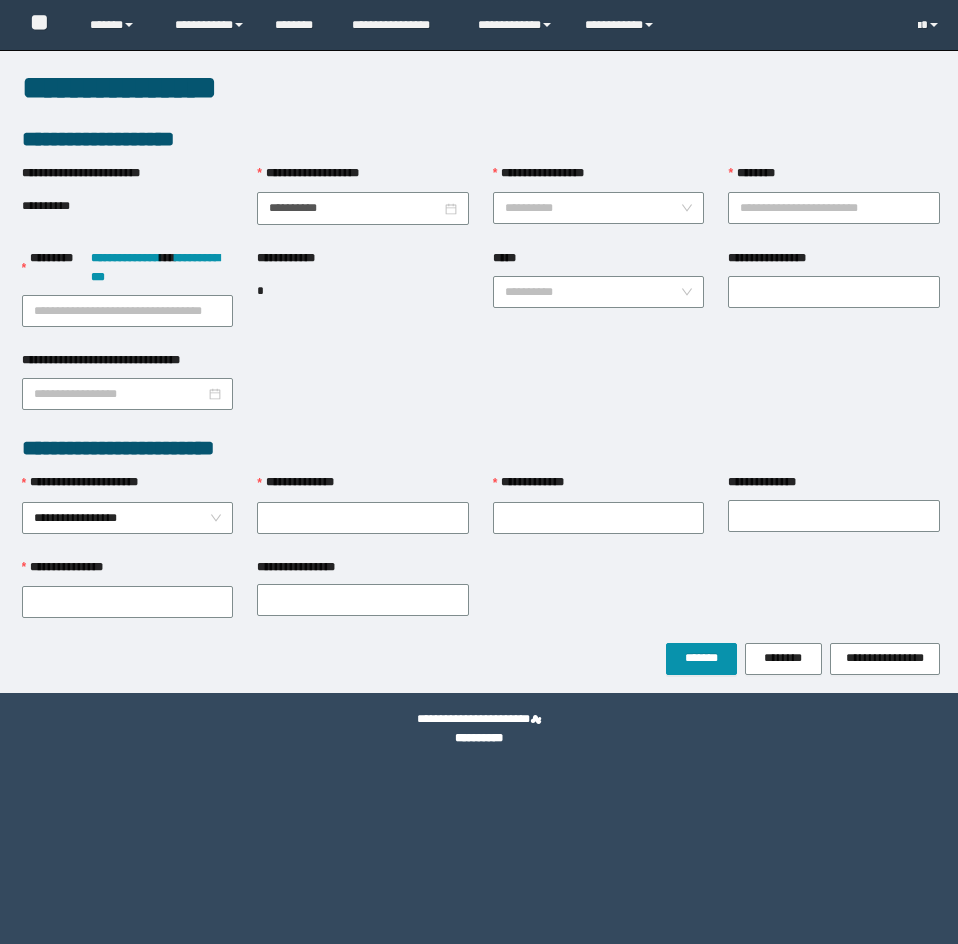 scroll, scrollTop: 0, scrollLeft: 0, axis: both 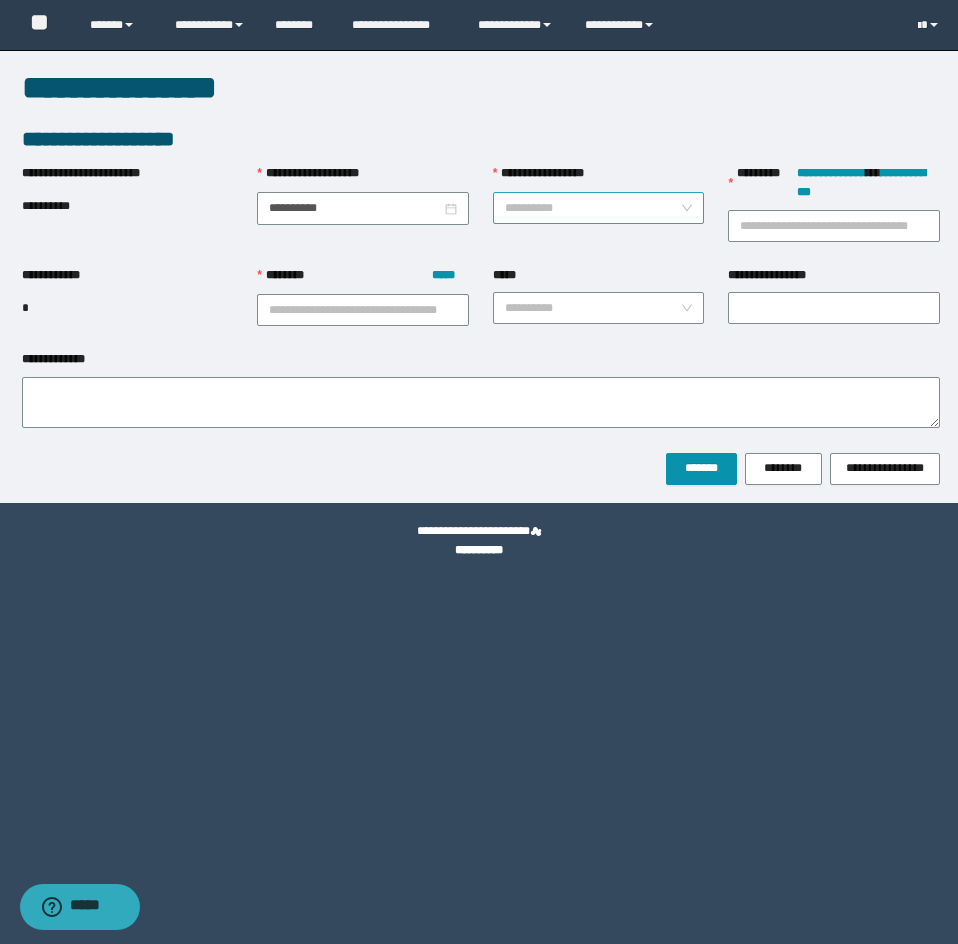 click on "**********" at bounding box center (593, 208) 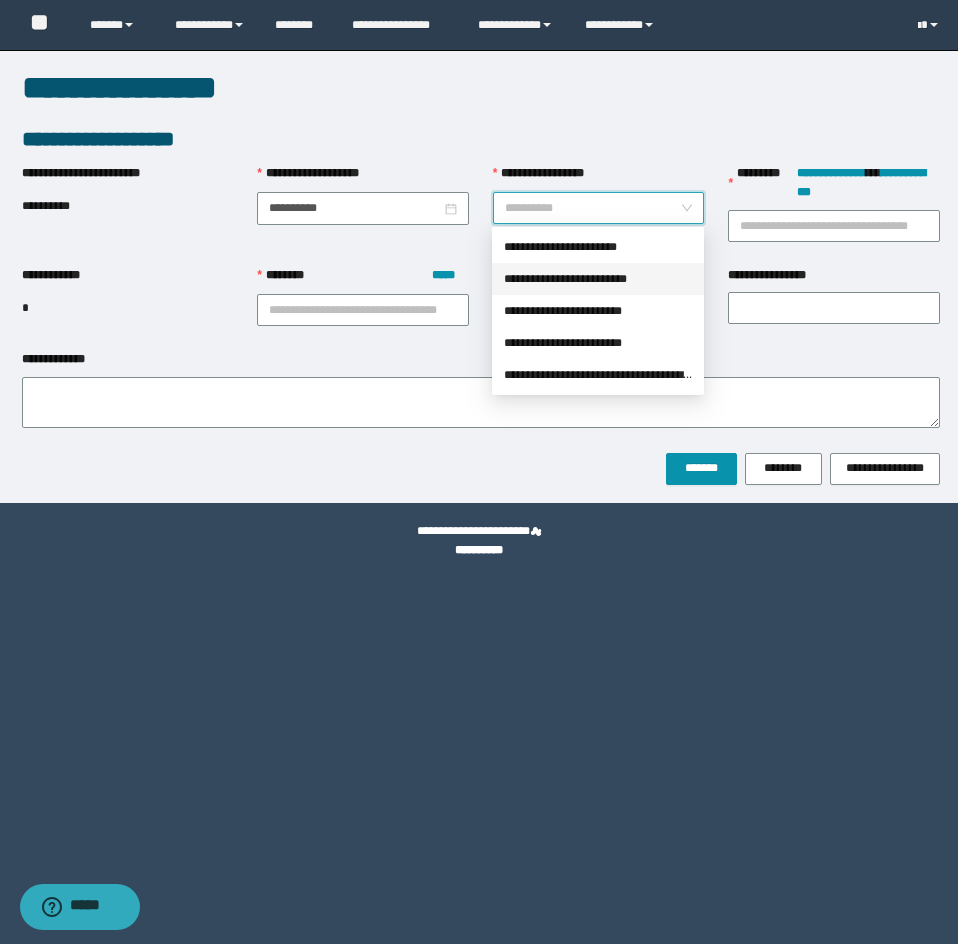 click on "**********" at bounding box center (598, 279) 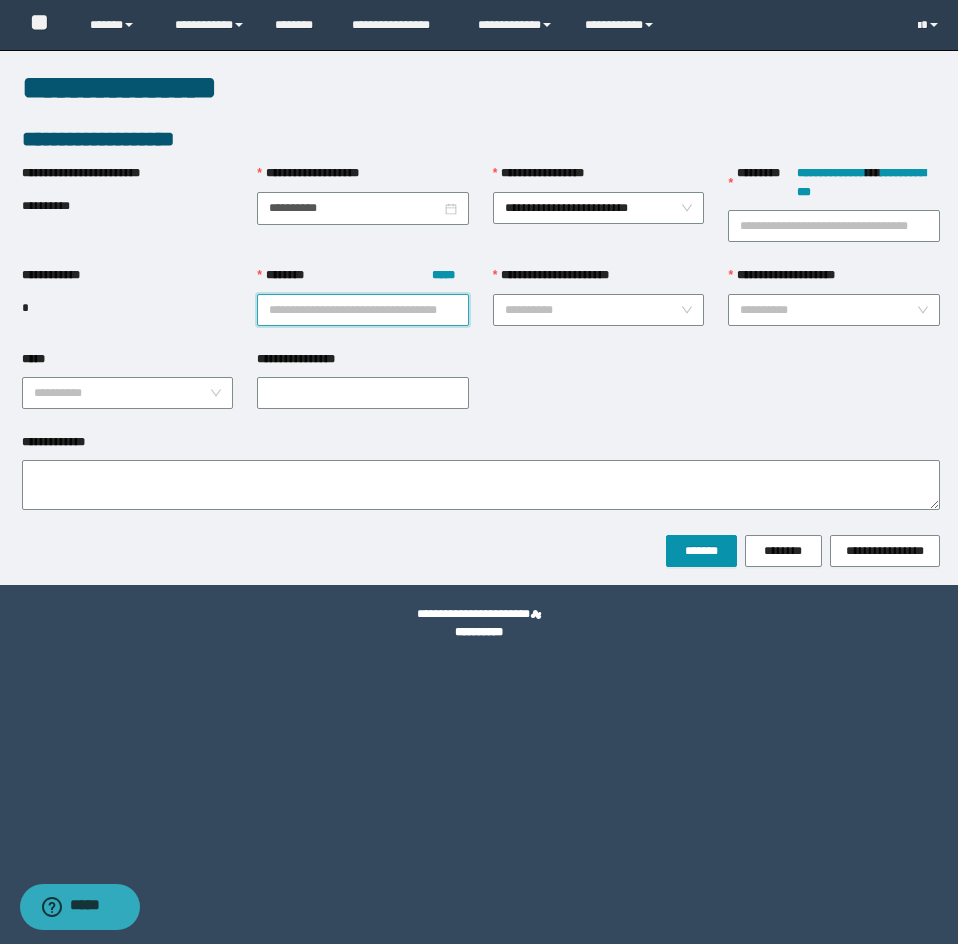 click on "******** *****" at bounding box center [363, 310] 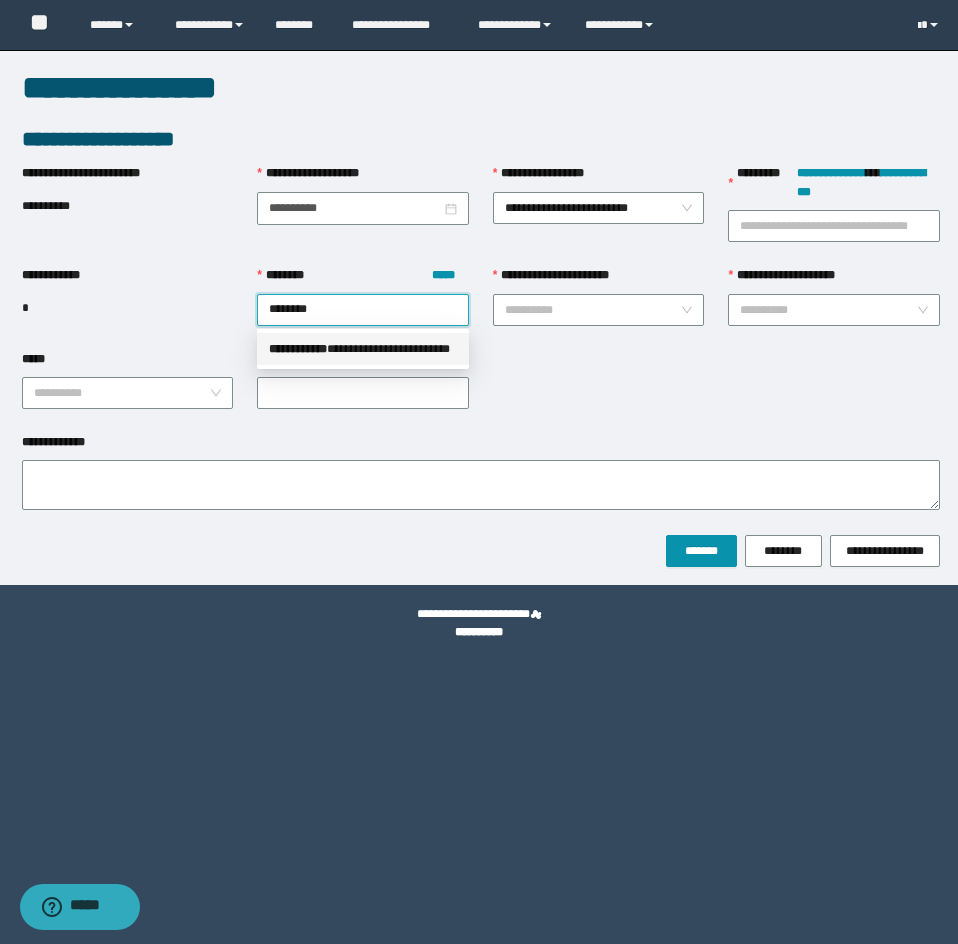 click on "**********" at bounding box center [363, 349] 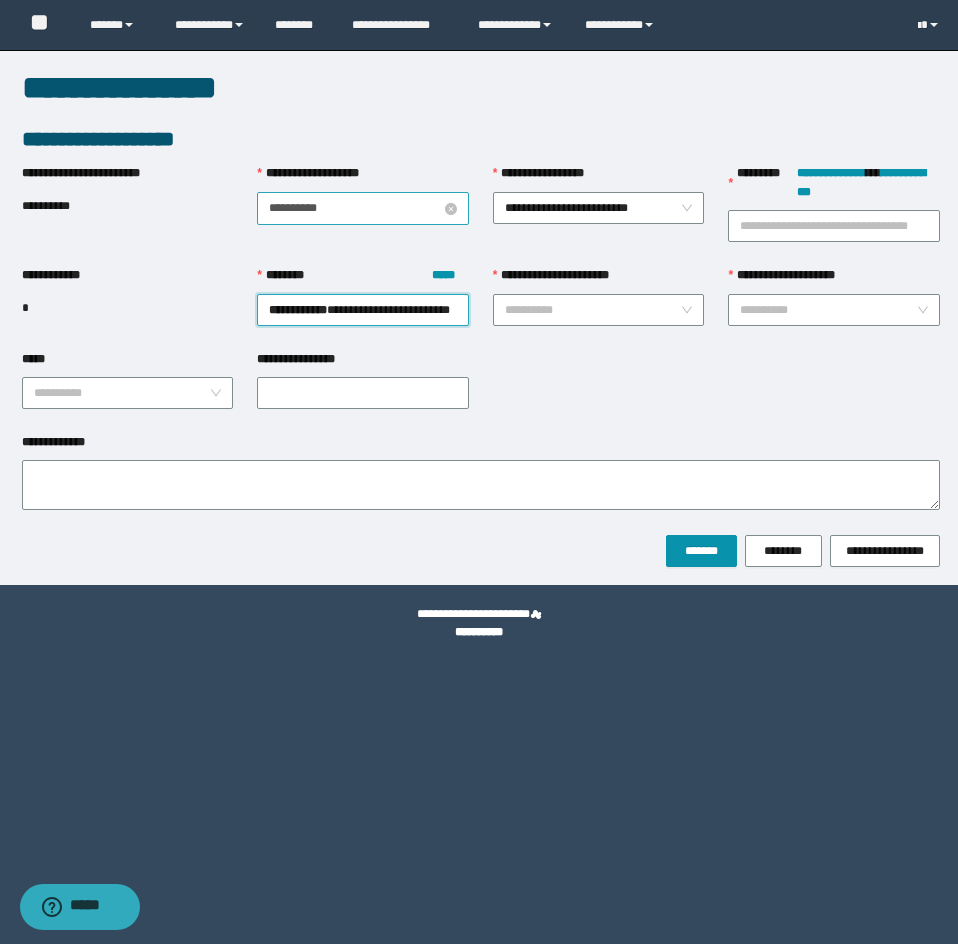 click on "**********" at bounding box center [355, 208] 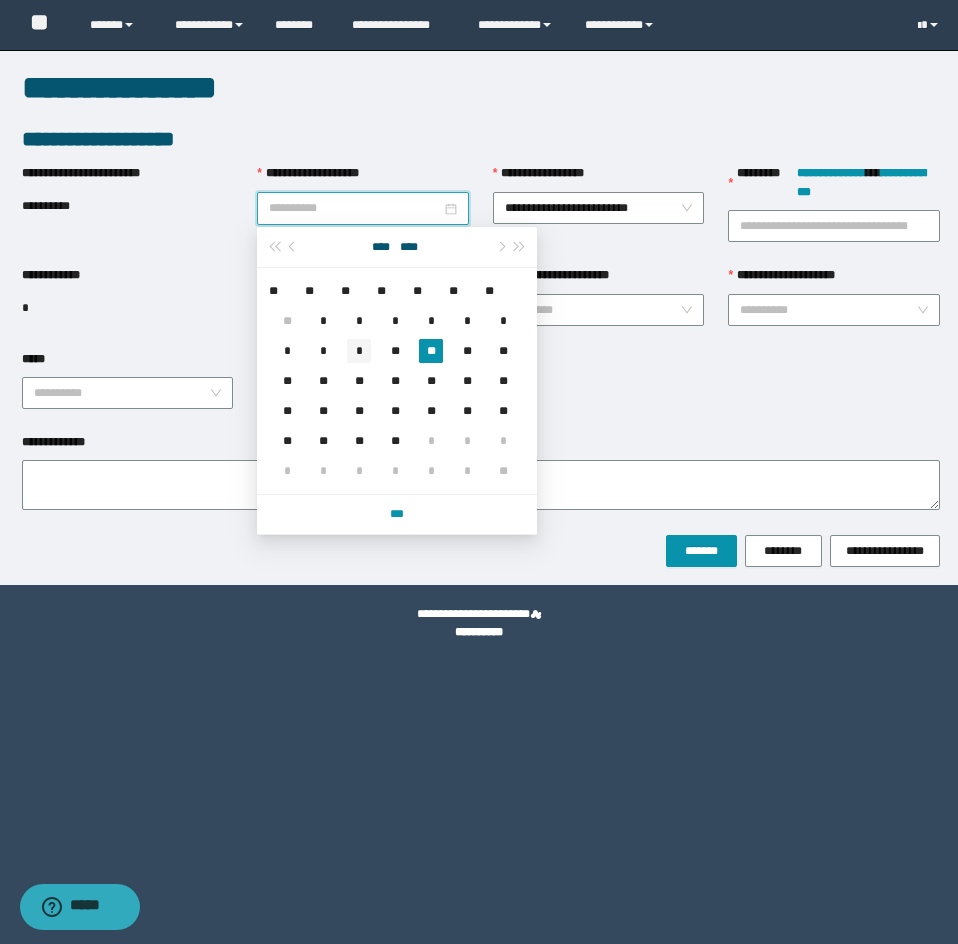 type on "**********" 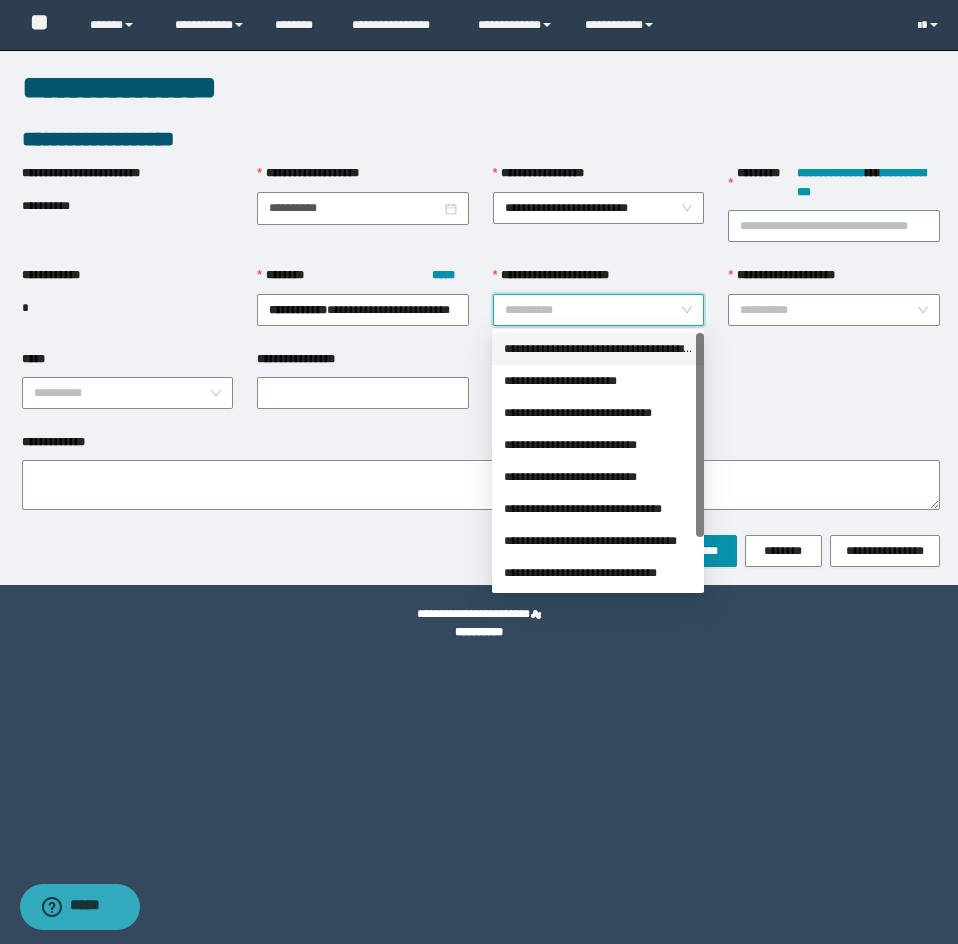 click on "**********" at bounding box center [593, 310] 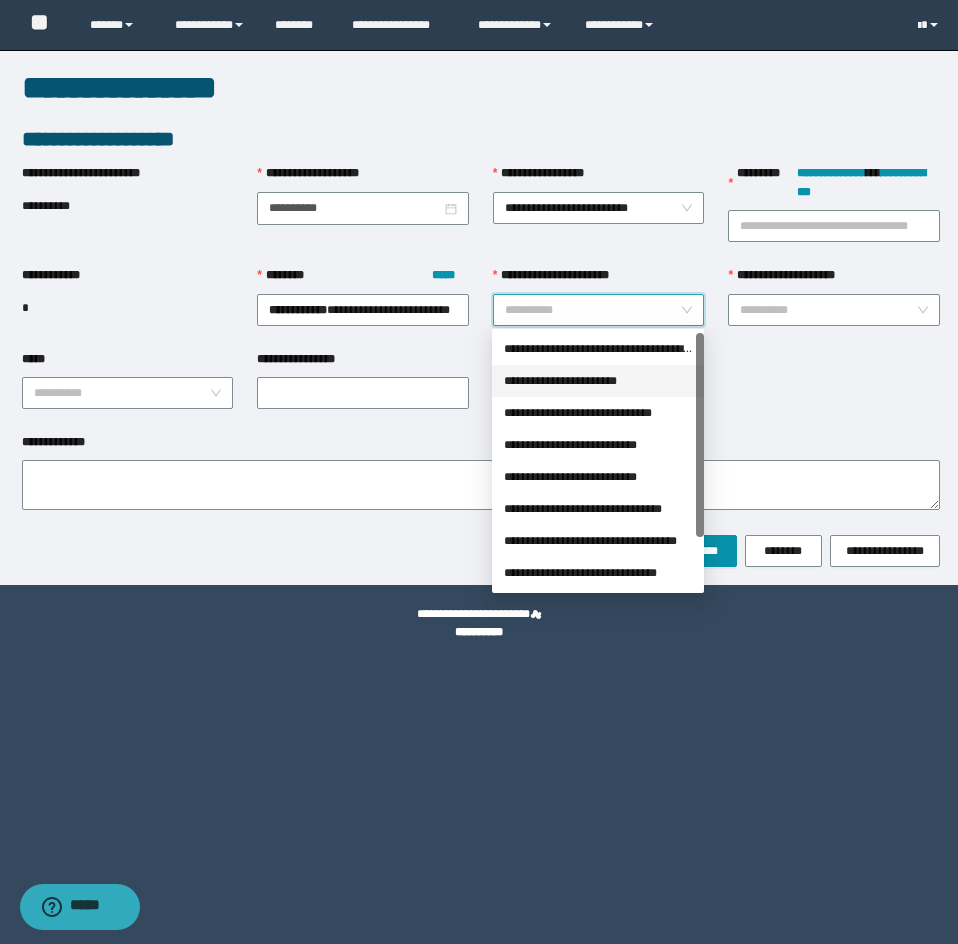 click on "**********" at bounding box center (598, 381) 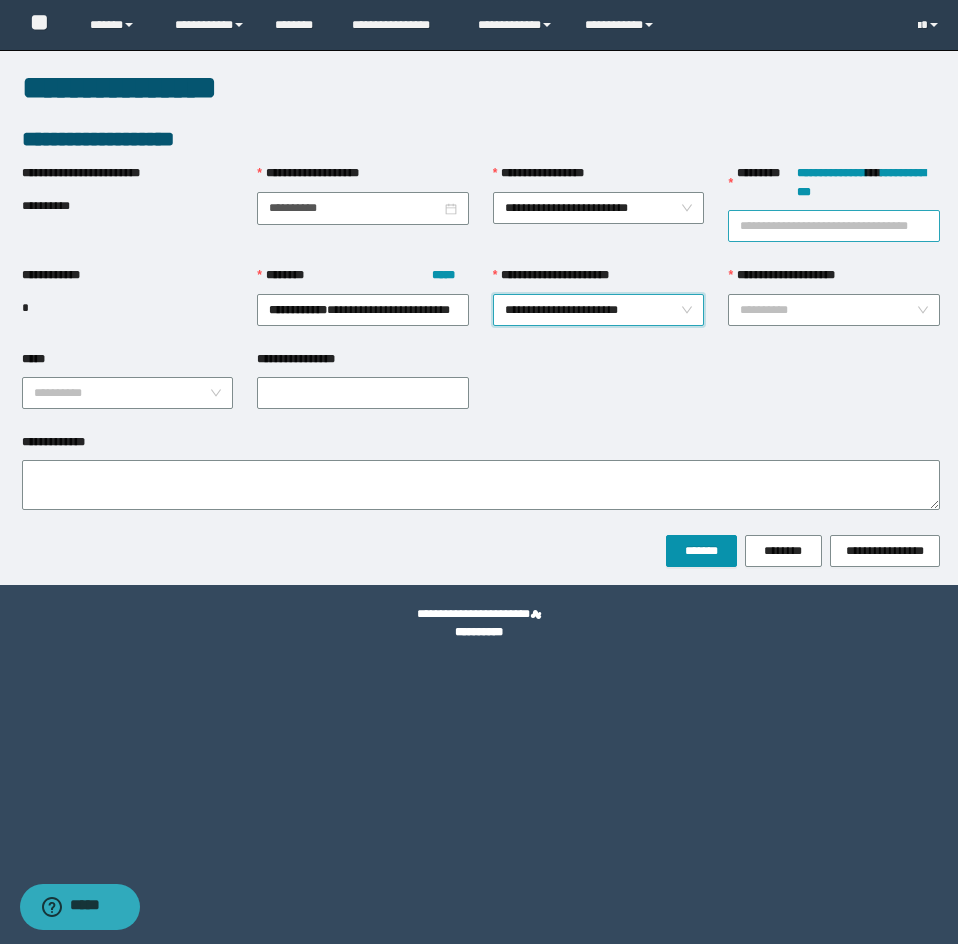 click on "**********" at bounding box center [834, 226] 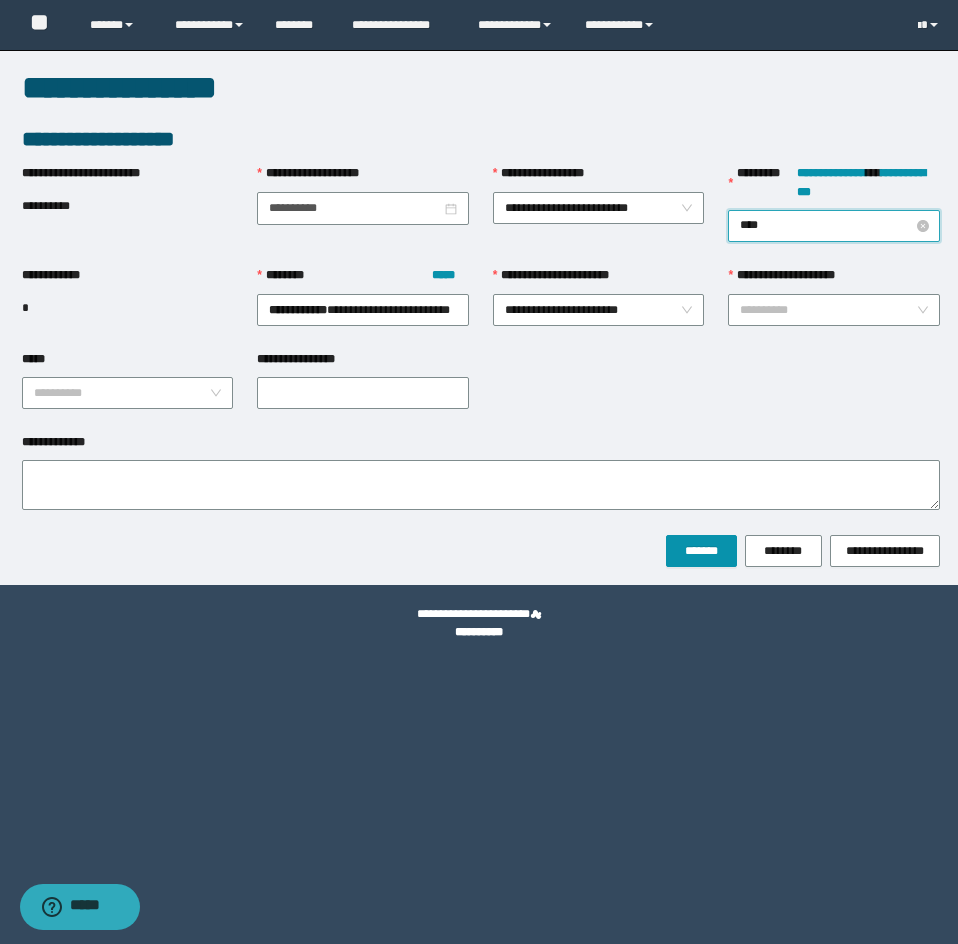 type on "*****" 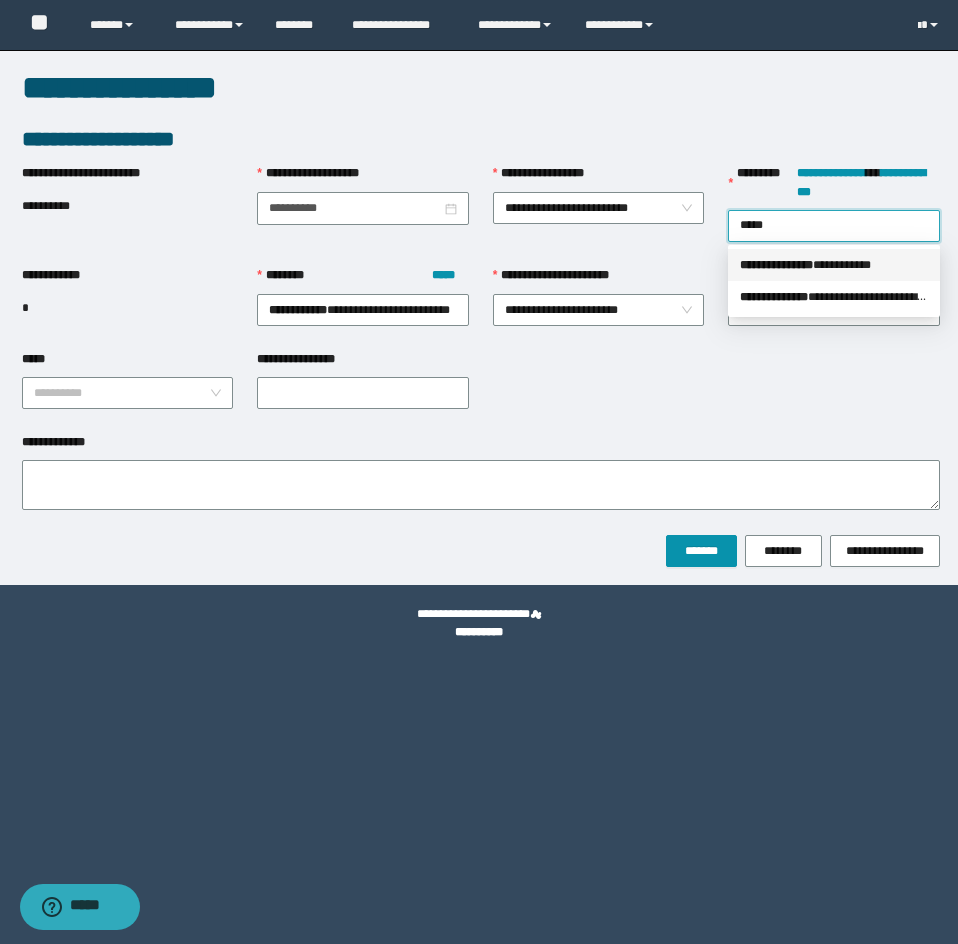click on "**********" at bounding box center [776, 265] 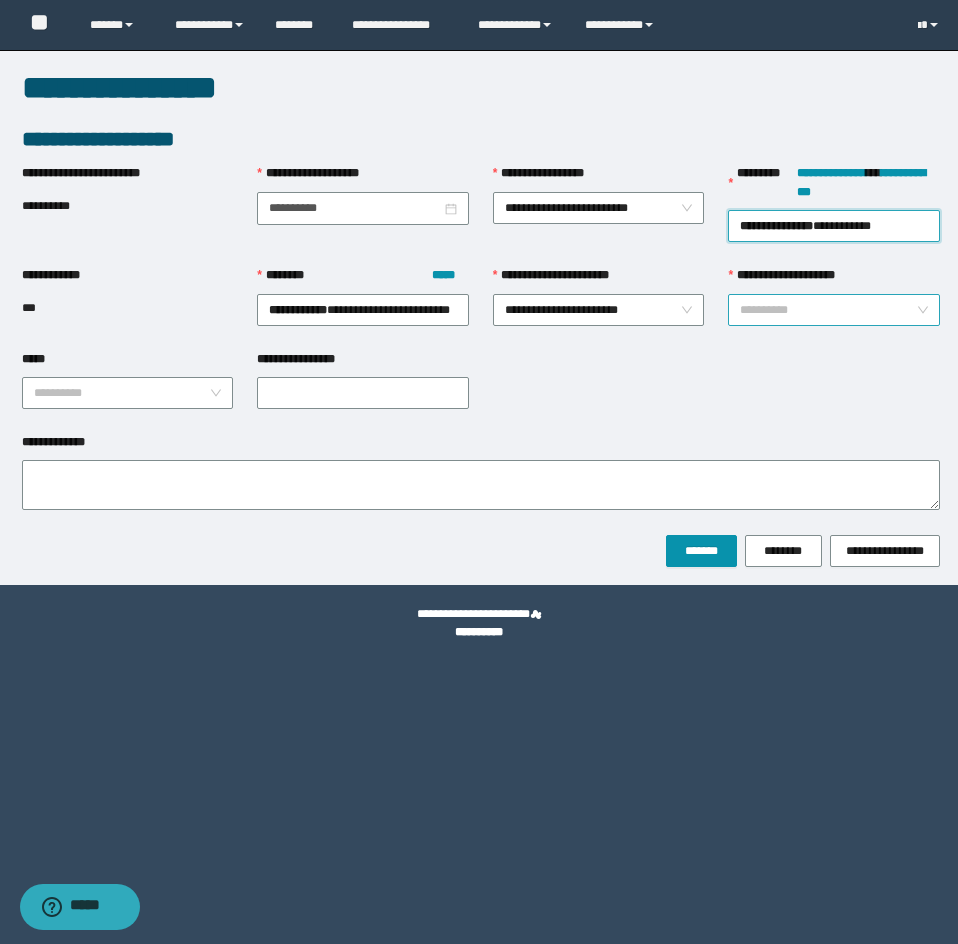 click on "**********" at bounding box center (828, 310) 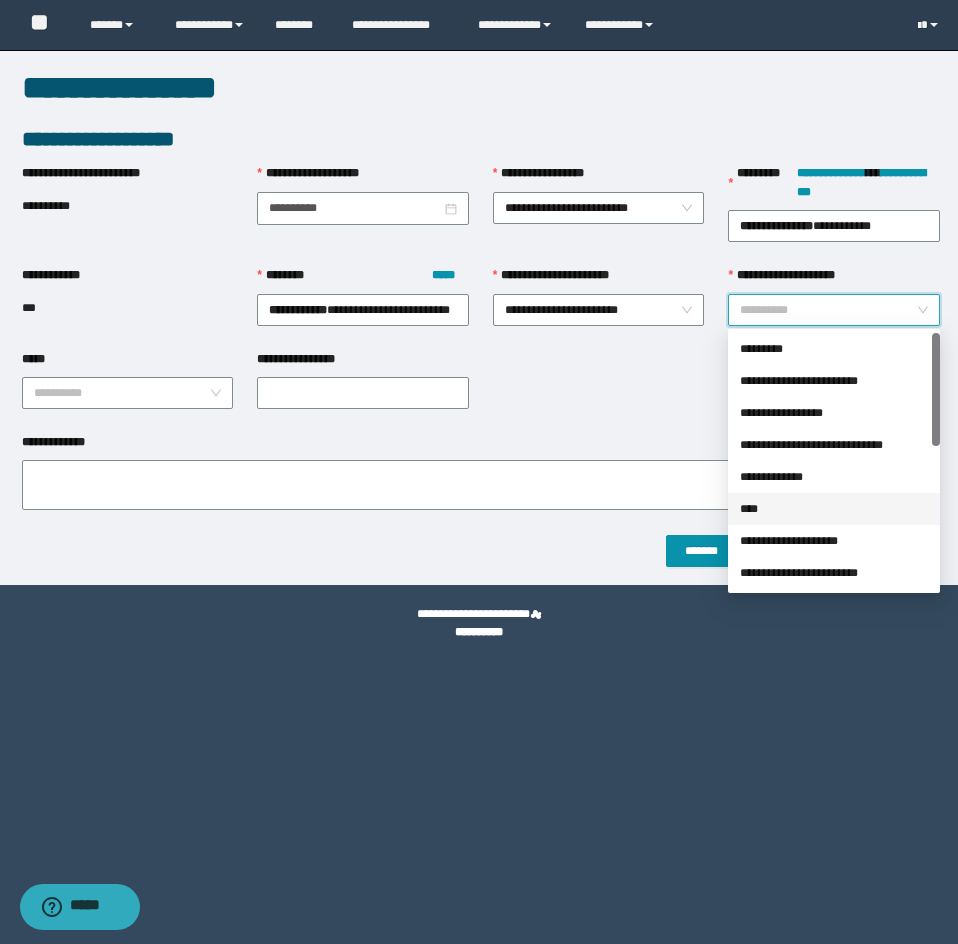 click on "****" at bounding box center (834, 509) 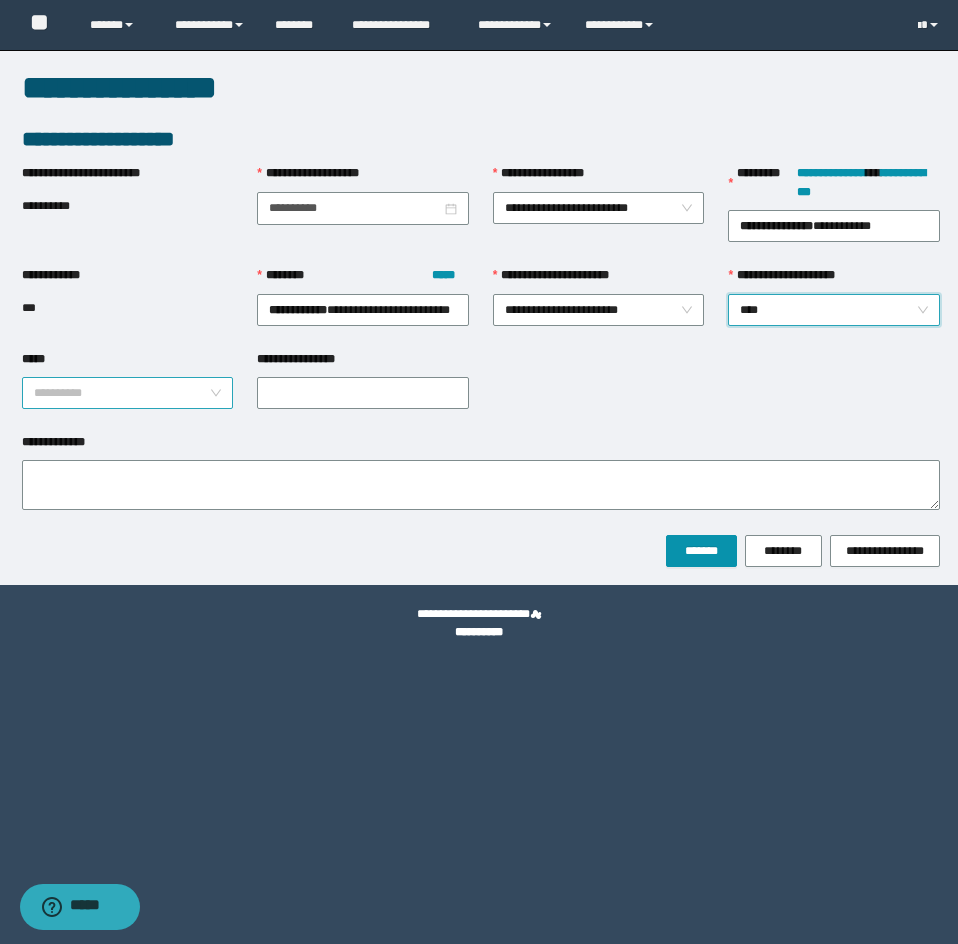 click on "*****" at bounding box center [122, 393] 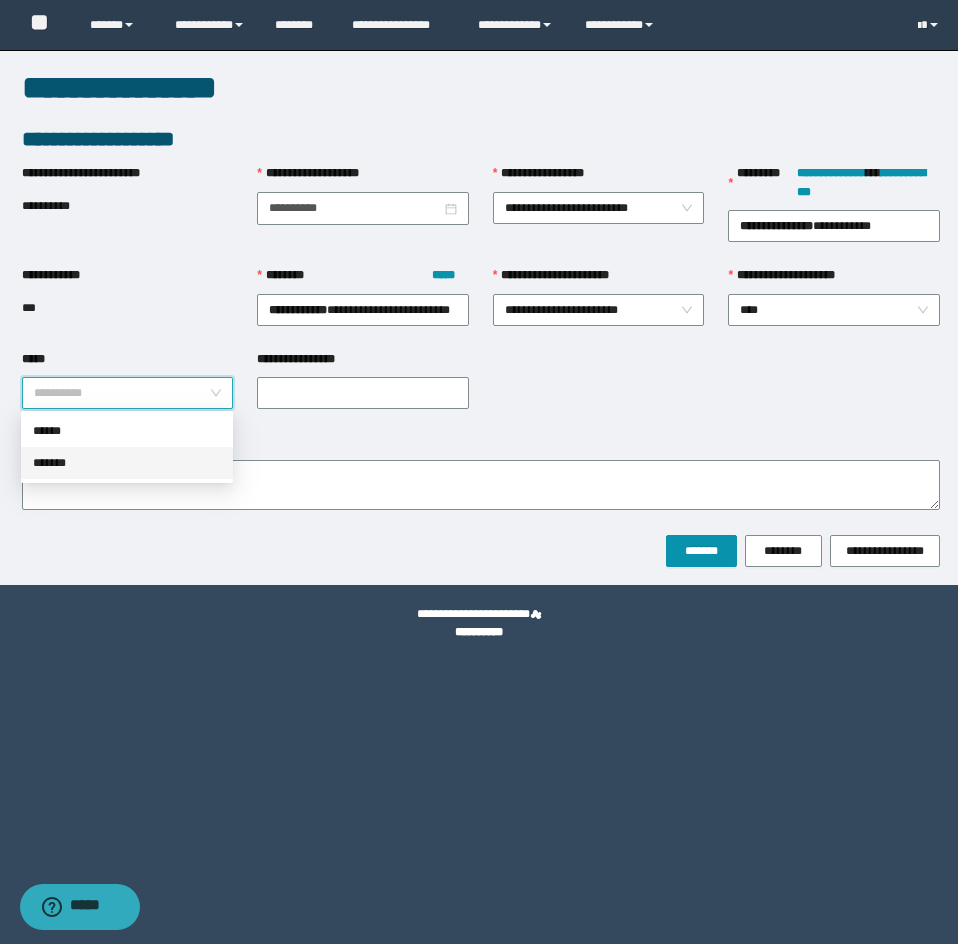 click on "*******" at bounding box center (127, 463) 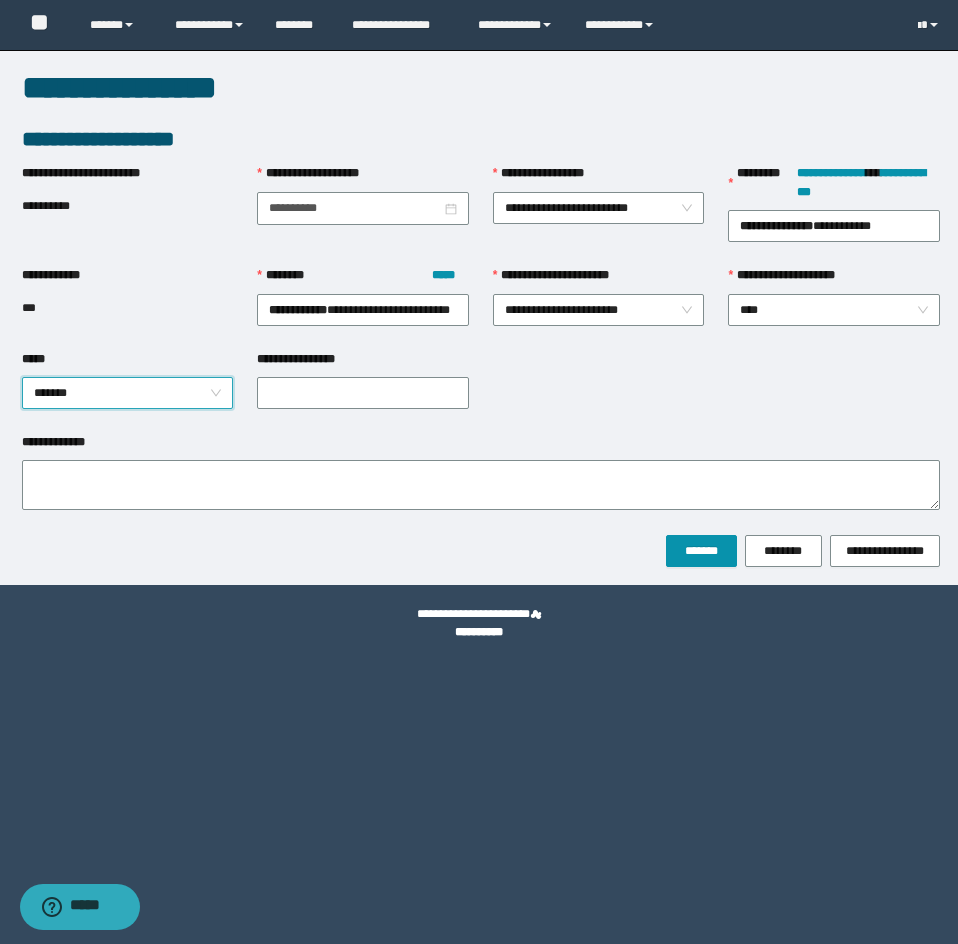 click on "**********" at bounding box center [481, 298] 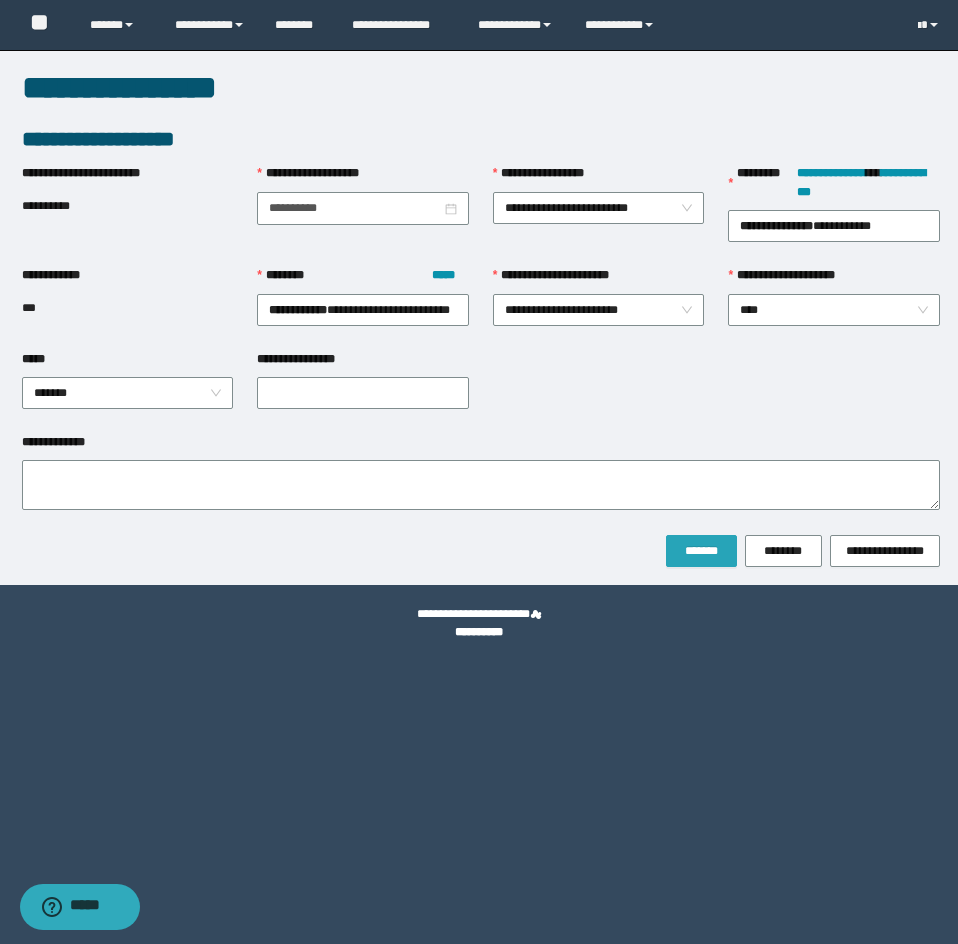 click on "*******" at bounding box center (701, 551) 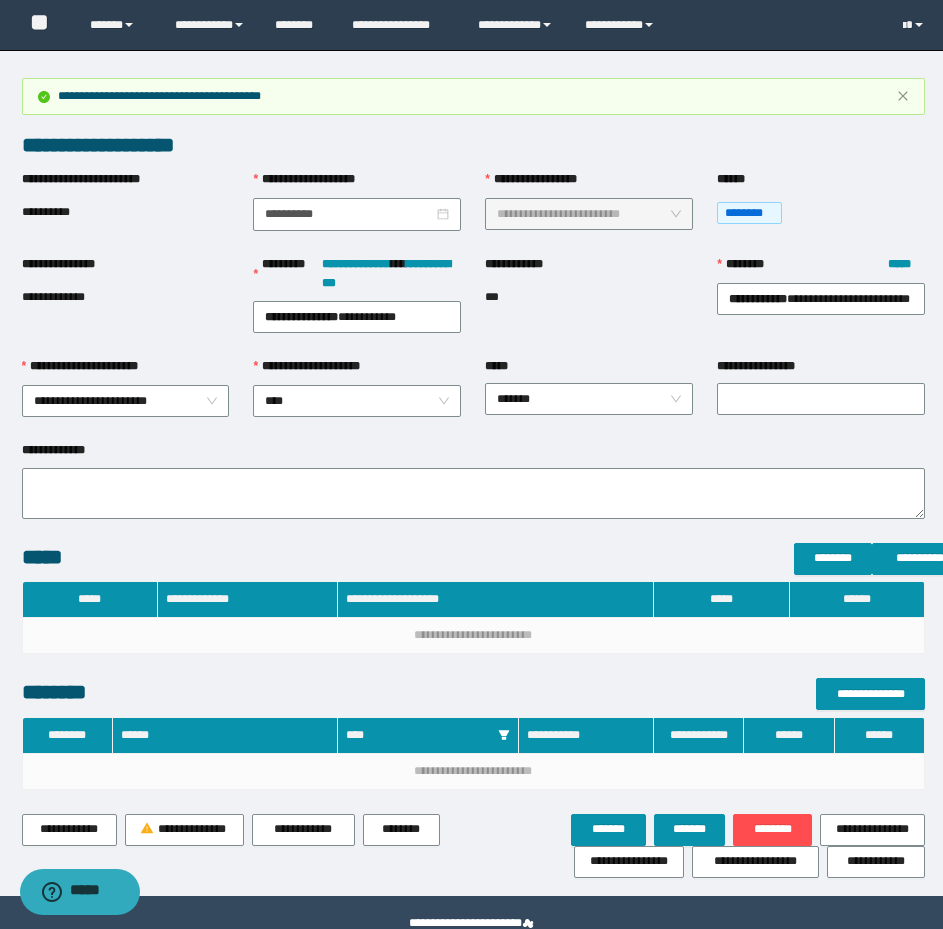 scroll, scrollTop: 90, scrollLeft: 0, axis: vertical 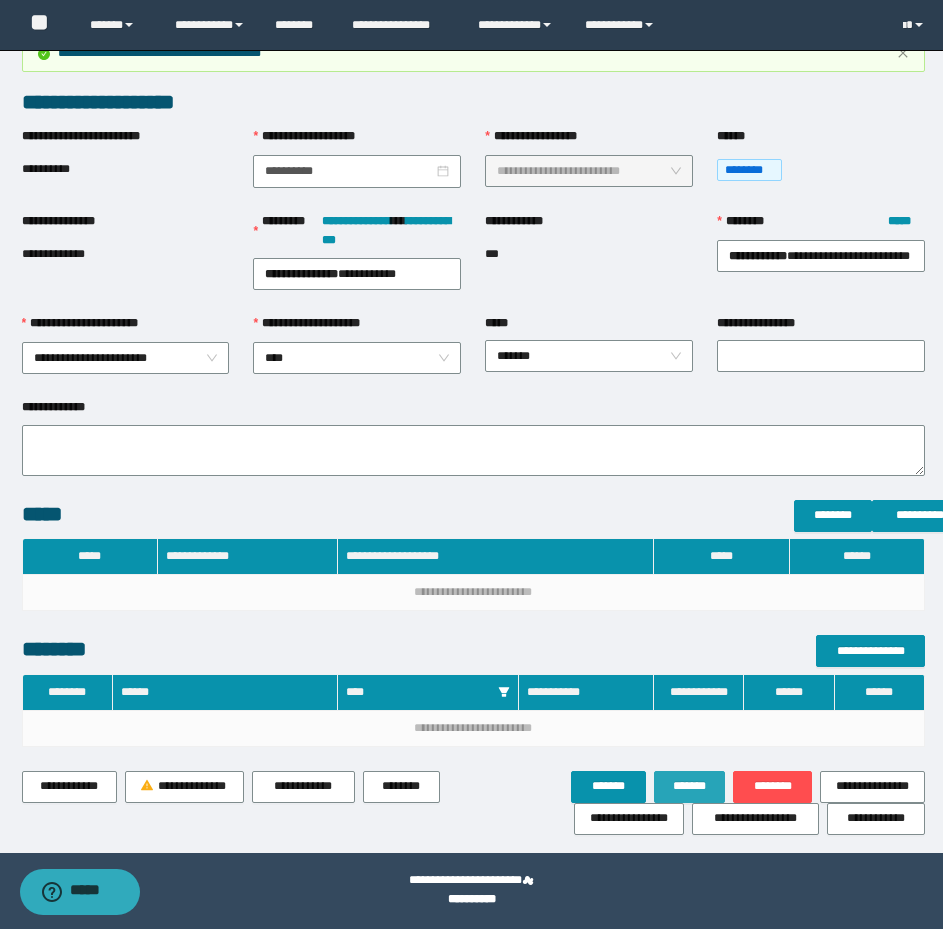 click on "*******" at bounding box center [690, 786] 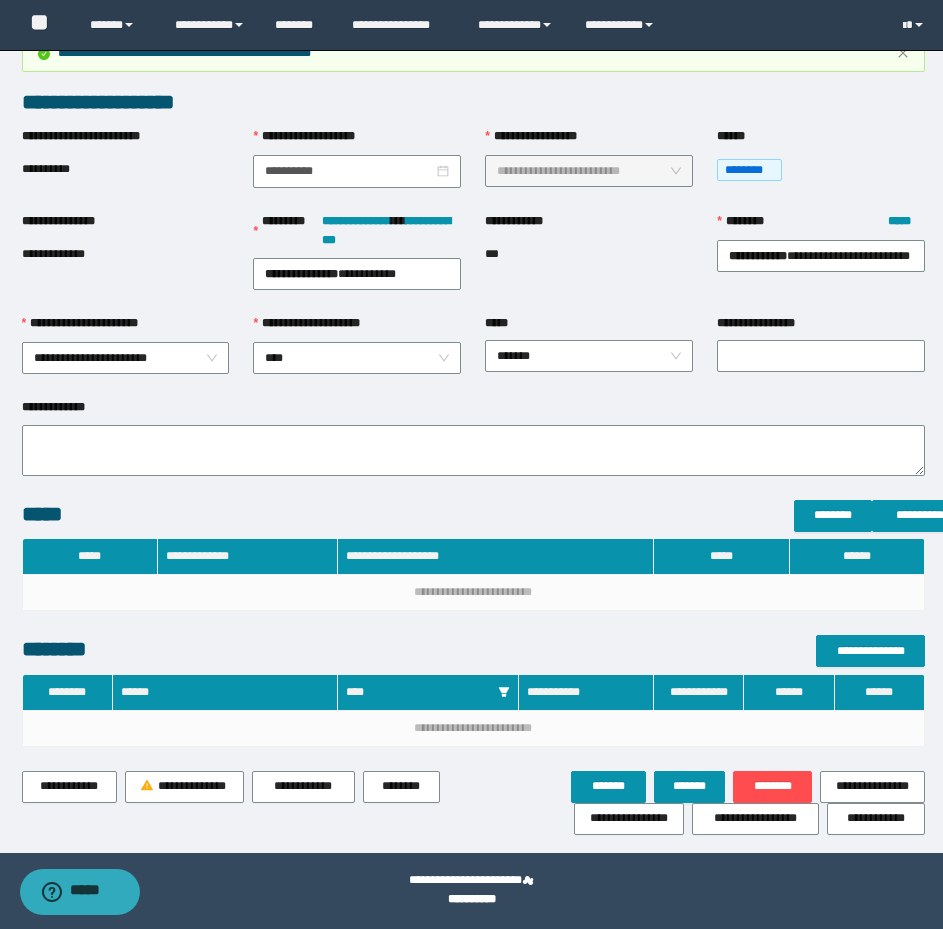 scroll, scrollTop: 0, scrollLeft: 0, axis: both 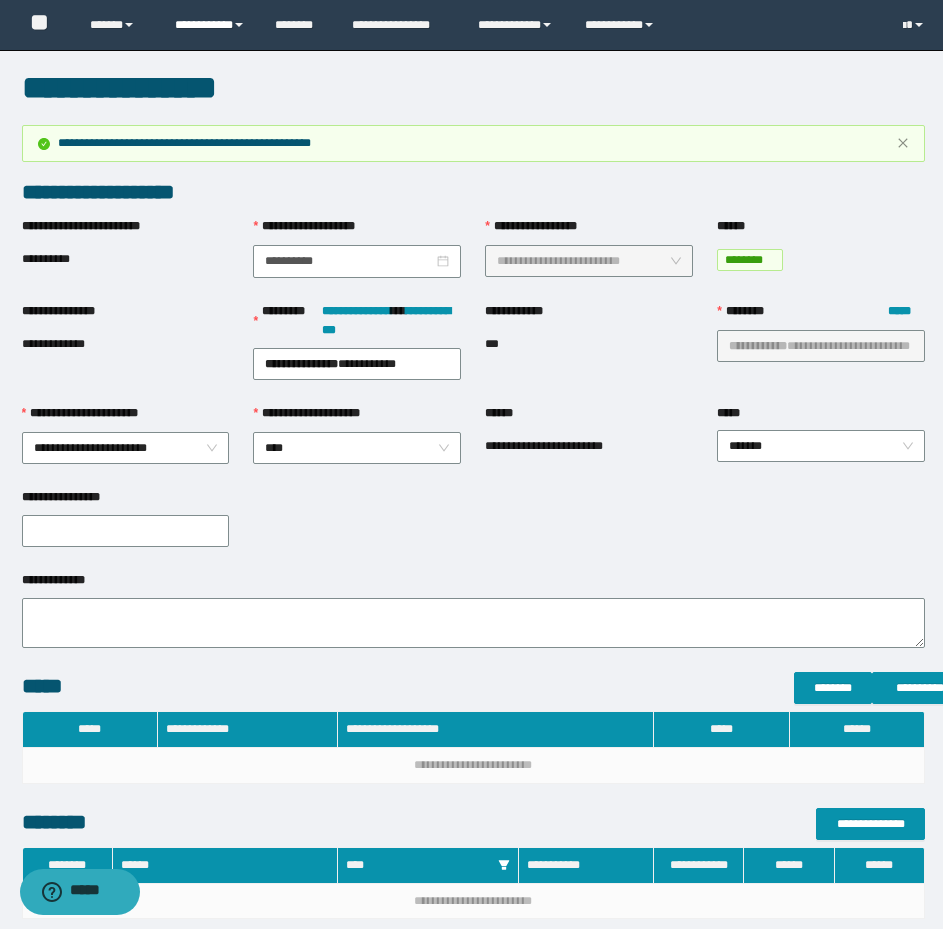 click on "**********" at bounding box center (210, 25) 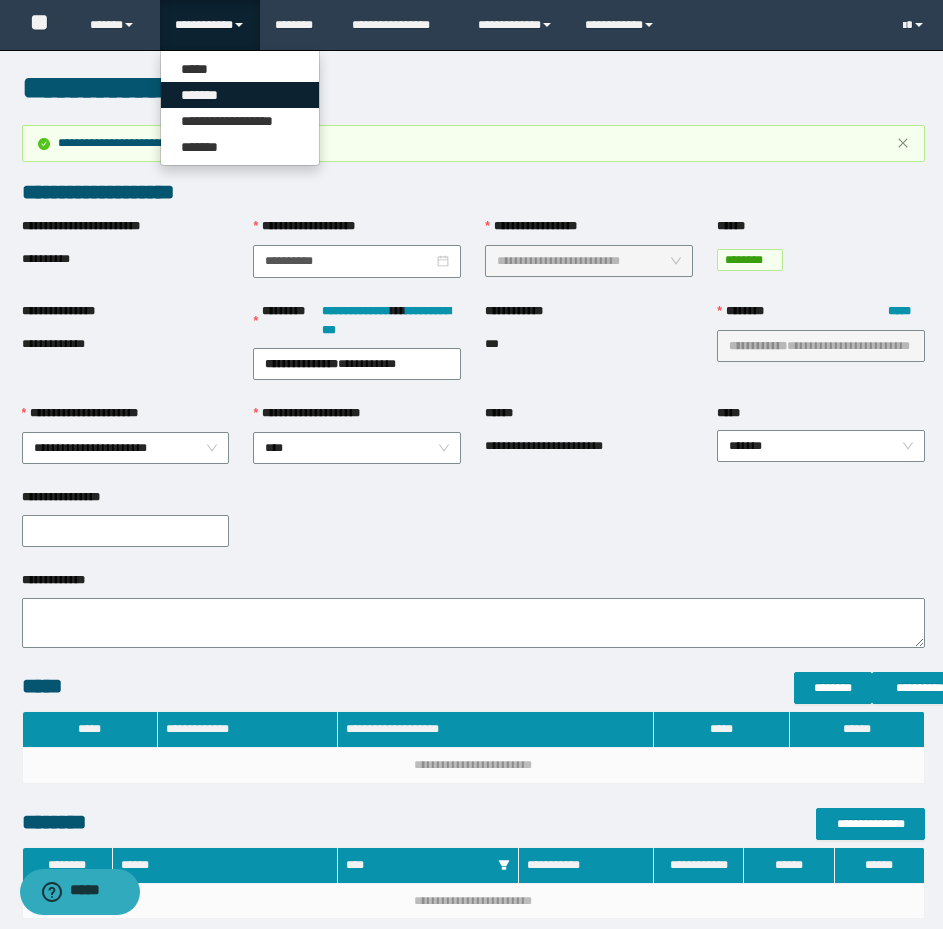 click on "*******" at bounding box center [240, 95] 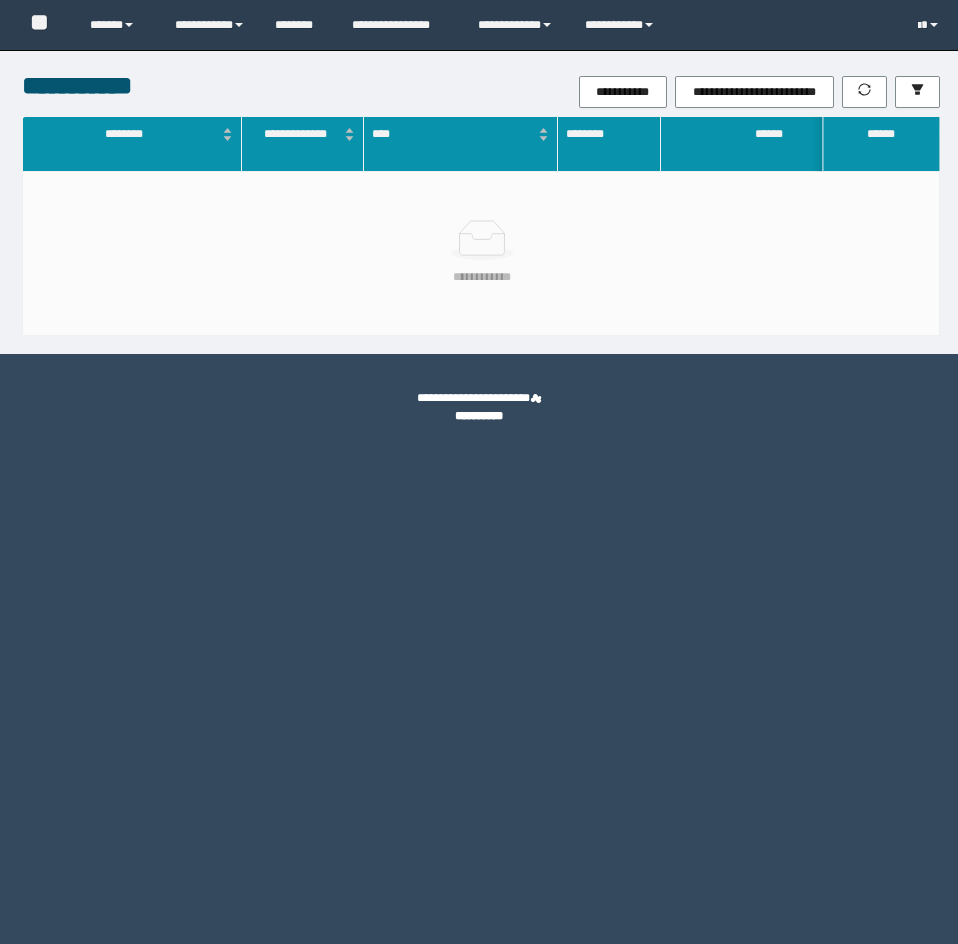 scroll, scrollTop: 0, scrollLeft: 0, axis: both 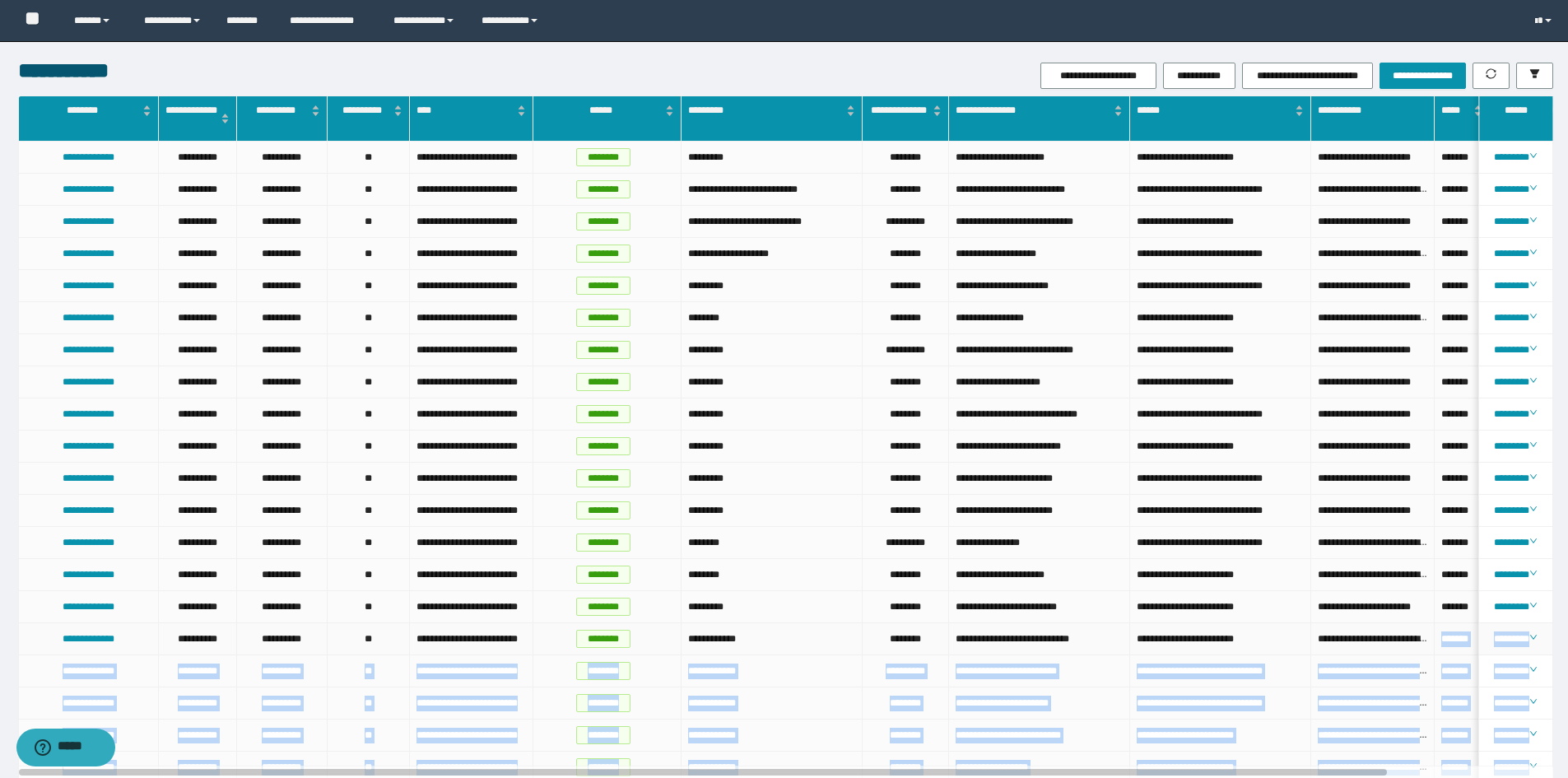 drag, startPoint x: 1067, startPoint y: 767, endPoint x: 1324, endPoint y: 752, distance: 257.4374 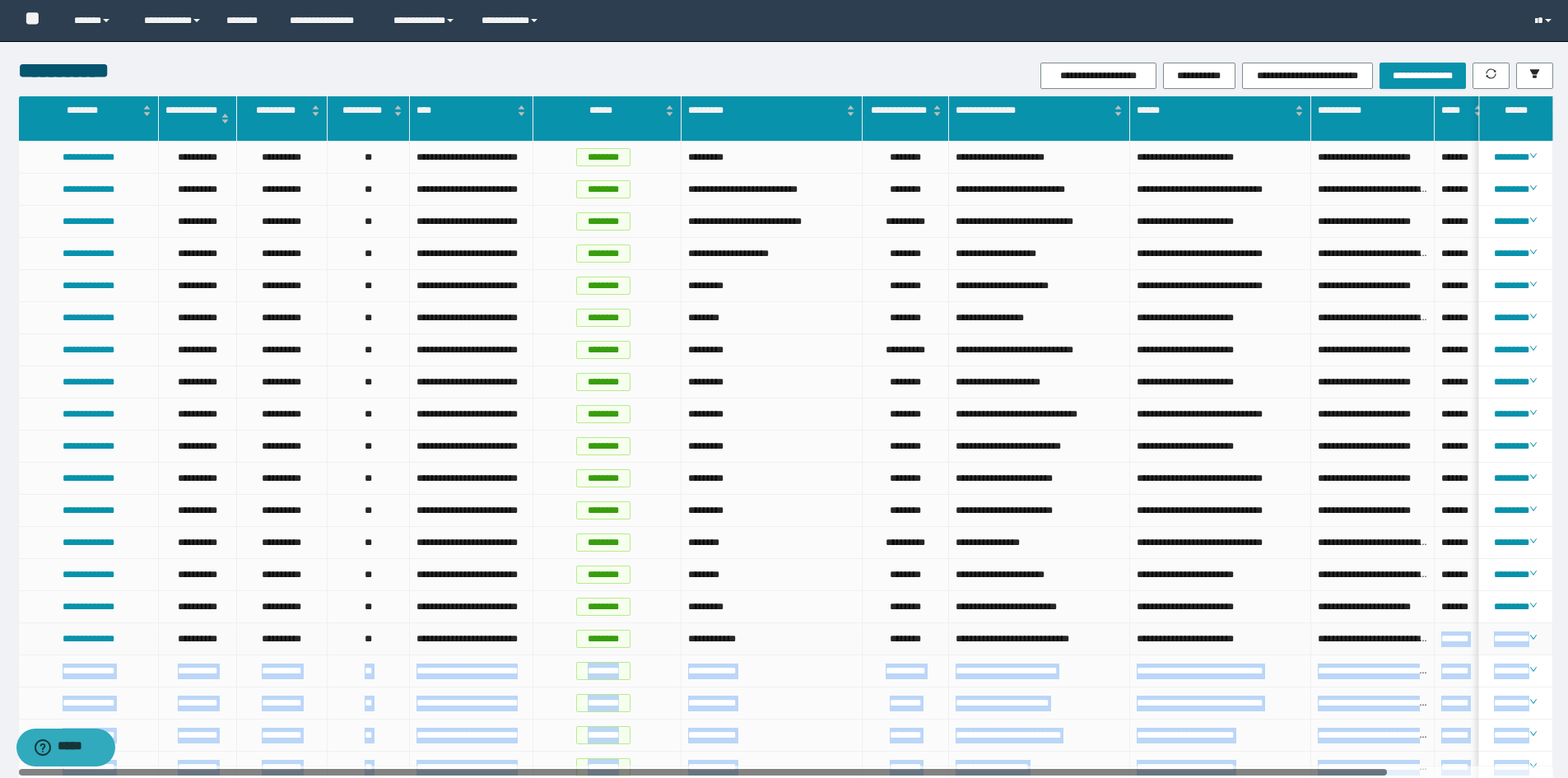 scroll, scrollTop: 0, scrollLeft: 129, axis: horizontal 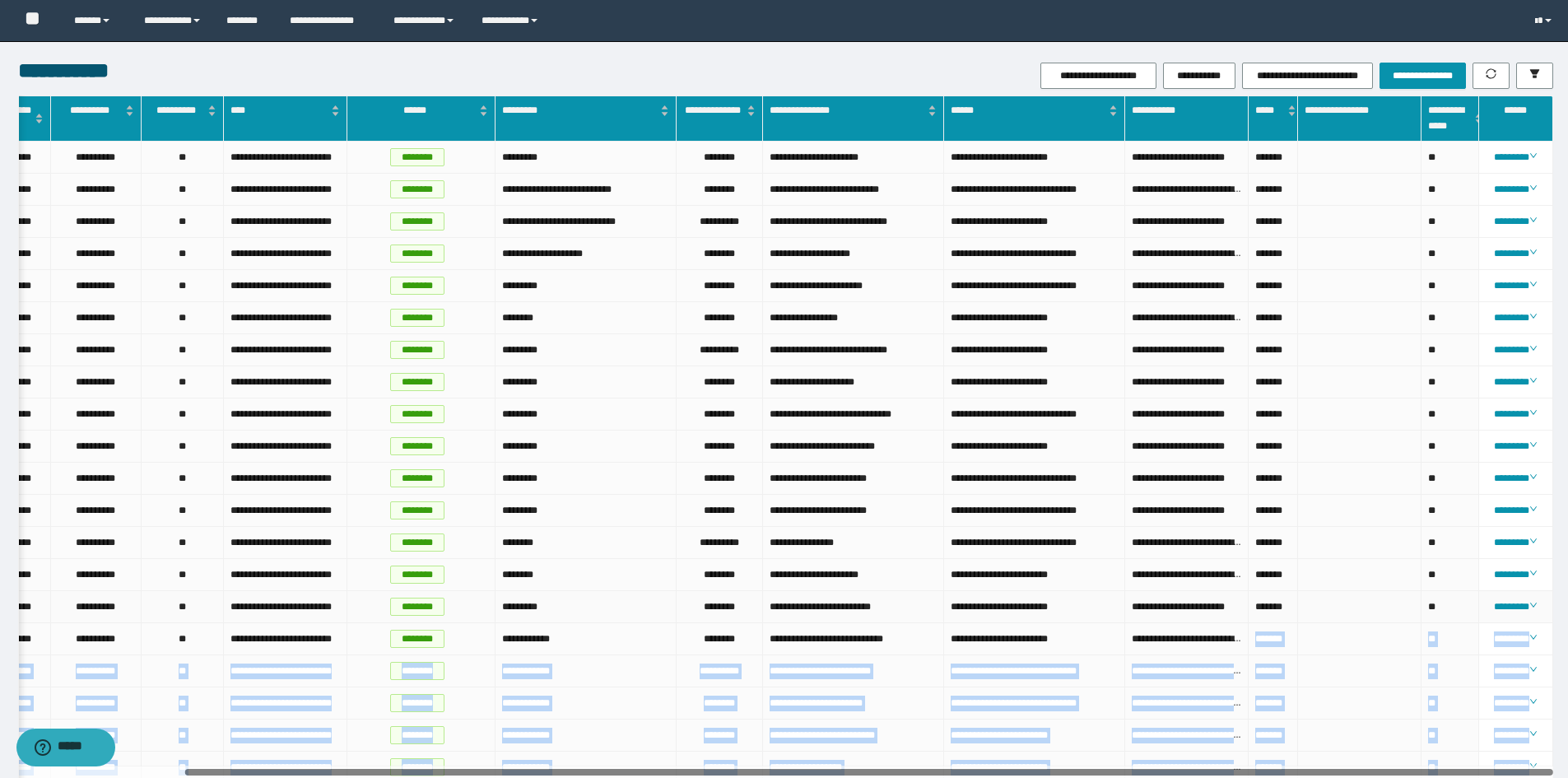 drag, startPoint x: 1301, startPoint y: 774, endPoint x: 1580, endPoint y: 330, distance: 524.3825 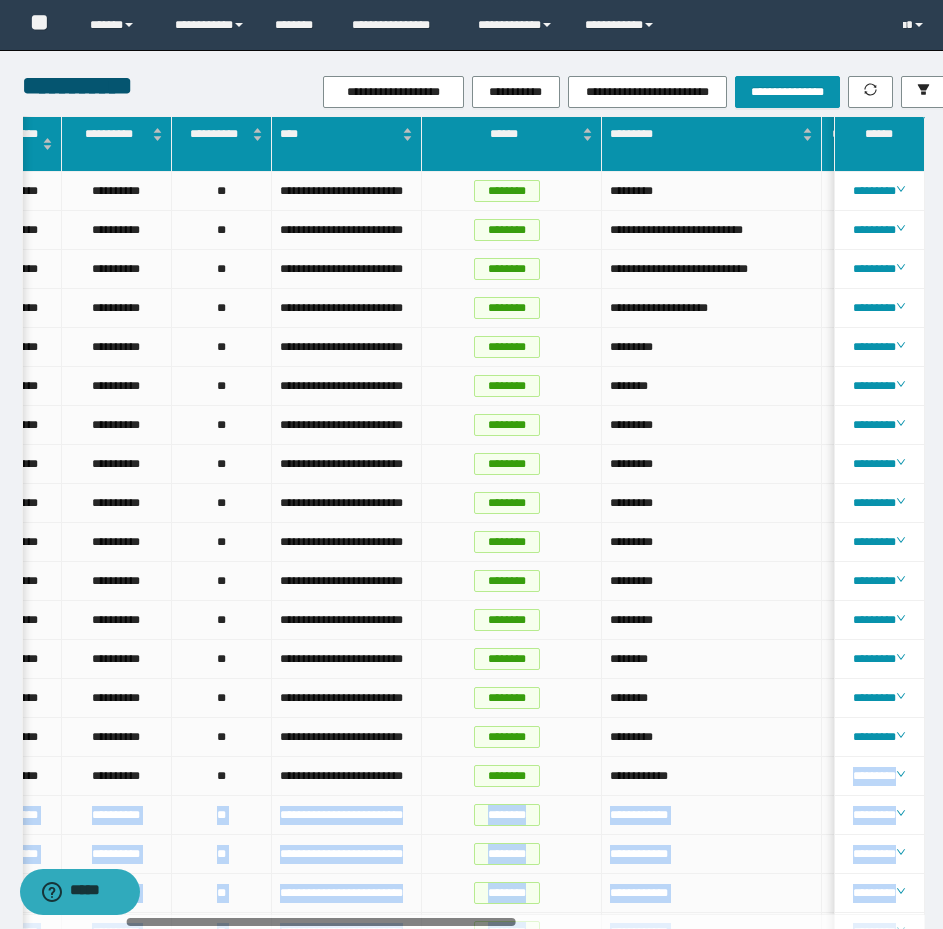 scroll, scrollTop: 0, scrollLeft: 407, axis: horizontal 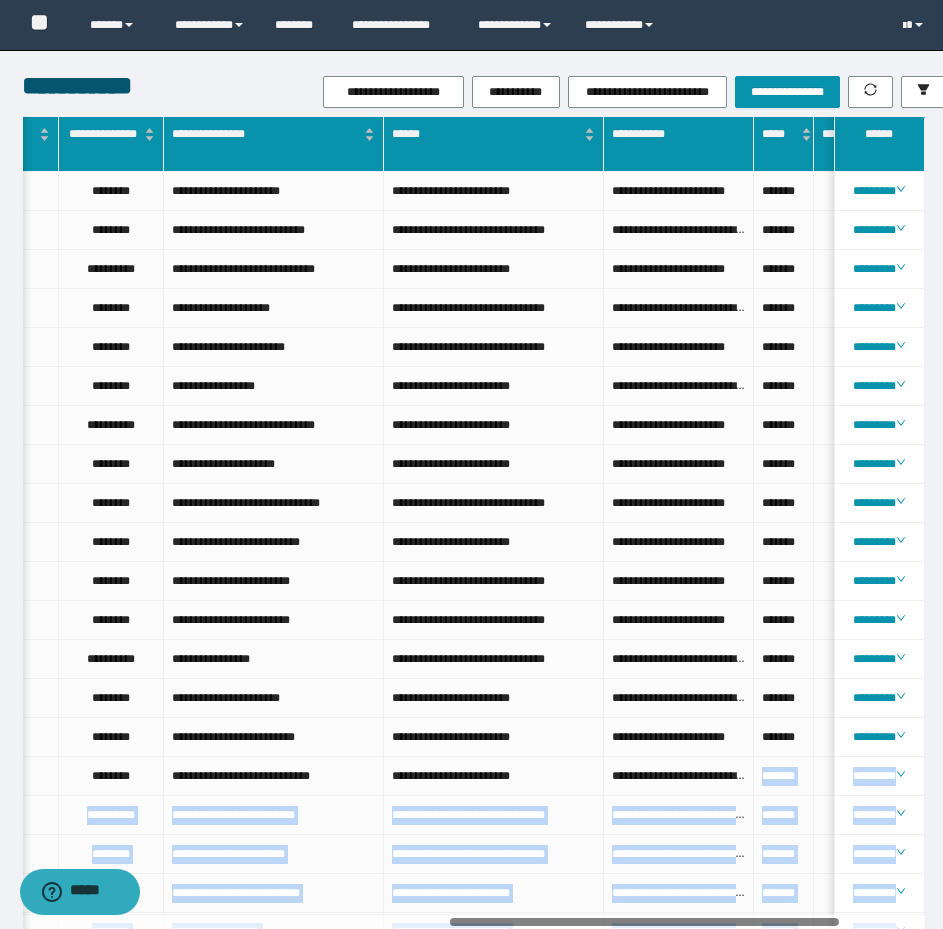 drag, startPoint x: 484, startPoint y: 924, endPoint x: 813, endPoint y: 918, distance: 329.05472 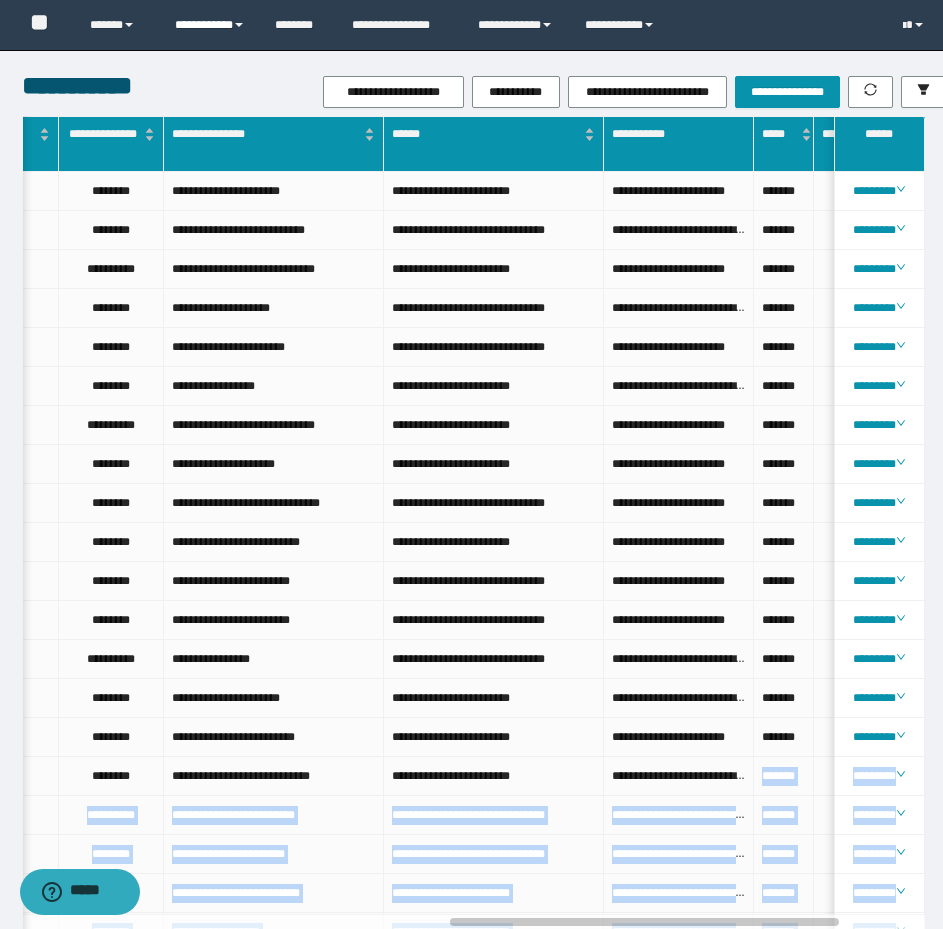 click on "**********" at bounding box center [210, 25] 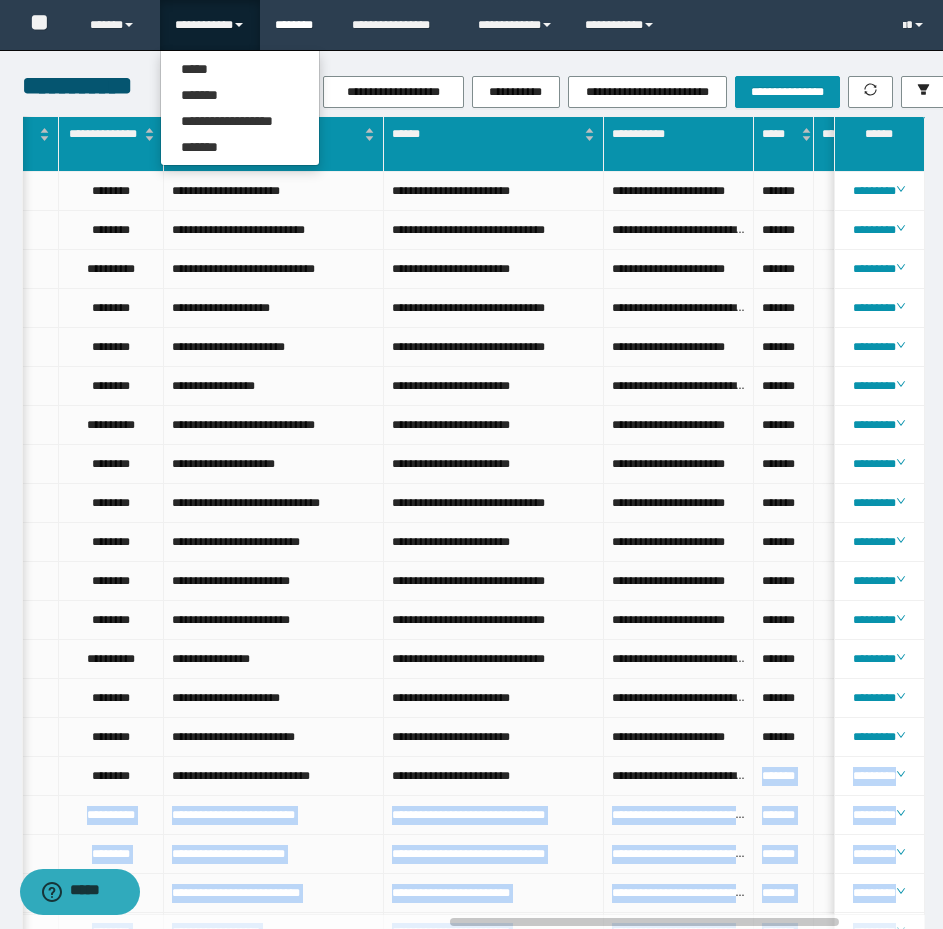 click on "********" at bounding box center (298, 25) 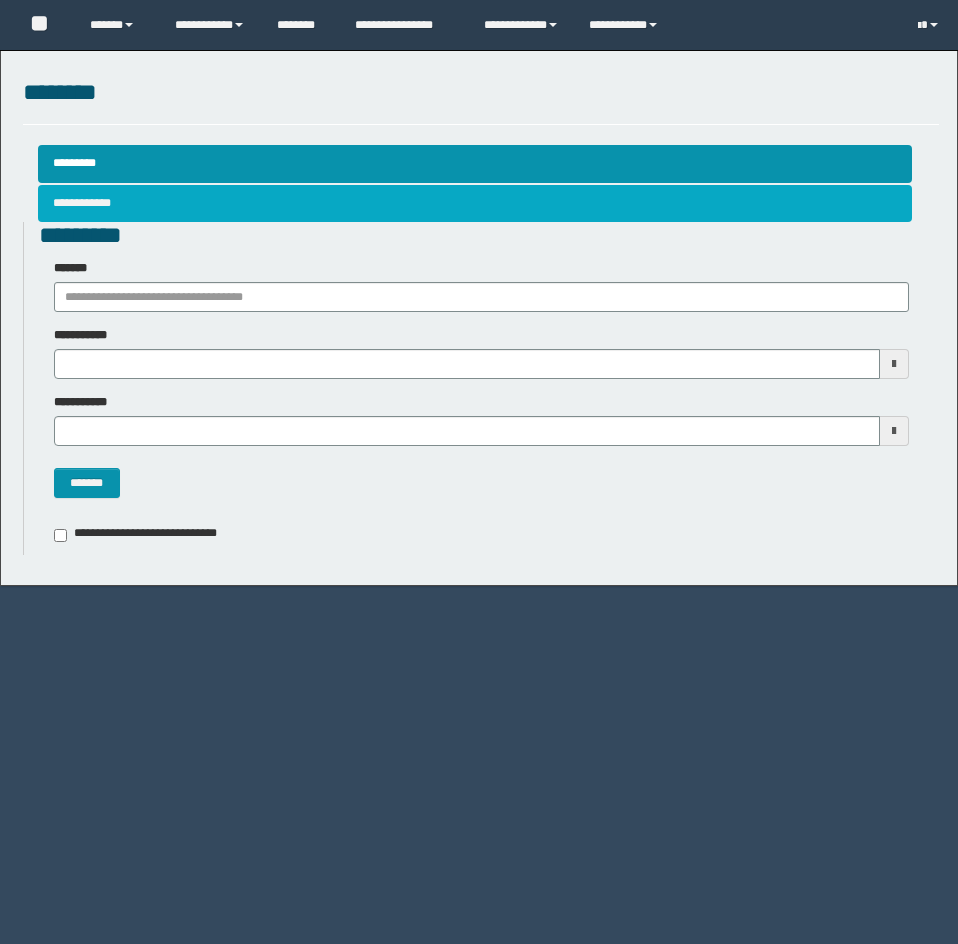 scroll, scrollTop: 0, scrollLeft: 0, axis: both 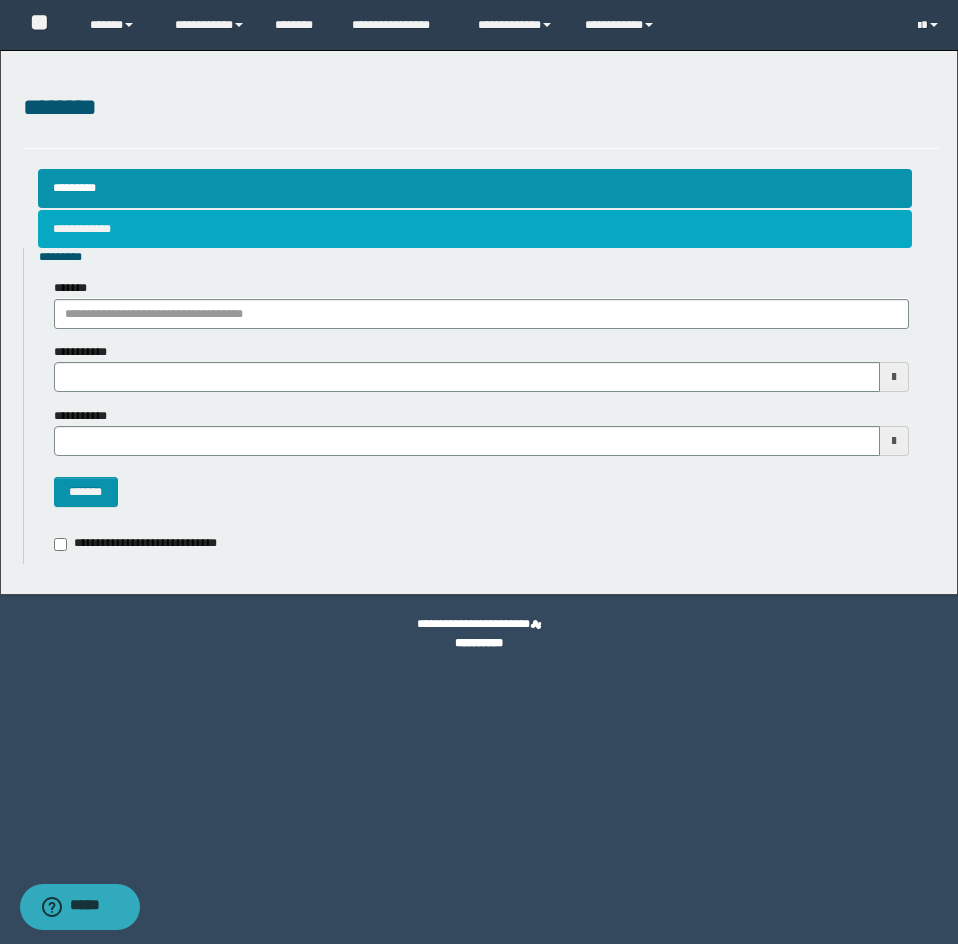 click on "**********" at bounding box center [475, 229] 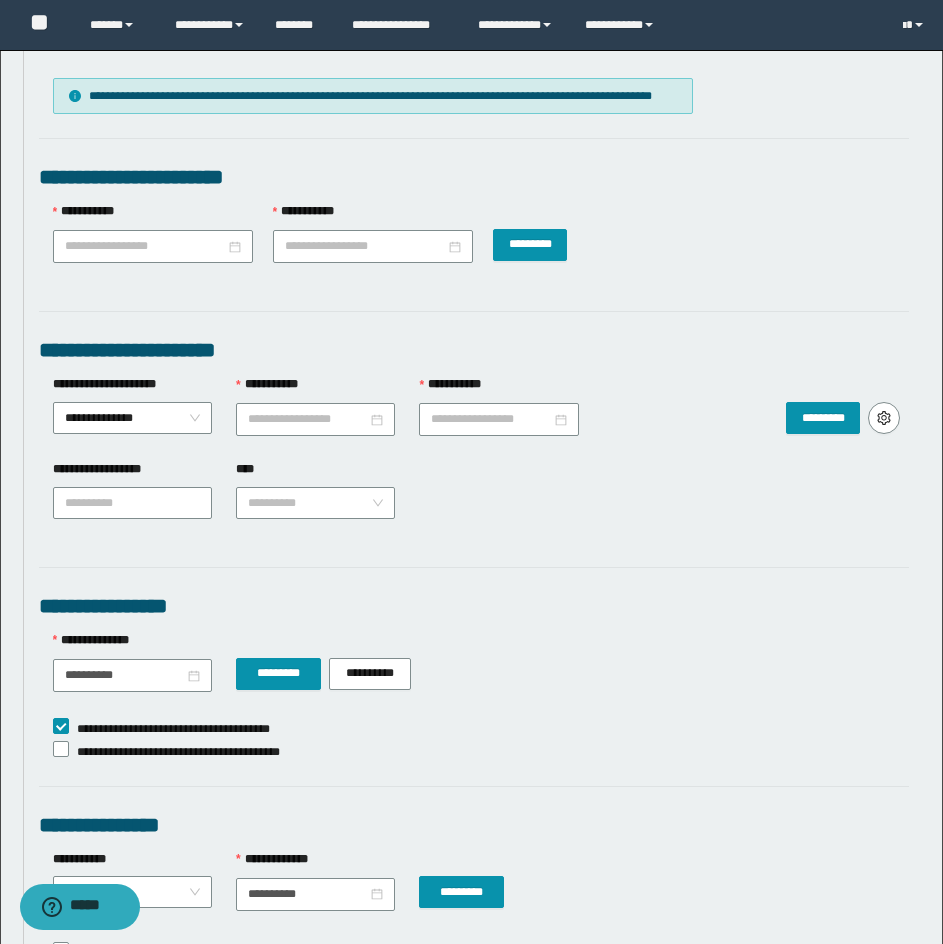 scroll, scrollTop: 1000, scrollLeft: 0, axis: vertical 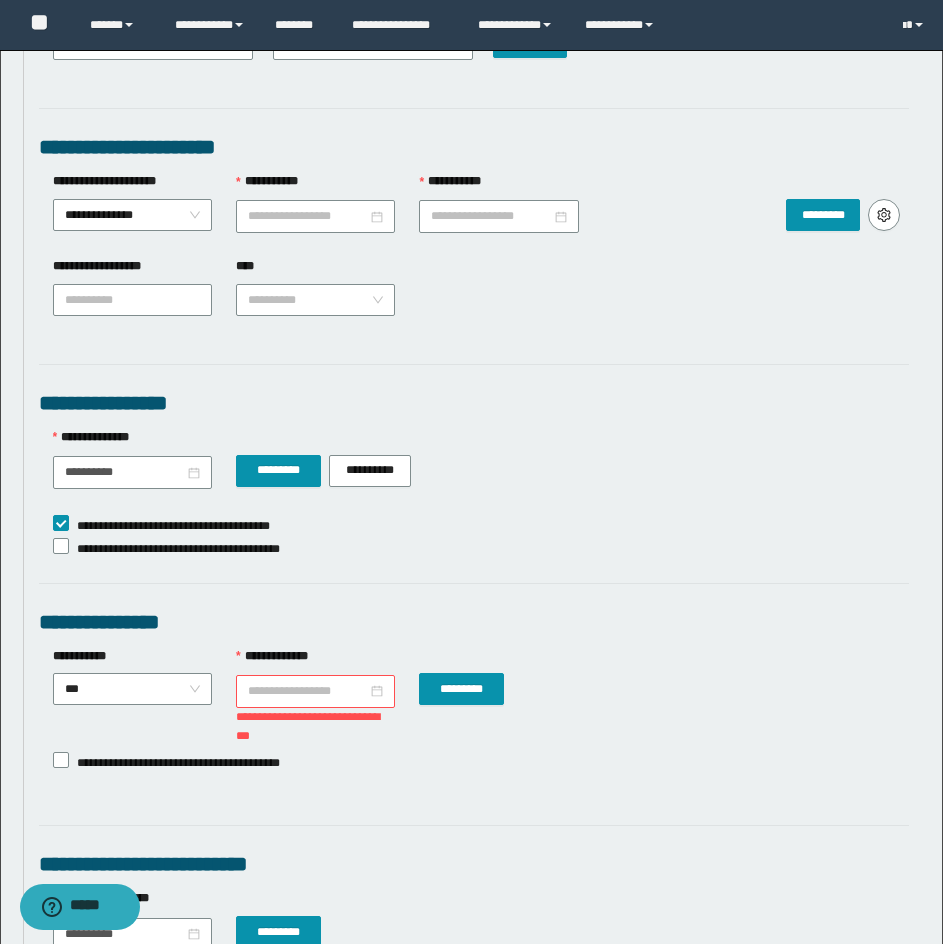 click on "**********" at bounding box center [307, 691] 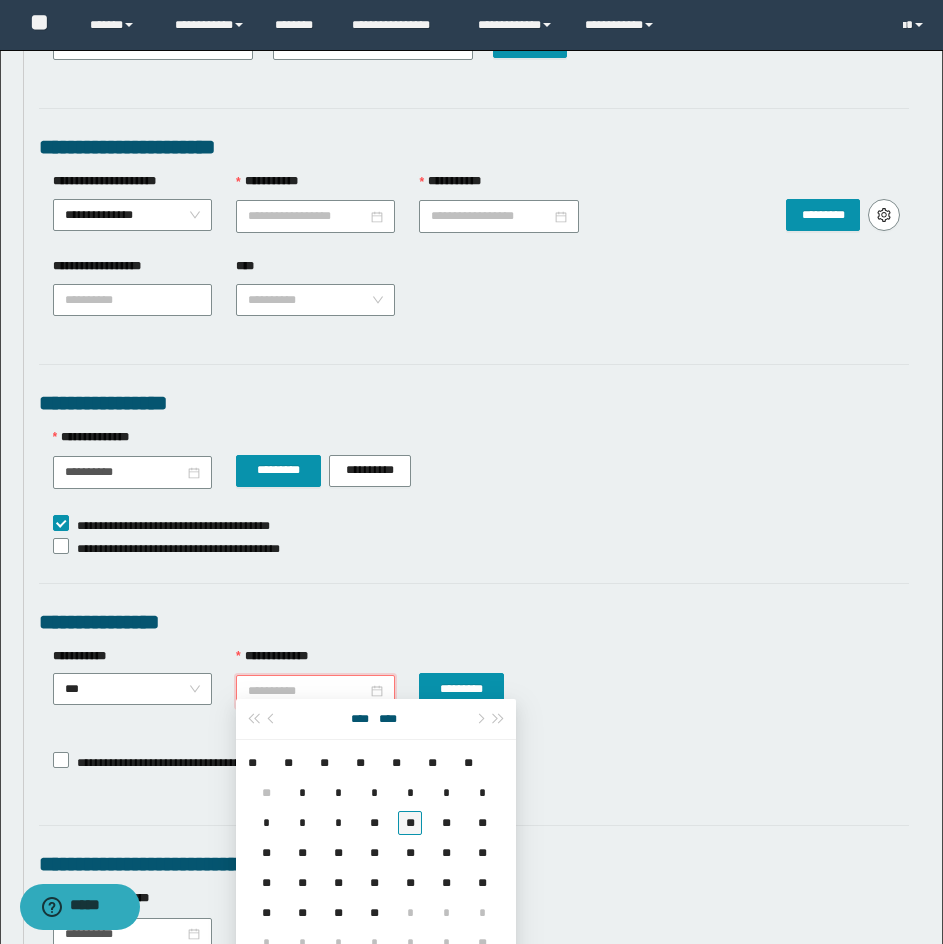 type on "**********" 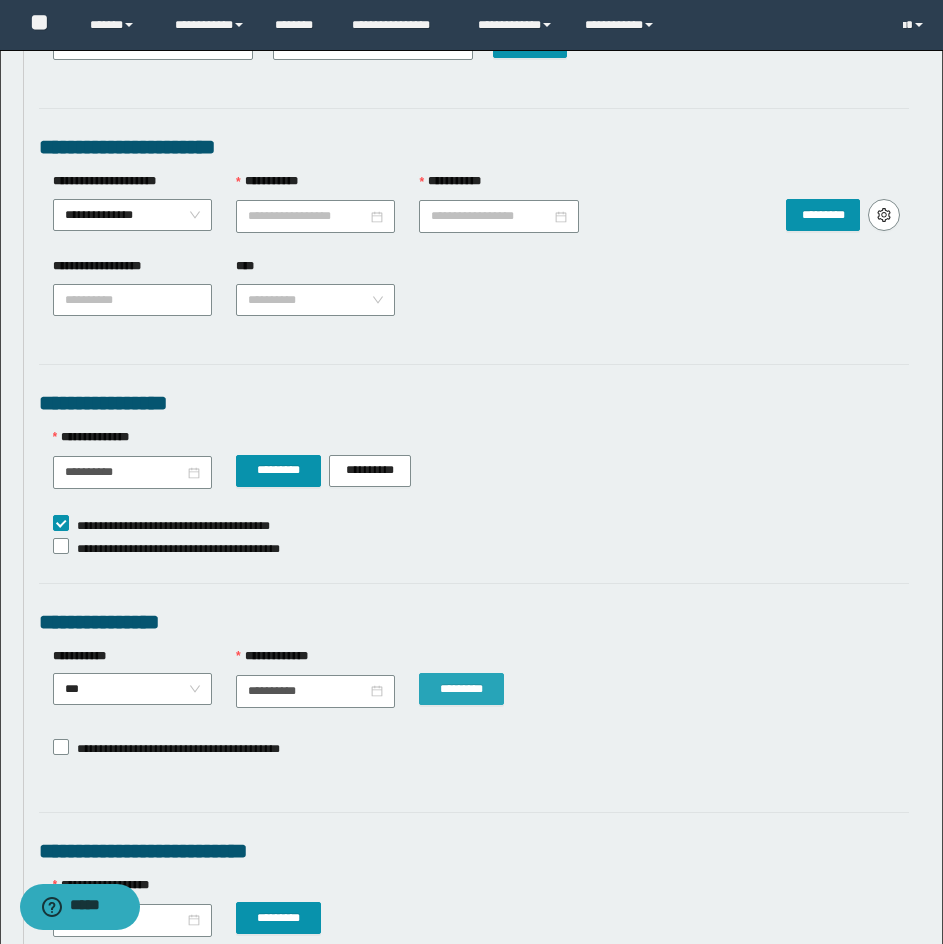 click on "*********" at bounding box center (461, 689) 